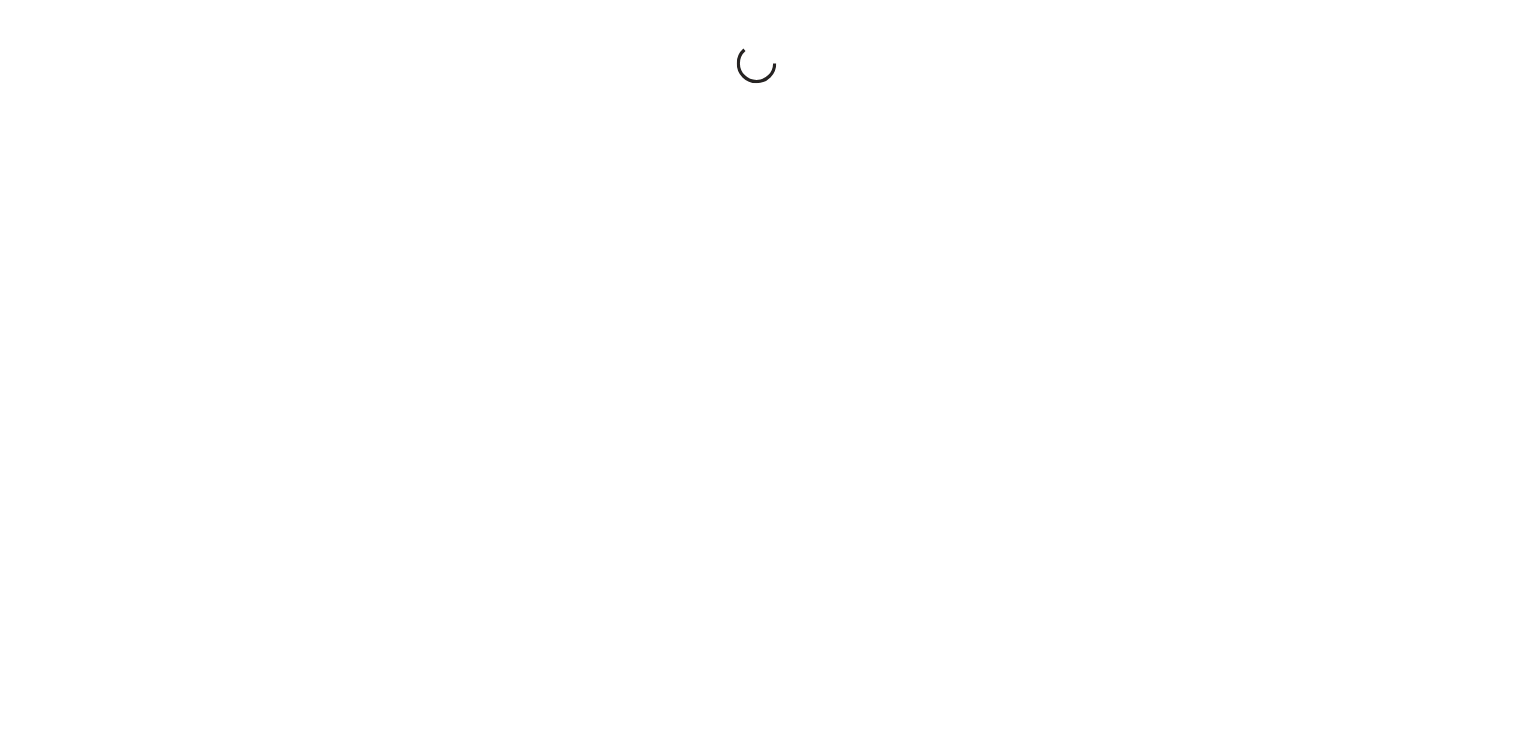 scroll, scrollTop: 0, scrollLeft: 0, axis: both 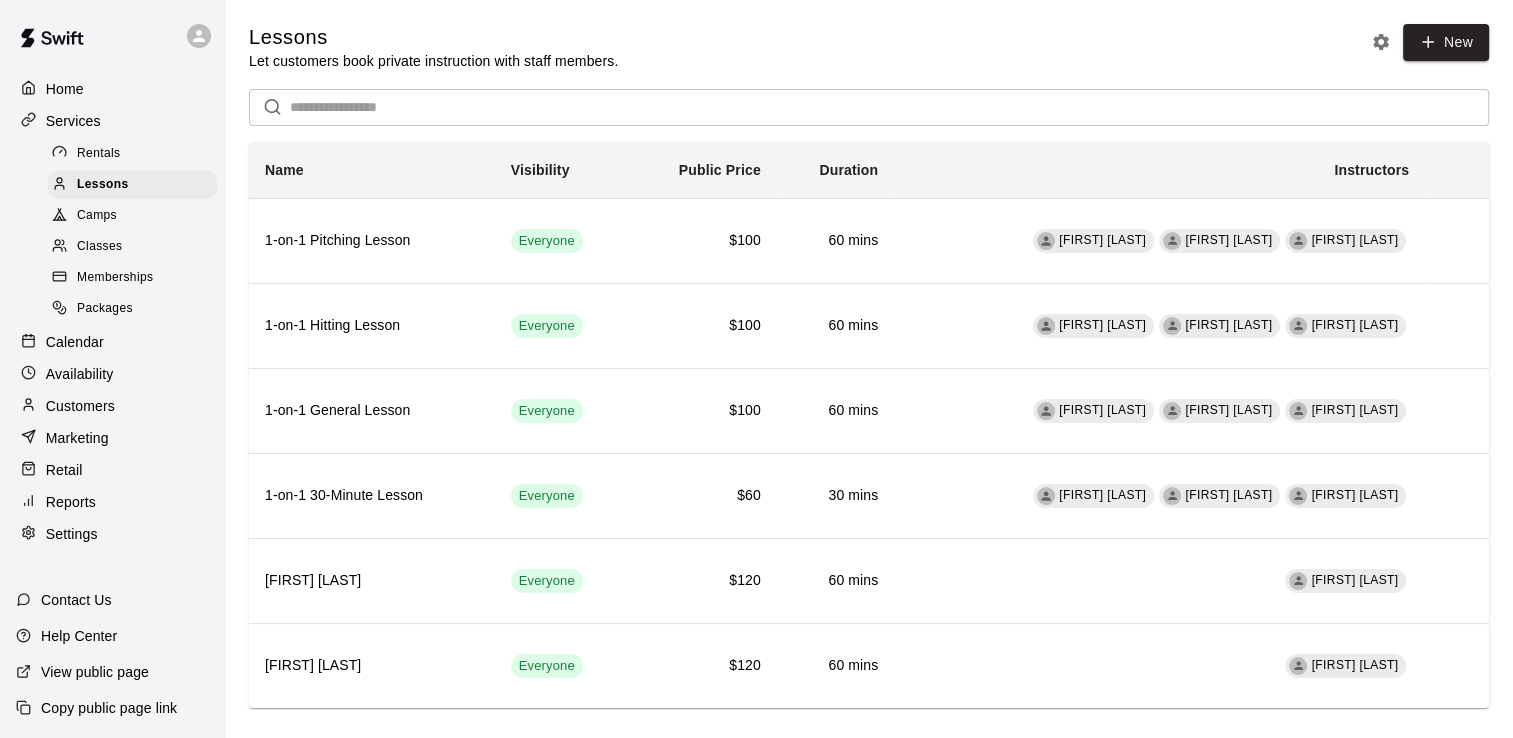 click on "Home" at bounding box center (112, 89) 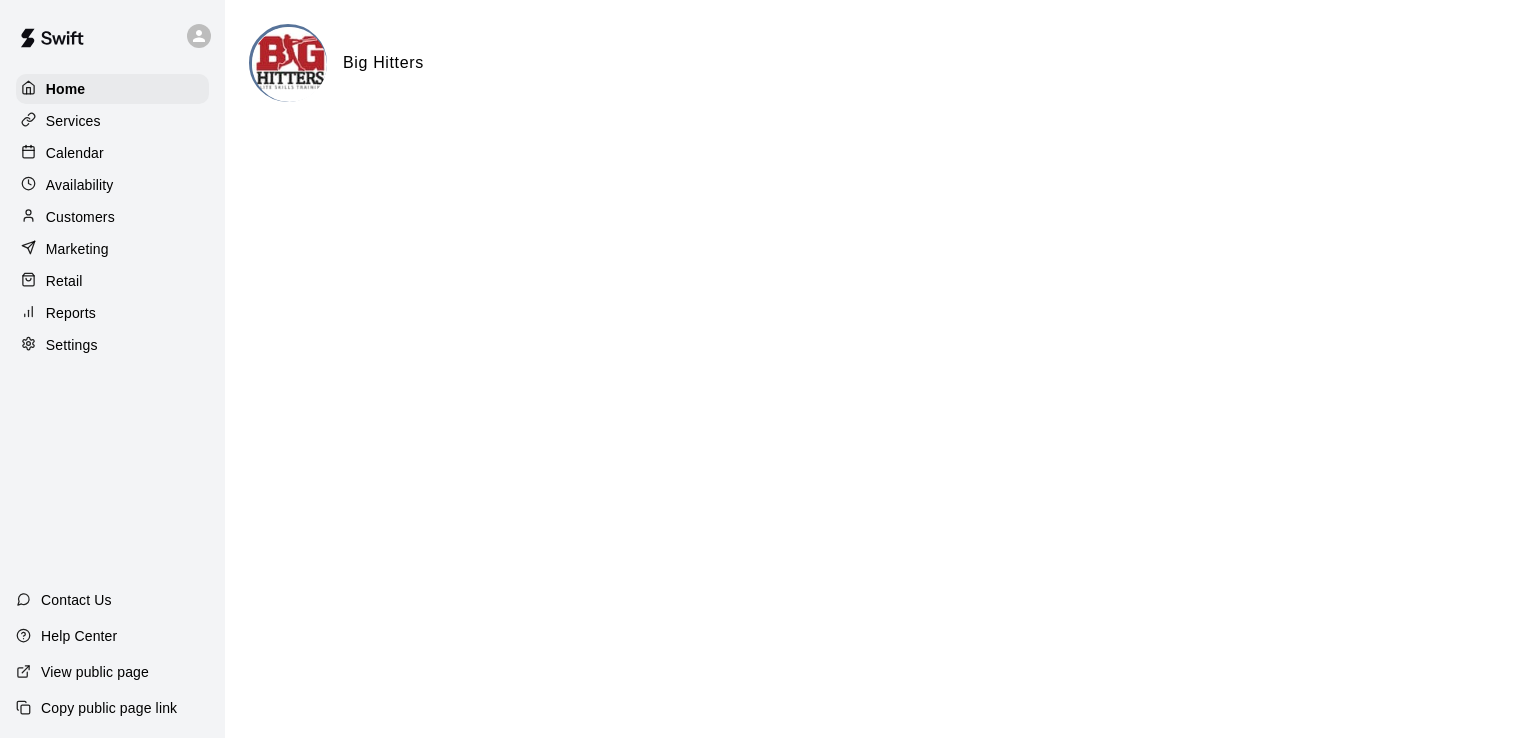click on "Calendar" at bounding box center [112, 153] 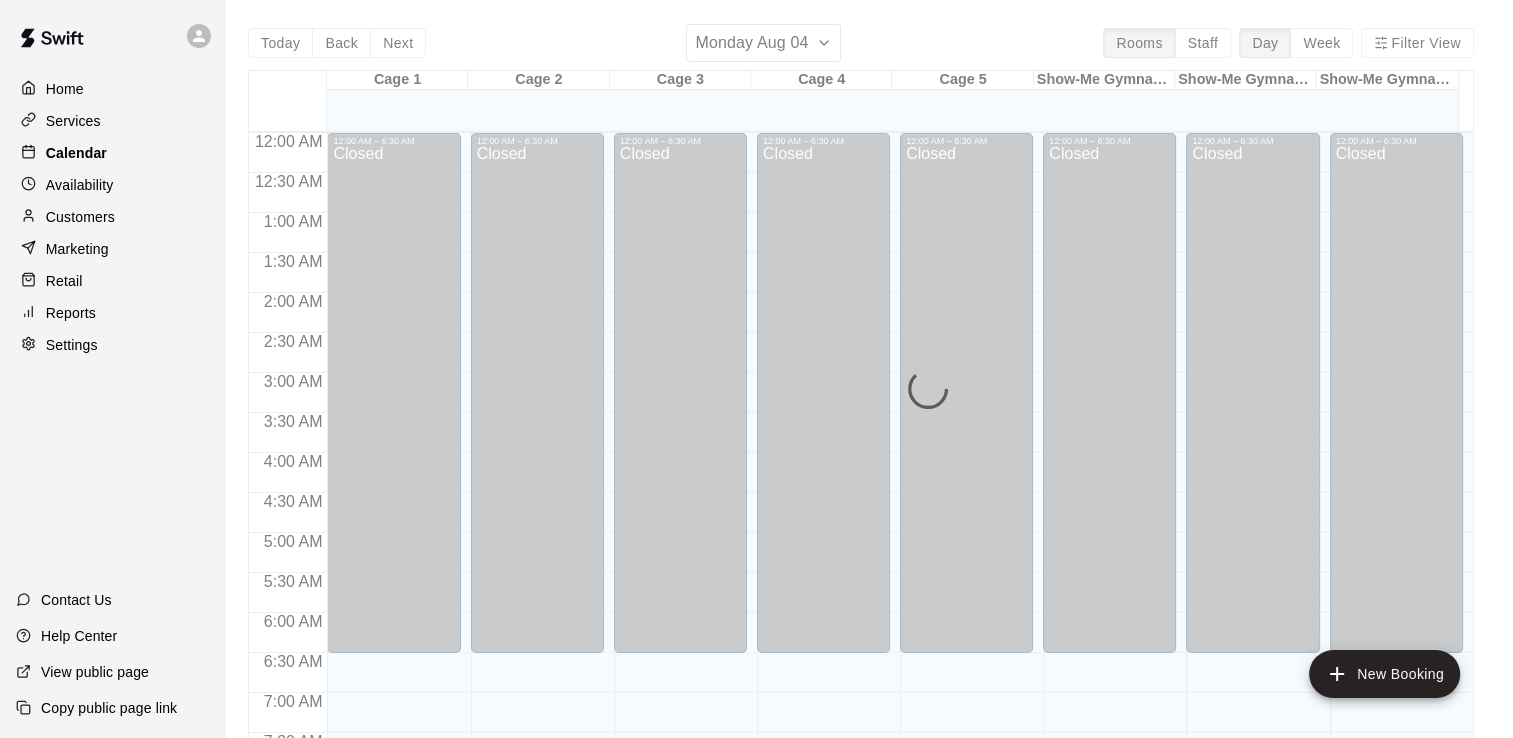 scroll, scrollTop: 864, scrollLeft: 0, axis: vertical 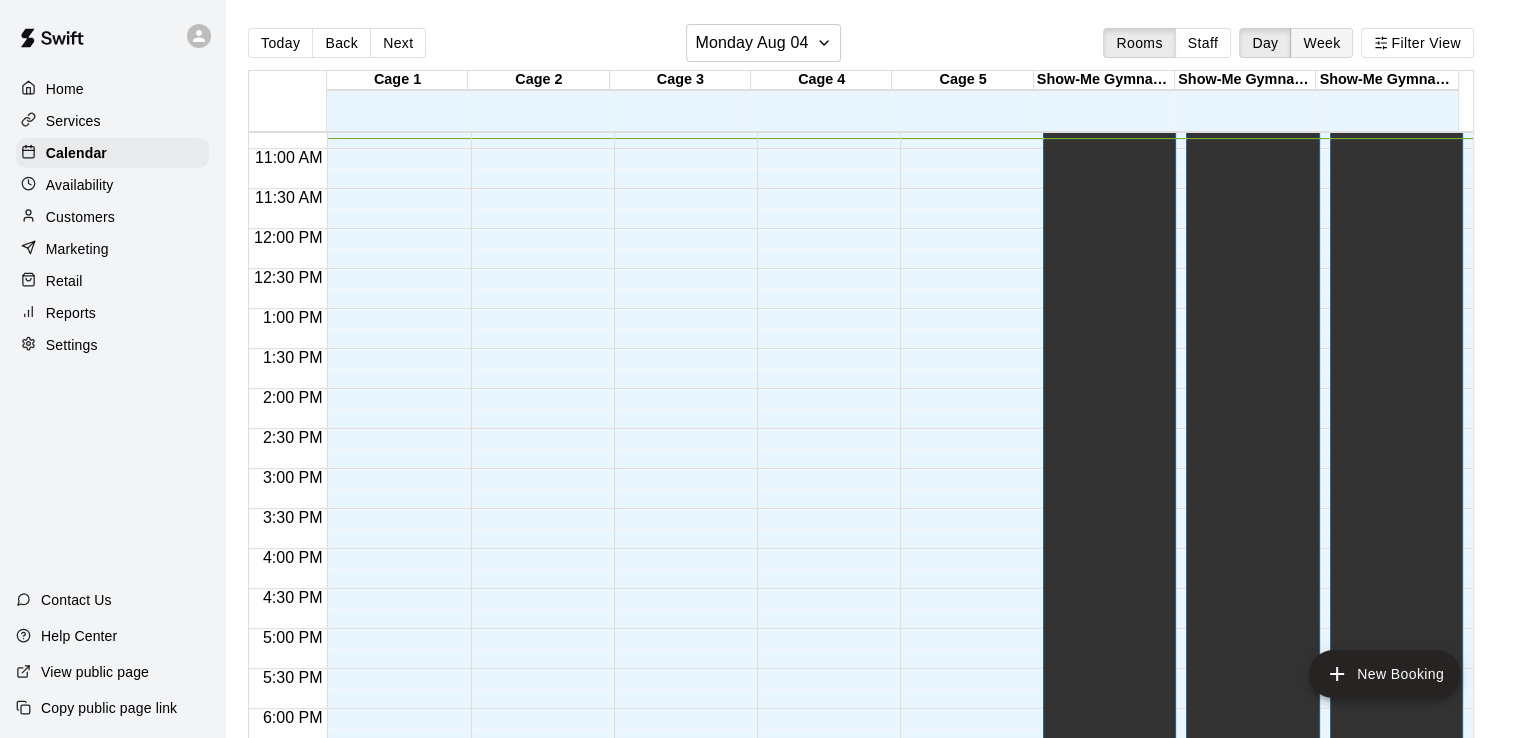 click on "Week" at bounding box center (1321, 43) 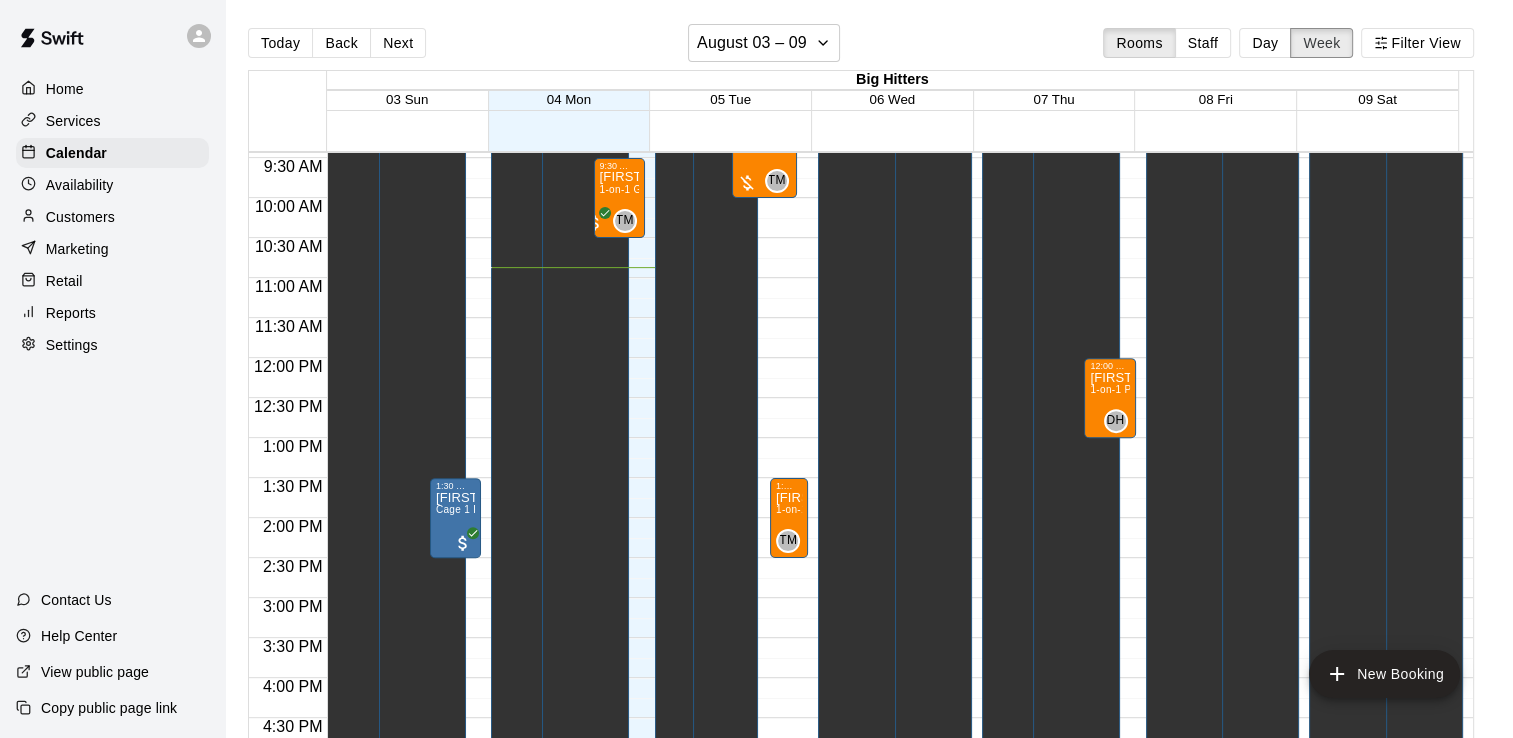 scroll, scrollTop: 823, scrollLeft: 0, axis: vertical 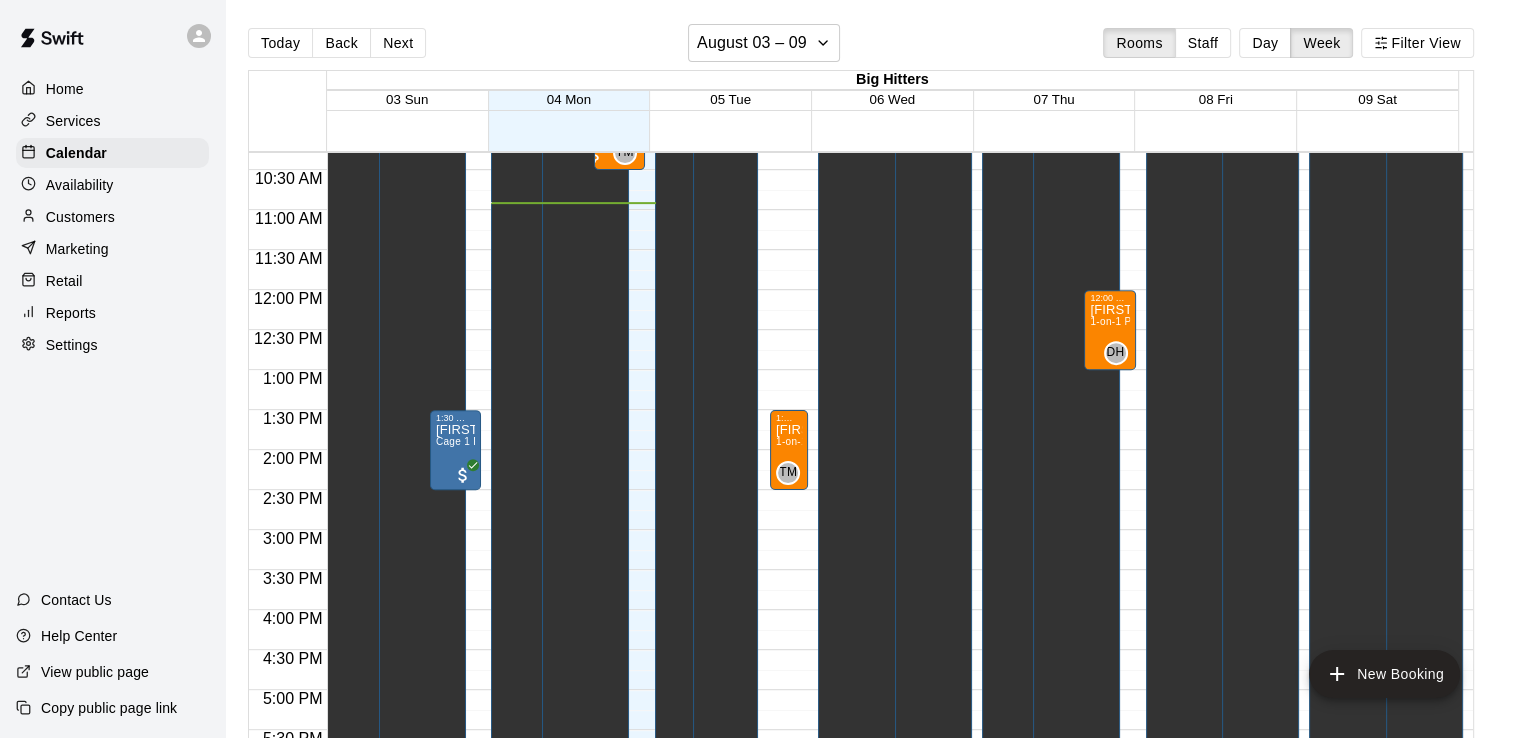 click on "Availability" at bounding box center [112, 185] 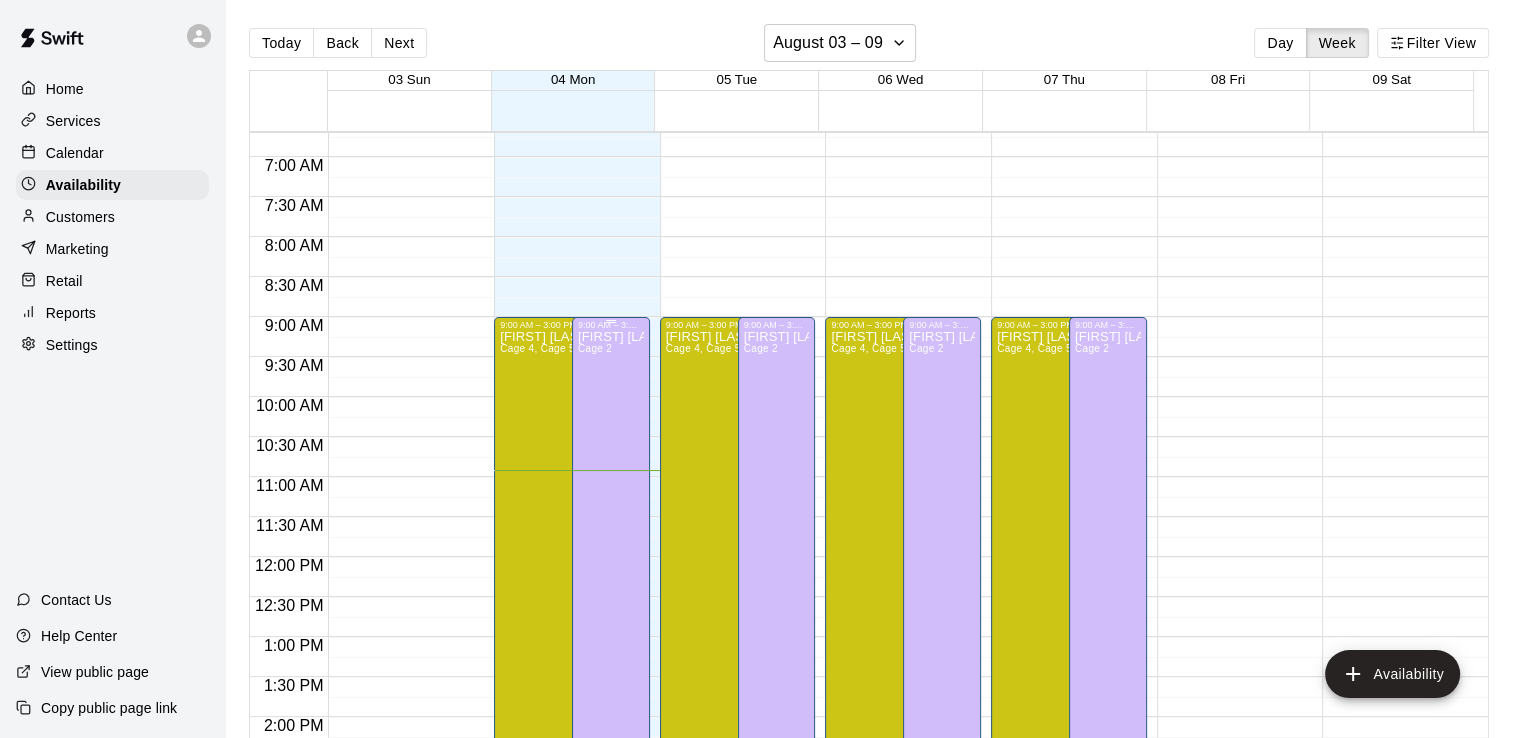 scroll, scrollTop: 533, scrollLeft: 0, axis: vertical 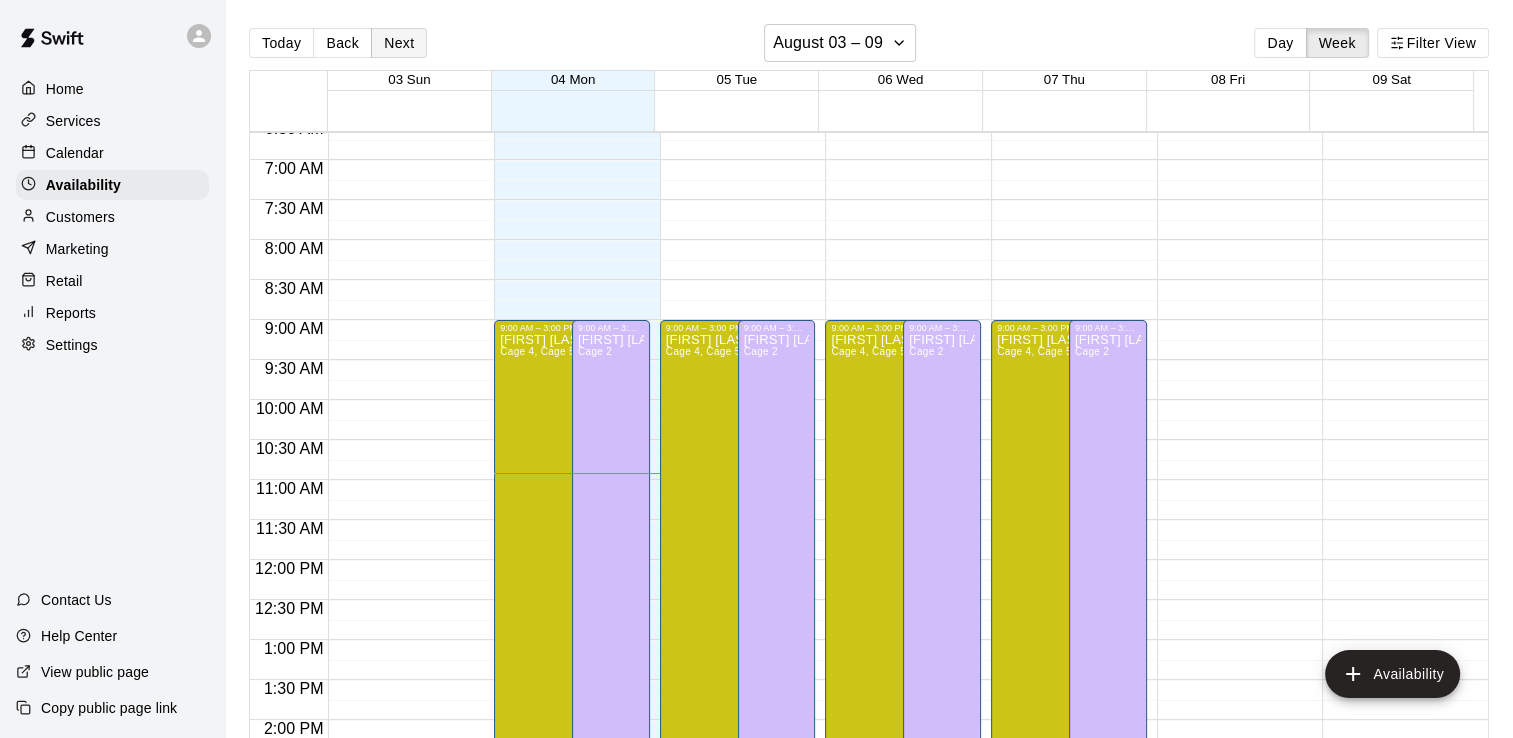 click on "Next" at bounding box center [399, 43] 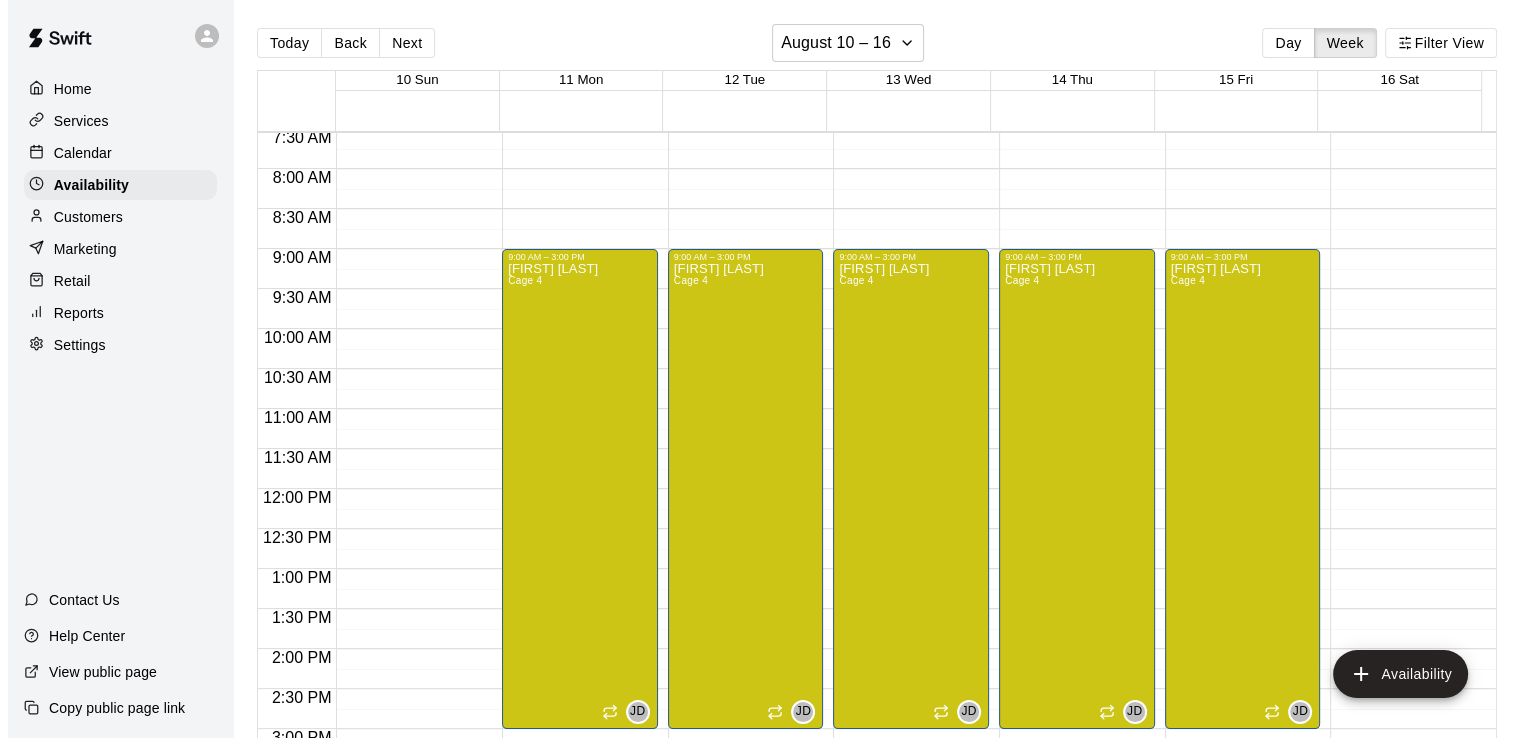 scroll, scrollTop: 608, scrollLeft: 0, axis: vertical 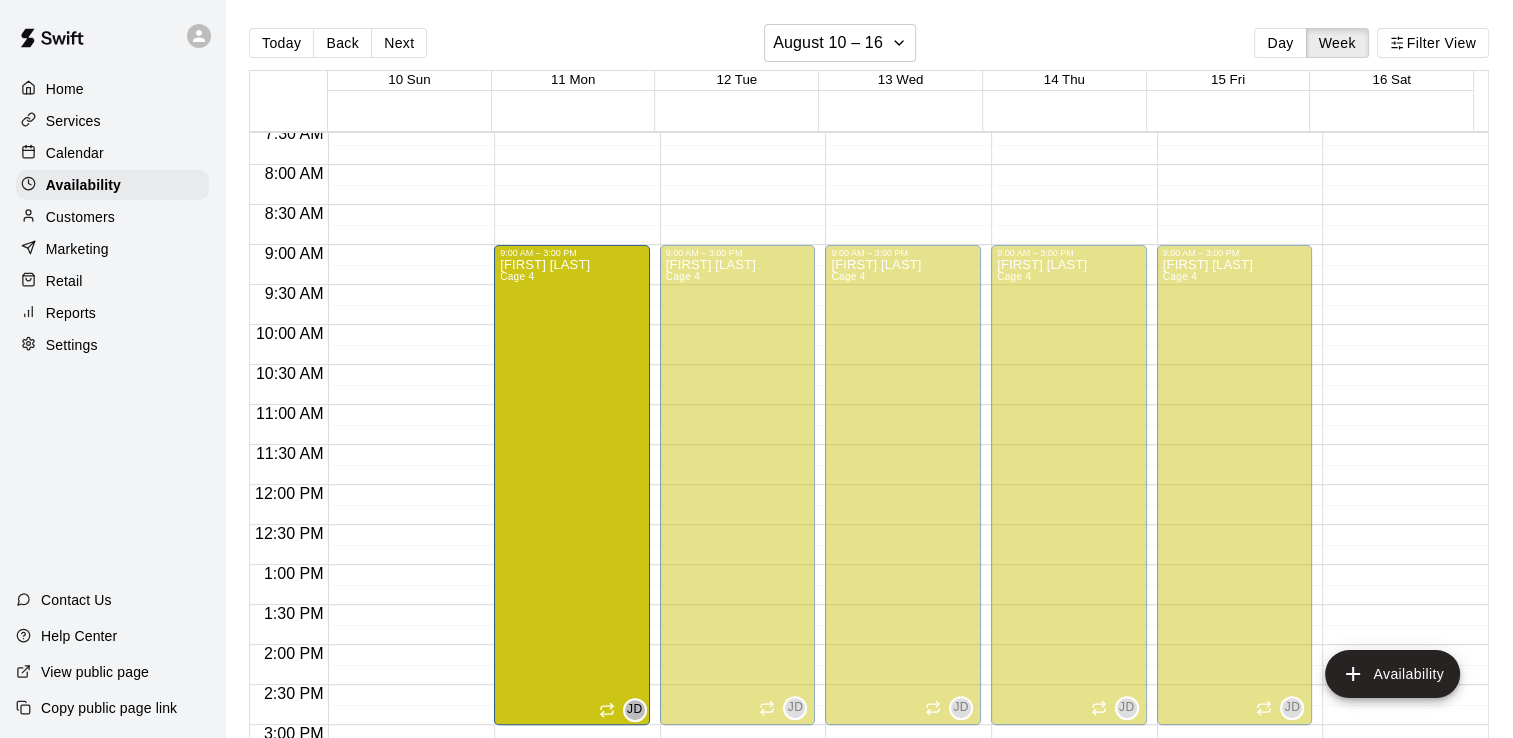 drag, startPoint x: 607, startPoint y: 251, endPoint x: 597, endPoint y: 262, distance: 14.866069 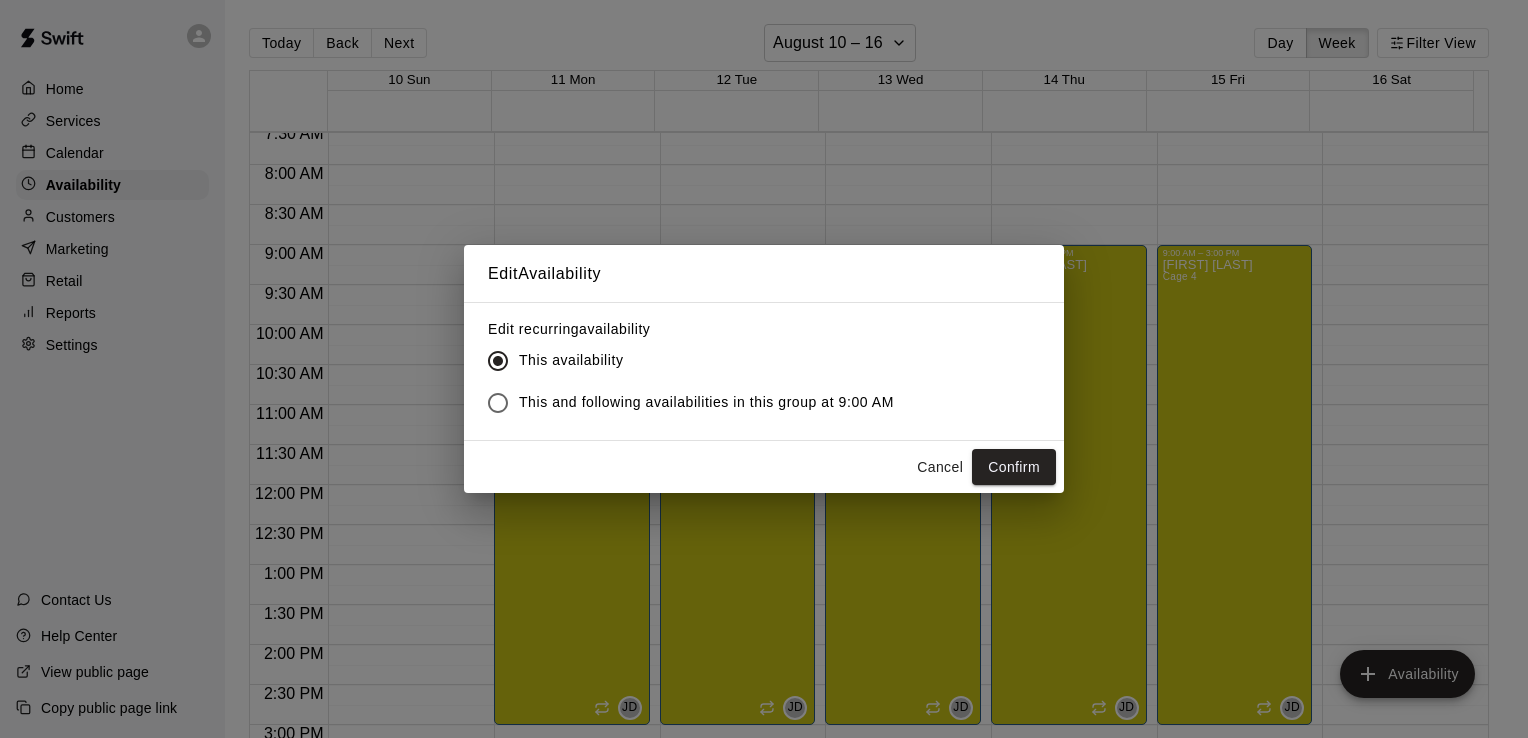 click on "Cancel" at bounding box center [940, 467] 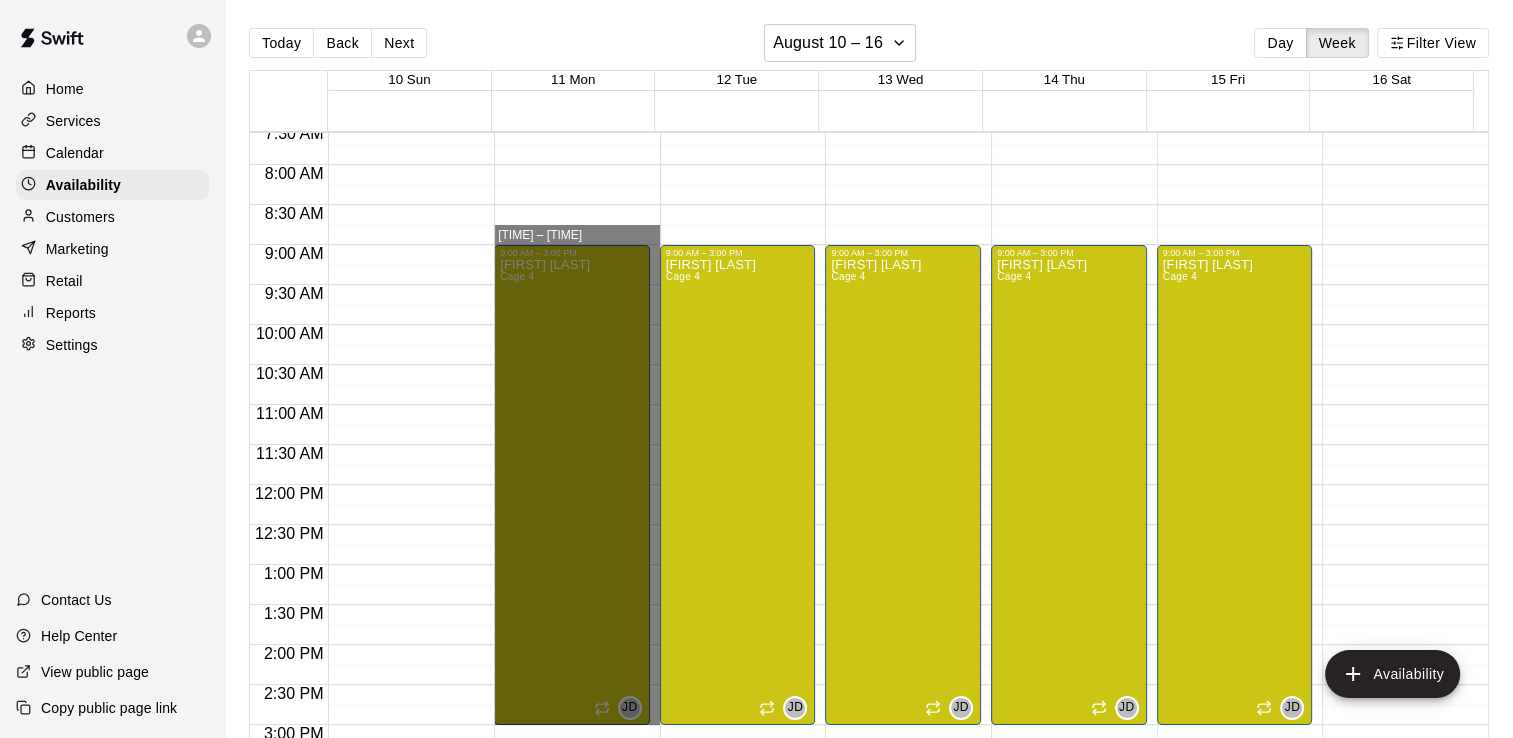 drag, startPoint x: 602, startPoint y: 234, endPoint x: 587, endPoint y: 720, distance: 486.2314 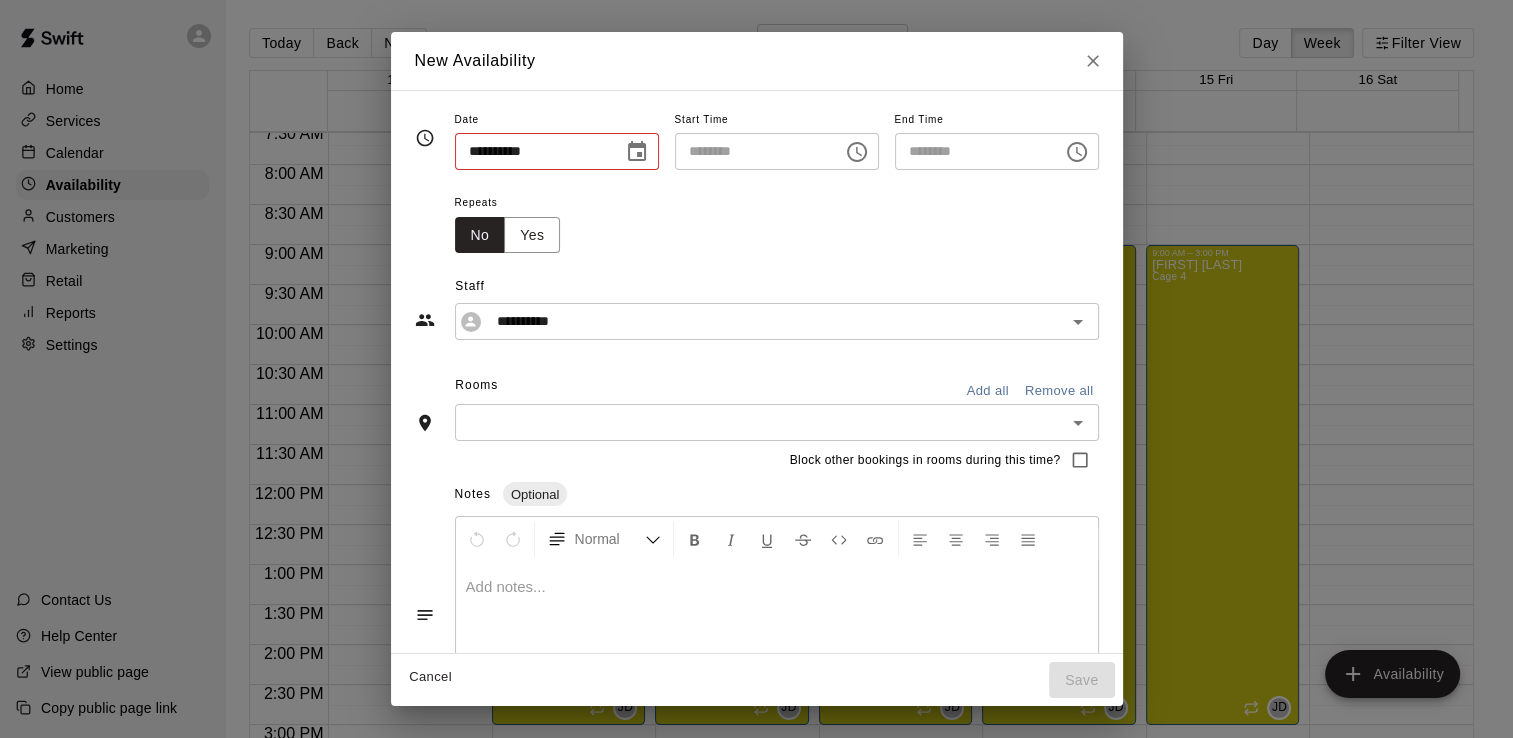 type on "**********" 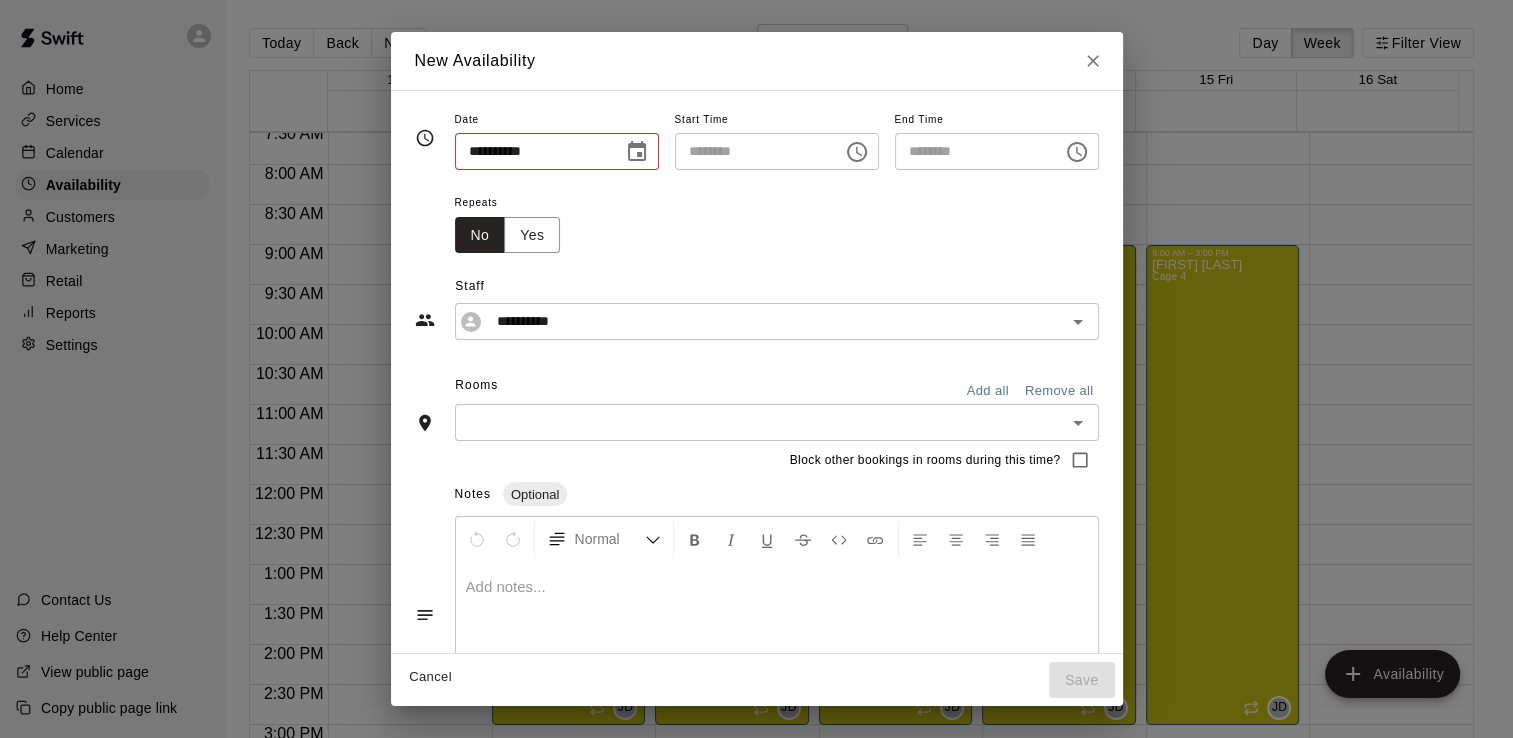 type on "********" 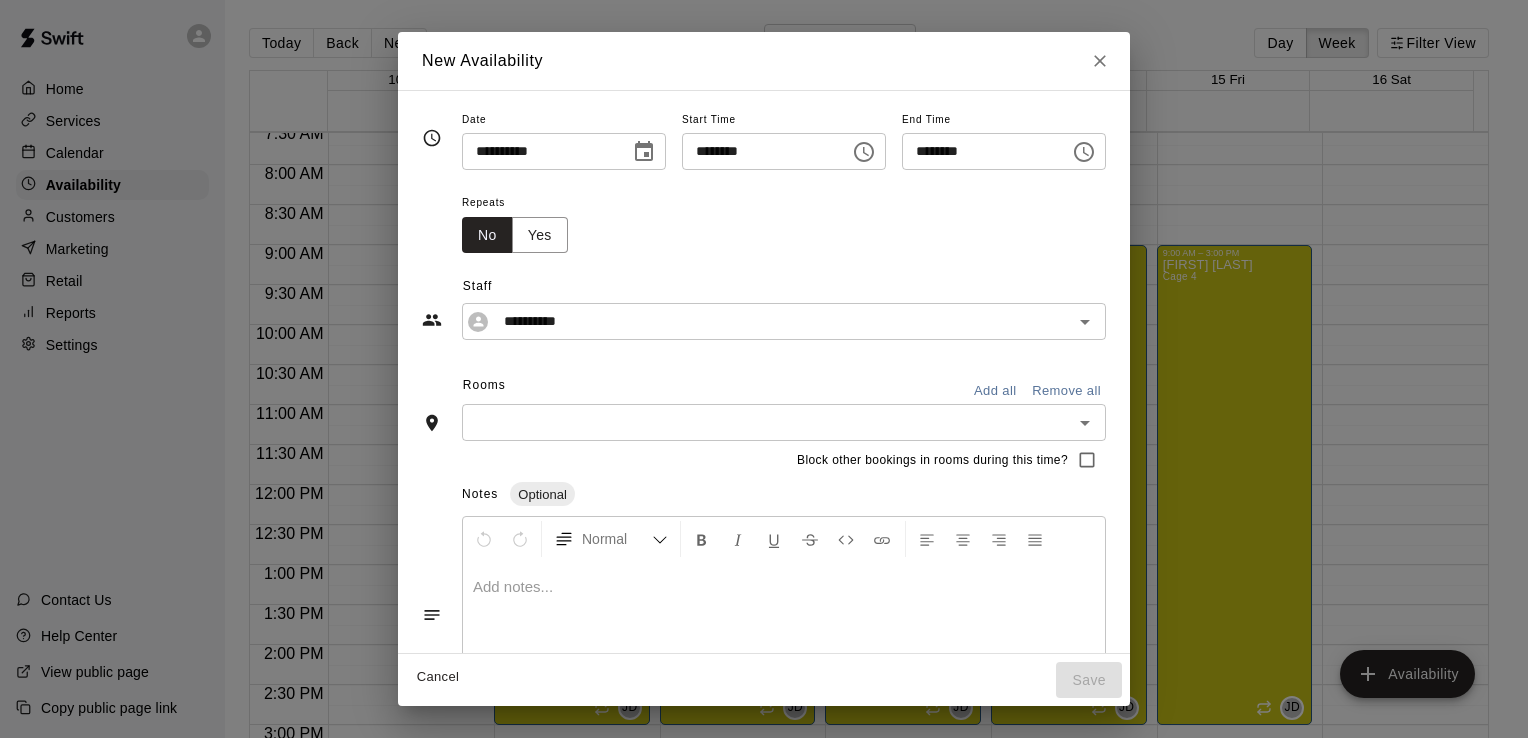 click 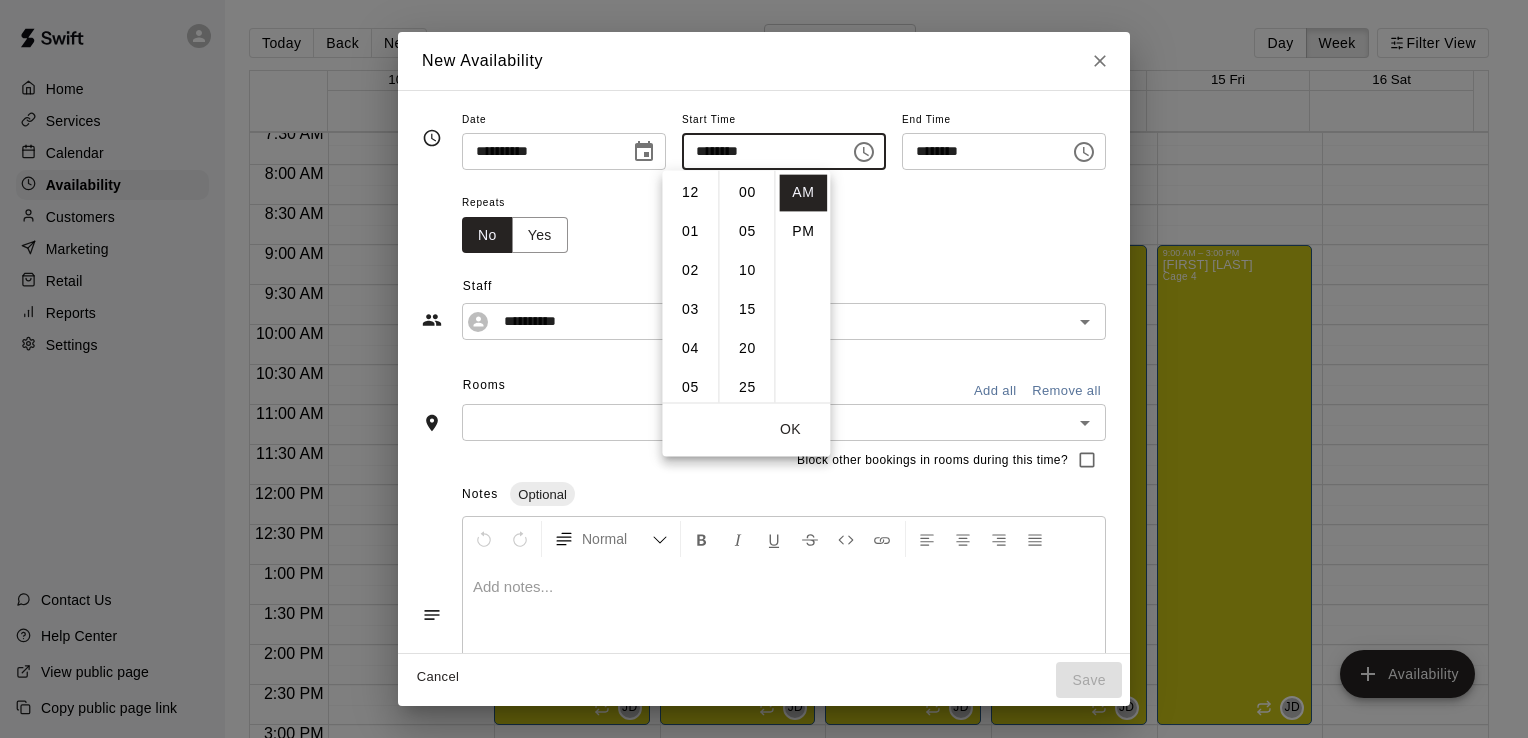 scroll, scrollTop: 312, scrollLeft: 0, axis: vertical 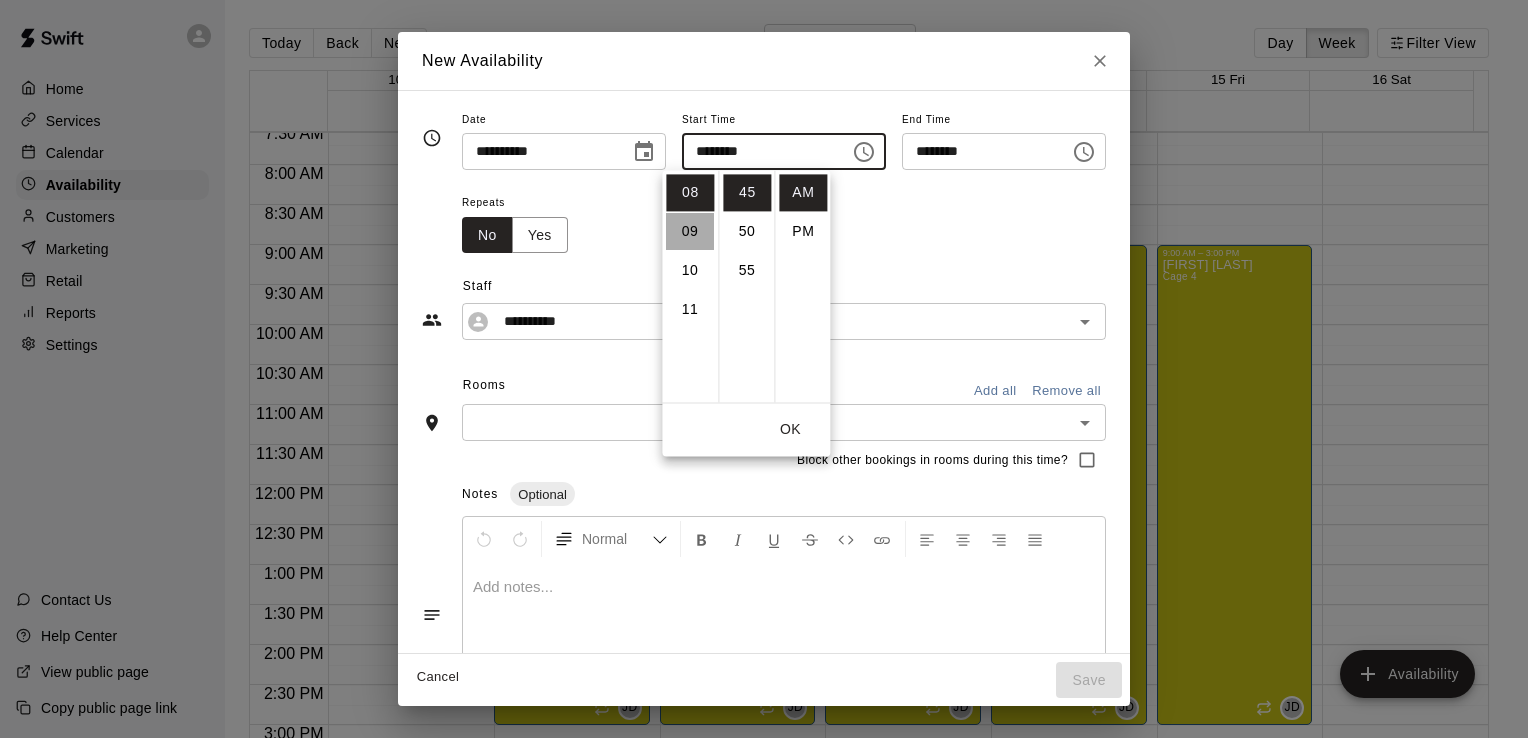 click on "09" at bounding box center (690, 231) 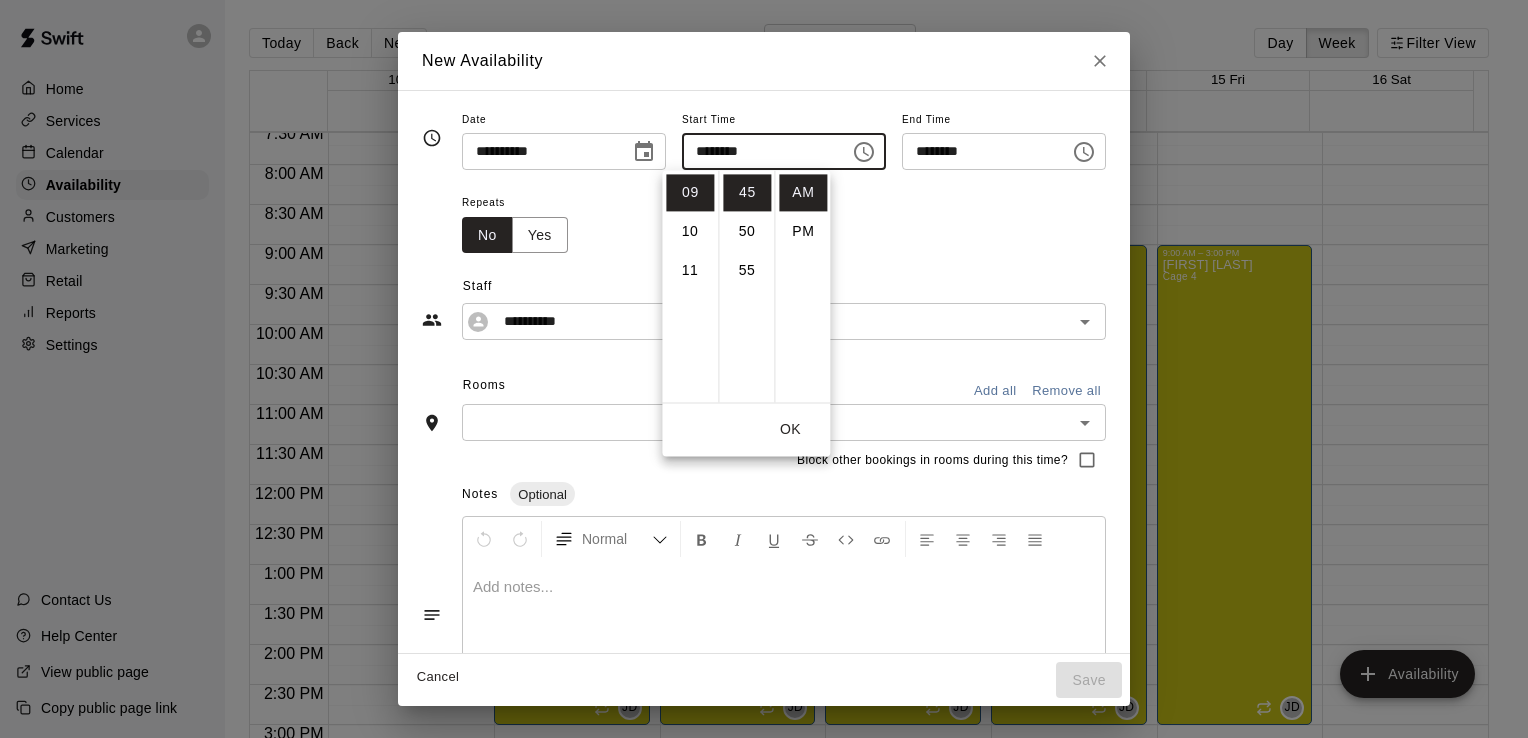 scroll, scrollTop: 0, scrollLeft: 0, axis: both 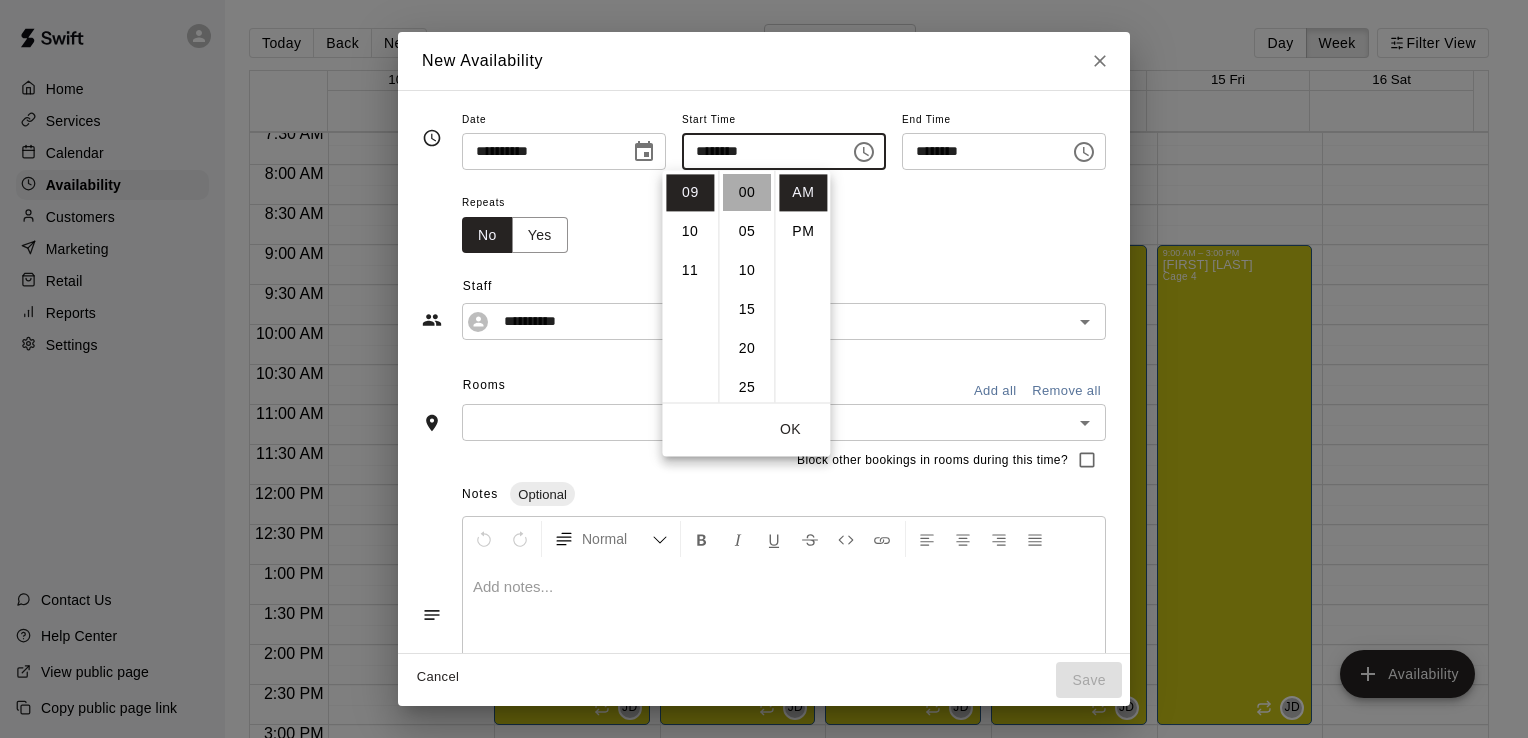 click on "00" at bounding box center [747, 192] 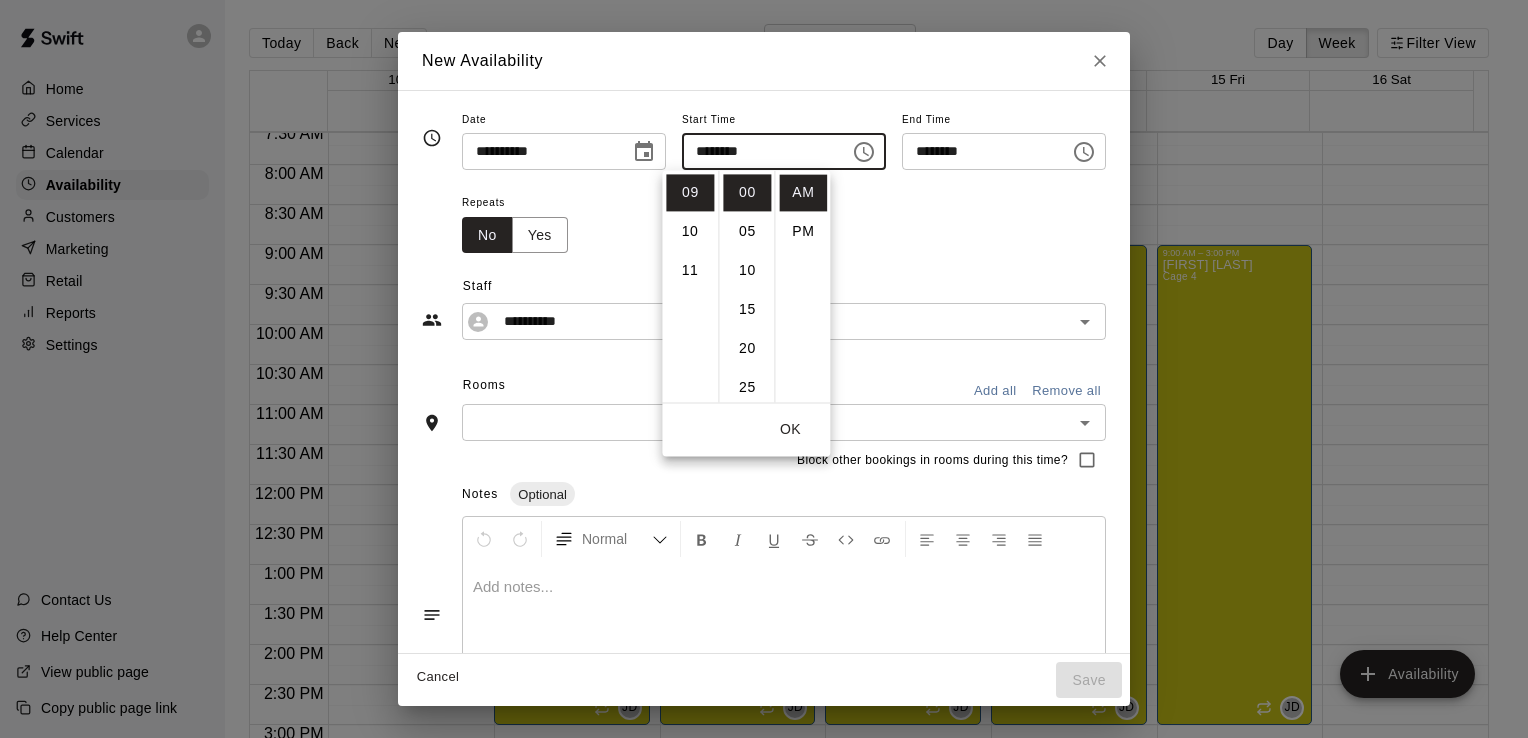 click on "Repeats No Yes" at bounding box center [784, 221] 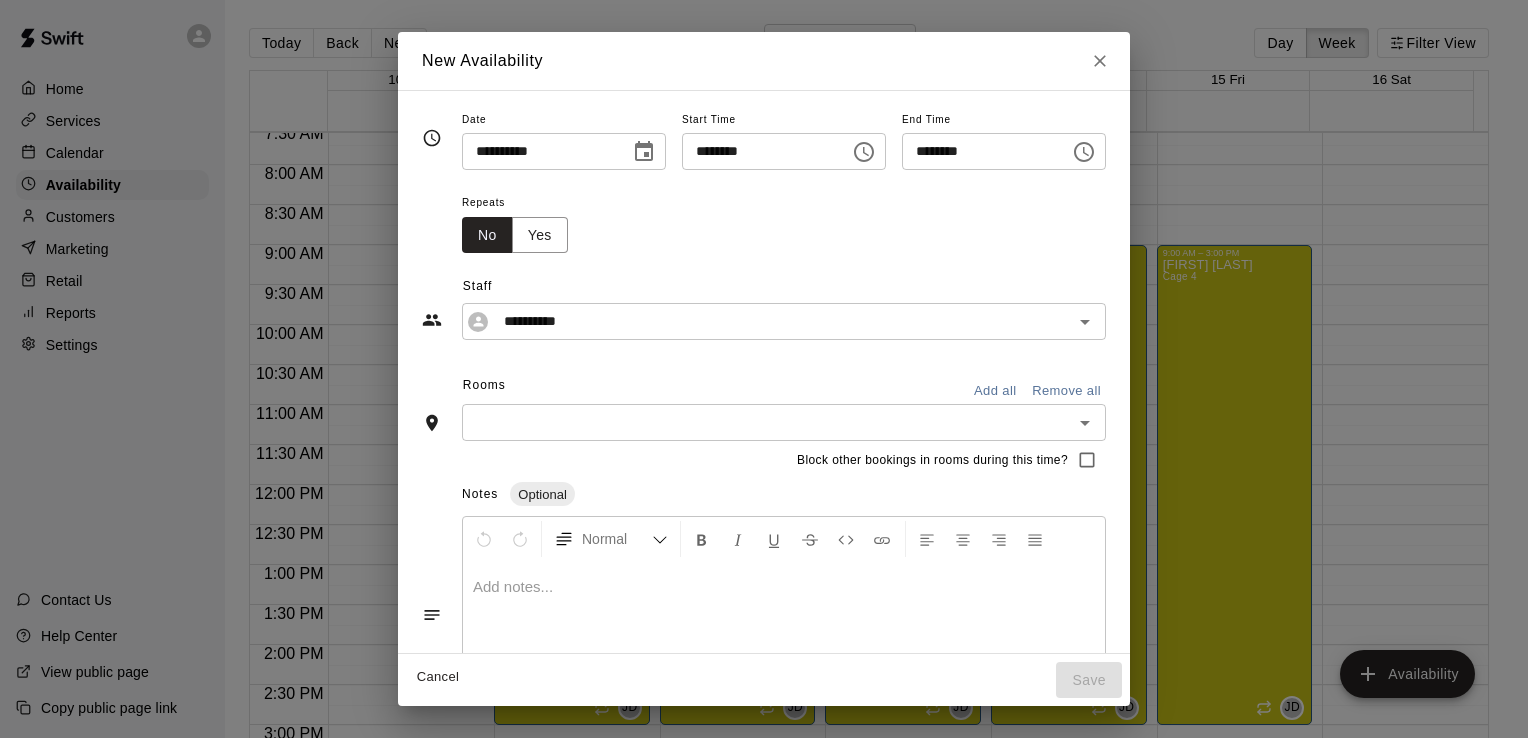 scroll, scrollTop: 80, scrollLeft: 0, axis: vertical 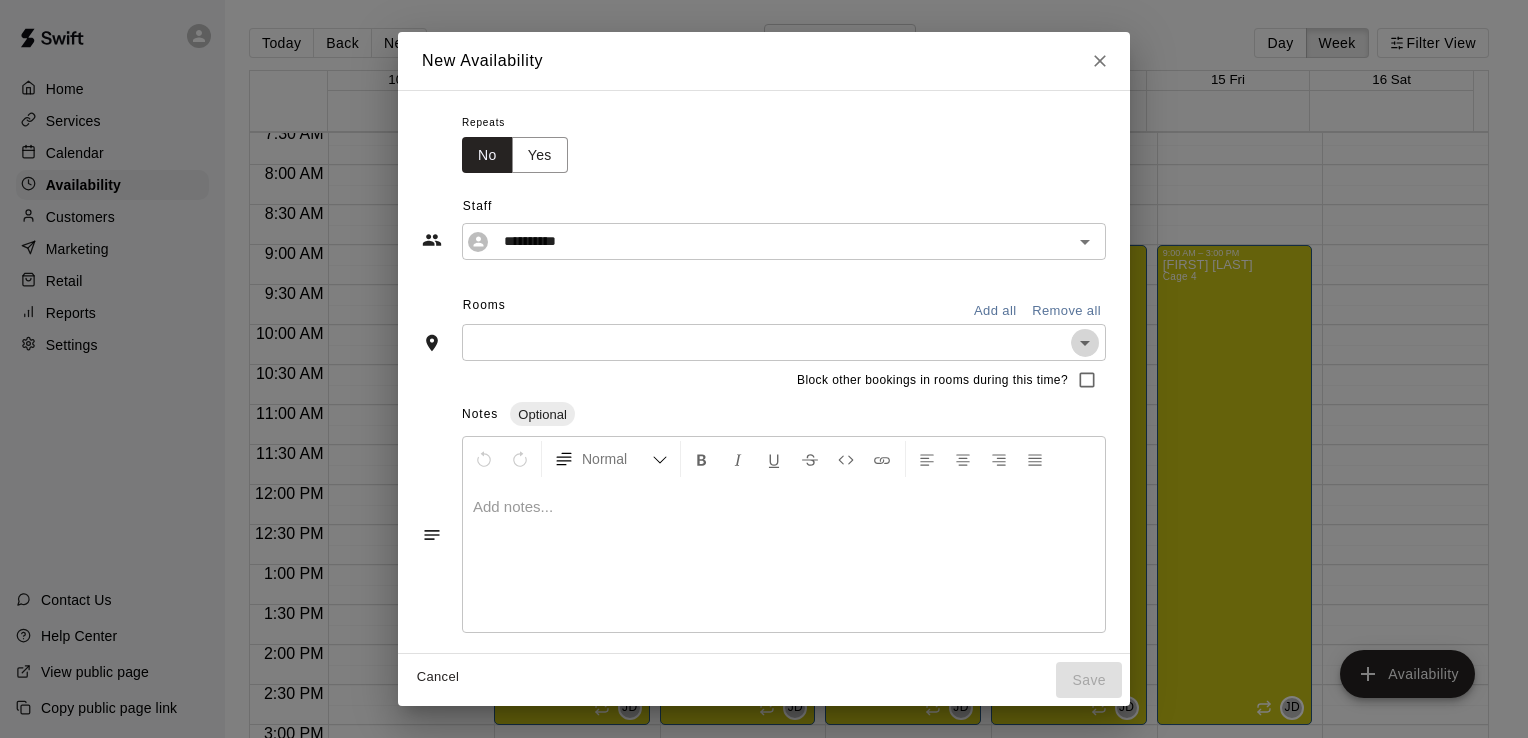click 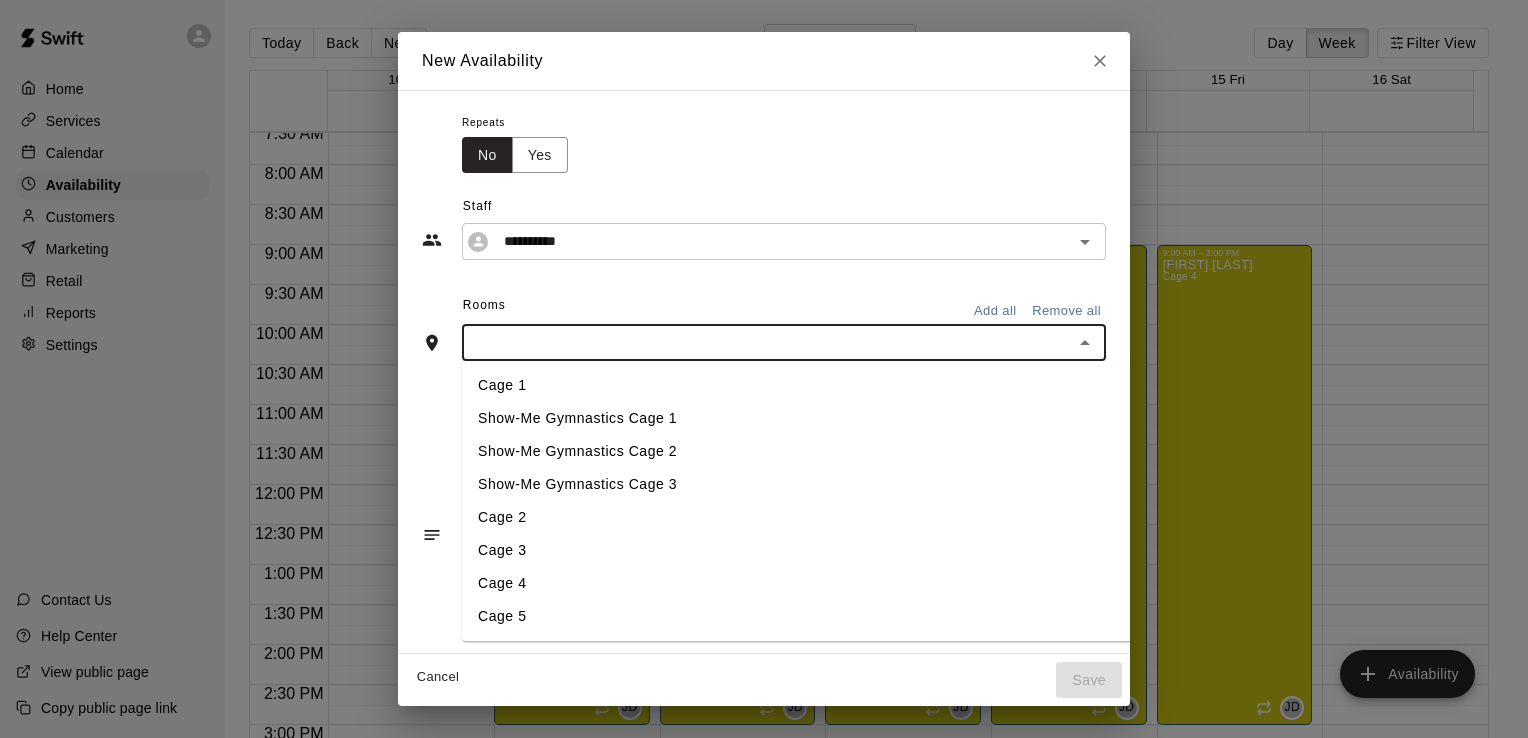 click on "Cage 2" at bounding box center [819, 518] 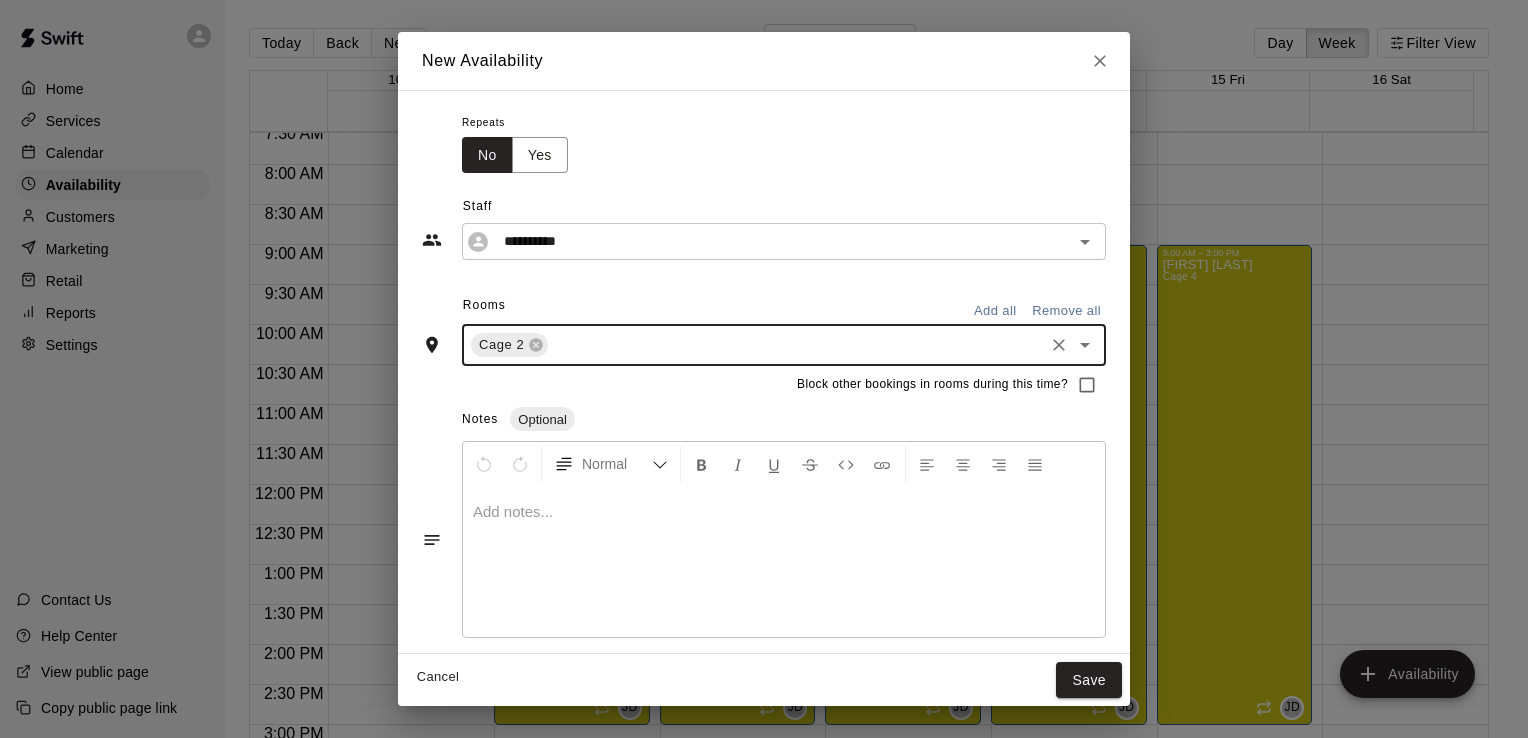 scroll, scrollTop: 85, scrollLeft: 0, axis: vertical 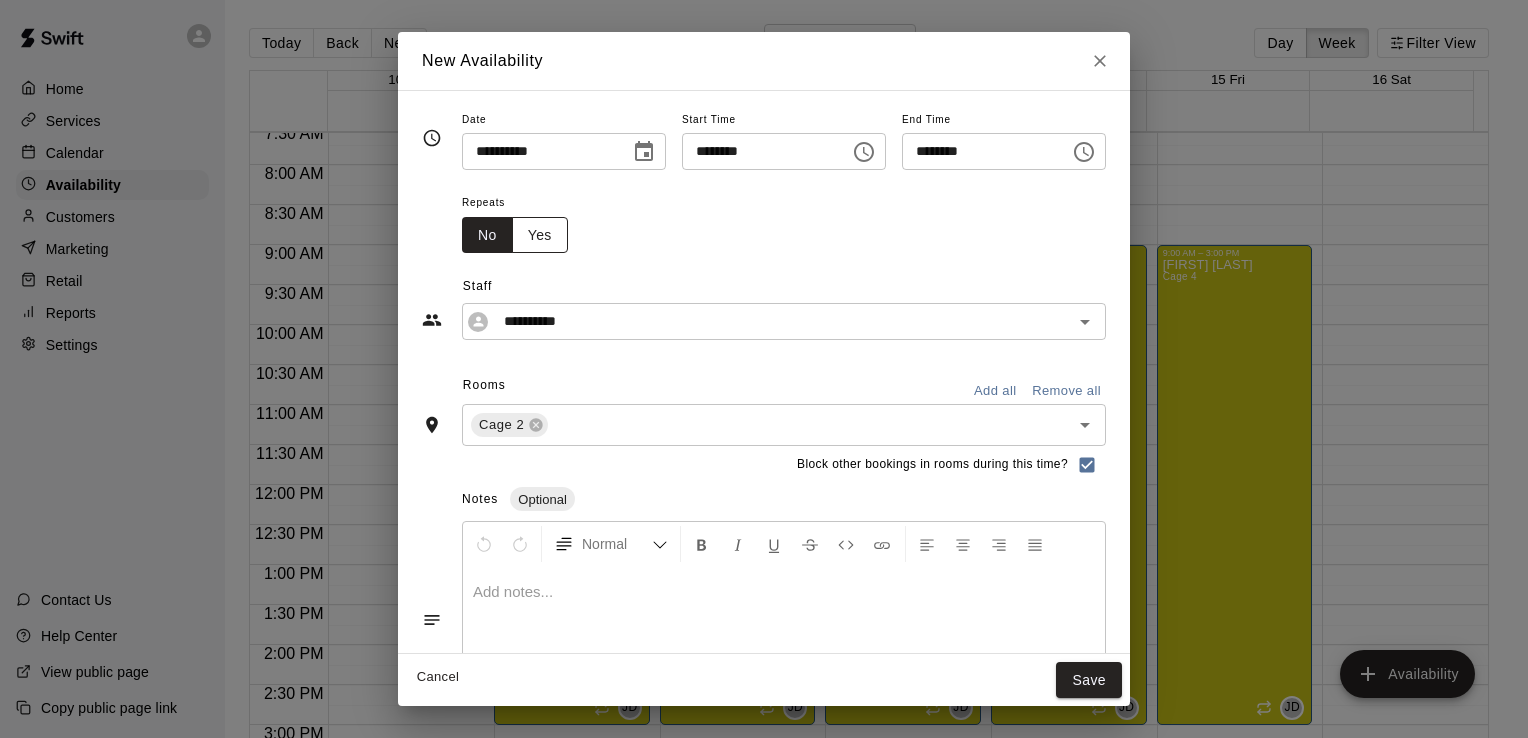 click on "Yes" at bounding box center (540, 235) 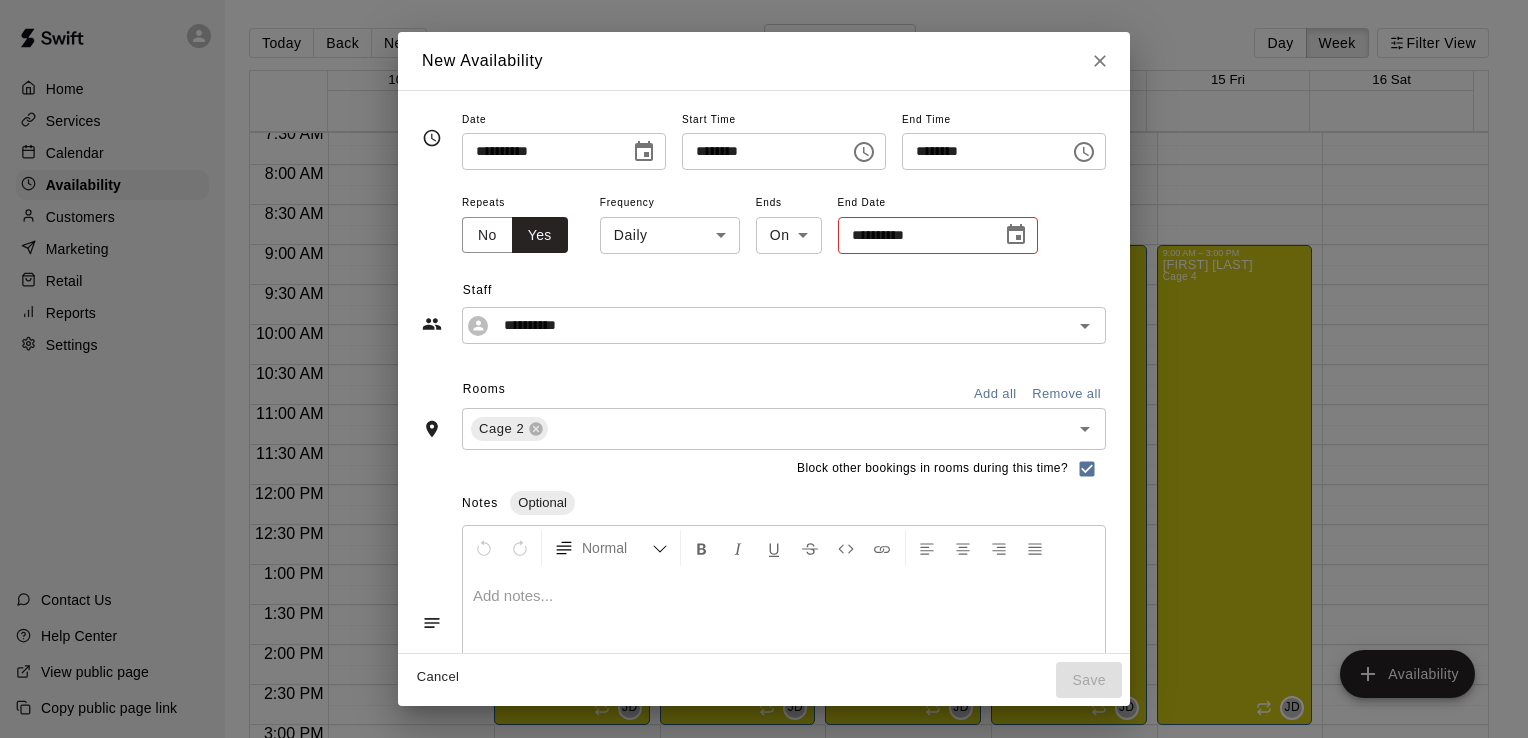 click on "**********" at bounding box center [913, 235] 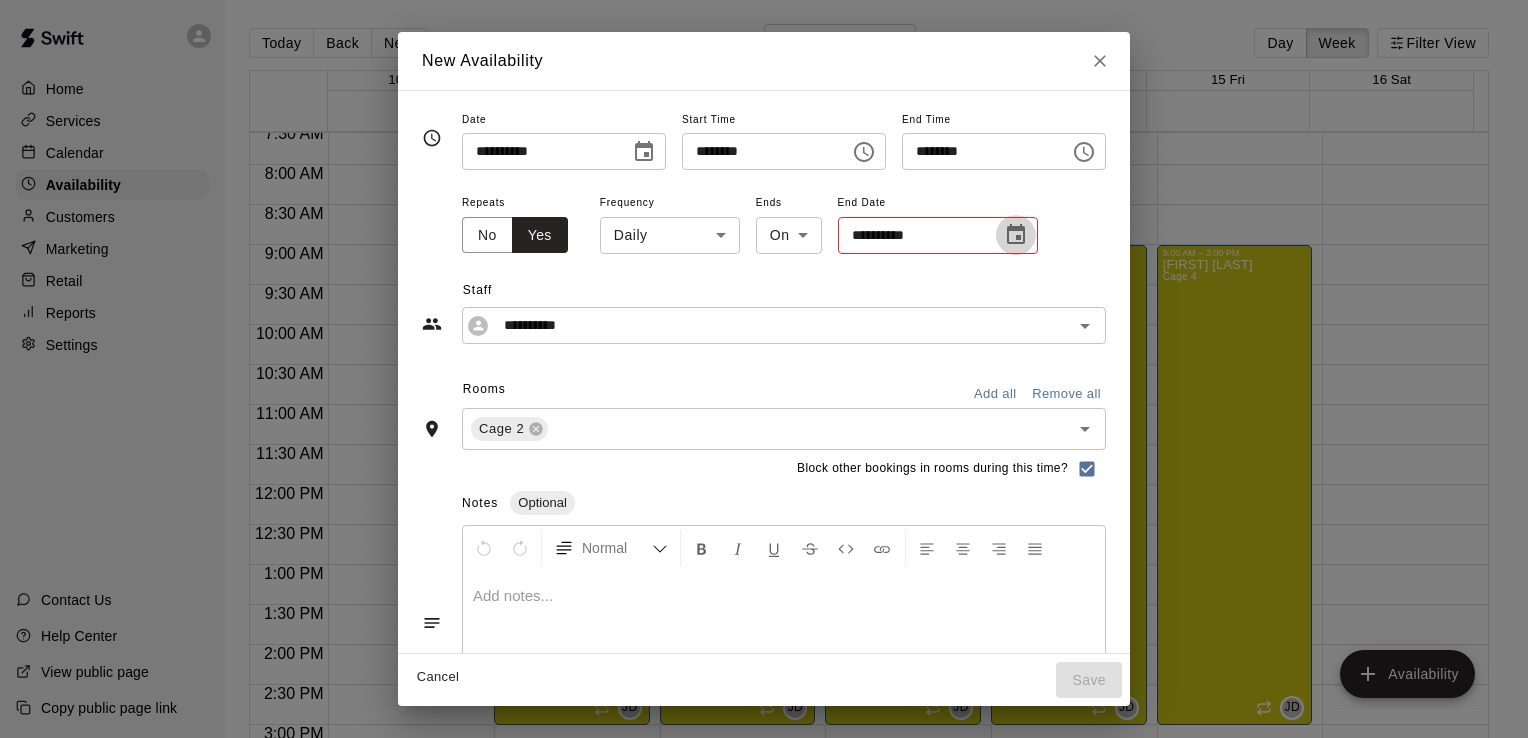 click 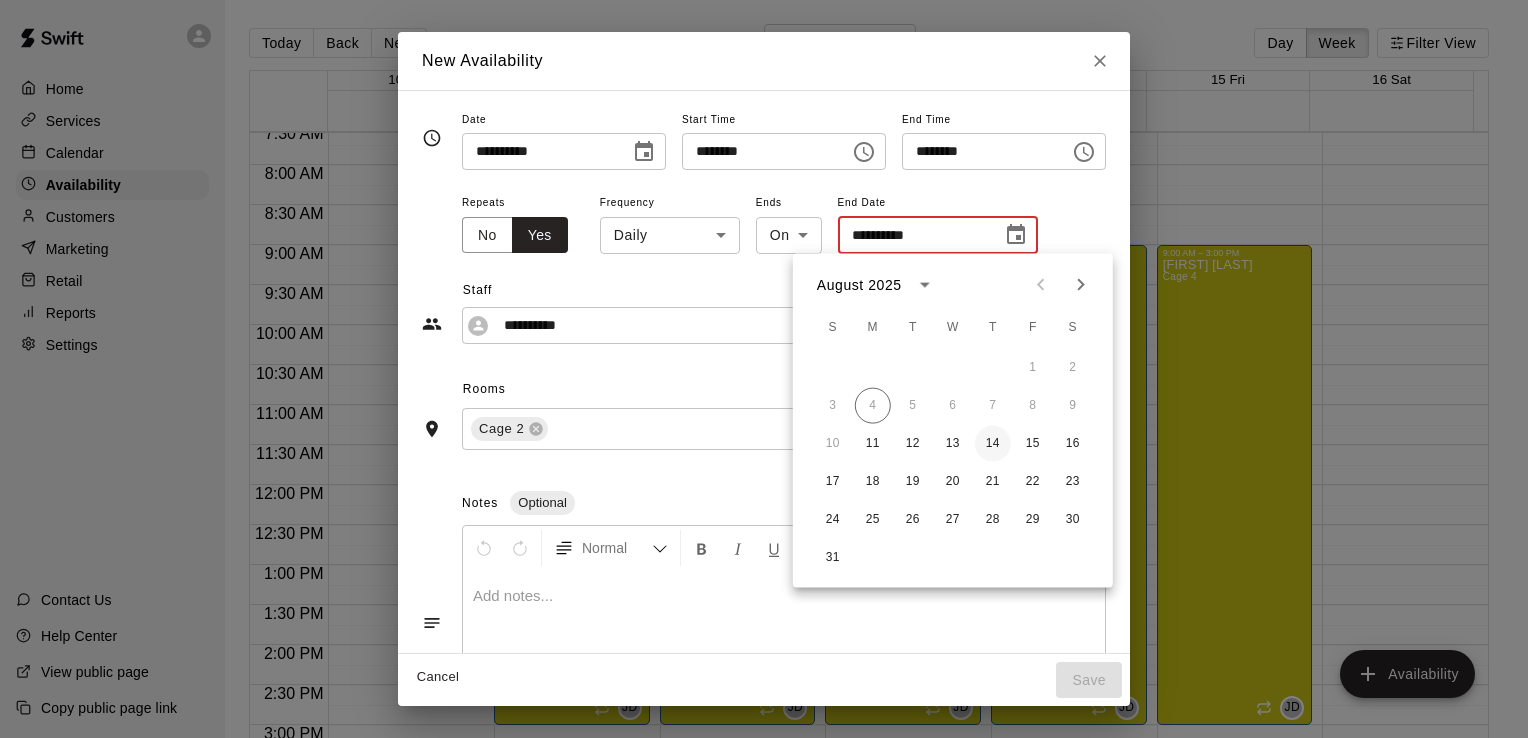 click on "14" at bounding box center [993, 444] 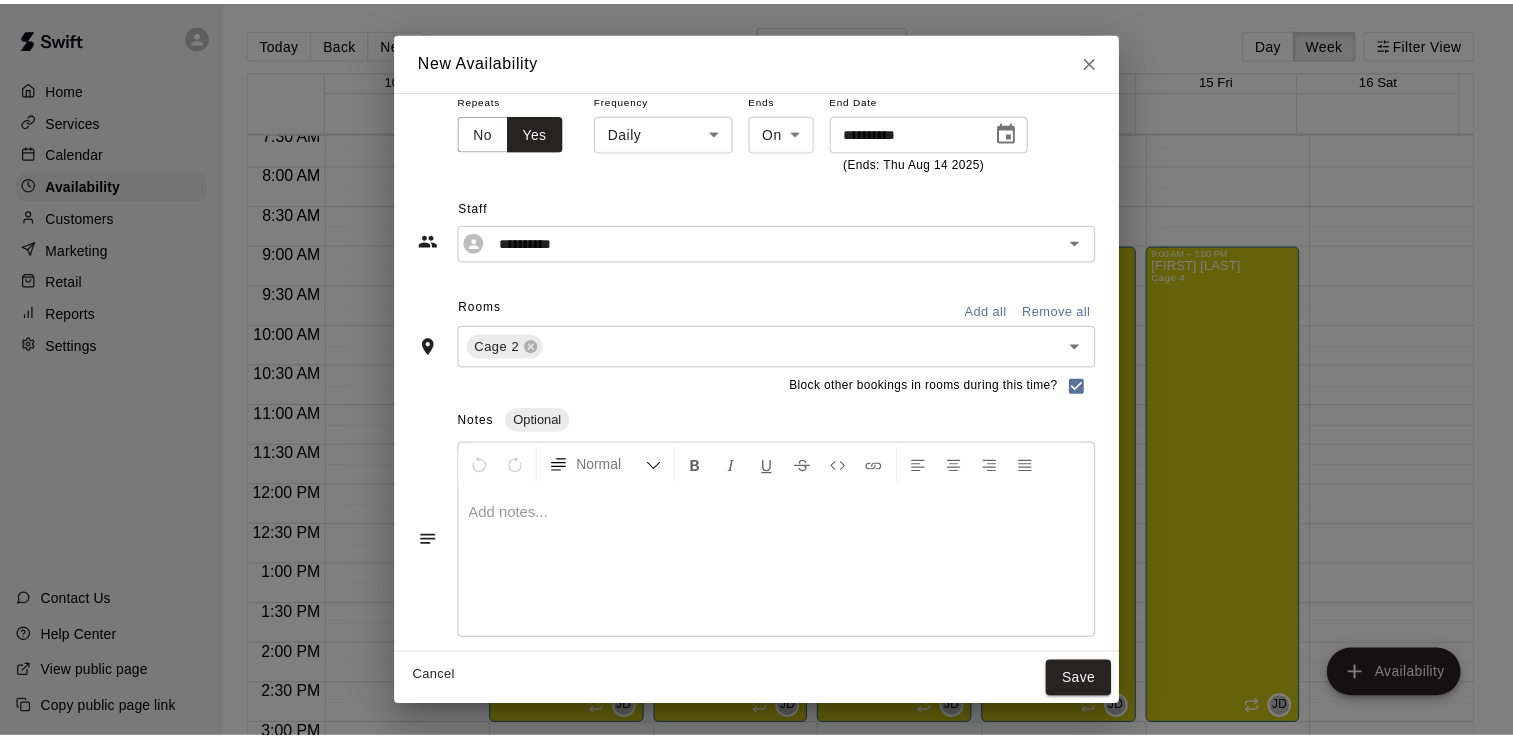 scroll, scrollTop: 109, scrollLeft: 0, axis: vertical 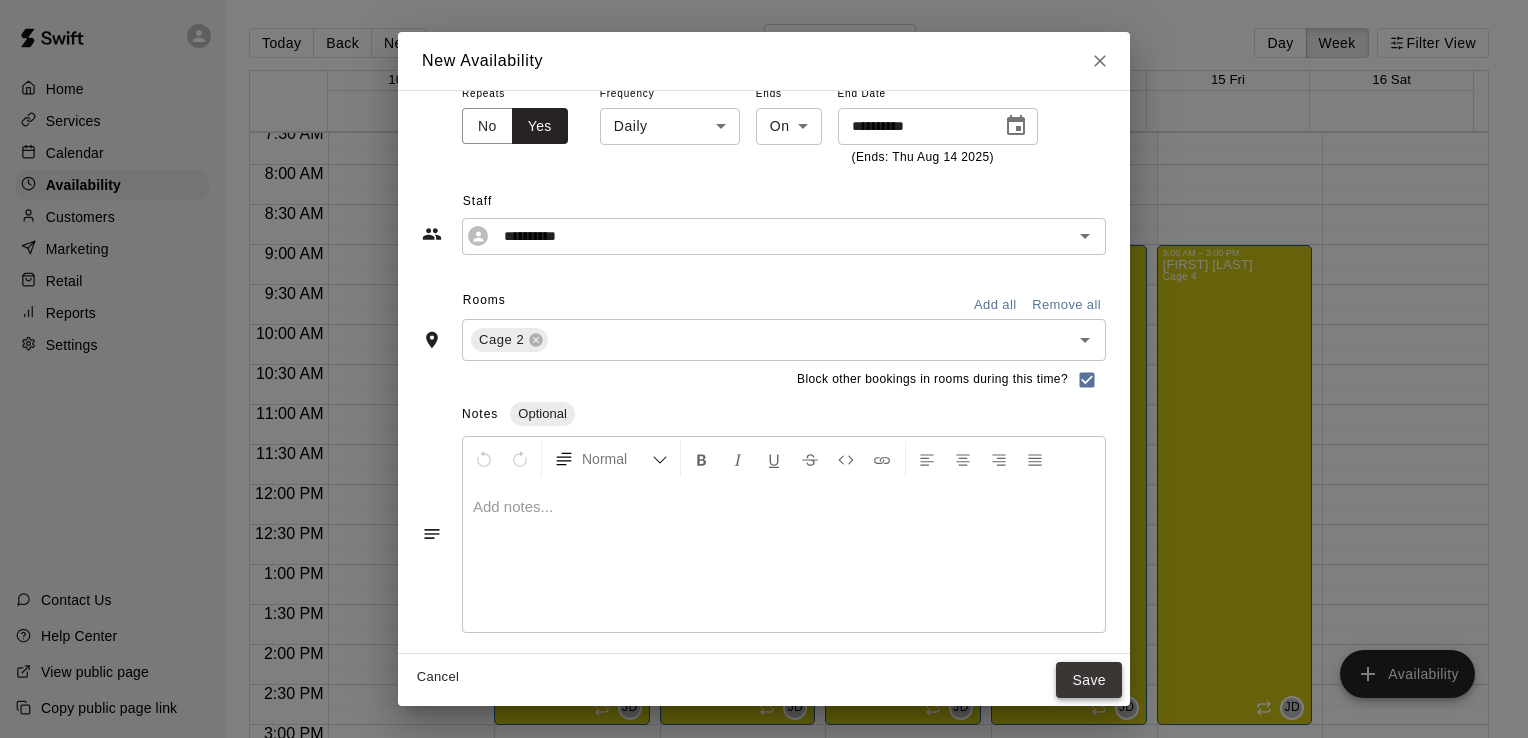 click on "Save" at bounding box center (1089, 680) 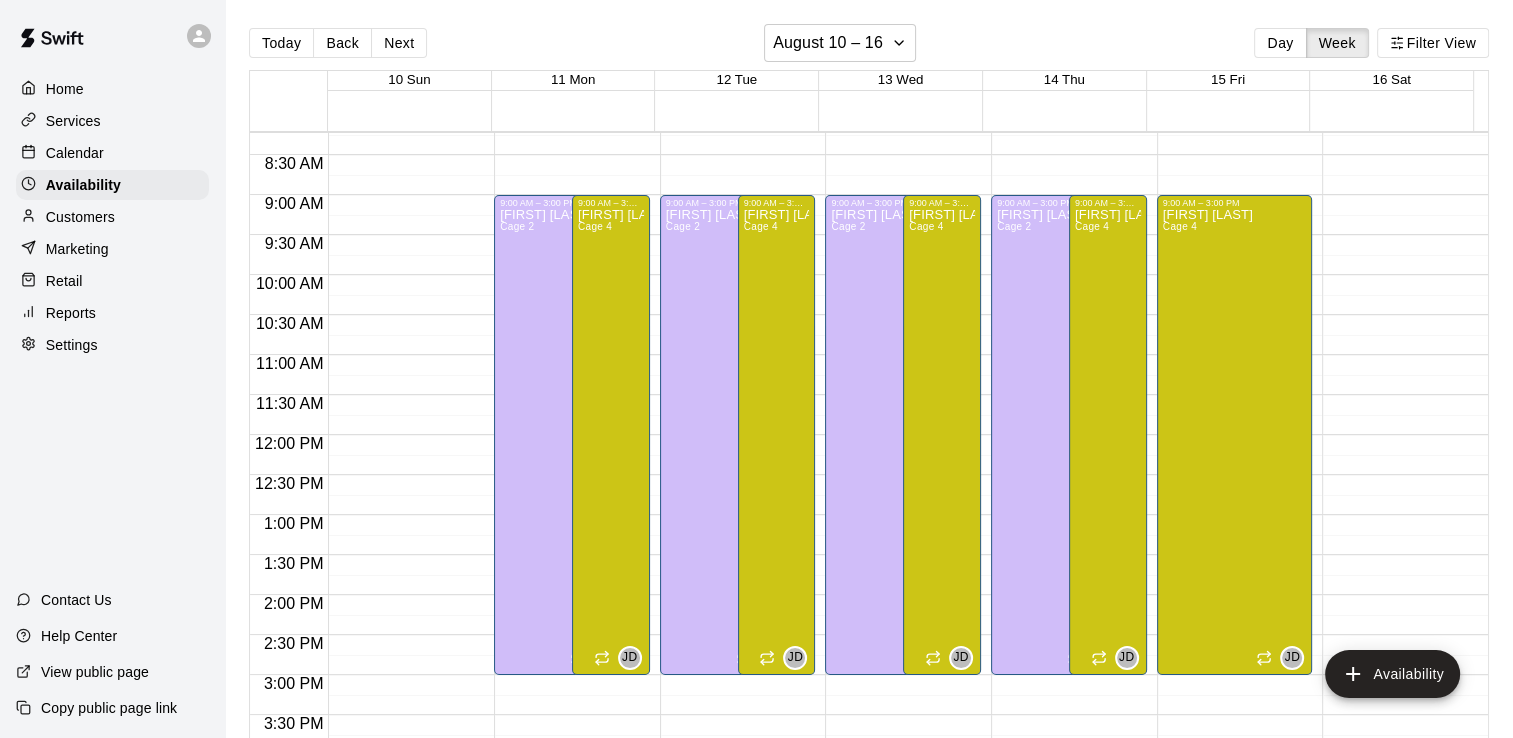 scroll, scrollTop: 676, scrollLeft: 0, axis: vertical 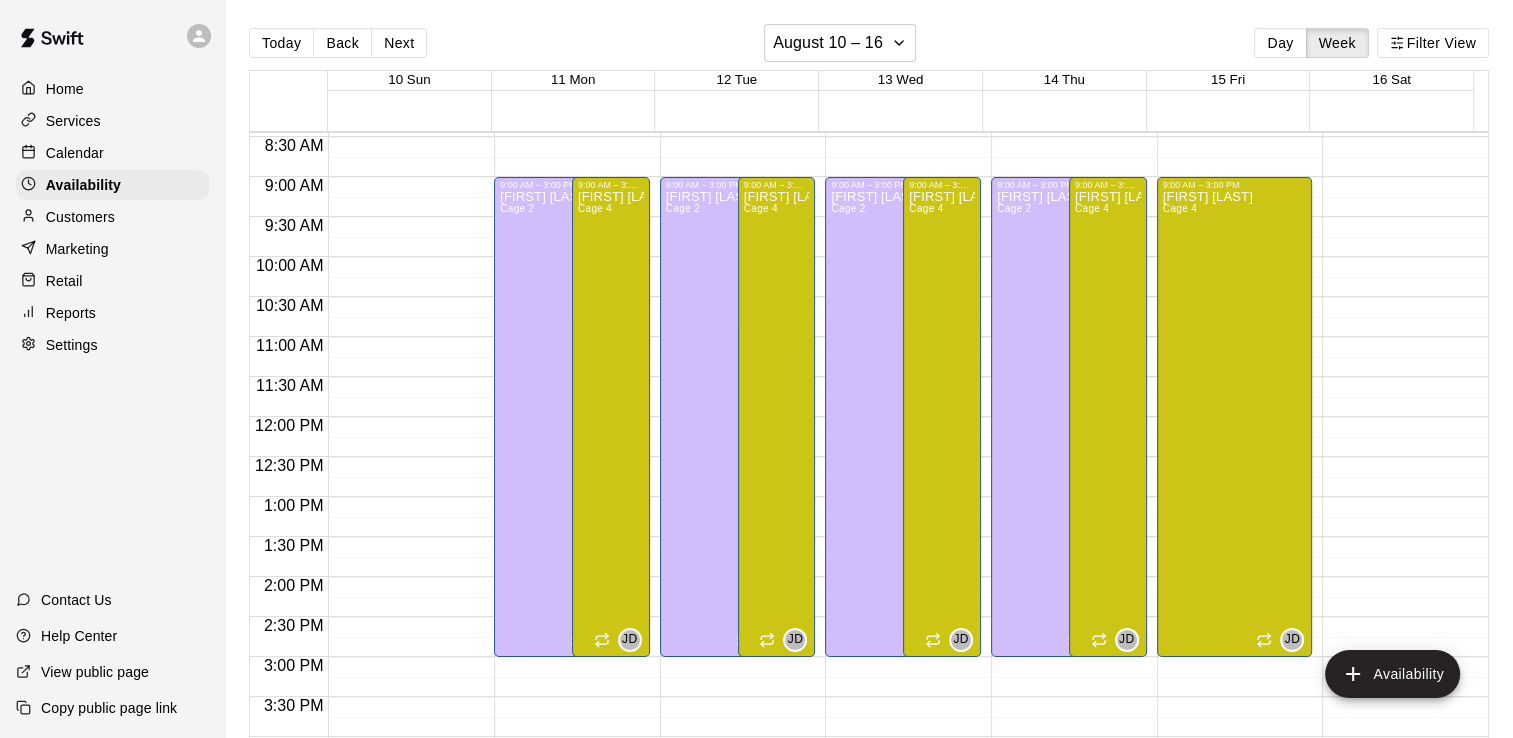 click on "12:00 AM – 6:30 AM Closed 9:00 PM – 11:59 PM Closed" at bounding box center [1400, 417] 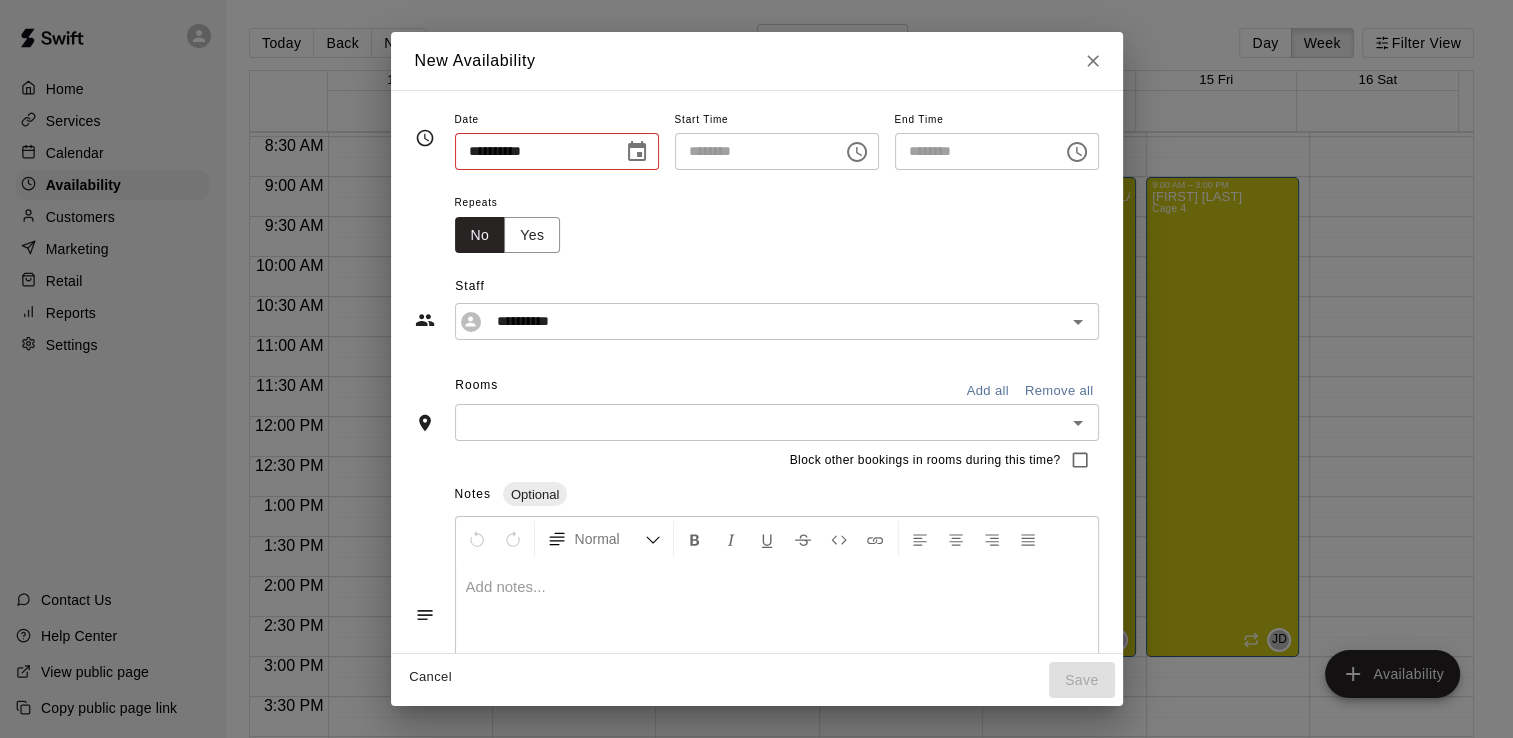 type on "**********" 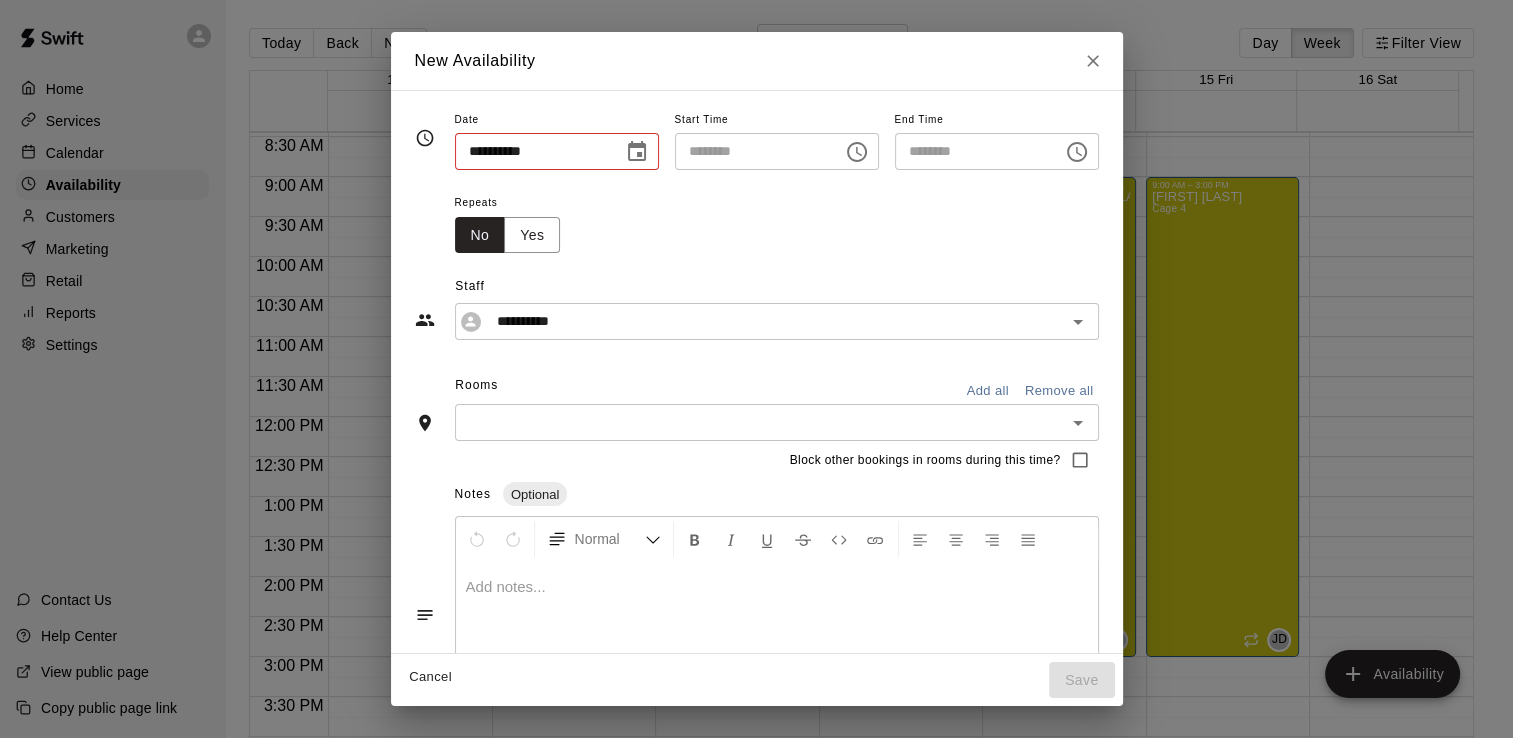 type on "********" 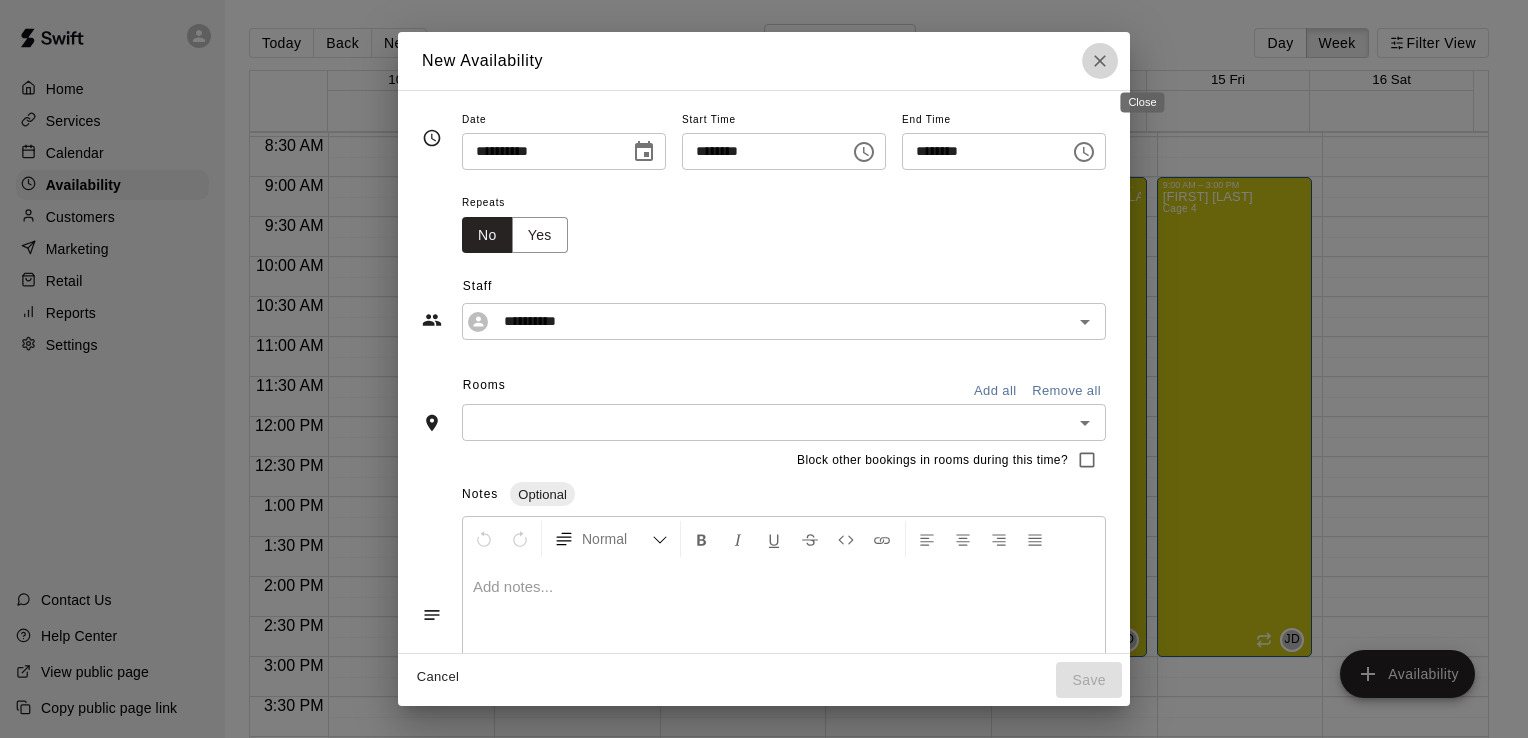 click 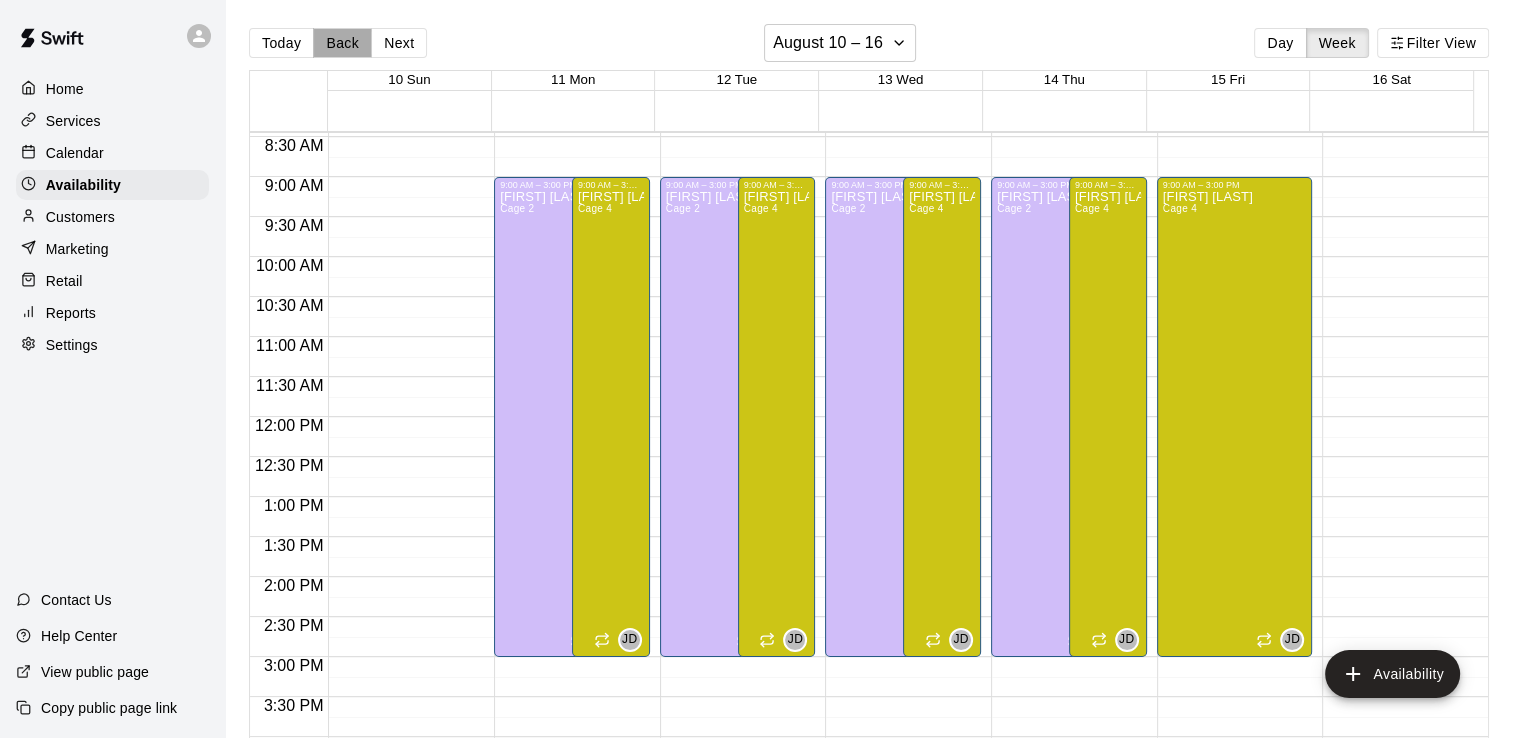 click on "Back" at bounding box center [342, 43] 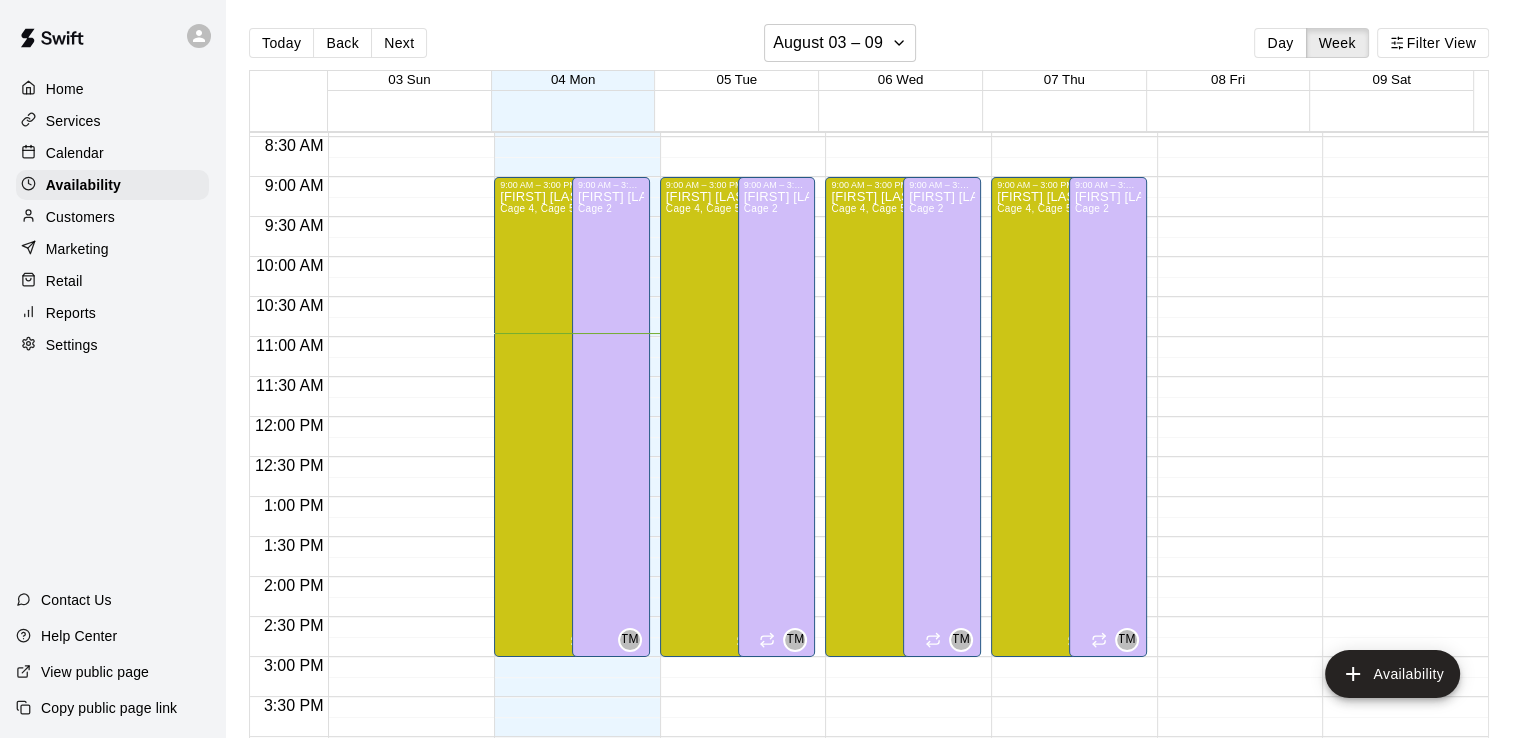 click on "Calendar" at bounding box center (112, 153) 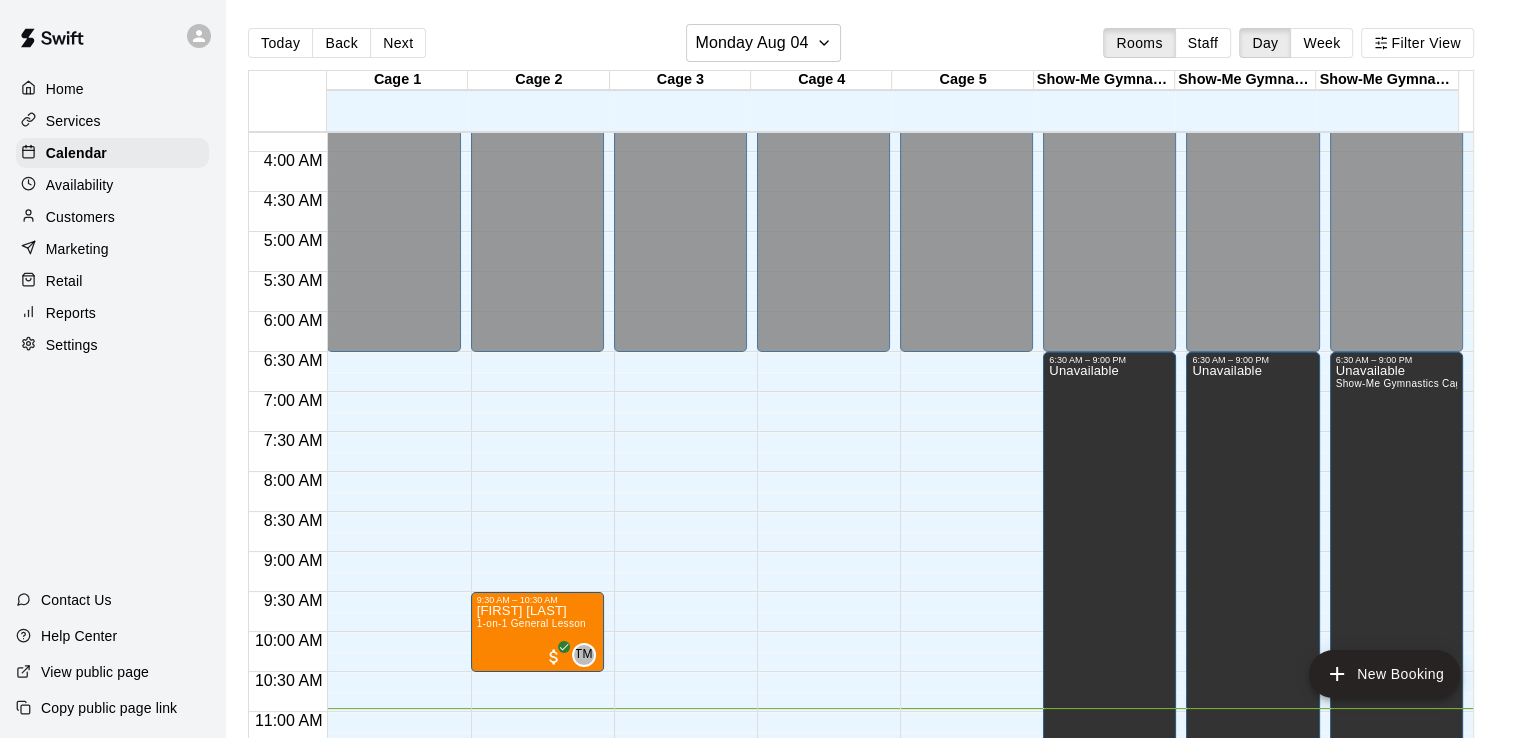 scroll, scrollTop: 344, scrollLeft: 0, axis: vertical 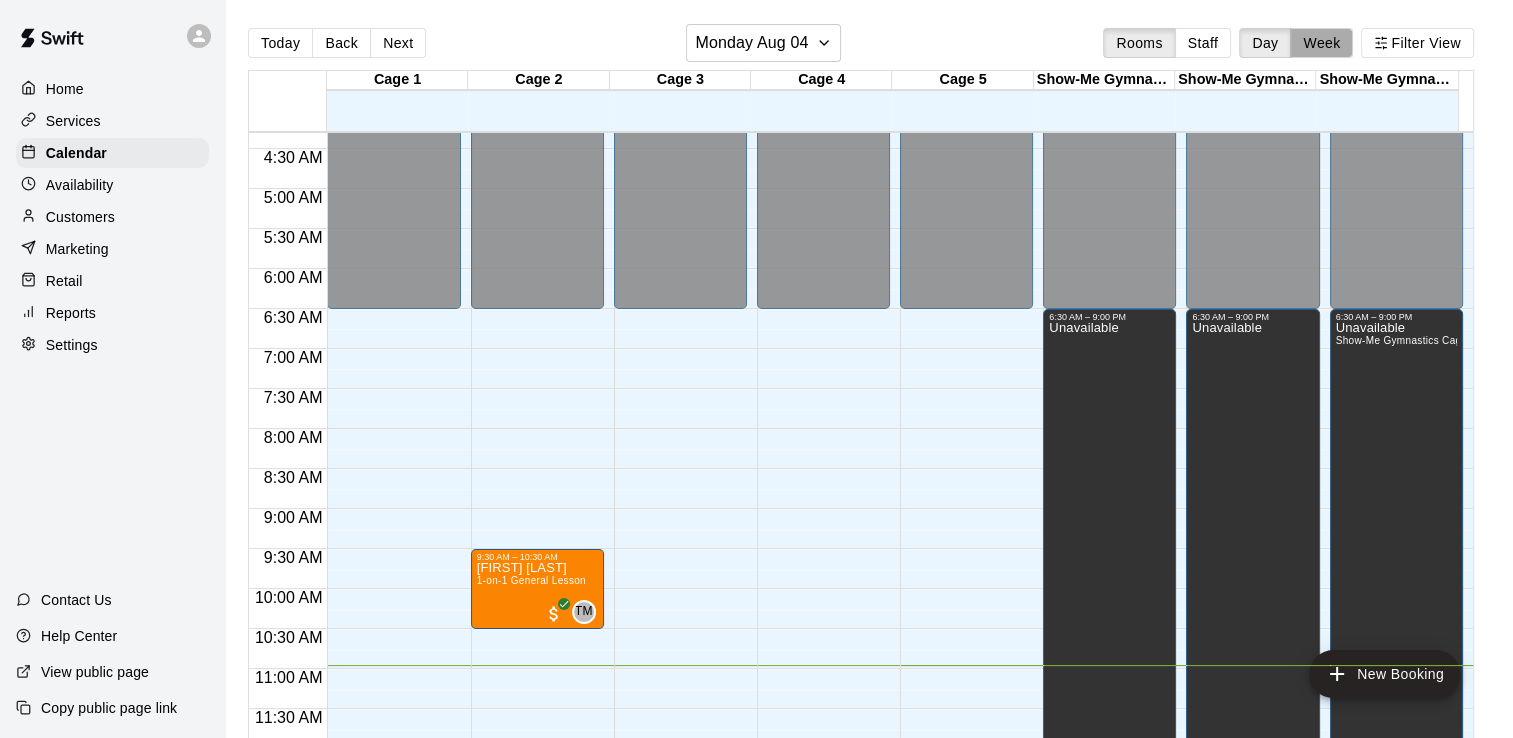 click on "Week" at bounding box center [1321, 43] 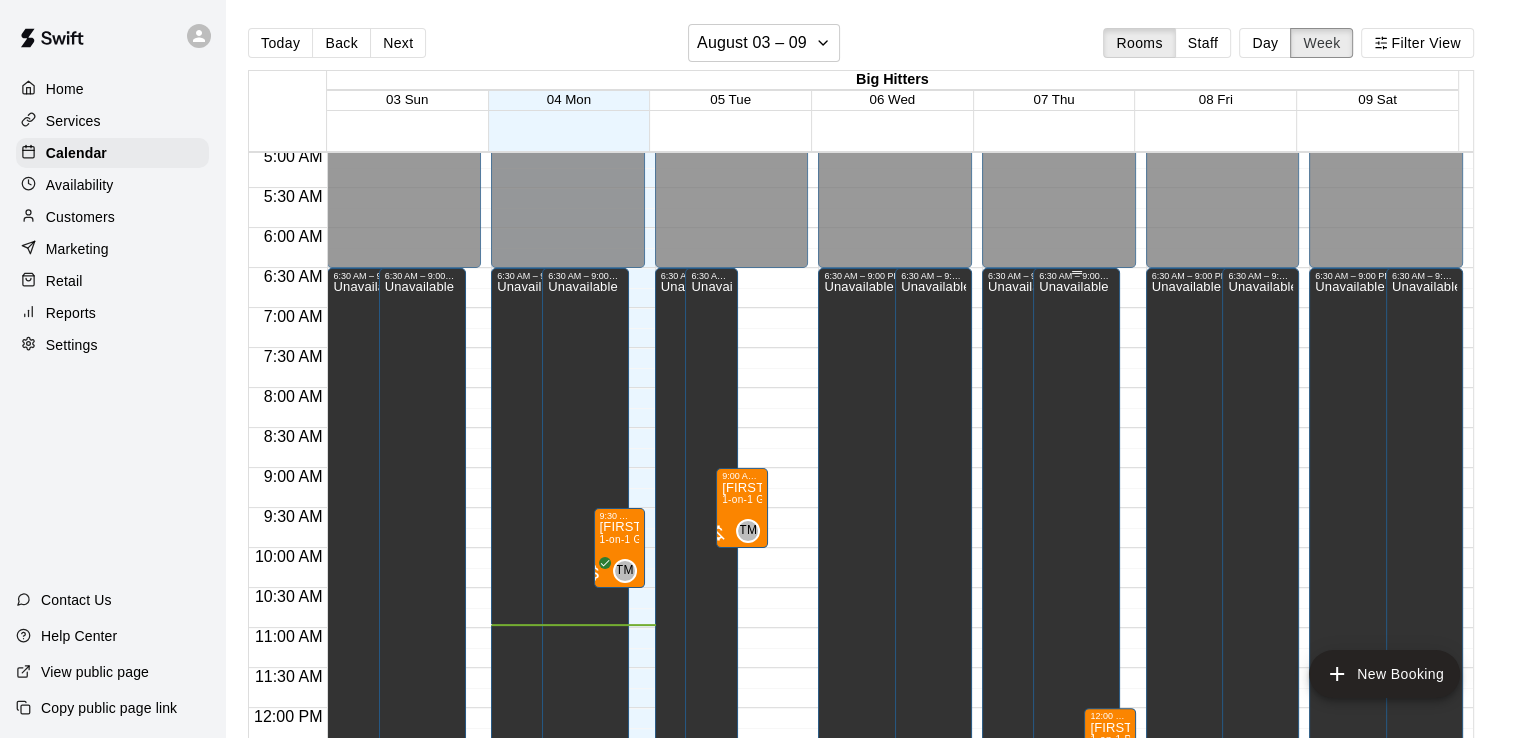 scroll, scrollTop: 404, scrollLeft: 0, axis: vertical 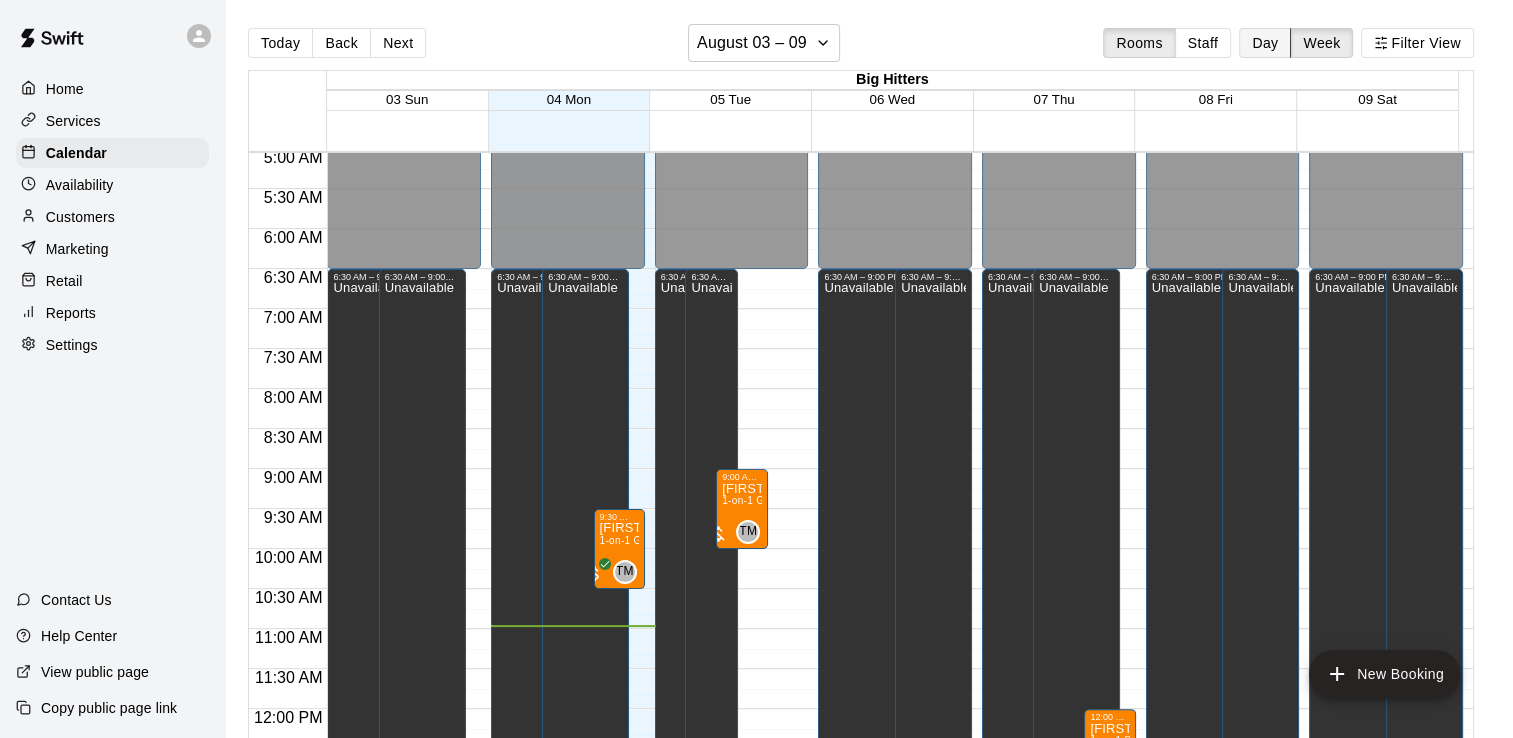 click on "Day" at bounding box center (1265, 43) 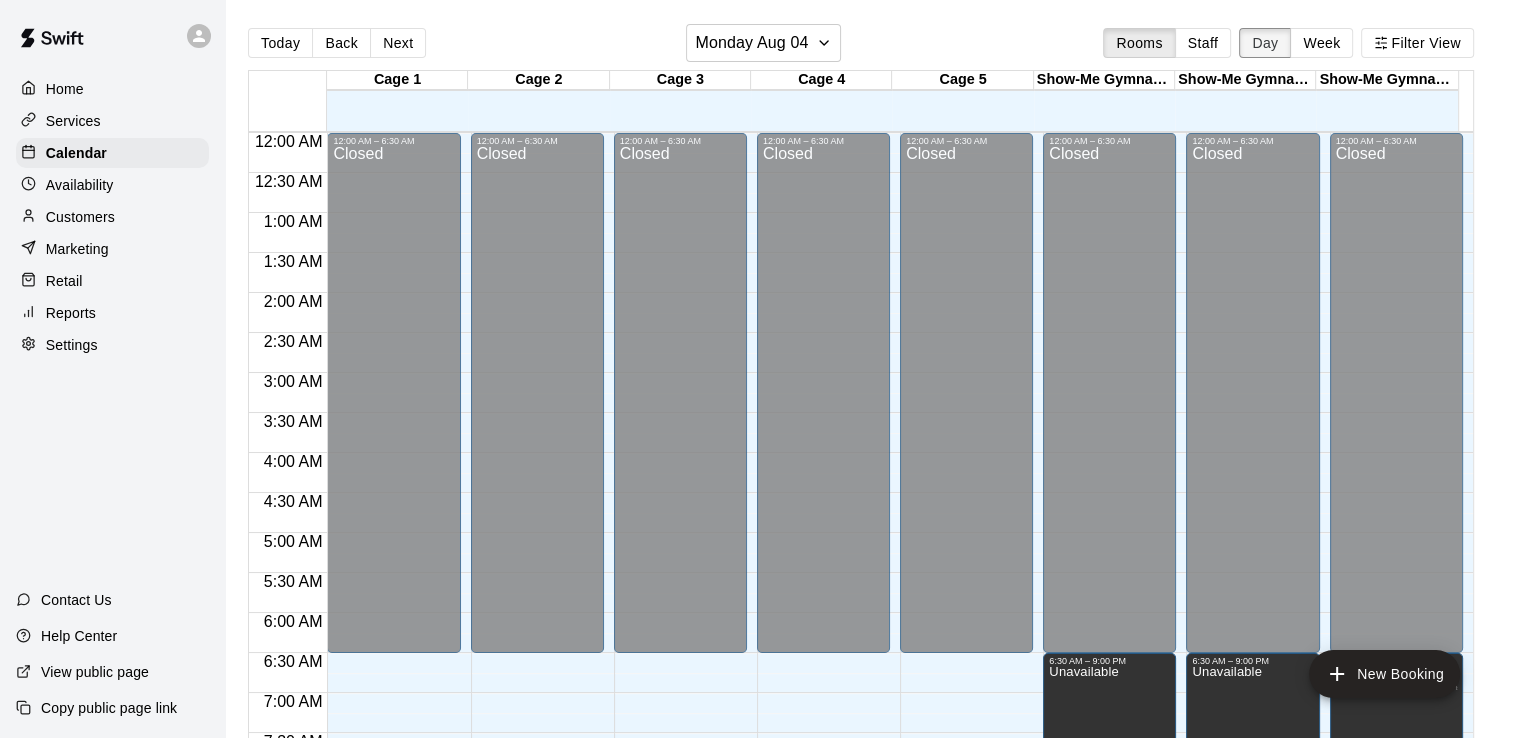 scroll, scrollTop: 877, scrollLeft: 0, axis: vertical 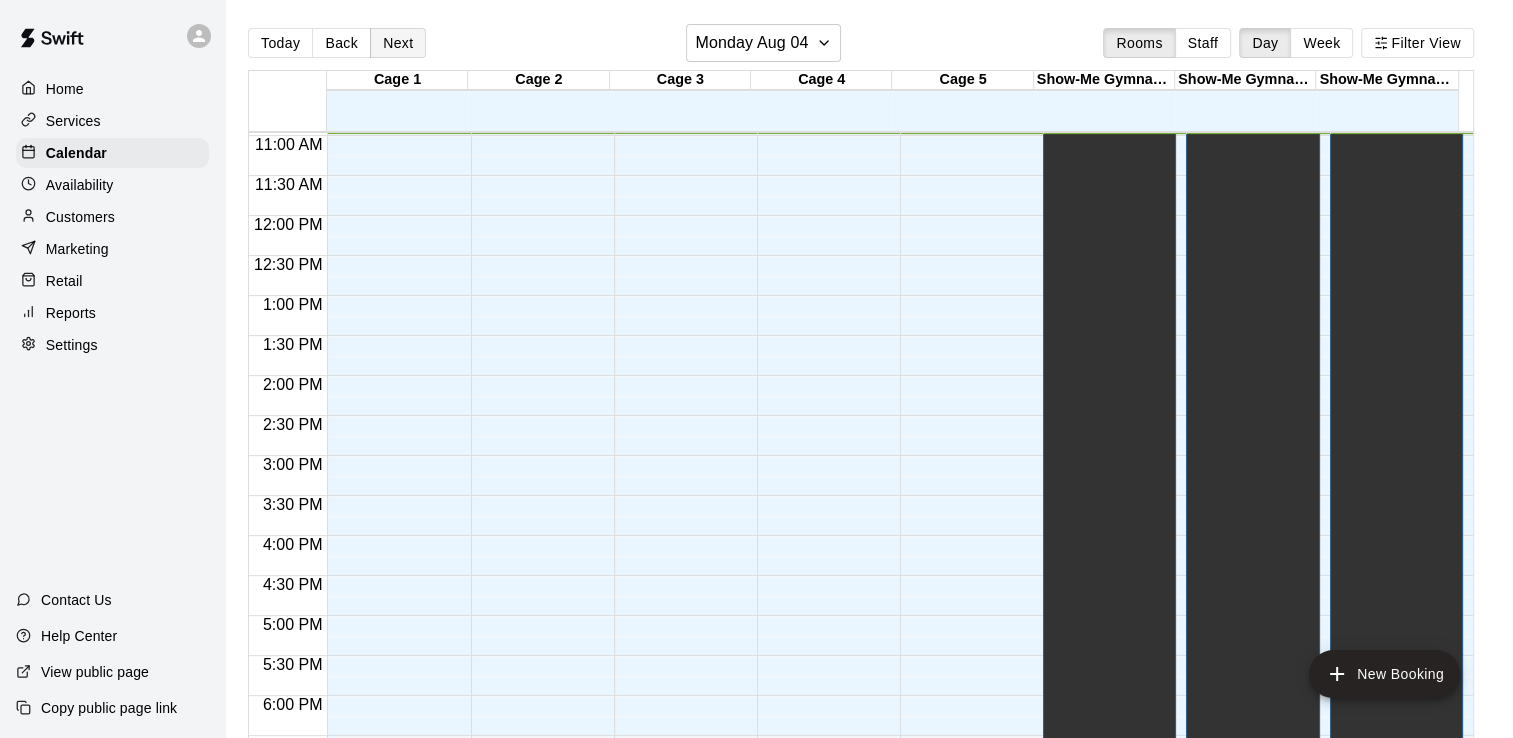 click on "Next" at bounding box center (398, 43) 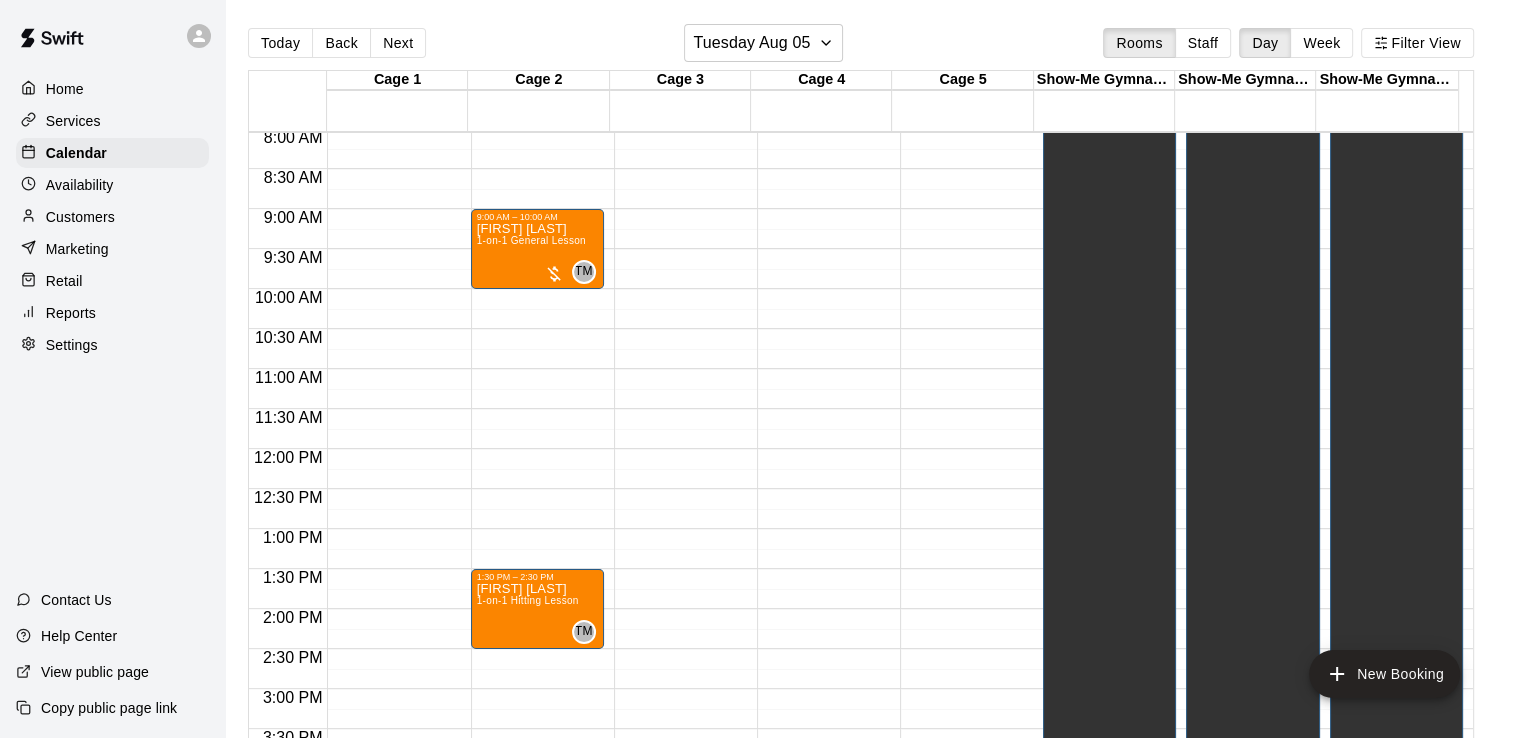 scroll, scrollTop: 609, scrollLeft: 0, axis: vertical 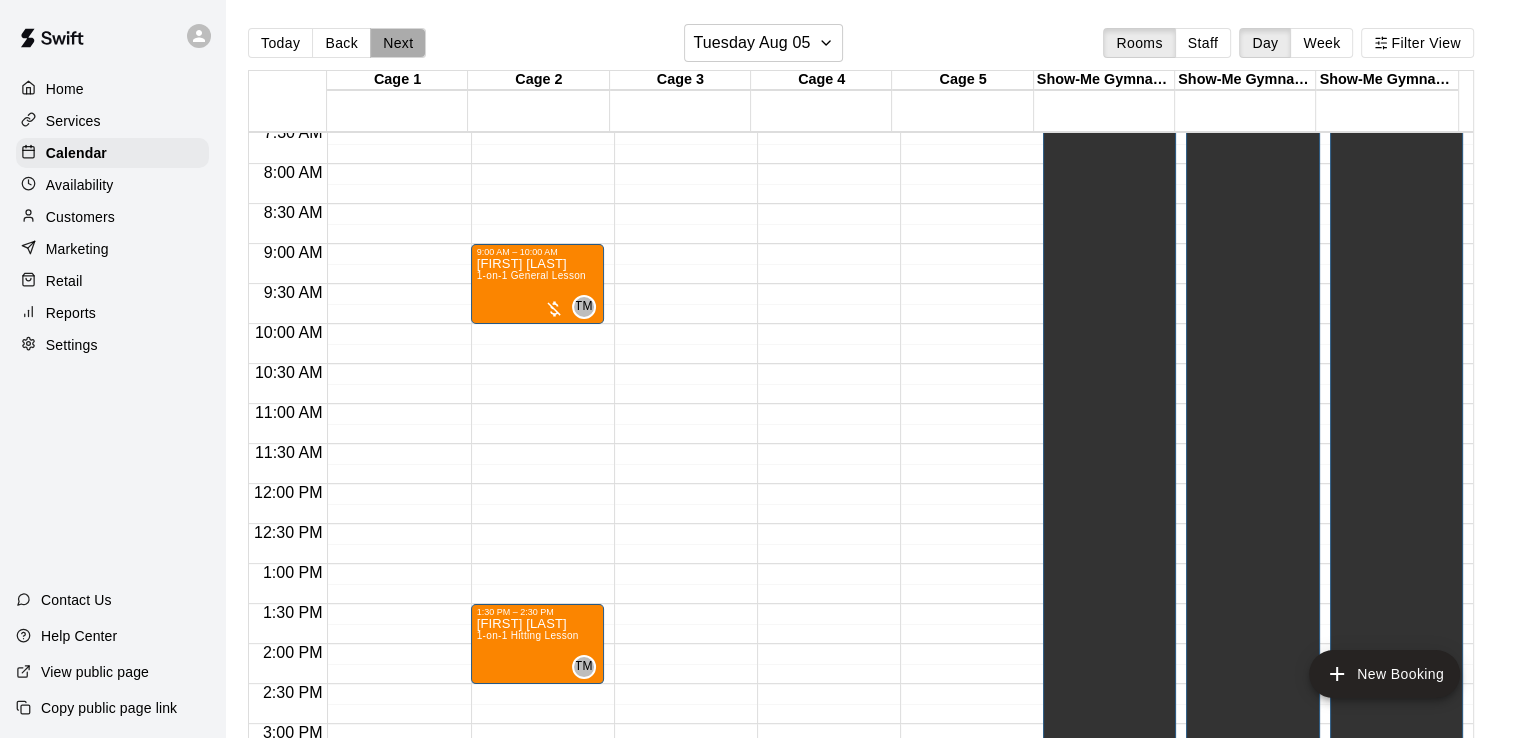 click on "Next" at bounding box center [398, 43] 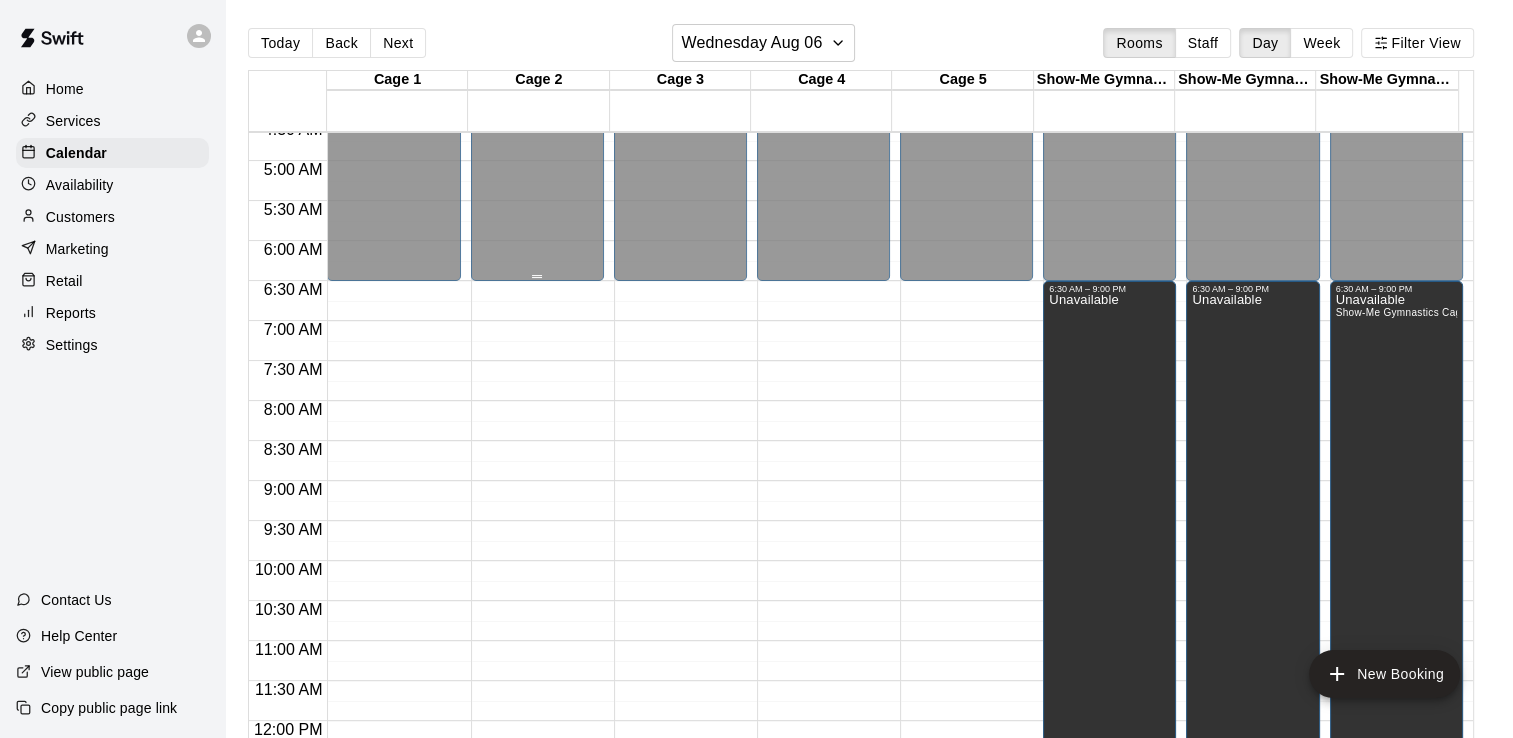 scroll, scrollTop: 368, scrollLeft: 0, axis: vertical 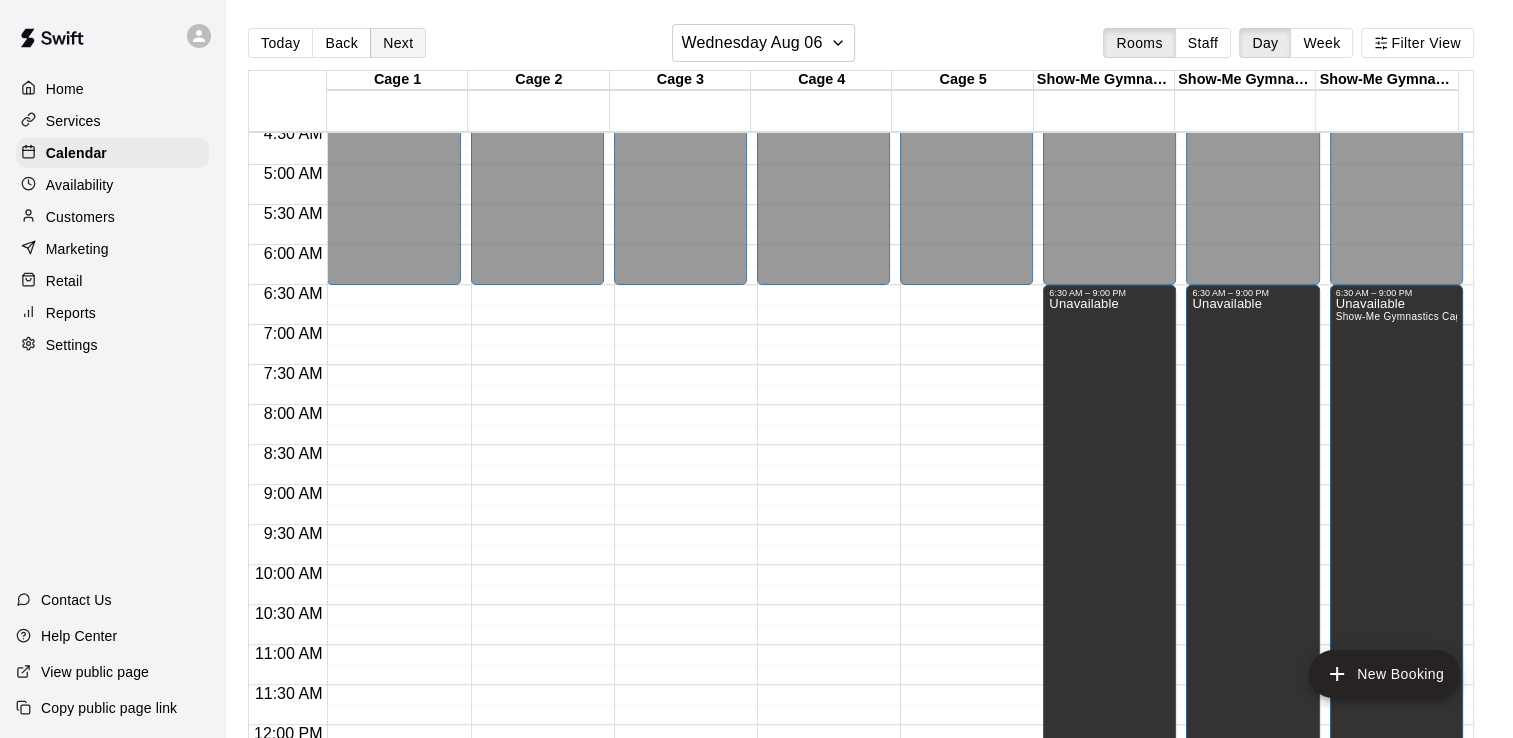 click on "Next" at bounding box center (398, 43) 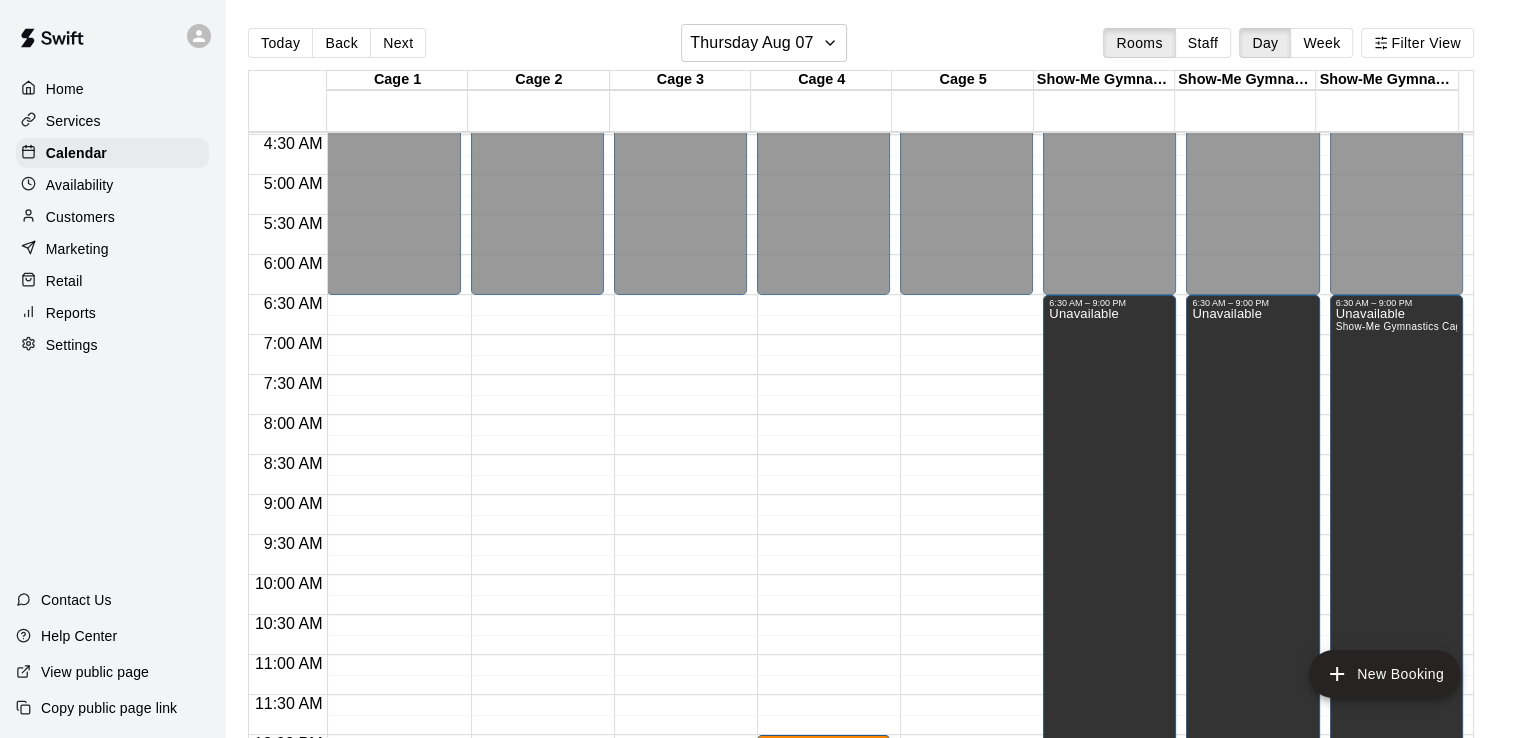 scroll, scrollTop: 357, scrollLeft: 0, axis: vertical 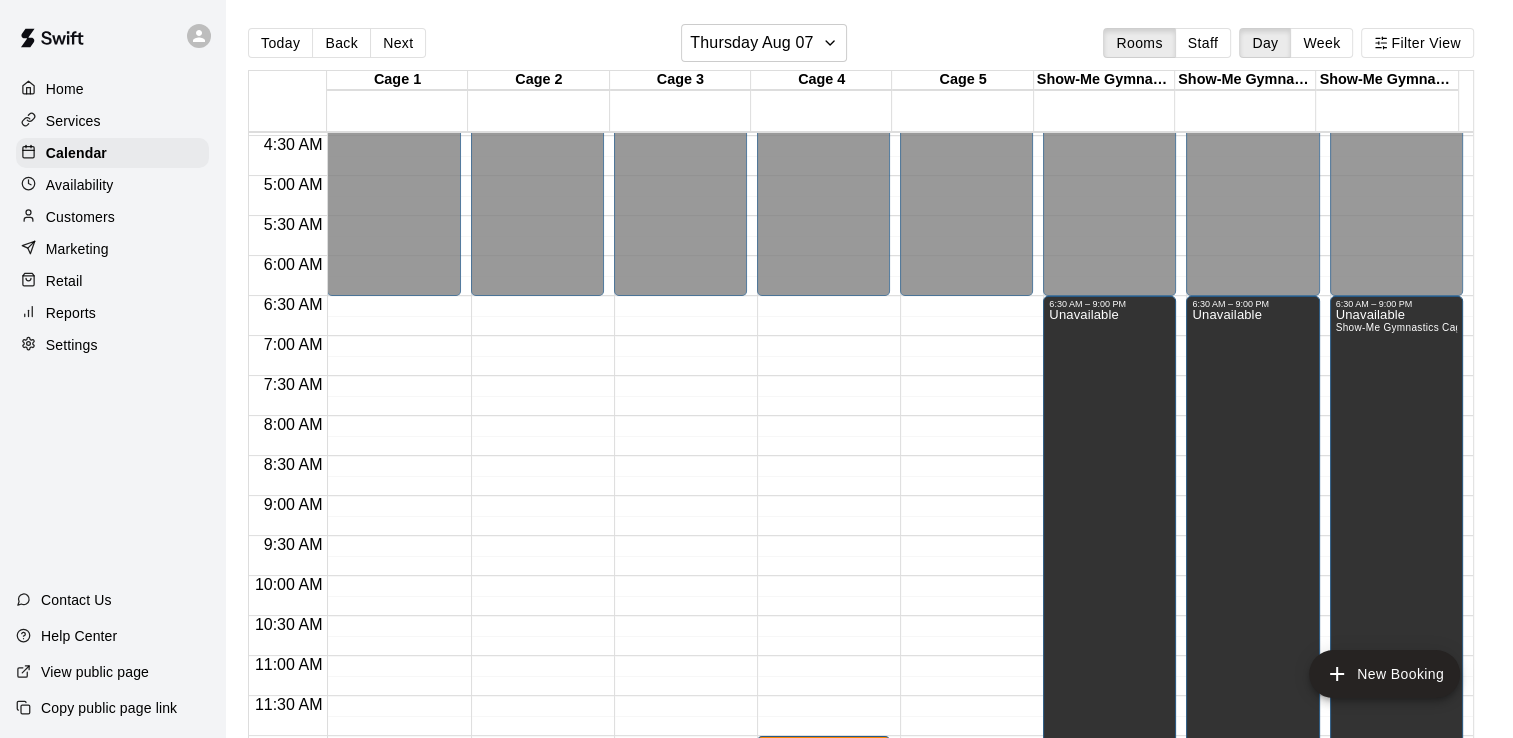 click on "Customers" at bounding box center (112, 217) 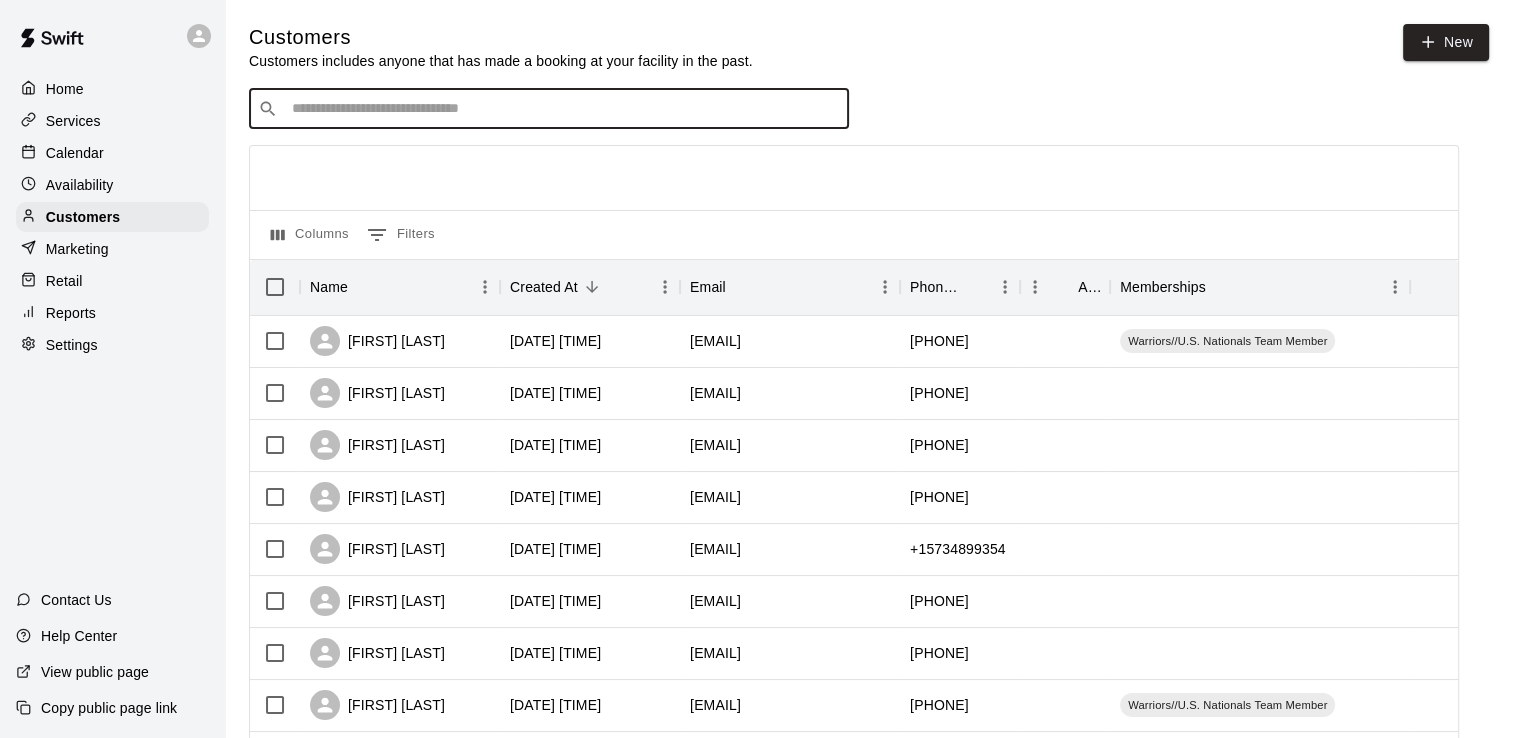 click at bounding box center (563, 109) 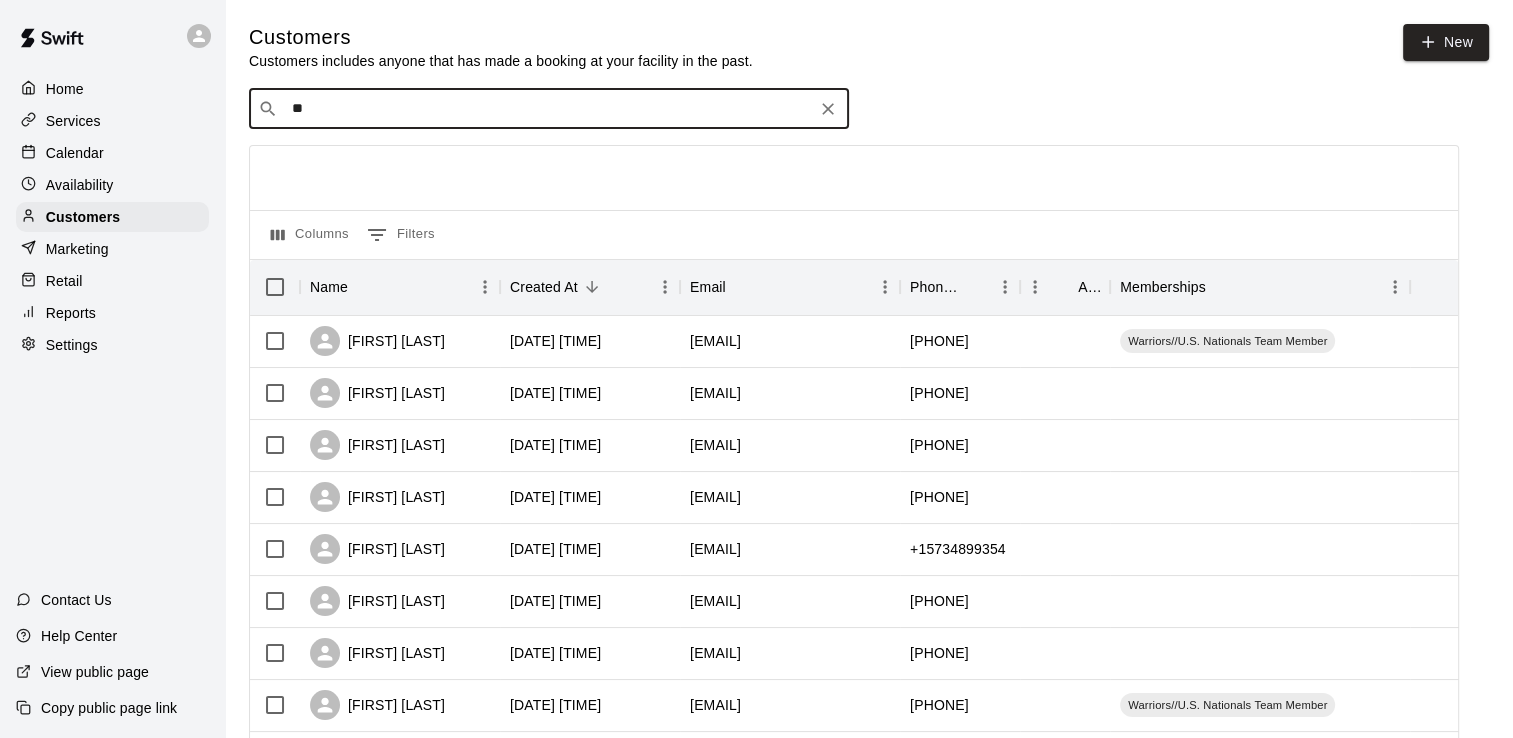 type on "*" 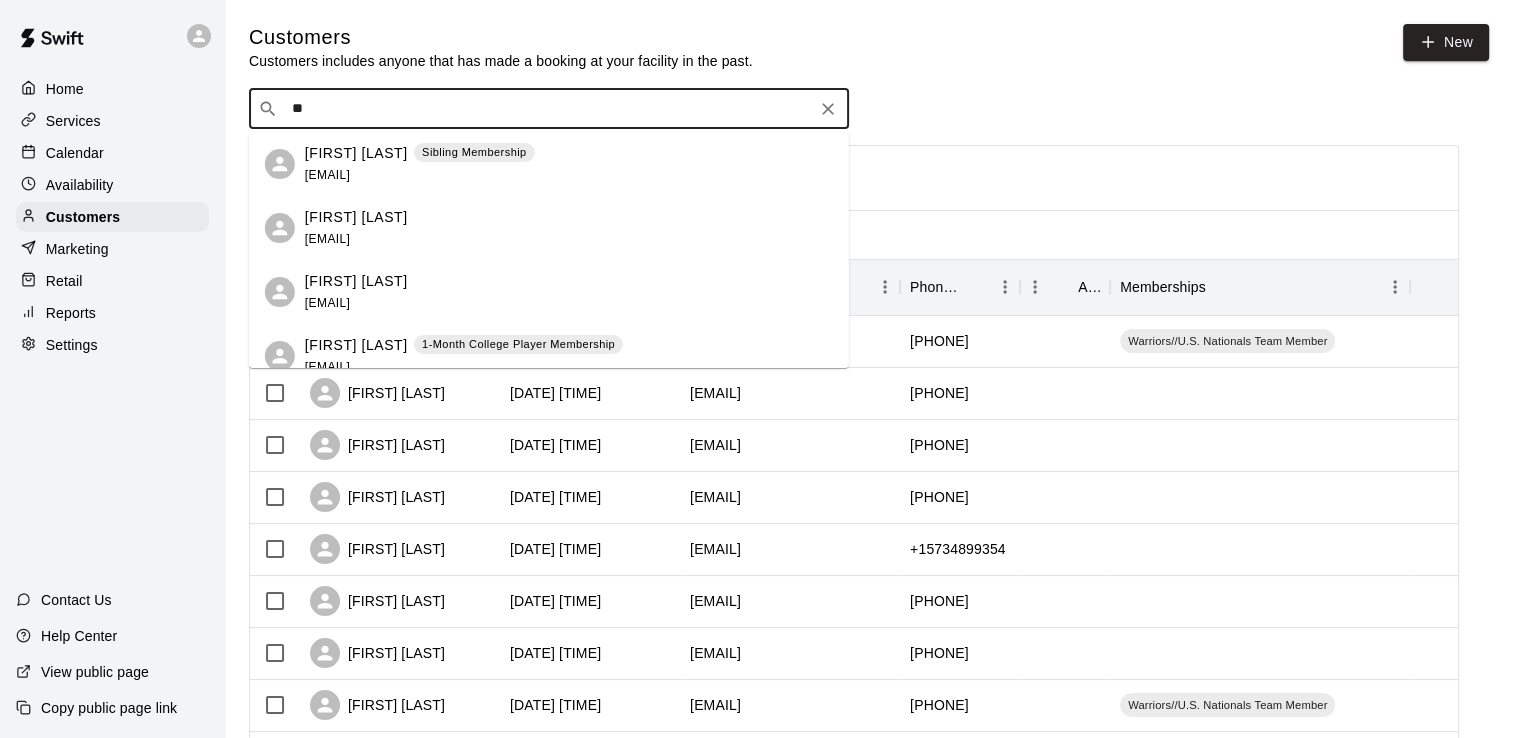 type on "*" 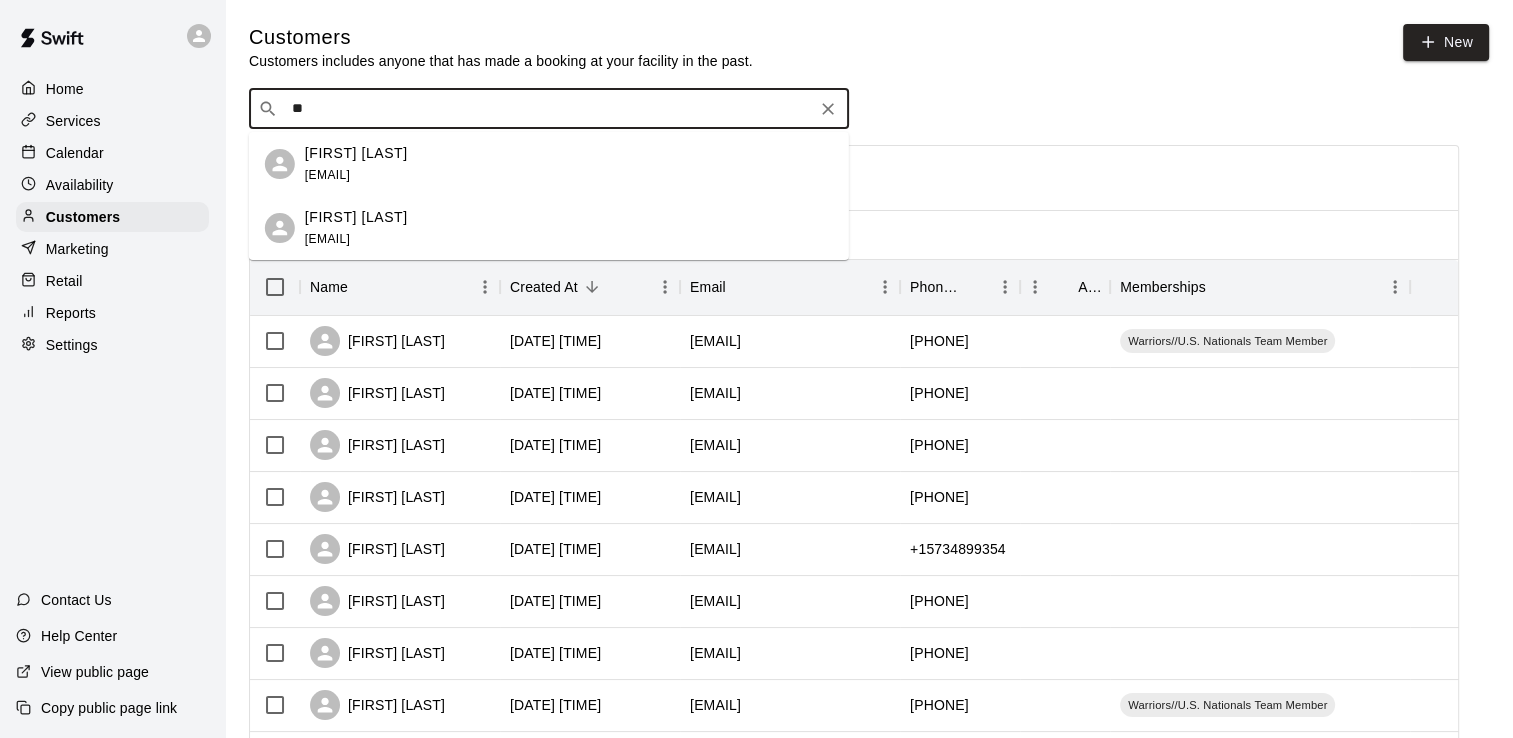 type on "*" 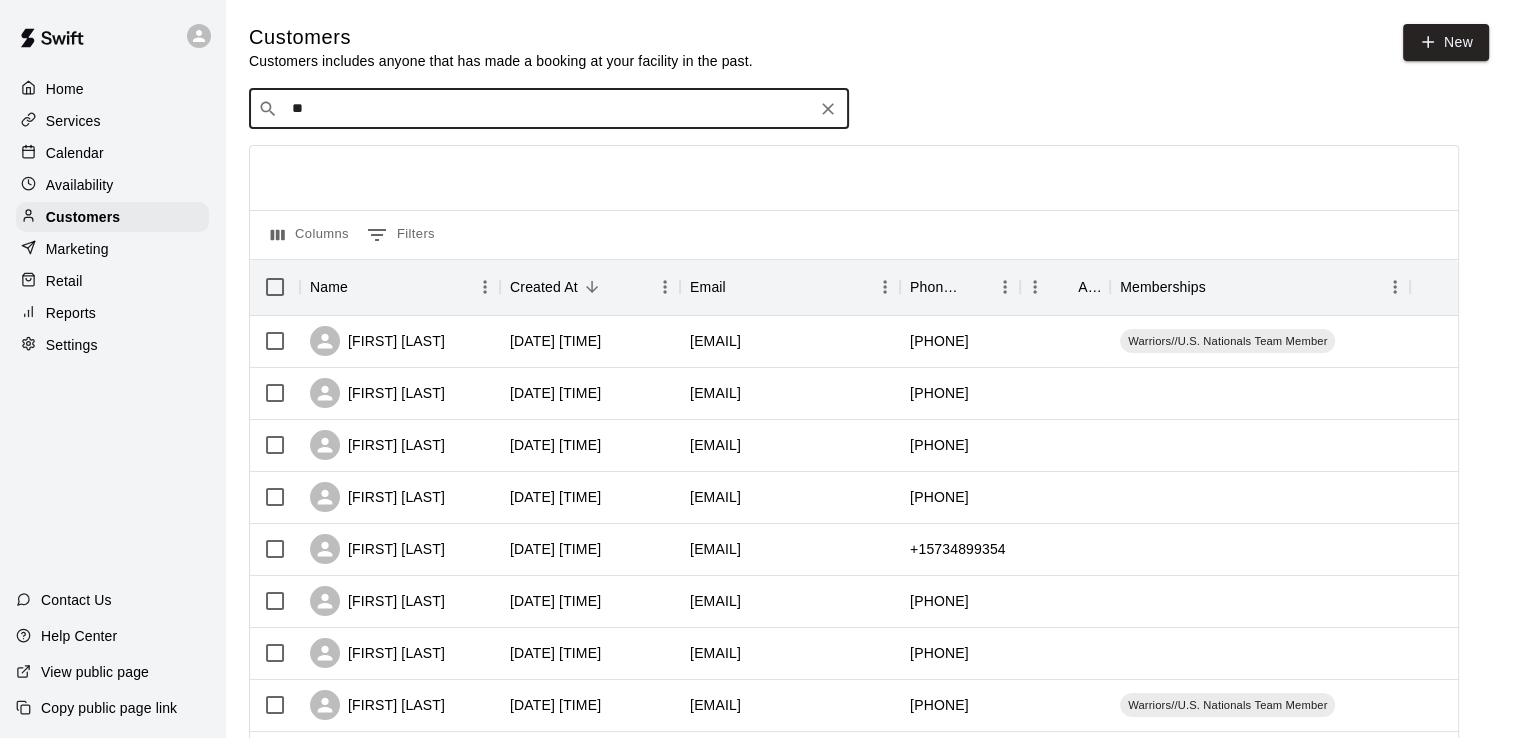 type on "*" 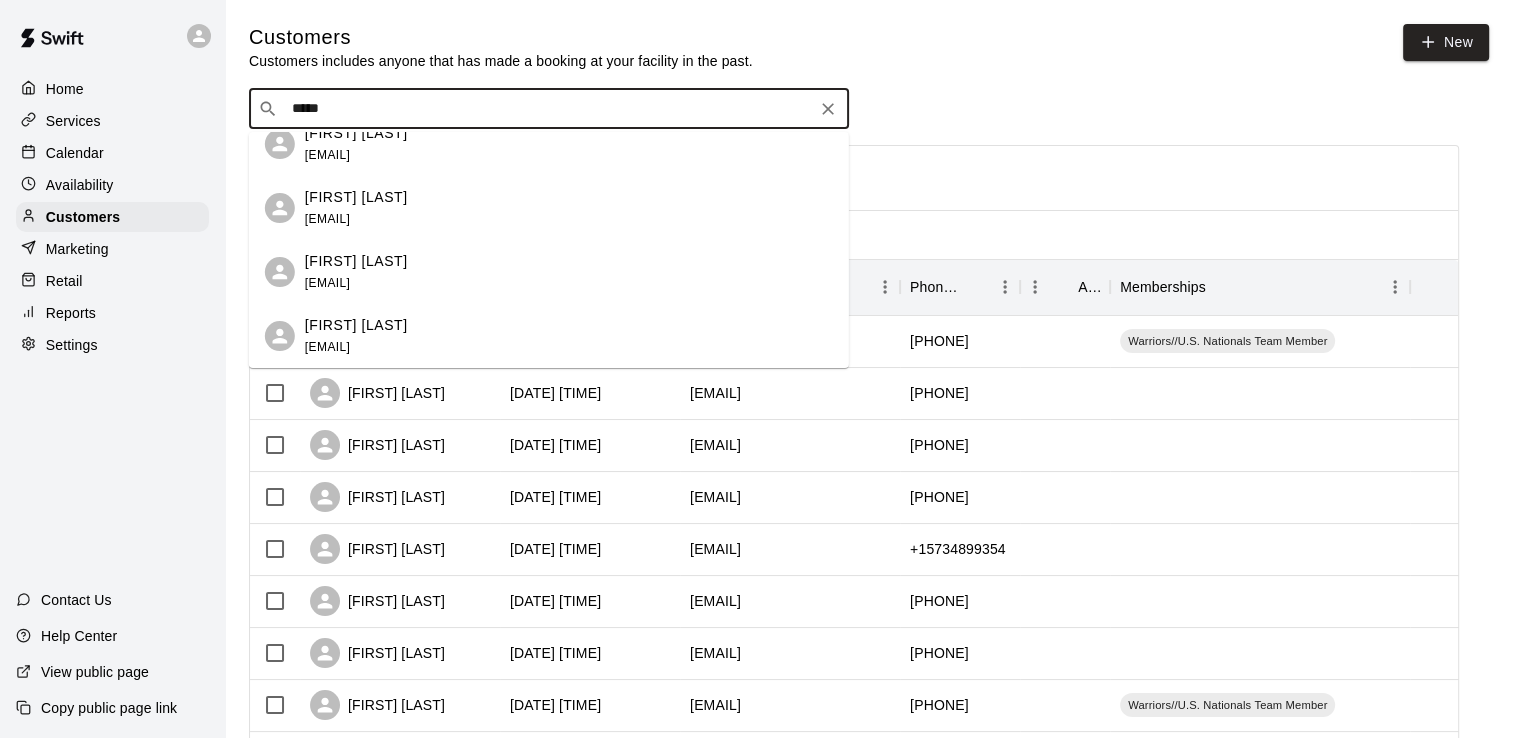 scroll, scrollTop: 0, scrollLeft: 0, axis: both 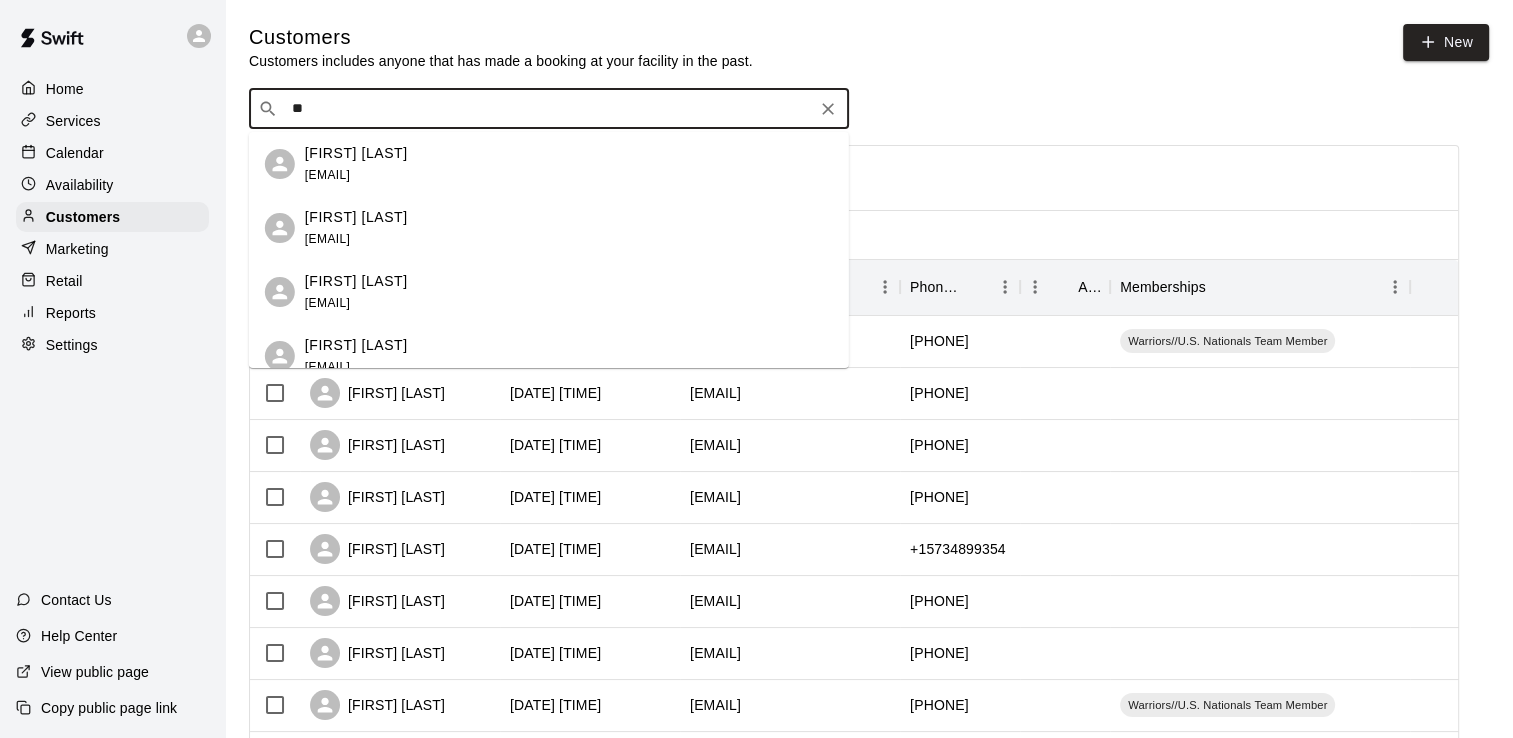 type on "*" 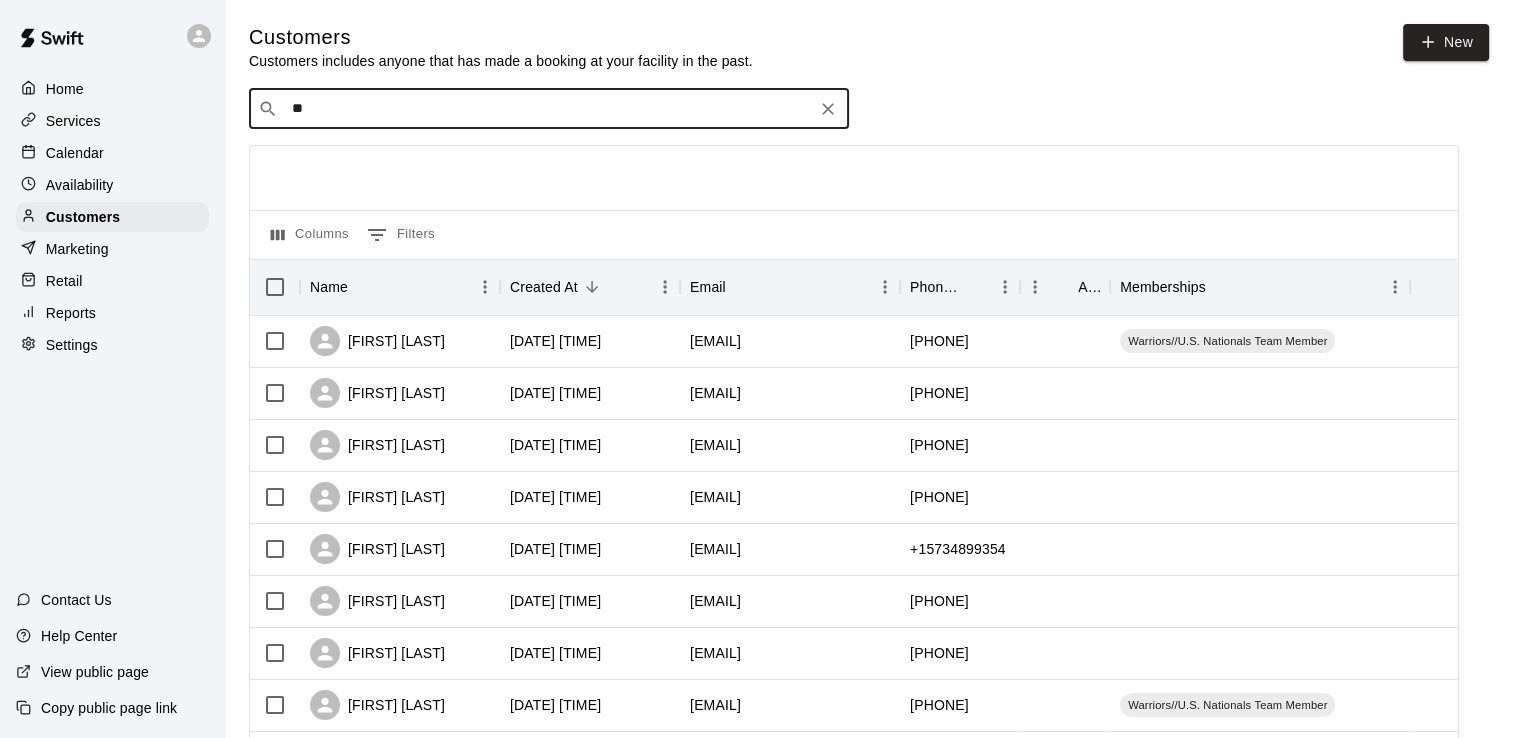 type on "*" 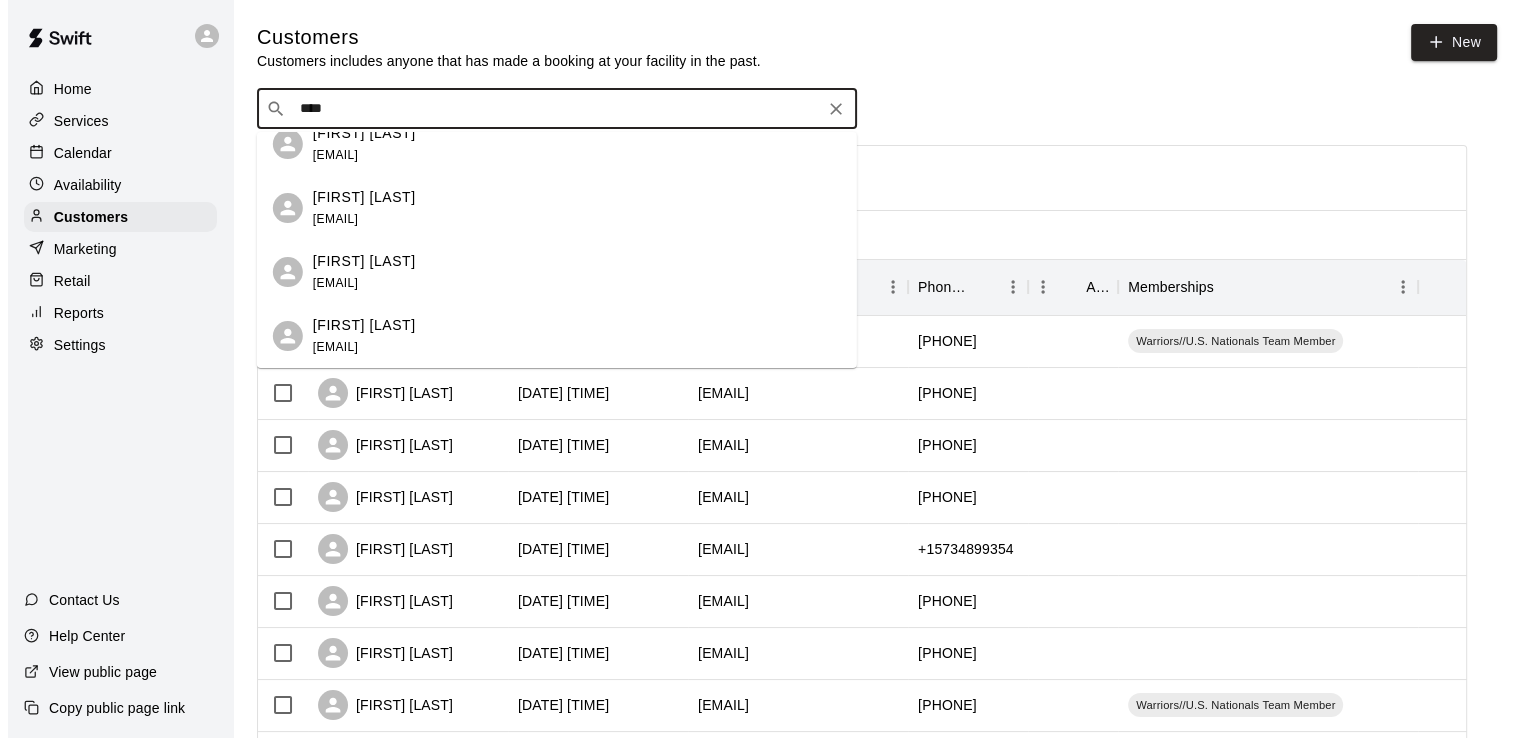scroll, scrollTop: 0, scrollLeft: 0, axis: both 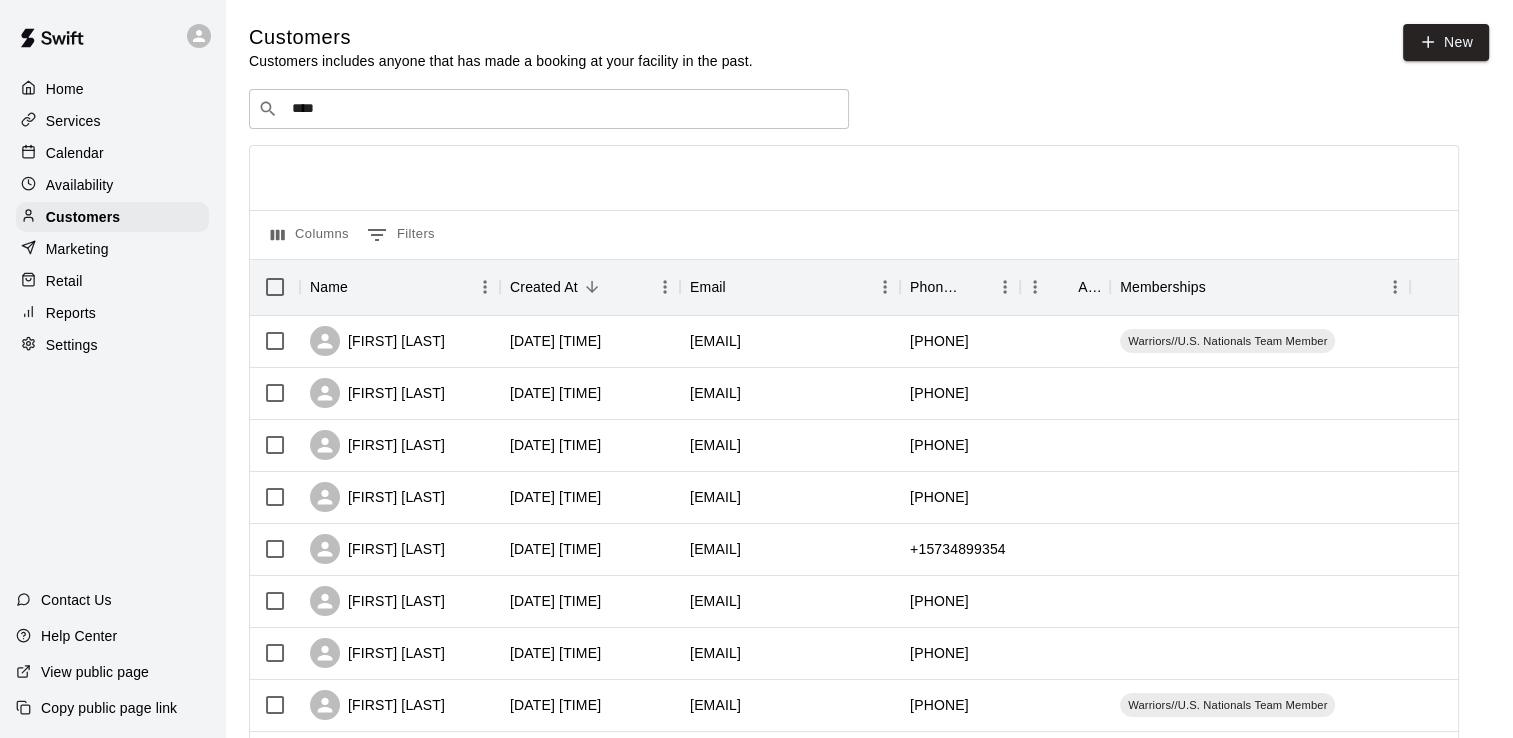 click on "Customers Customers includes anyone that has made a booking at your facility in the past.   New ​ **** ​ Columns 0 Filters Name Created At Email Phone Number Age Memberships Robert Zara 2025-08-04 11:26:47 bzara7@gmail.com +15734896363 Warriors//U.S. Nationals Team Member Amber Hatcher 2025-08-04 11:01:40 amber.hatcher2@gmail.com +15738239995 Amanda Dablemont 2025-08-04 10:12:52 adablemo@gmail.com +15736737712 Jake Dablemont 2025-08-04 08:28:48 jdablemont@midwayusa.com +15732684977 Pete Kardakos 2025-08-04 06:22:10 kdakos@aol.com +15734899354 Dawn Holliday 2025-08-03 20:44:15 dawn.holliday@gmail.com +15733034624 BRAD GLADBACH 2025-08-03 18:45:55 brad.gladbach@gmail.com +16602005190 David Rowe 2025-08-03 18:30:52 david@drowesrestaurant.com +15732688374 Warriors//U.S. Nationals Team Member Joshua Schnell 2025-08-03 15:14:13 jdschnell711@gmail.com +15738642695 Natalie Bayer 2025-08-03 11:37:26 natjb1232@gmail.com +15738251418 Gina  Shaw 2025-08-02 17:53:33 gmlshaw@yahoo.com +15738644715 Mark Menefee 16 15 17" at bounding box center [869, 847] 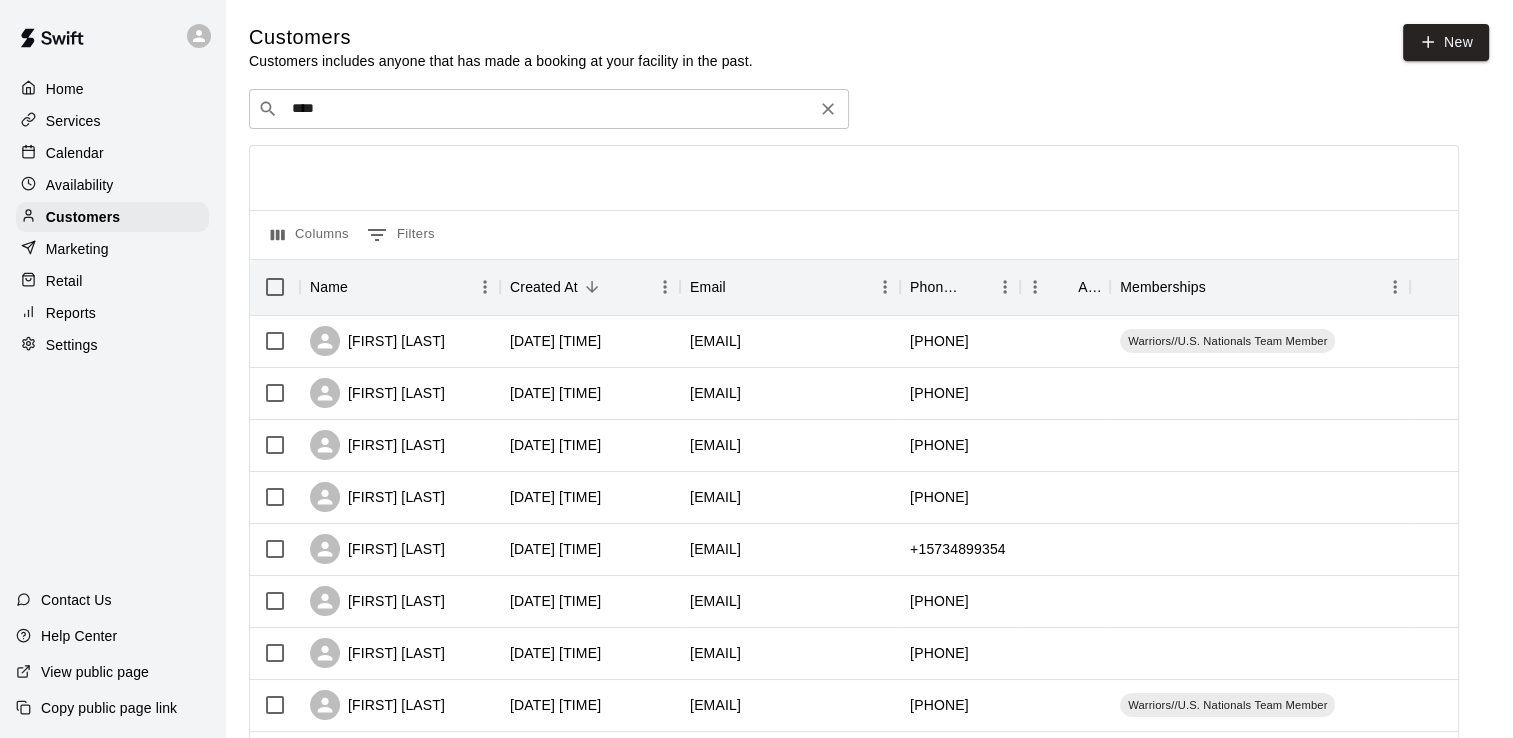click on "****" at bounding box center (548, 109) 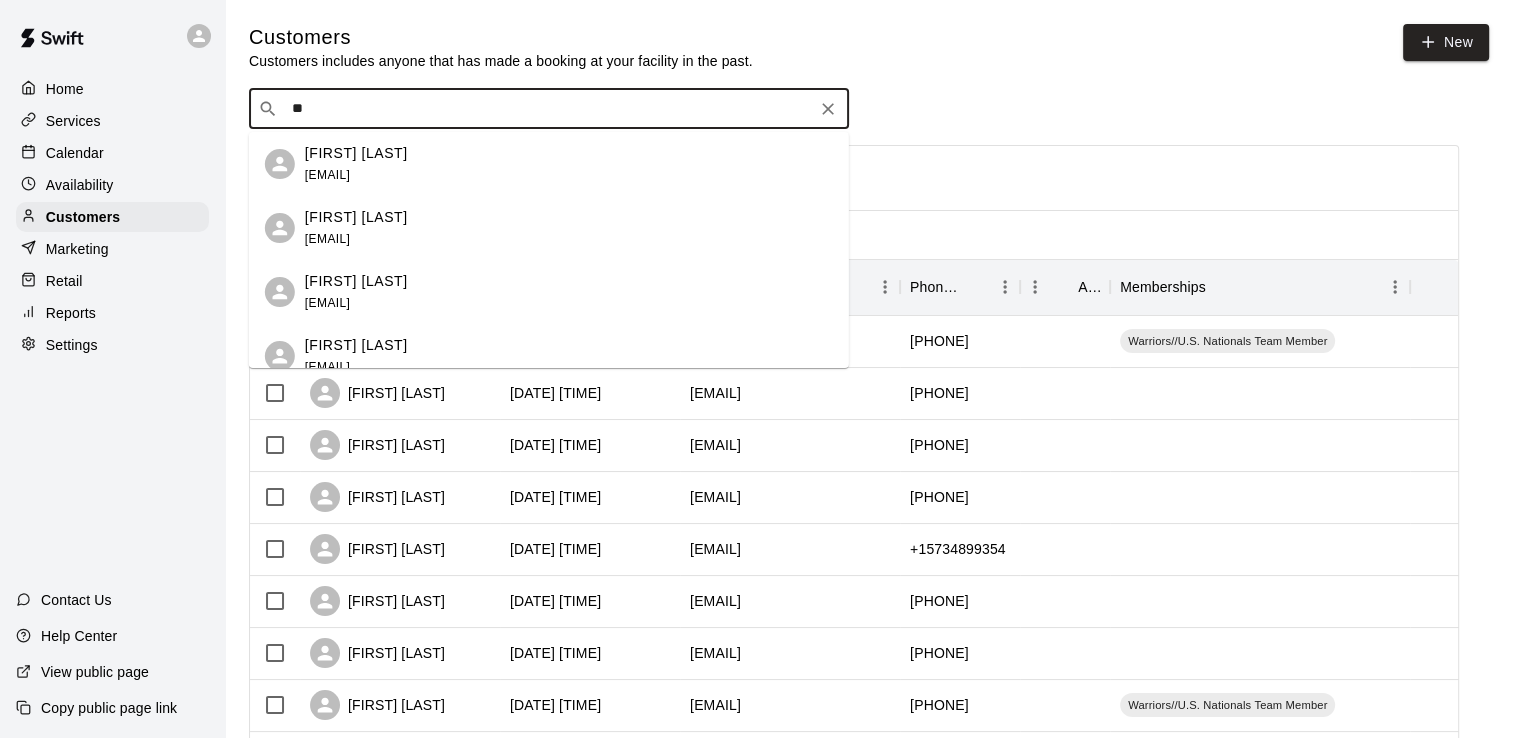 type on "*" 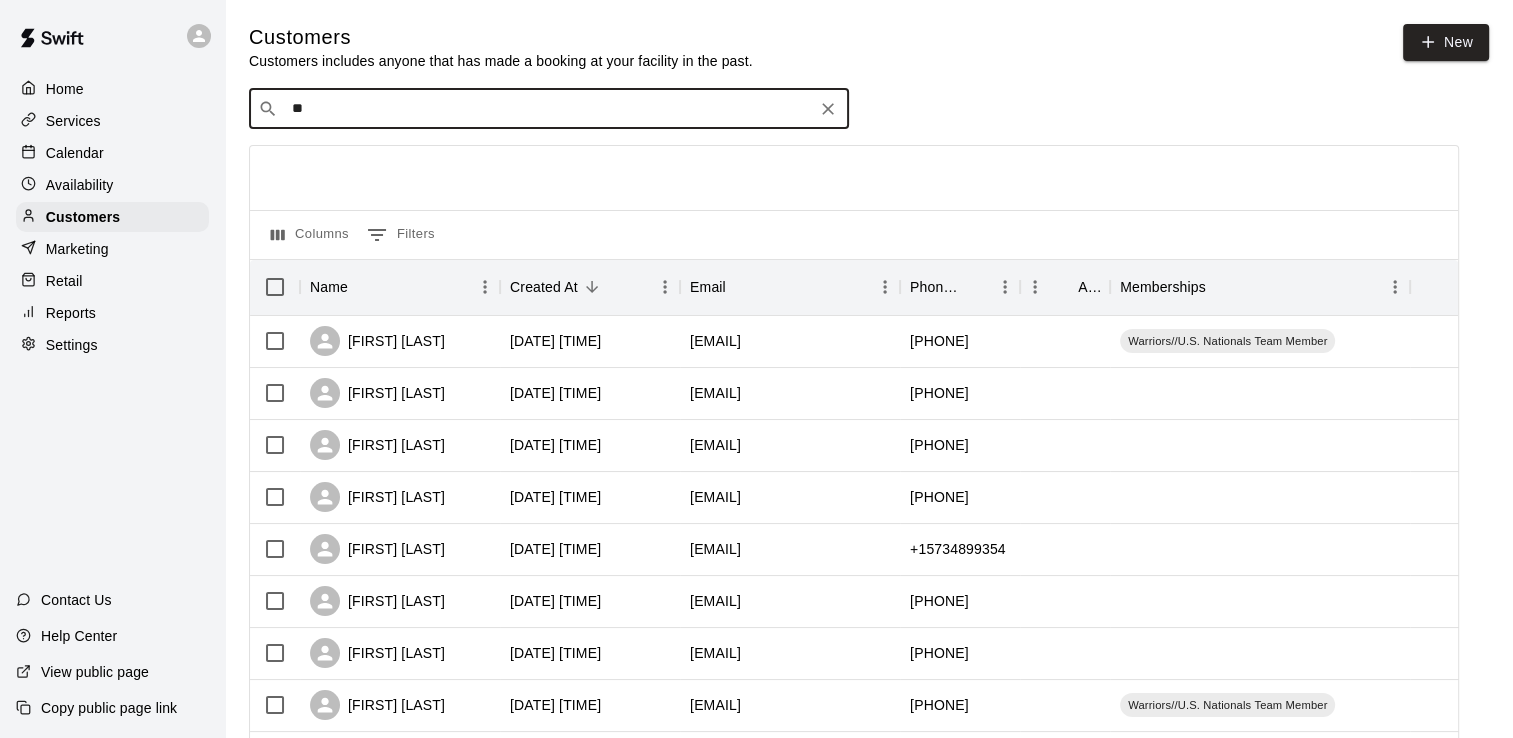 type on "*" 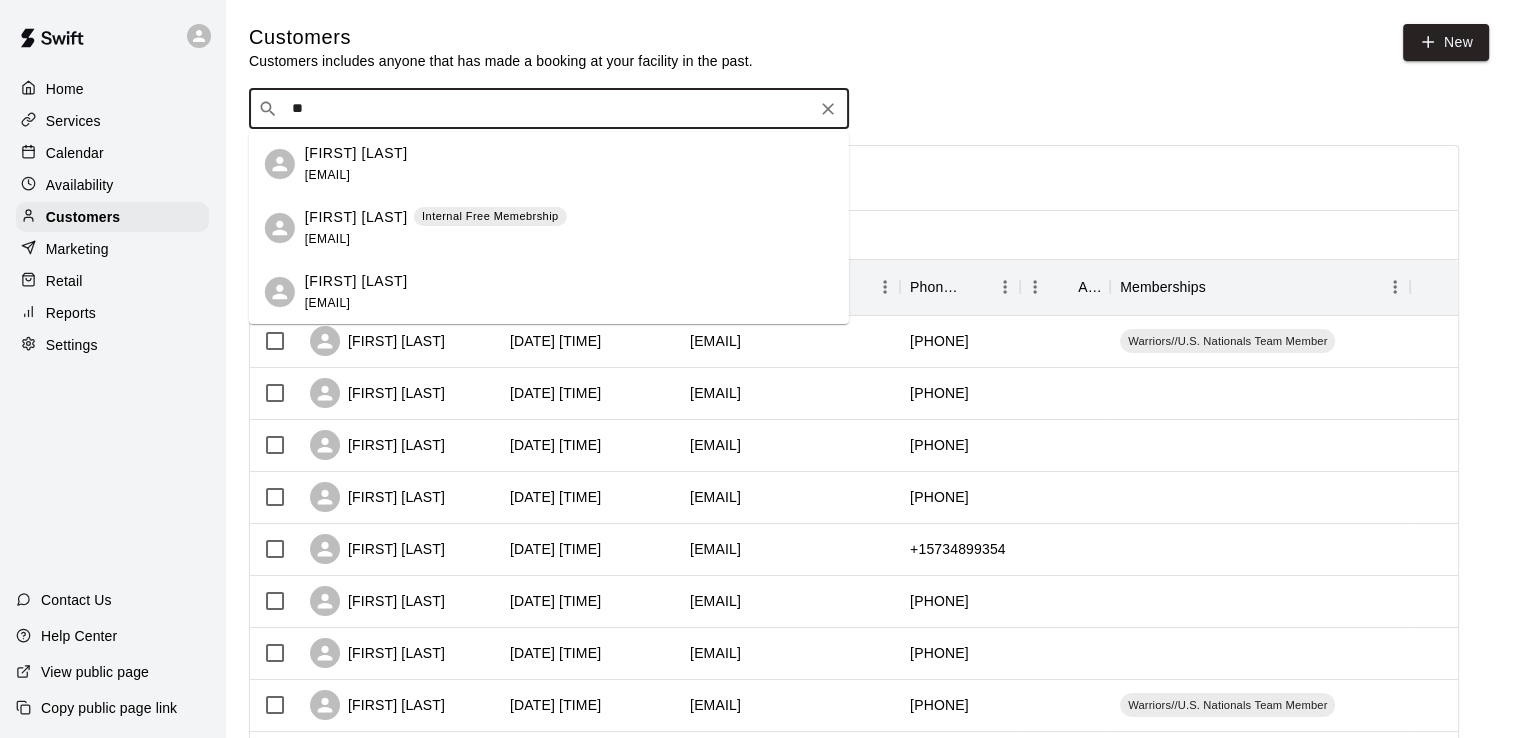 type on "*" 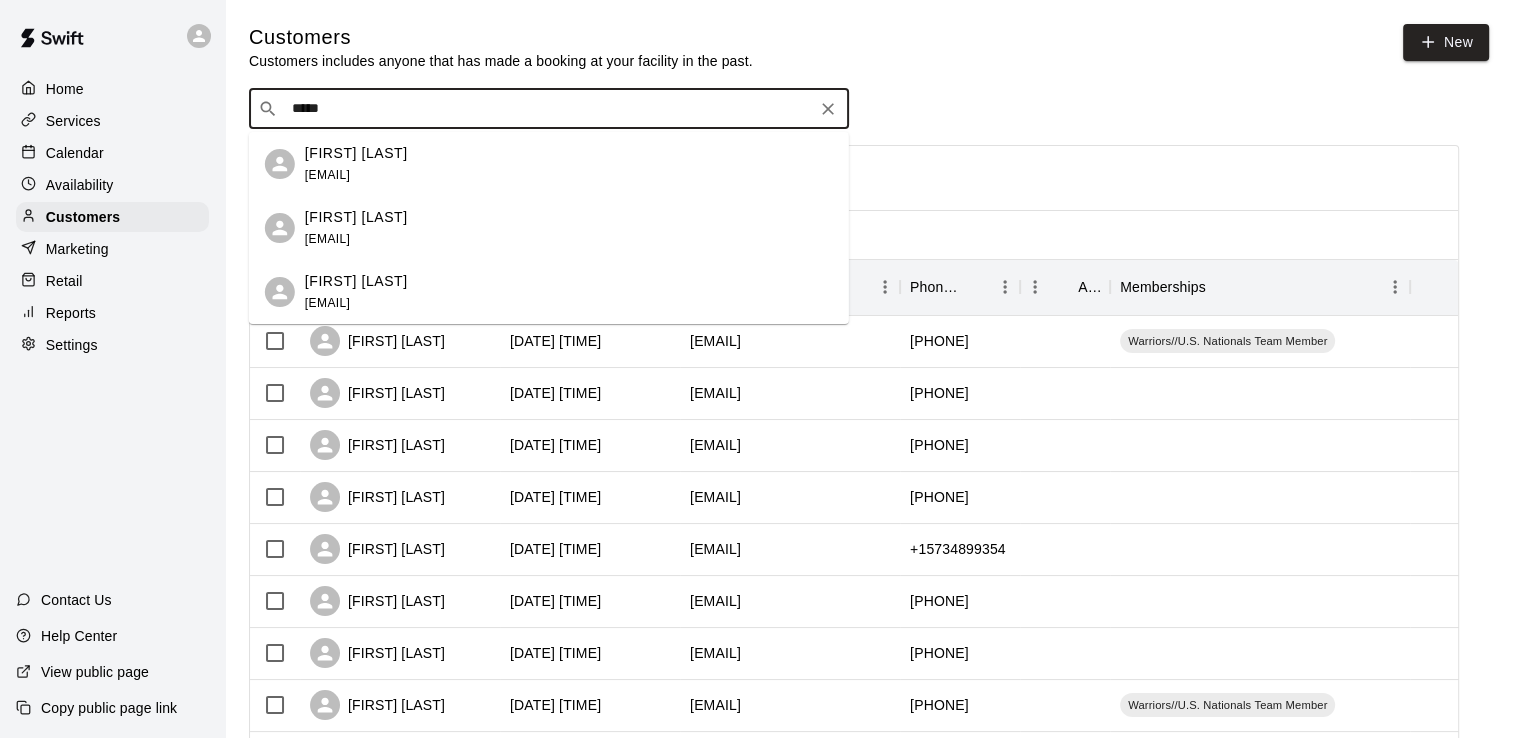 type on "******" 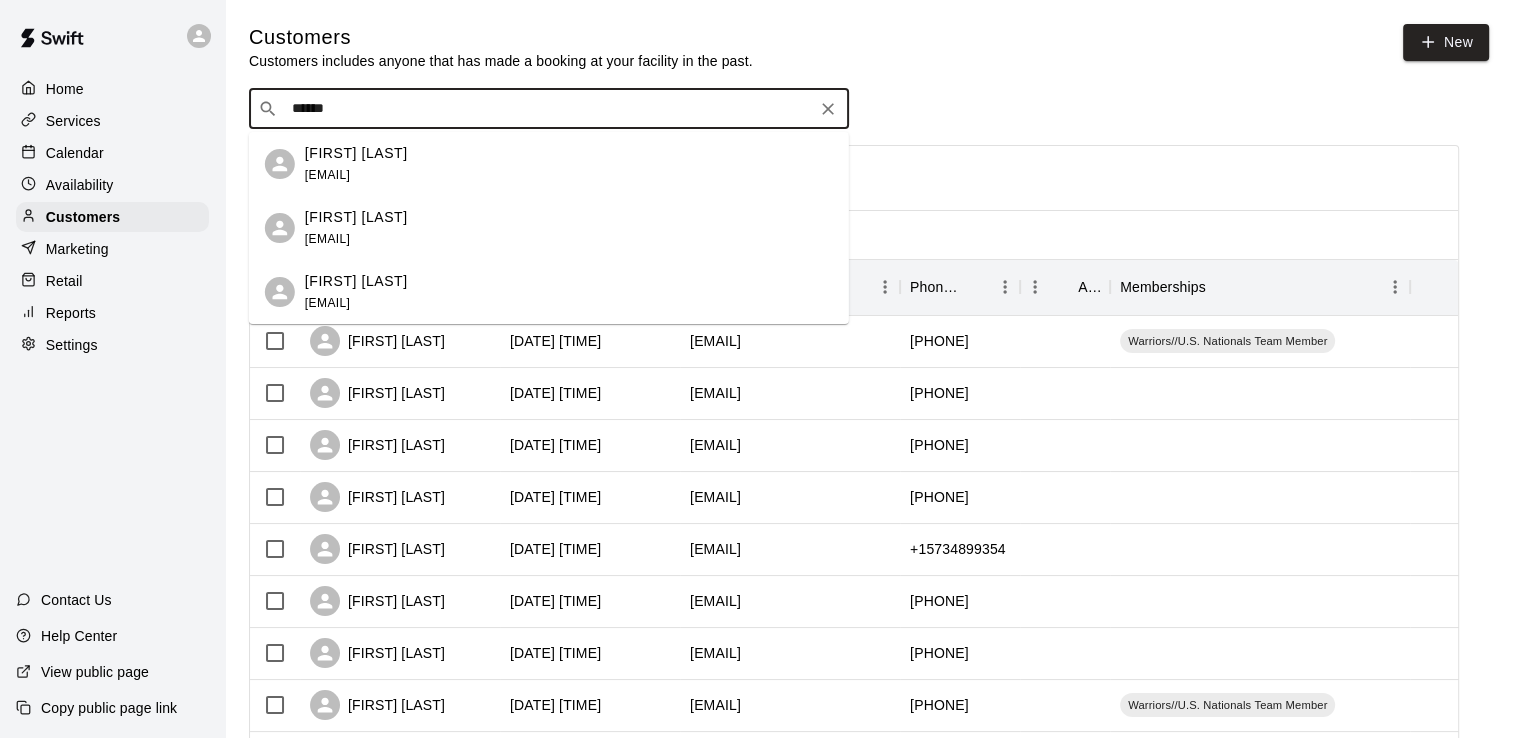 click on "Kitt Graves laurenkgraves@gmail.com" at bounding box center [569, 164] 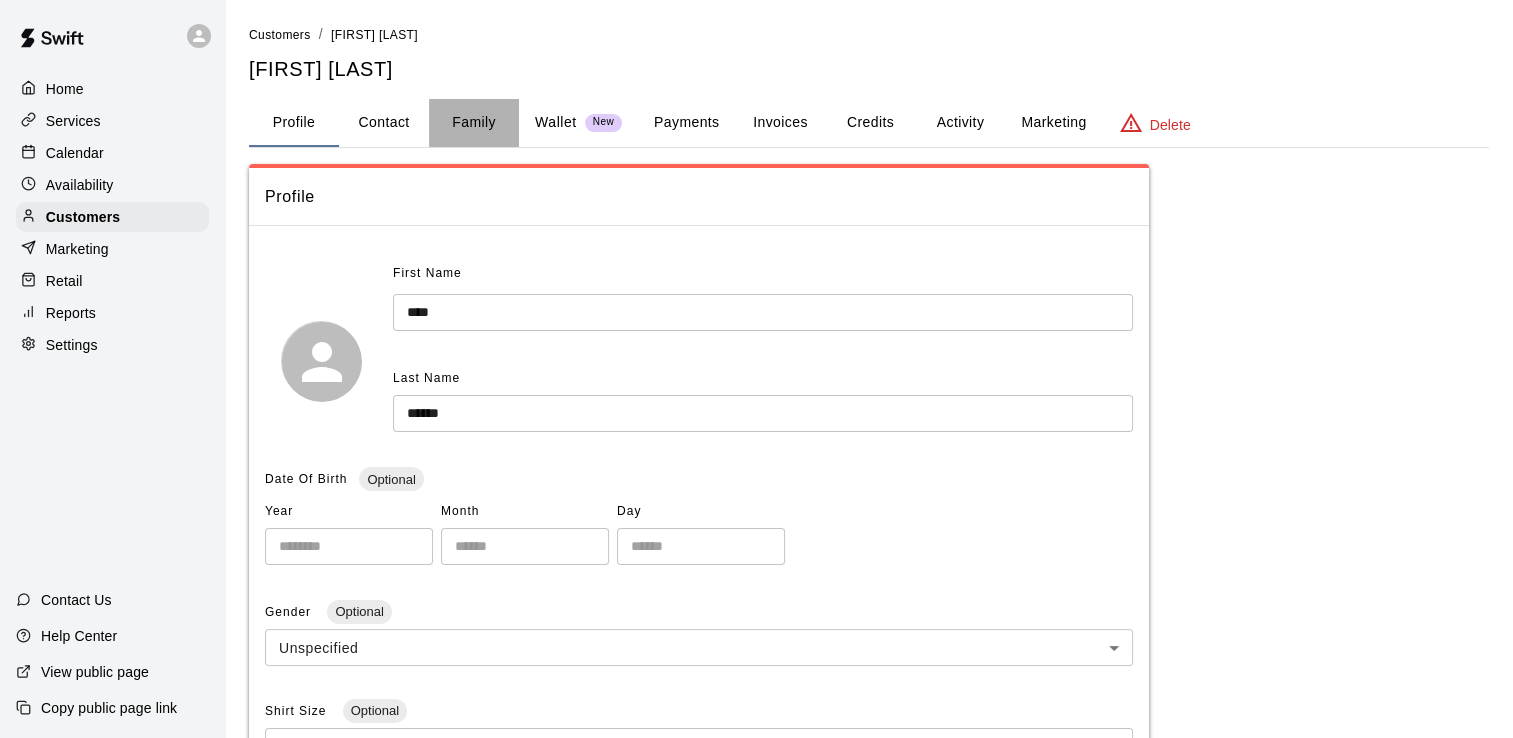 click on "Family" at bounding box center [474, 123] 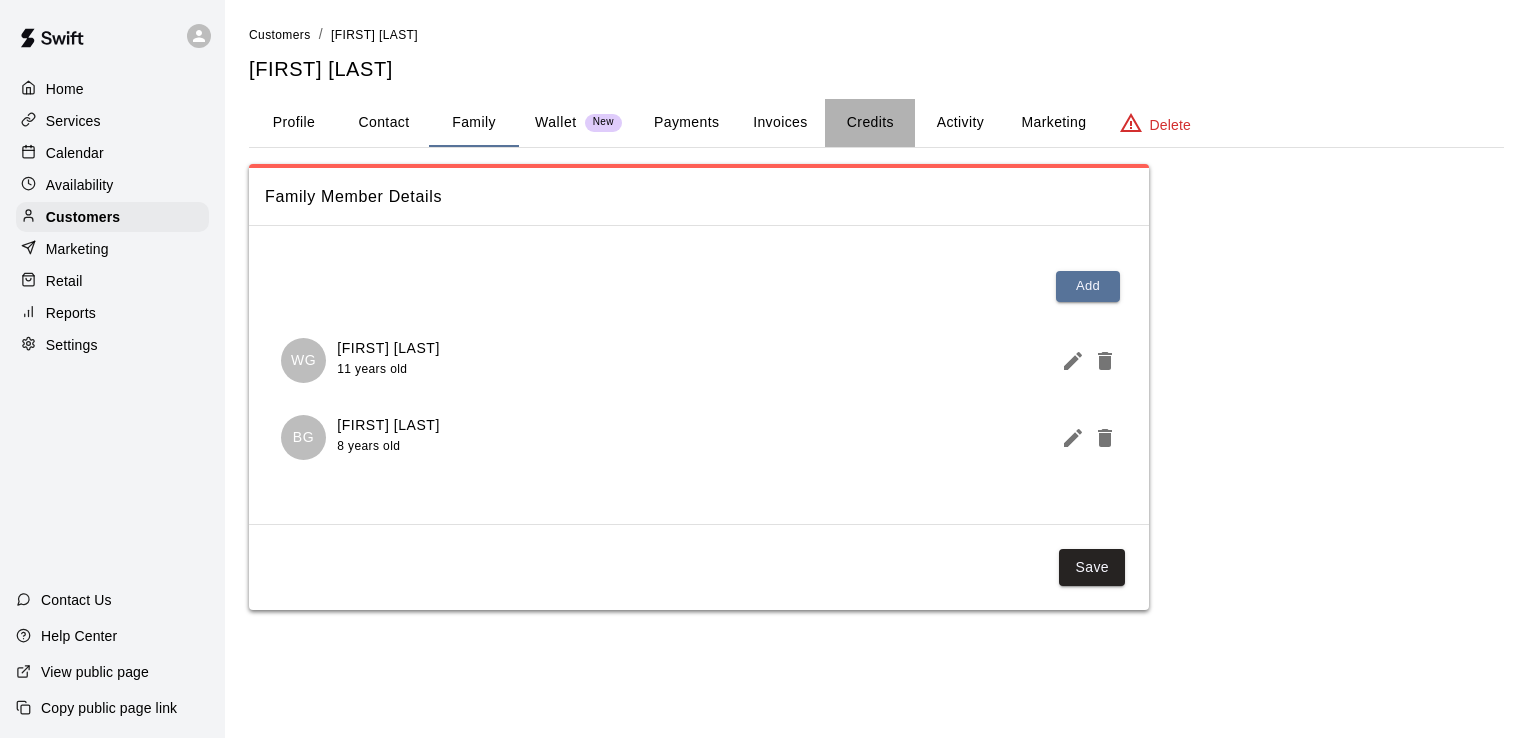 click on "Credits" at bounding box center [870, 123] 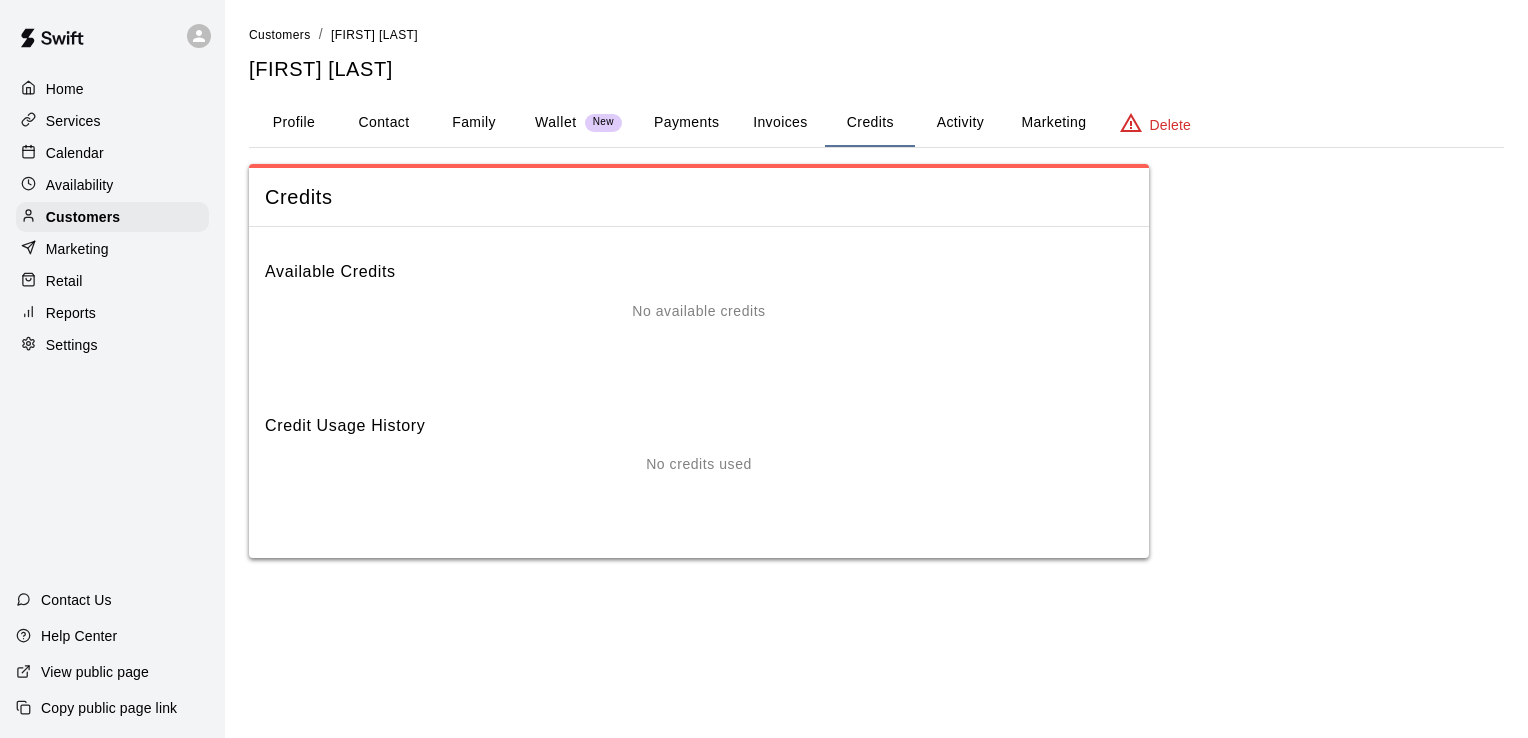 click on "Invoices" at bounding box center [780, 123] 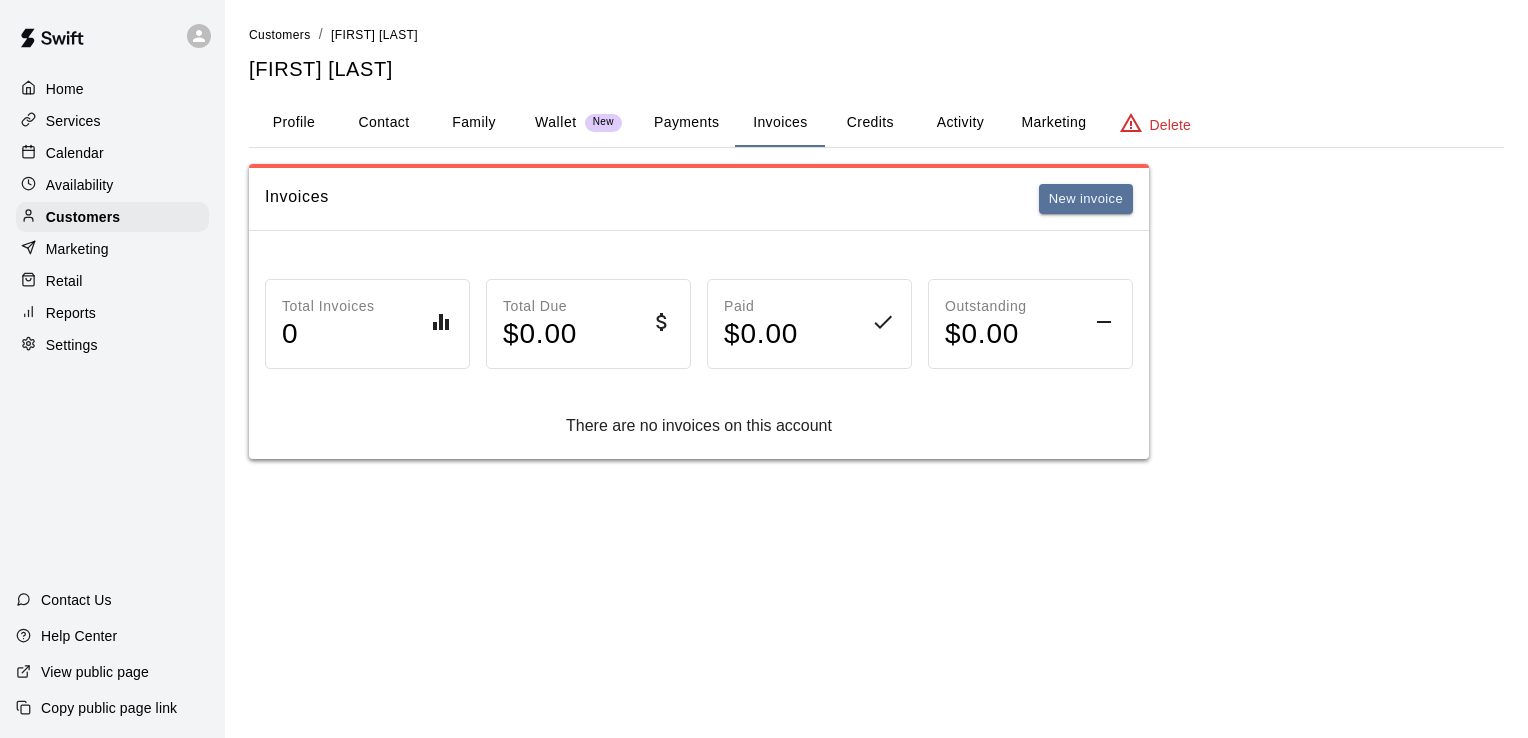 click on "Payments" at bounding box center [686, 123] 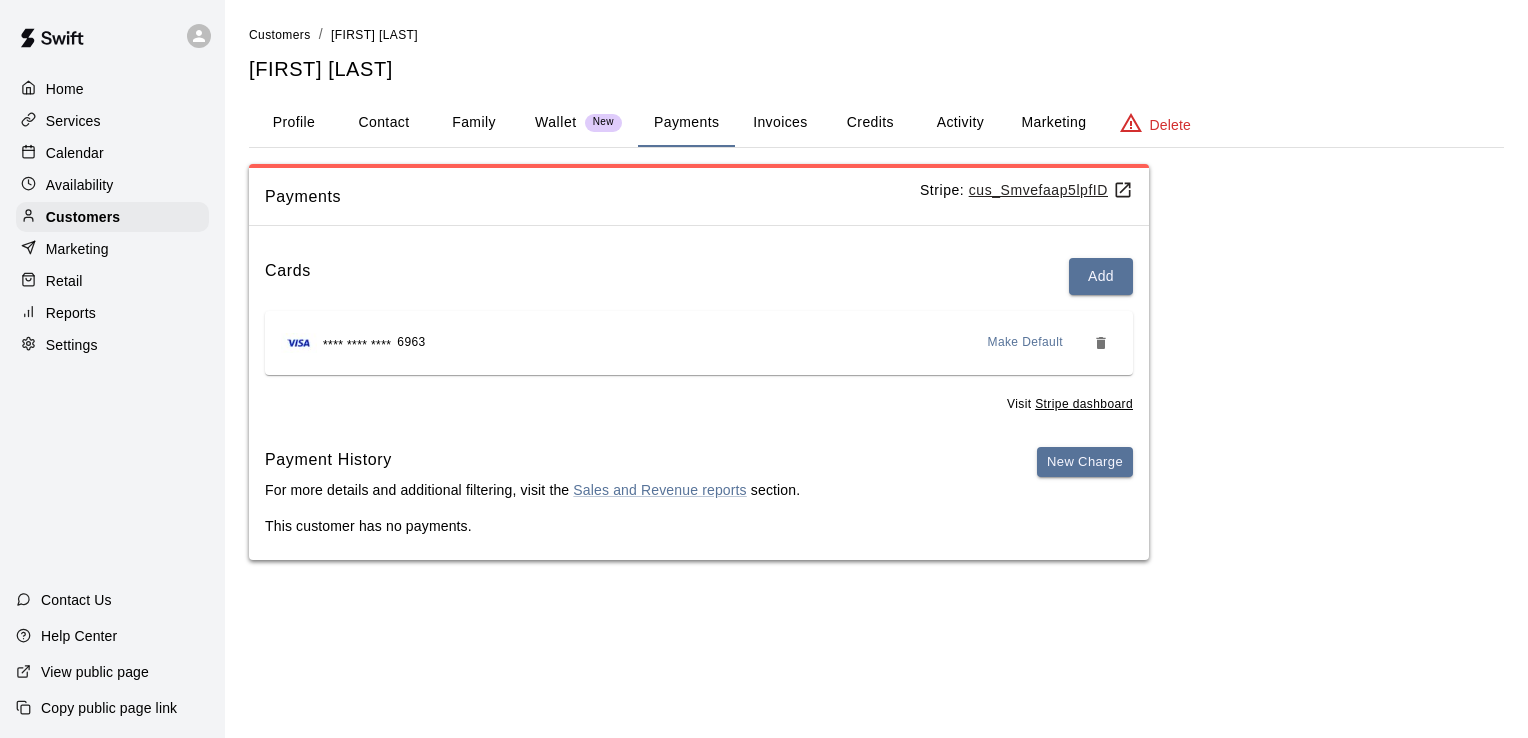 click on "Marketing" at bounding box center (1053, 123) 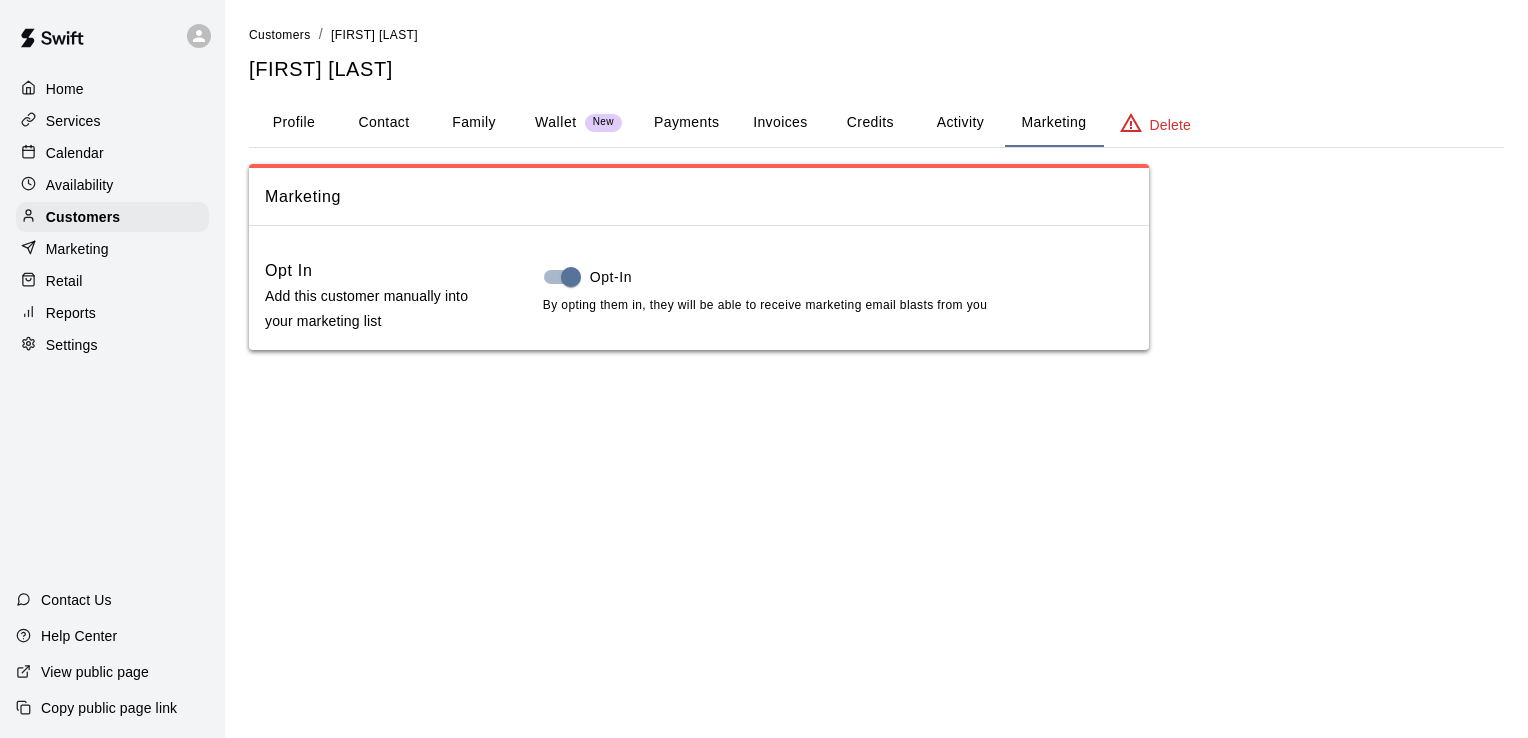 click on "Activity" at bounding box center (960, 123) 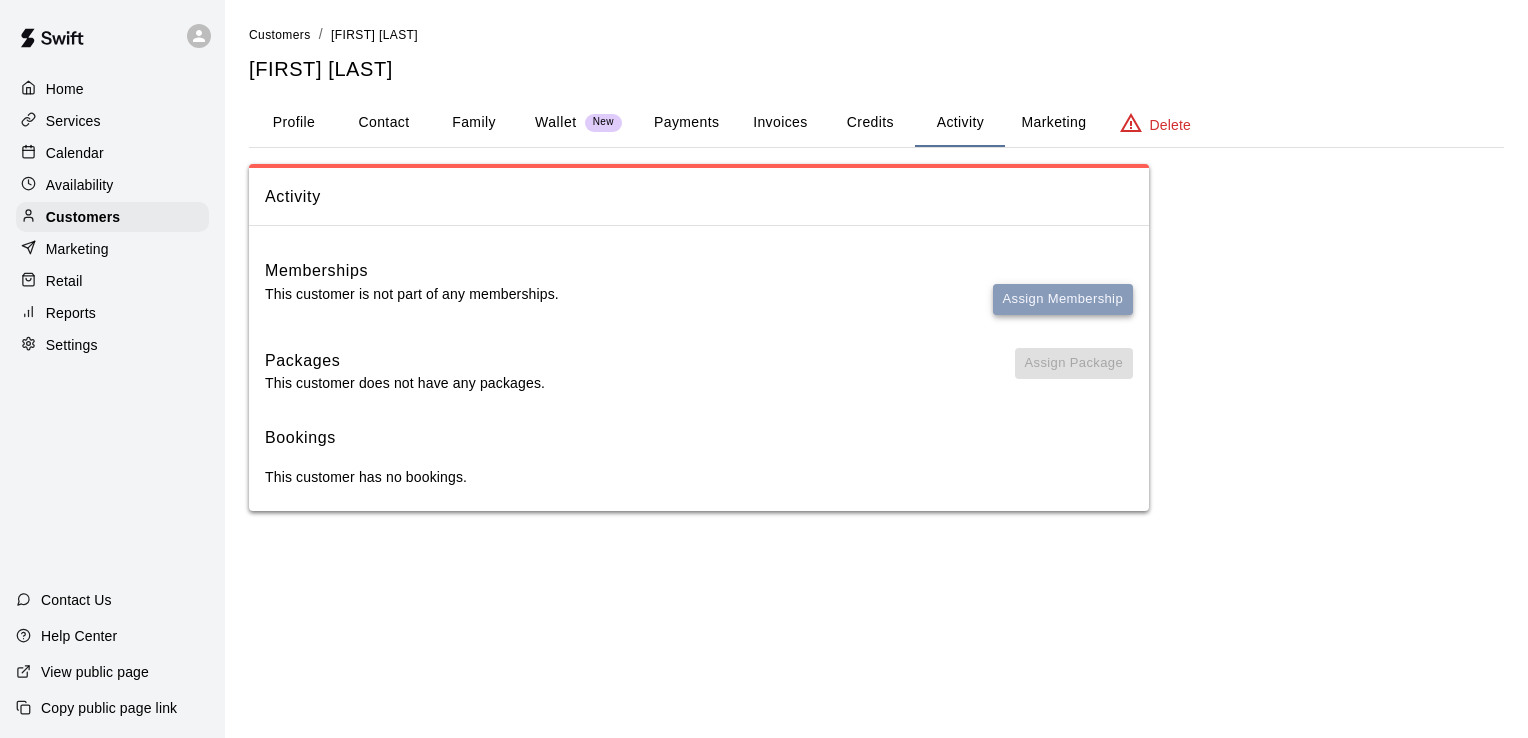 click on "Assign Membership" at bounding box center (1063, 299) 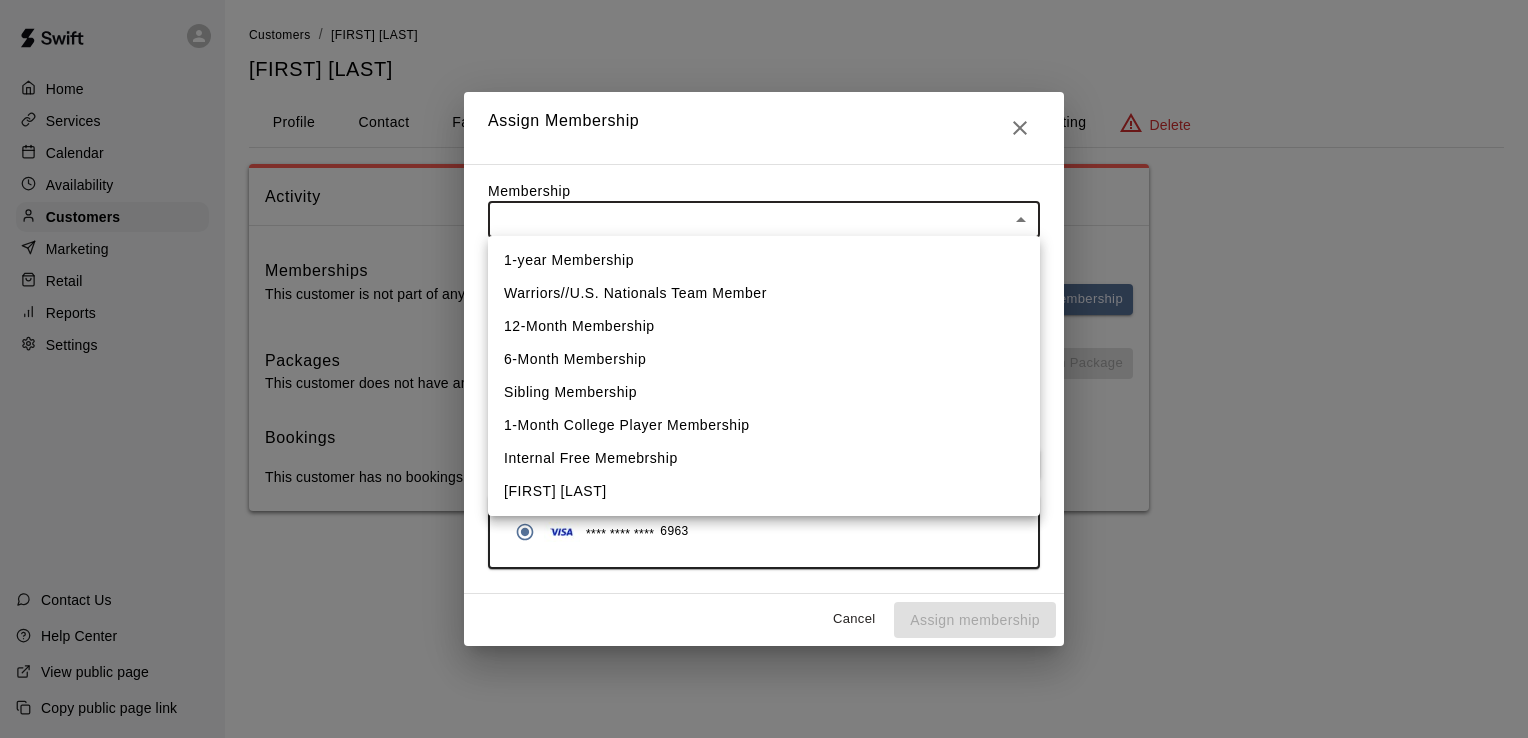 click on "Home Services Calendar Availability Customers Marketing Retail Reports Settings Contact Us Help Center View public page Copy public page link Customers / Kitt Graves Kitt Graves Profile Contact Family Wallet New Payments Invoices Credits Activity Marketing Delete Activity Memberships This customer is not part of any memberships. Assign Membership Packages This customer does not have any packages. Assign Package Bookings This customer has no bookings. Swift - Edit Customer Close cross-small Assign Membership Membership ​ ​ Payment Summary Coupon Code ​ Apply Payment Method   Add **** **** **** 6963 Cancel Assign membership 1-year Membership Warriors//U.S. Nationals Team Member 12-Month Membership 6-Month Membership Sibling Membership 1-Month College Player Membership Internal Free Memebrship Lauren Christ eSoft filler" at bounding box center [764, 275] 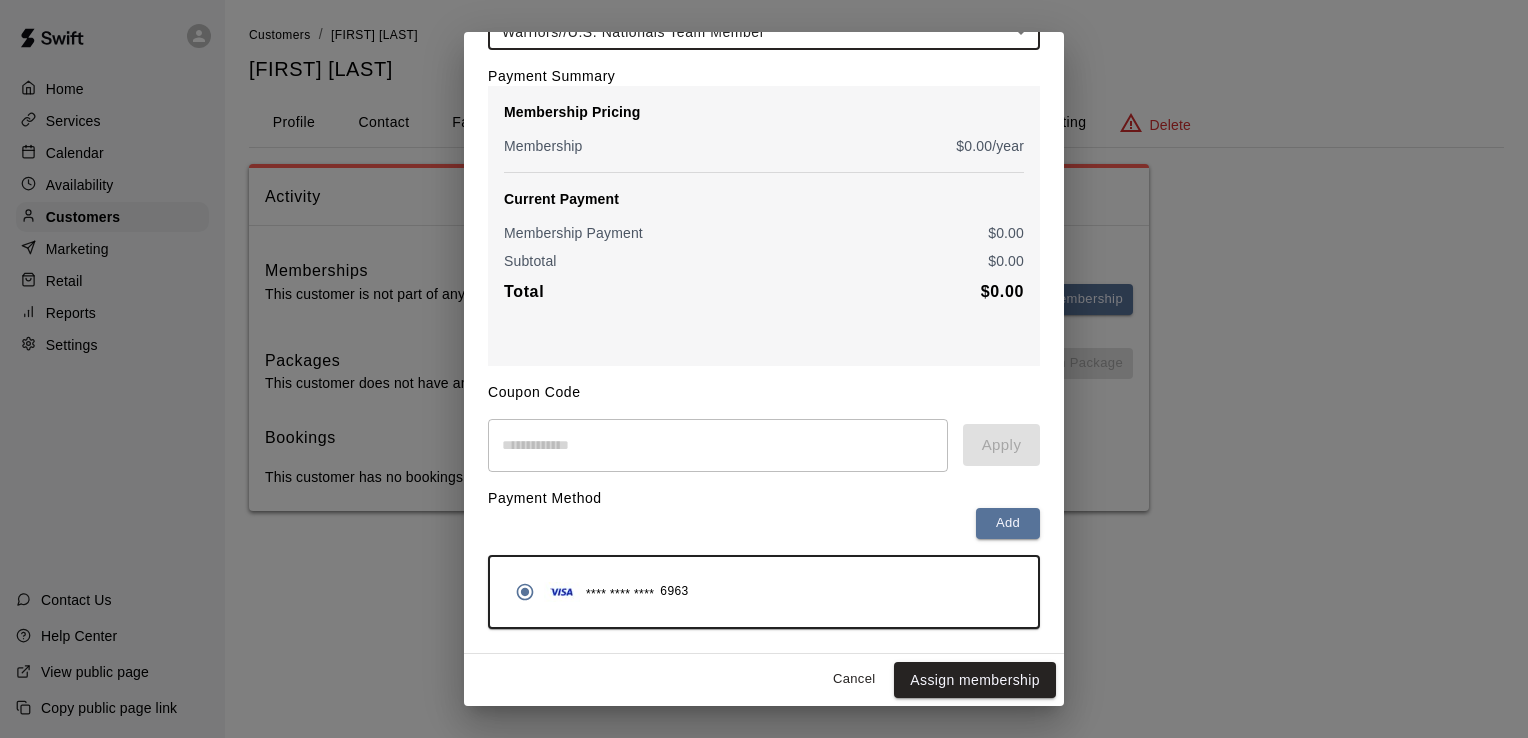 scroll, scrollTop: 136, scrollLeft: 0, axis: vertical 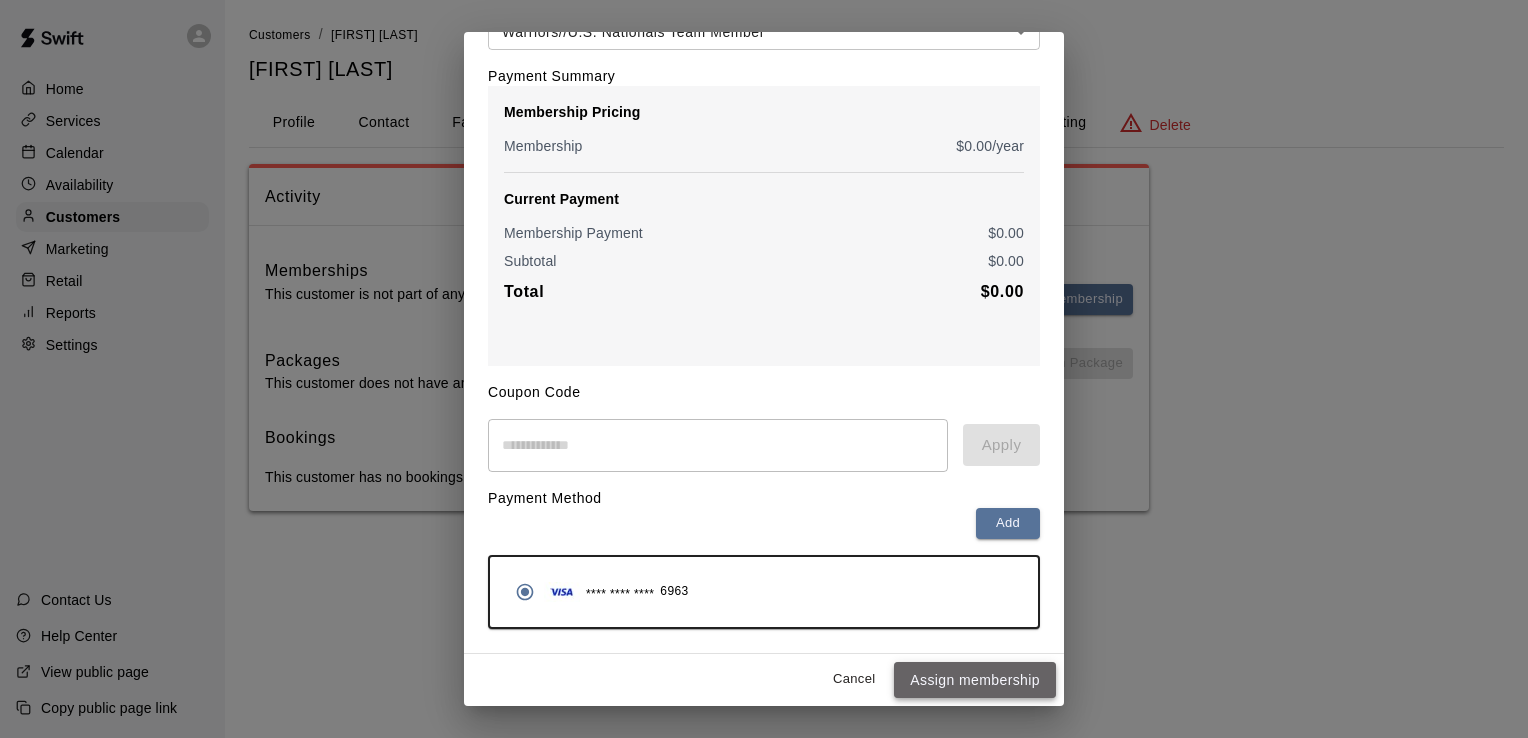 click on "Assign membership" at bounding box center [975, 680] 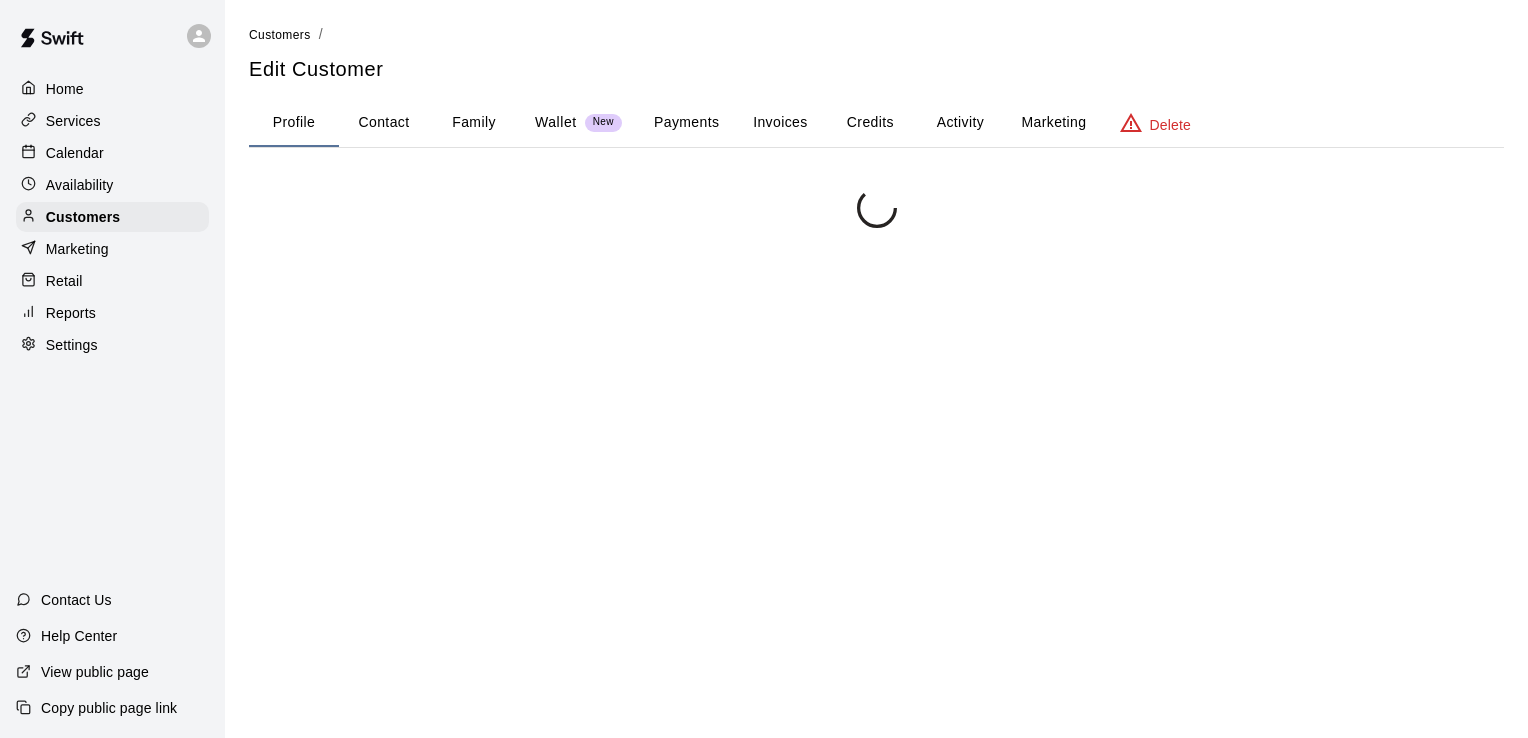 scroll, scrollTop: 0, scrollLeft: 0, axis: both 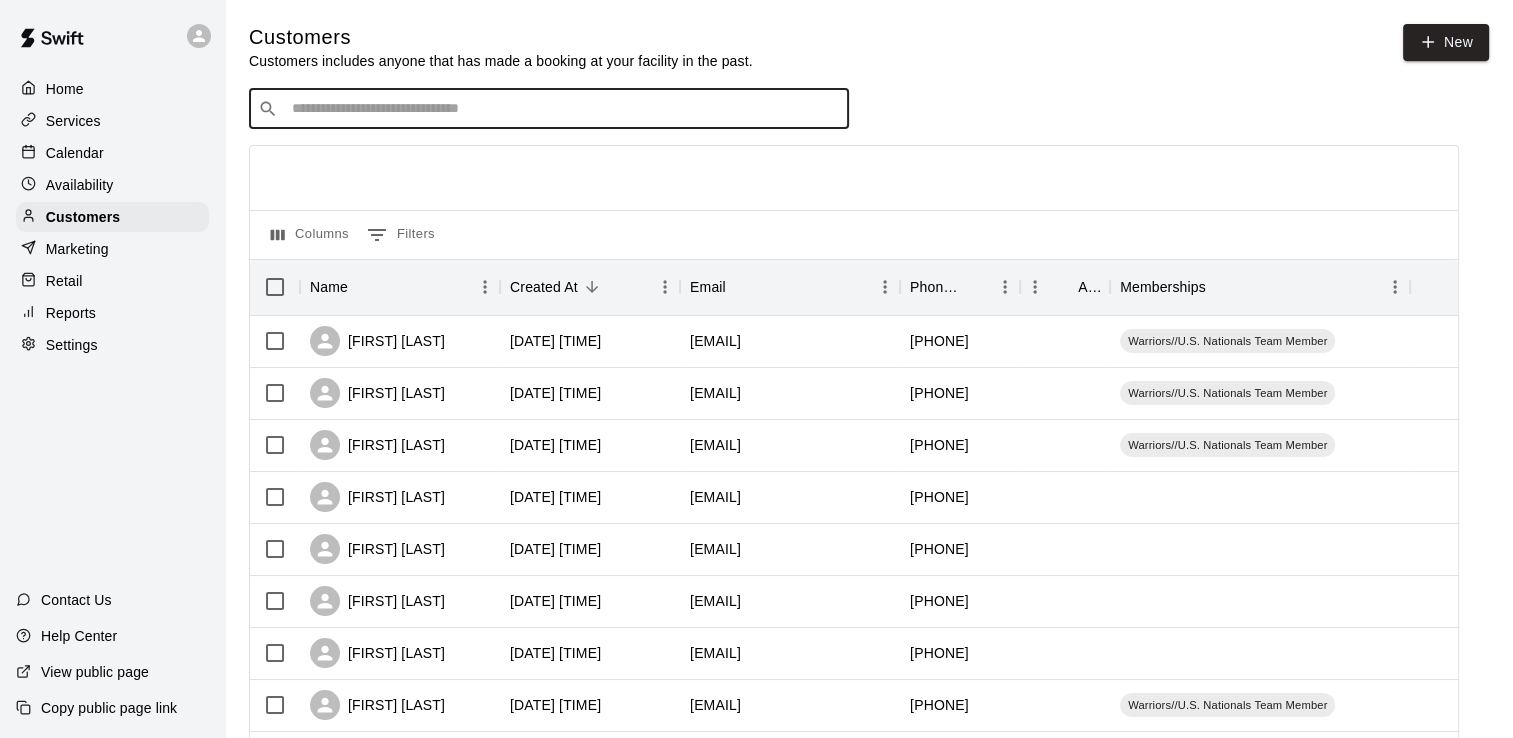 click at bounding box center [563, 109] 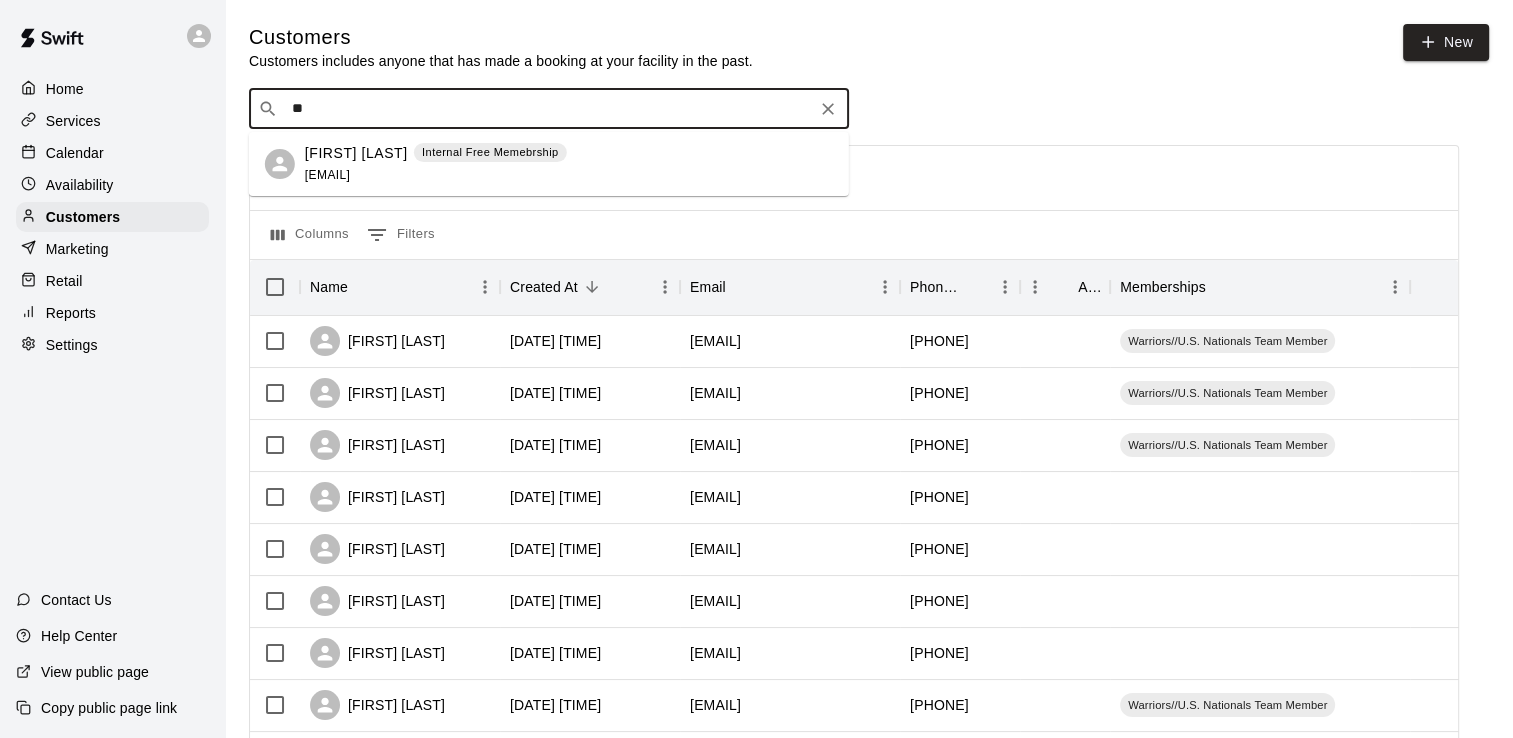 type on "*" 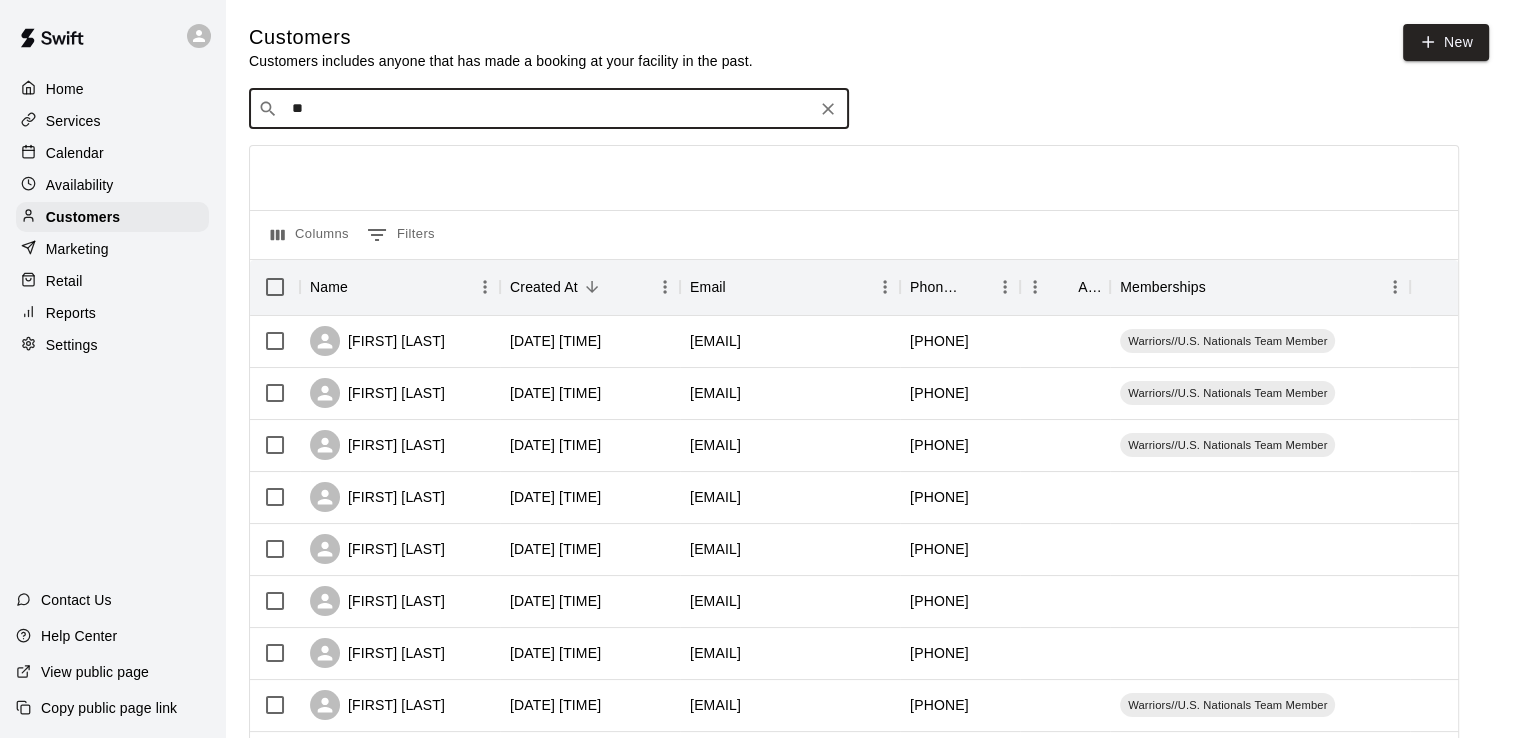 type on "*" 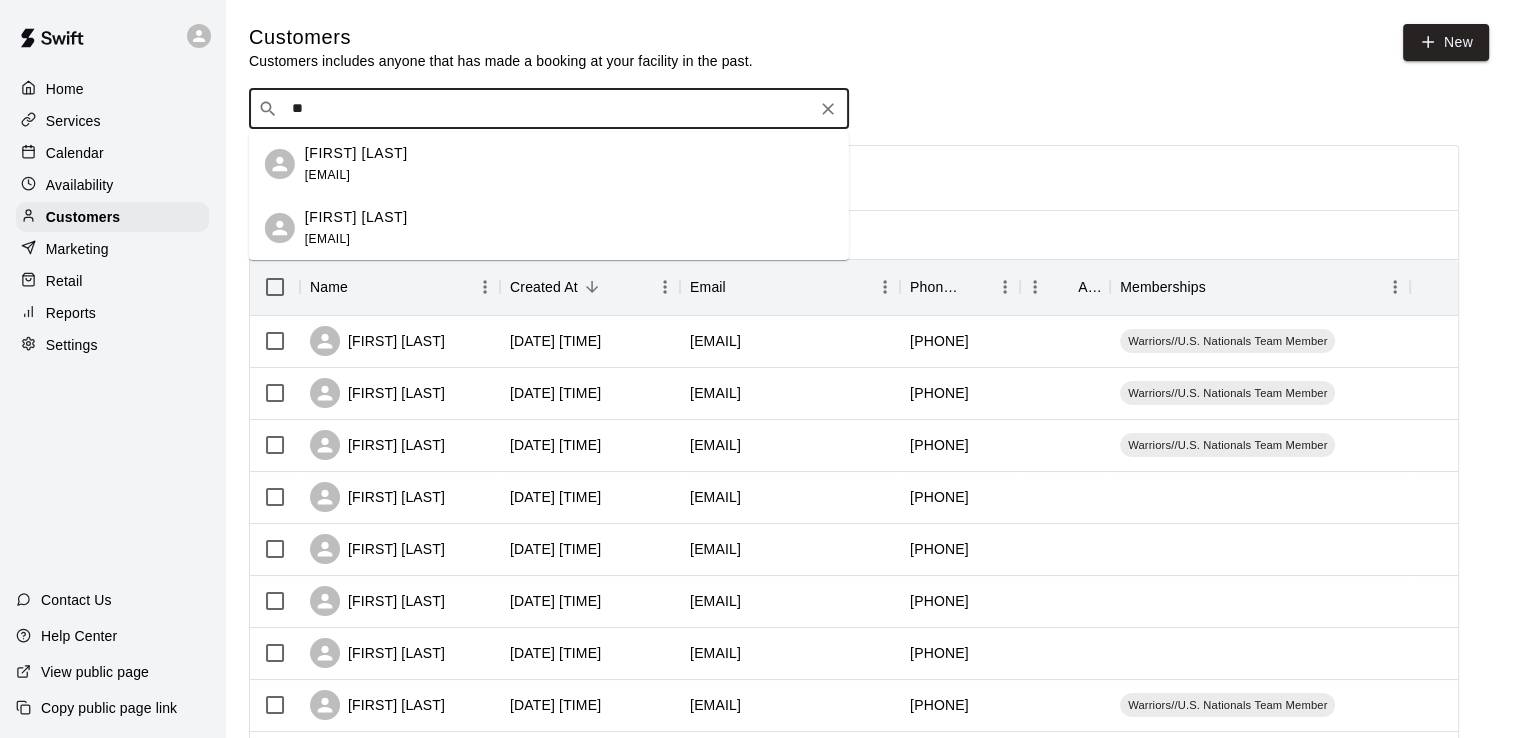 type on "*" 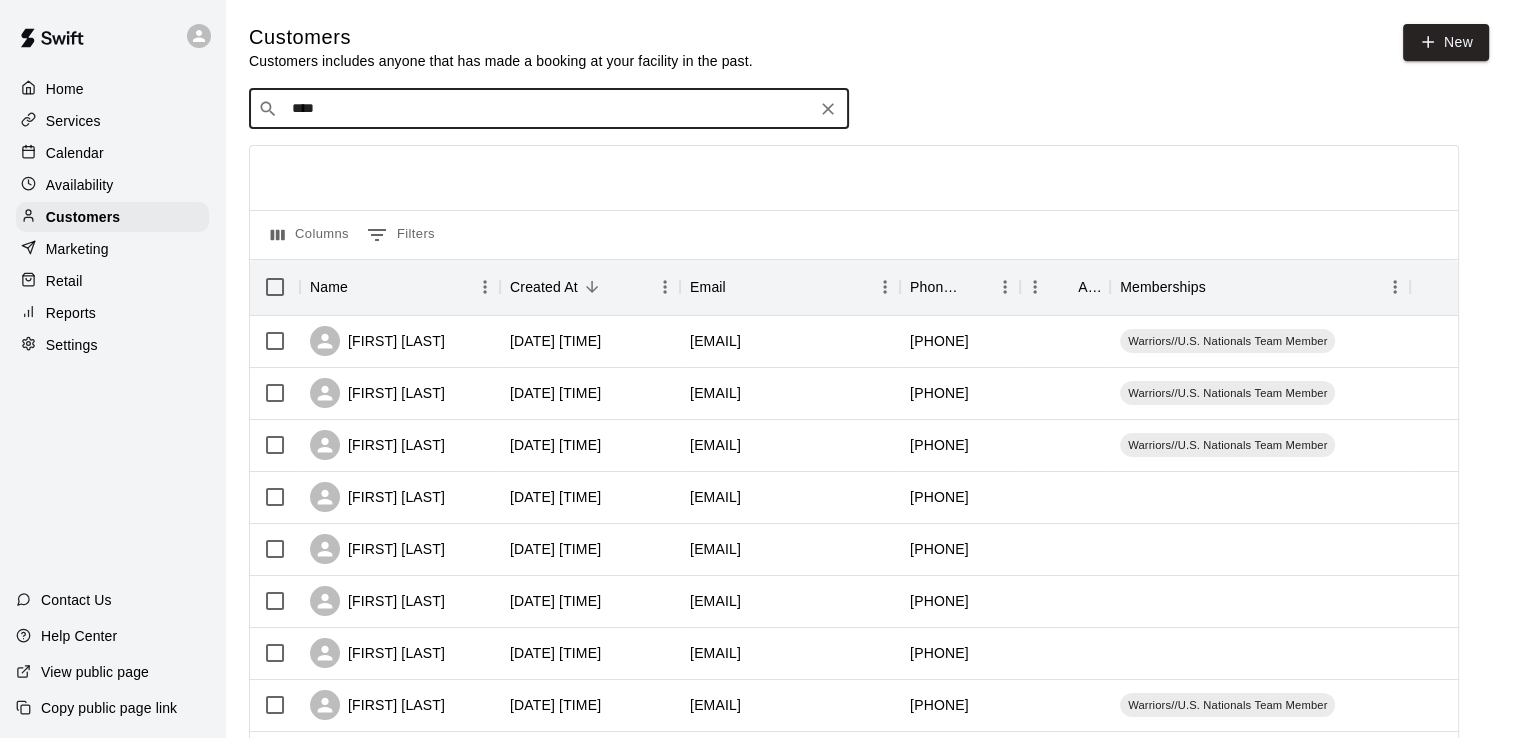 type on "*****" 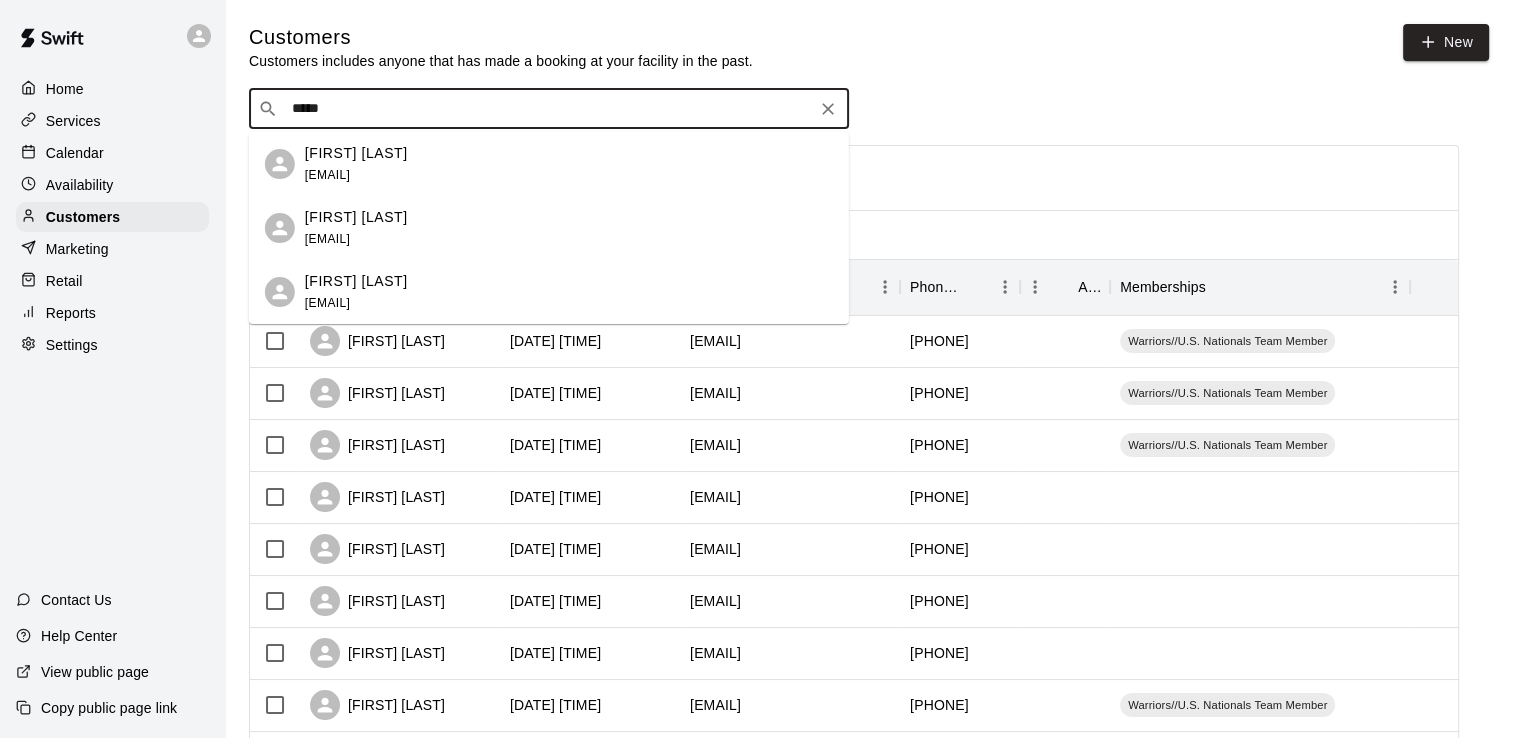 click on "Aaron Addis" at bounding box center [356, 153] 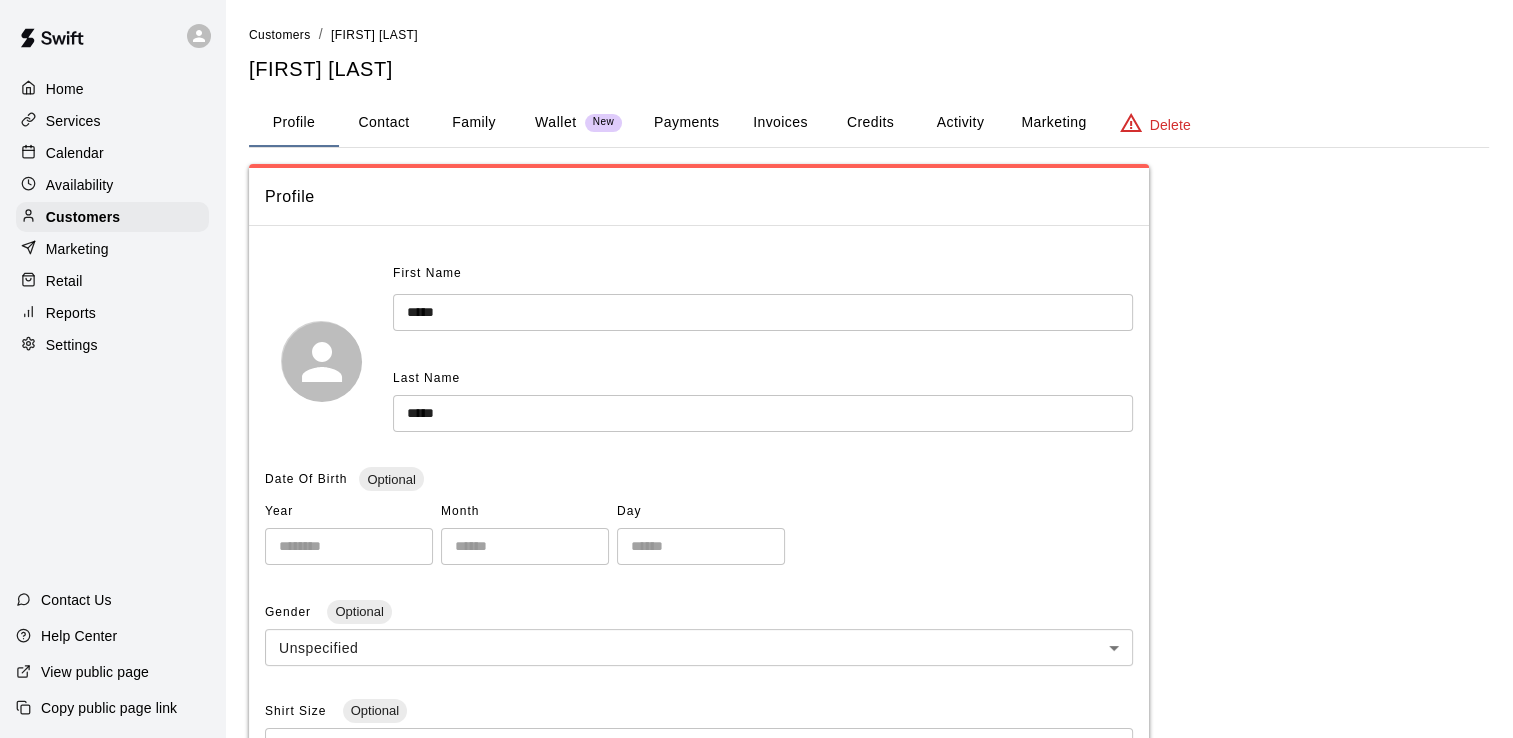 click on "Credits" at bounding box center [870, 123] 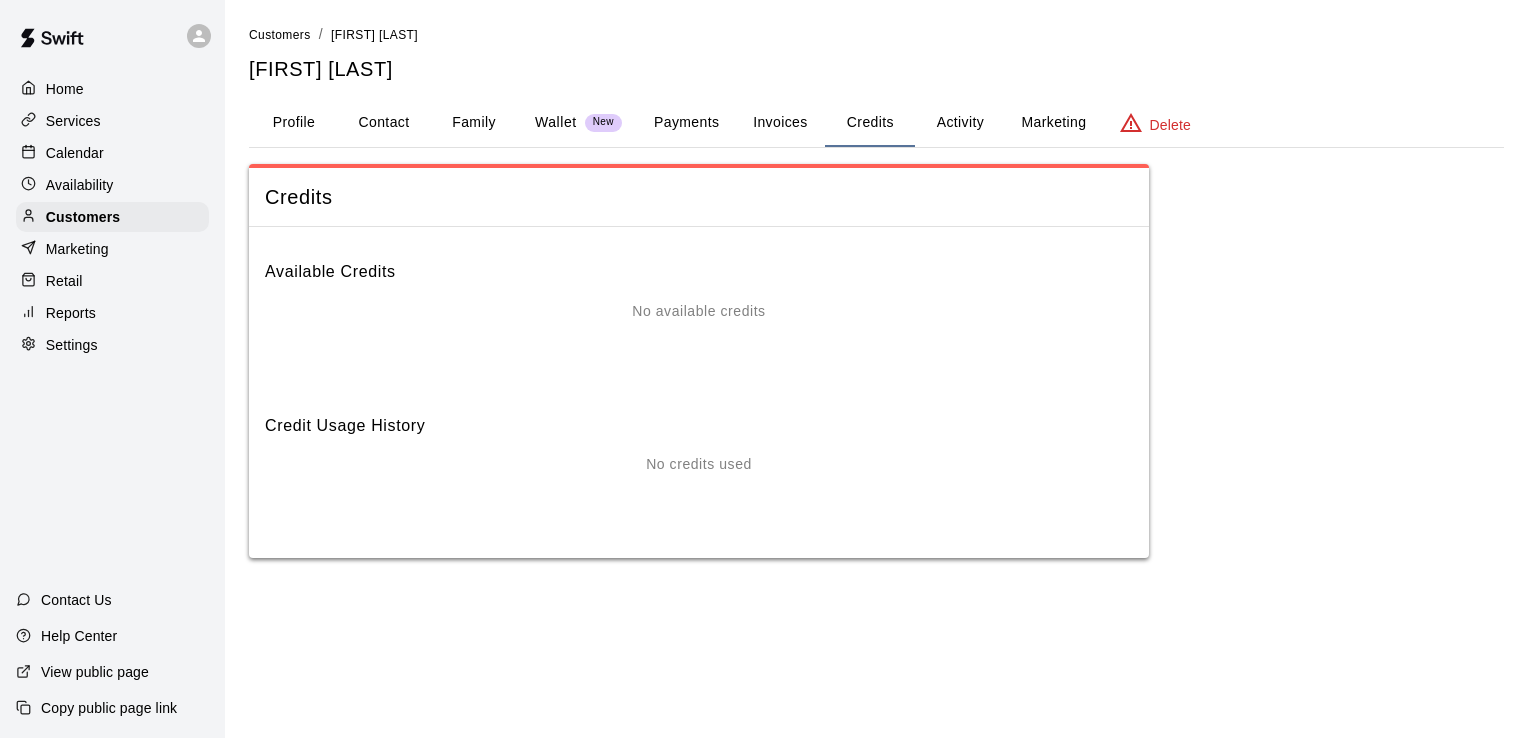 click on "Activity" at bounding box center (960, 123) 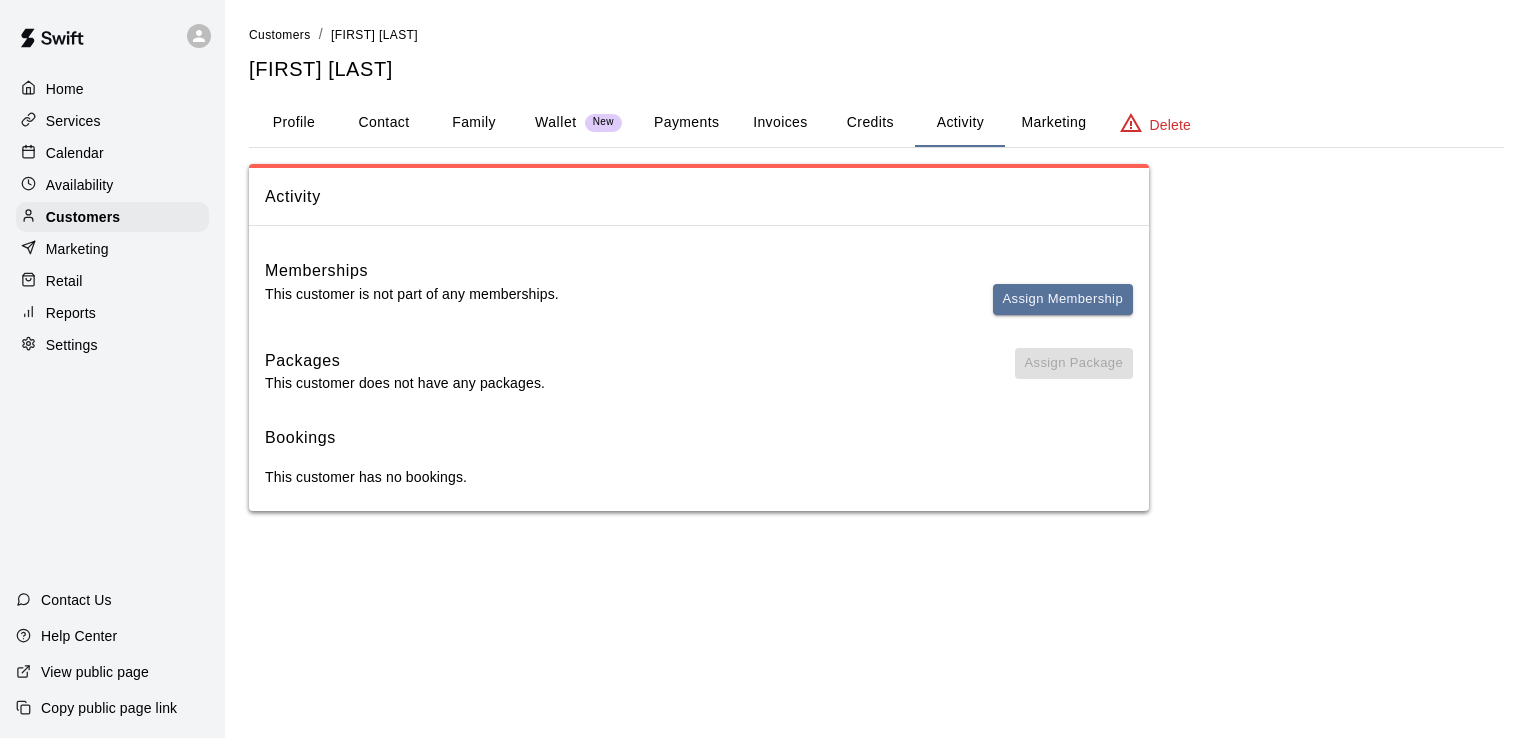 click on "Activity" at bounding box center (960, 123) 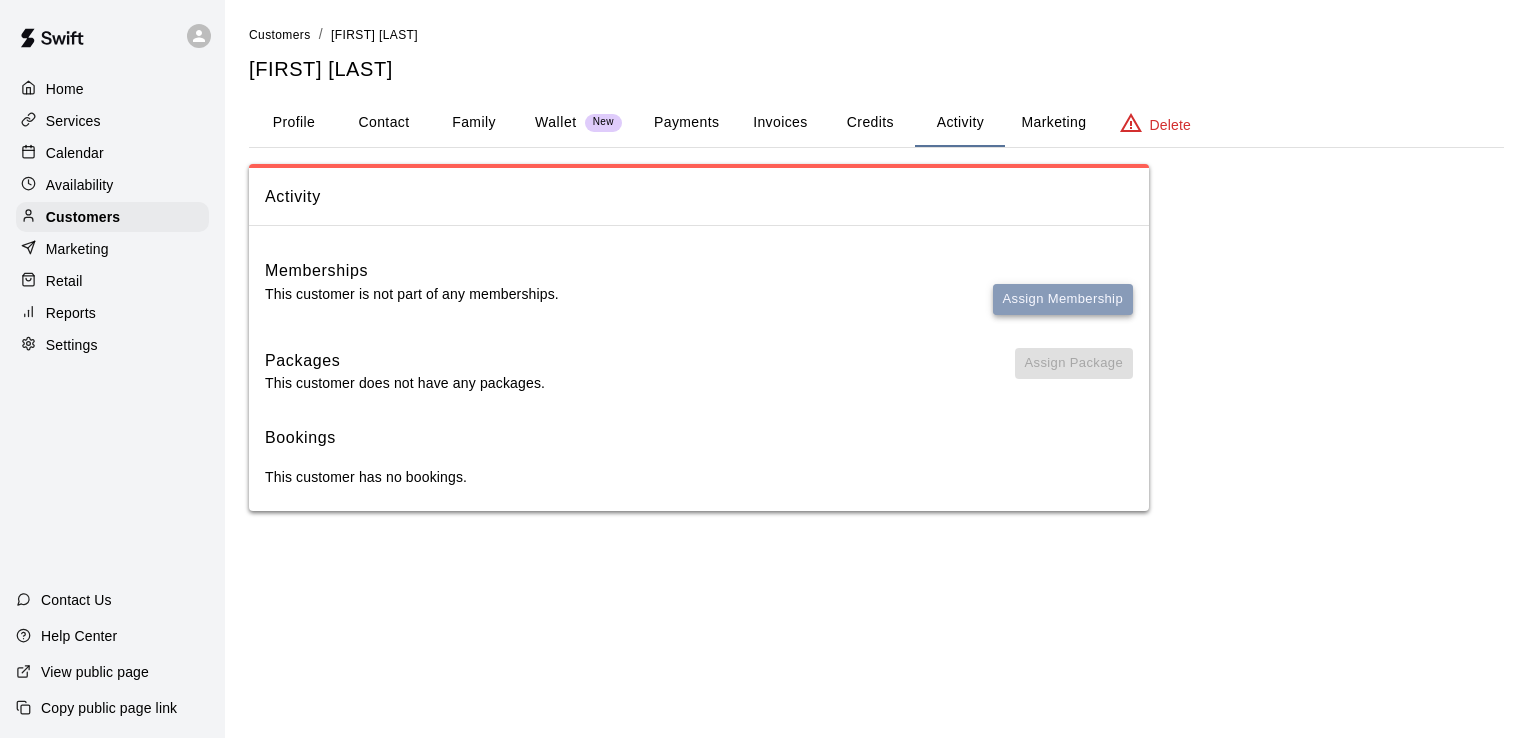 click on "Assign Membership" at bounding box center [1063, 299] 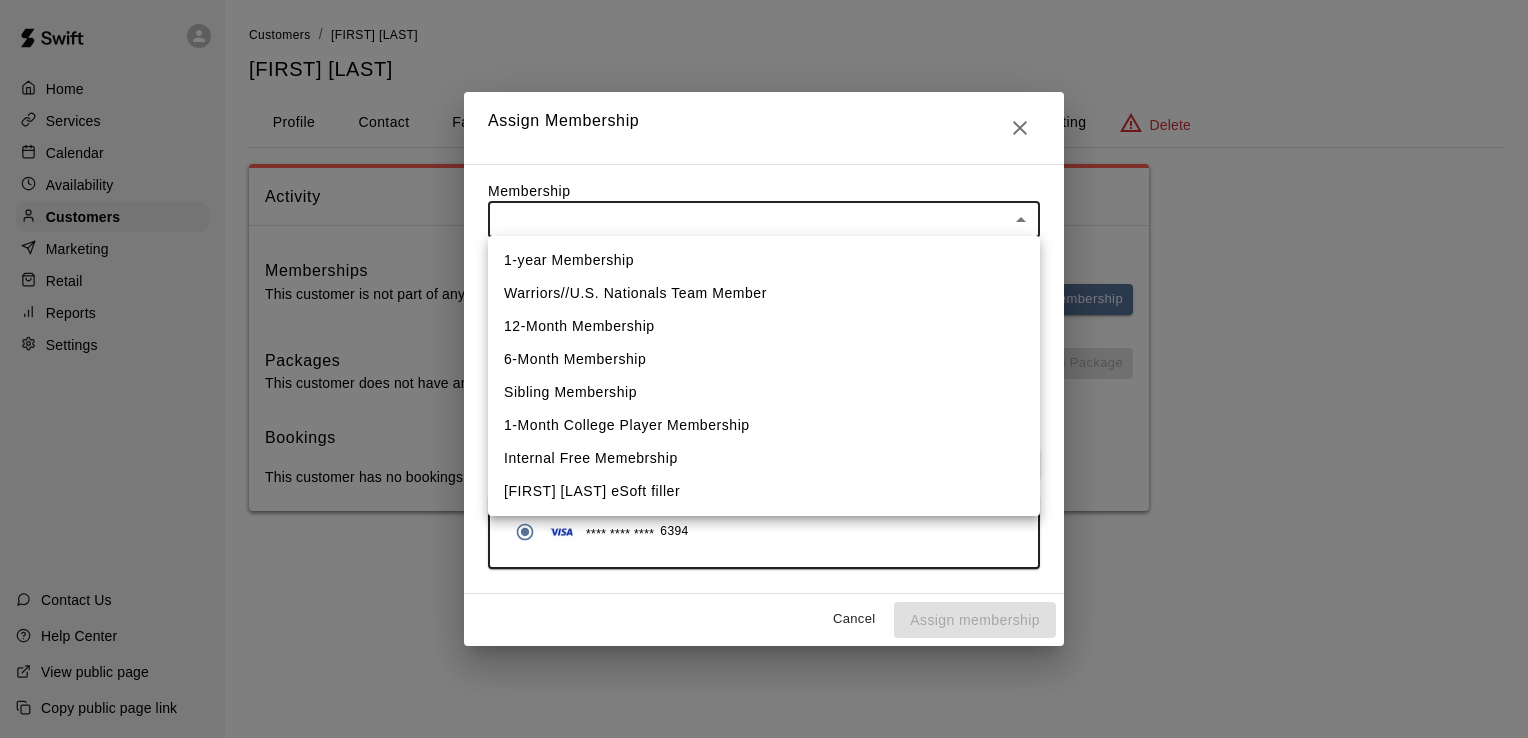 click on "Home Services Calendar Availability Customers Marketing Retail Reports Settings Contact Us Help Center View public page Copy public page link Customers / Aaron Addis Aaron Addis Profile Contact Family Wallet New Payments Invoices Credits Activity Marketing Delete Activity Memberships This customer is not part of any memberships. Assign Membership Packages This customer does not have any packages. Assign Package Bookings This customer has no bookings. Swift - Edit Customer Close cross-small Assign Membership Membership ​ ​ Payment Summary Coupon Code ​ Apply Payment Method   Add **** **** **** 6394 Cancel Assign membership 1-year Membership Warriors//U.S. Nationals Team Member 12-Month Membership 6-Month Membership Sibling Membership 1-Month College Player Membership Internal Free Memebrship Lauren Christ eSoft filler" at bounding box center (764, 275) 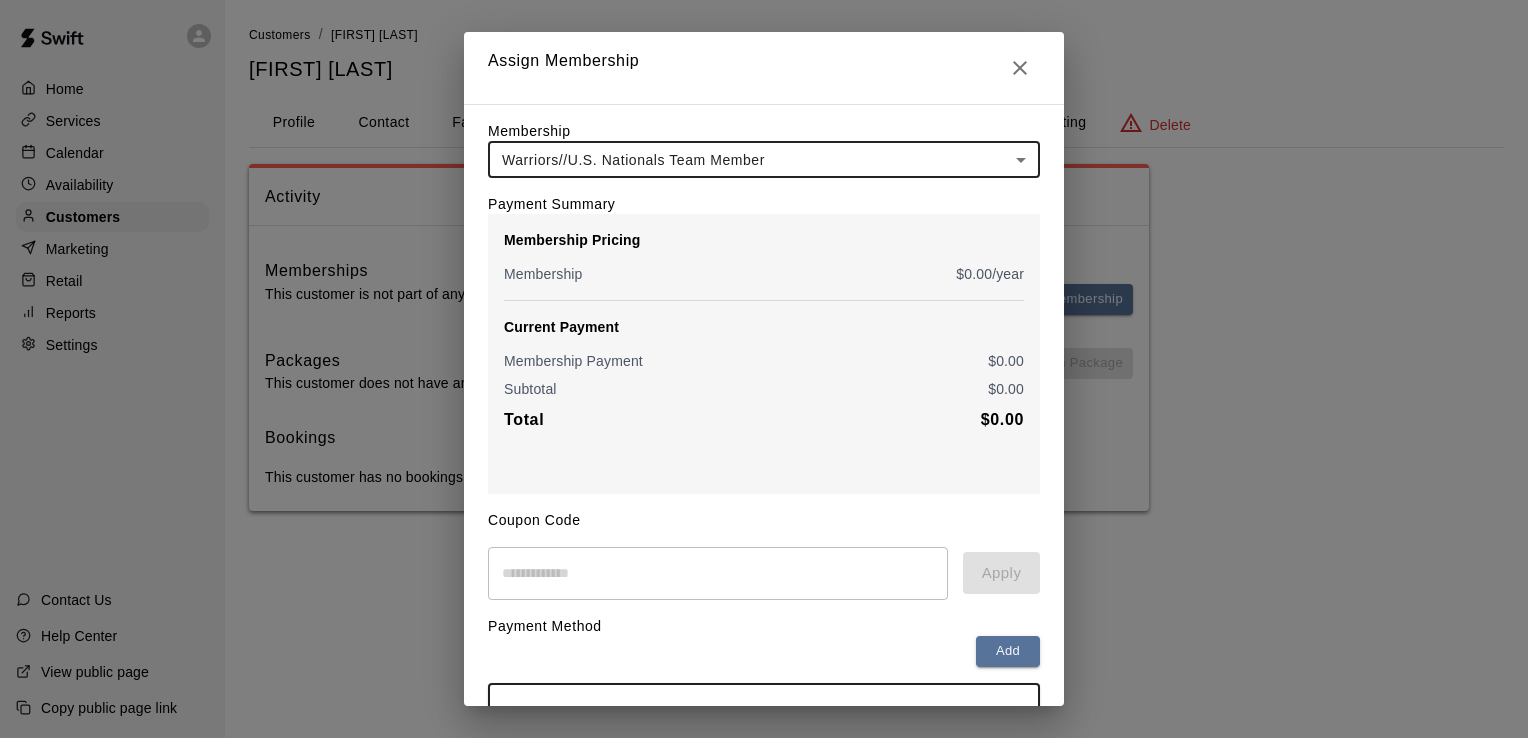 scroll, scrollTop: 136, scrollLeft: 0, axis: vertical 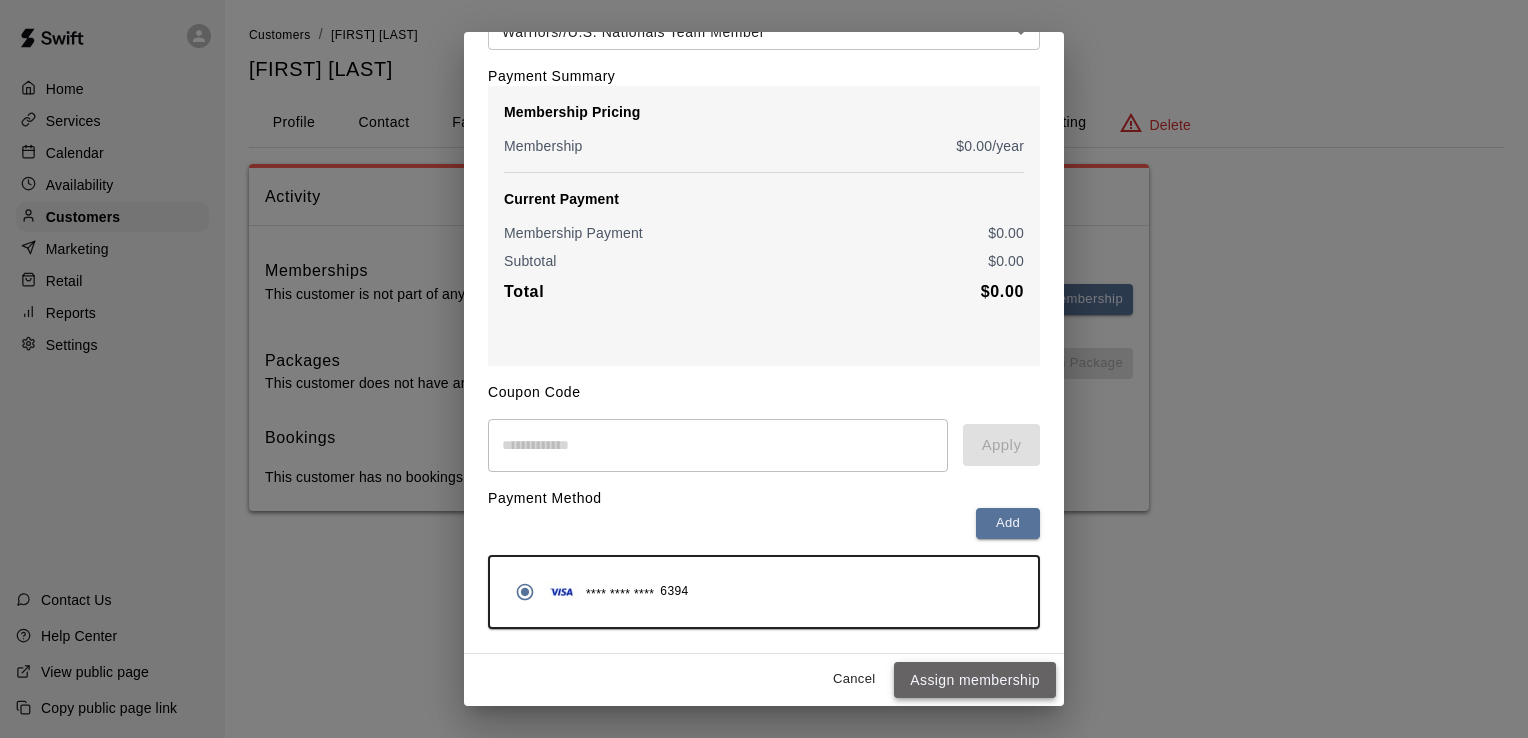 click on "Assign membership" at bounding box center (975, 680) 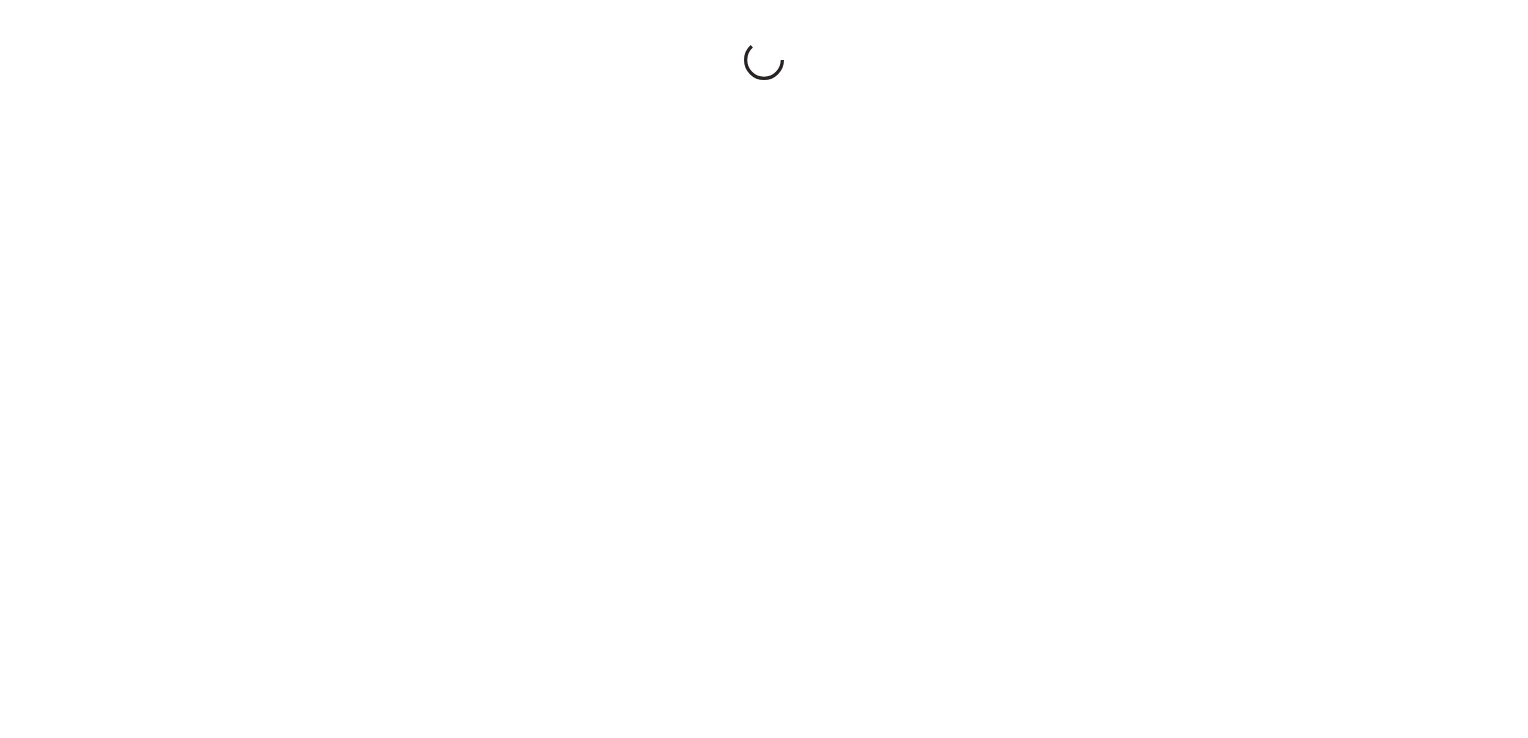 scroll, scrollTop: 0, scrollLeft: 0, axis: both 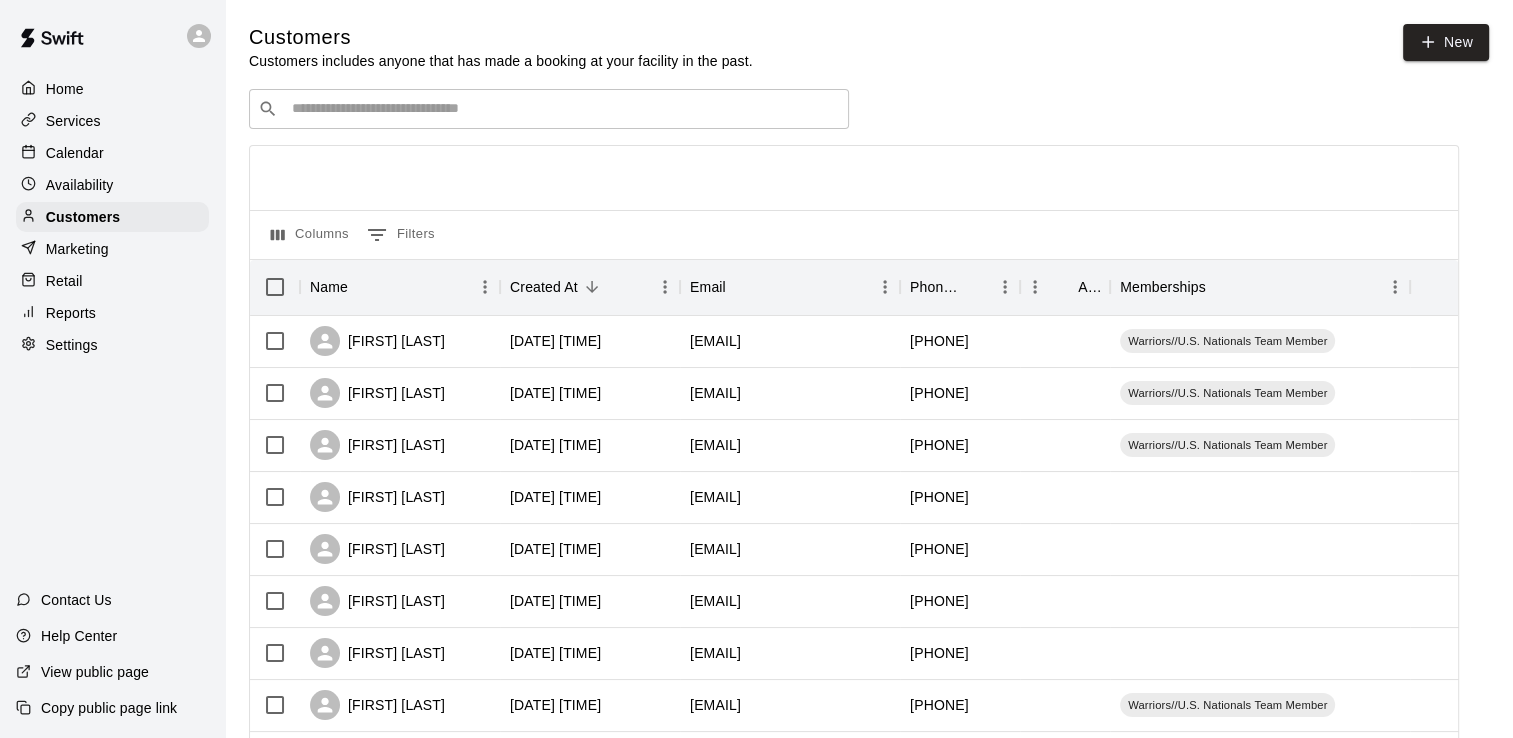 click at bounding box center (563, 109) 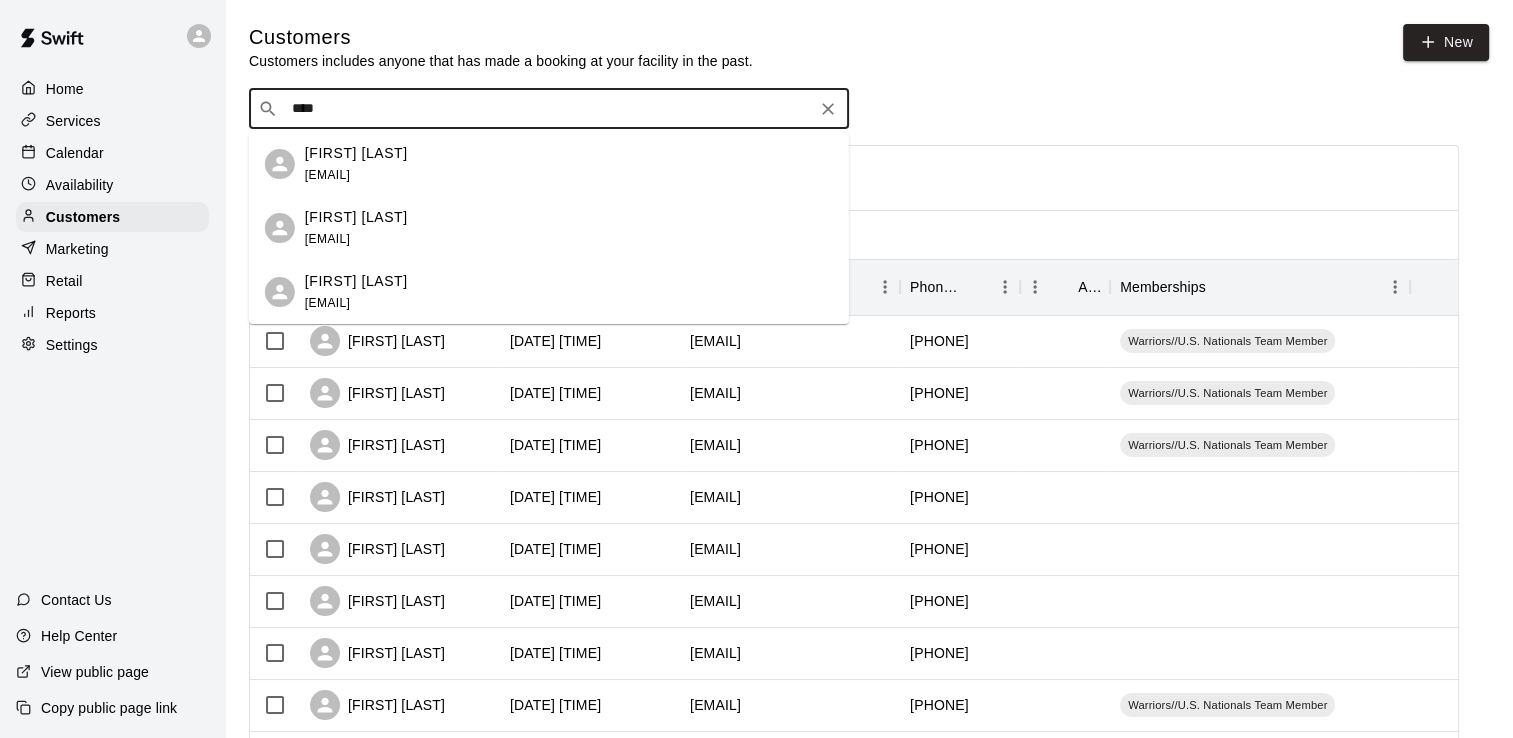 type on "*****" 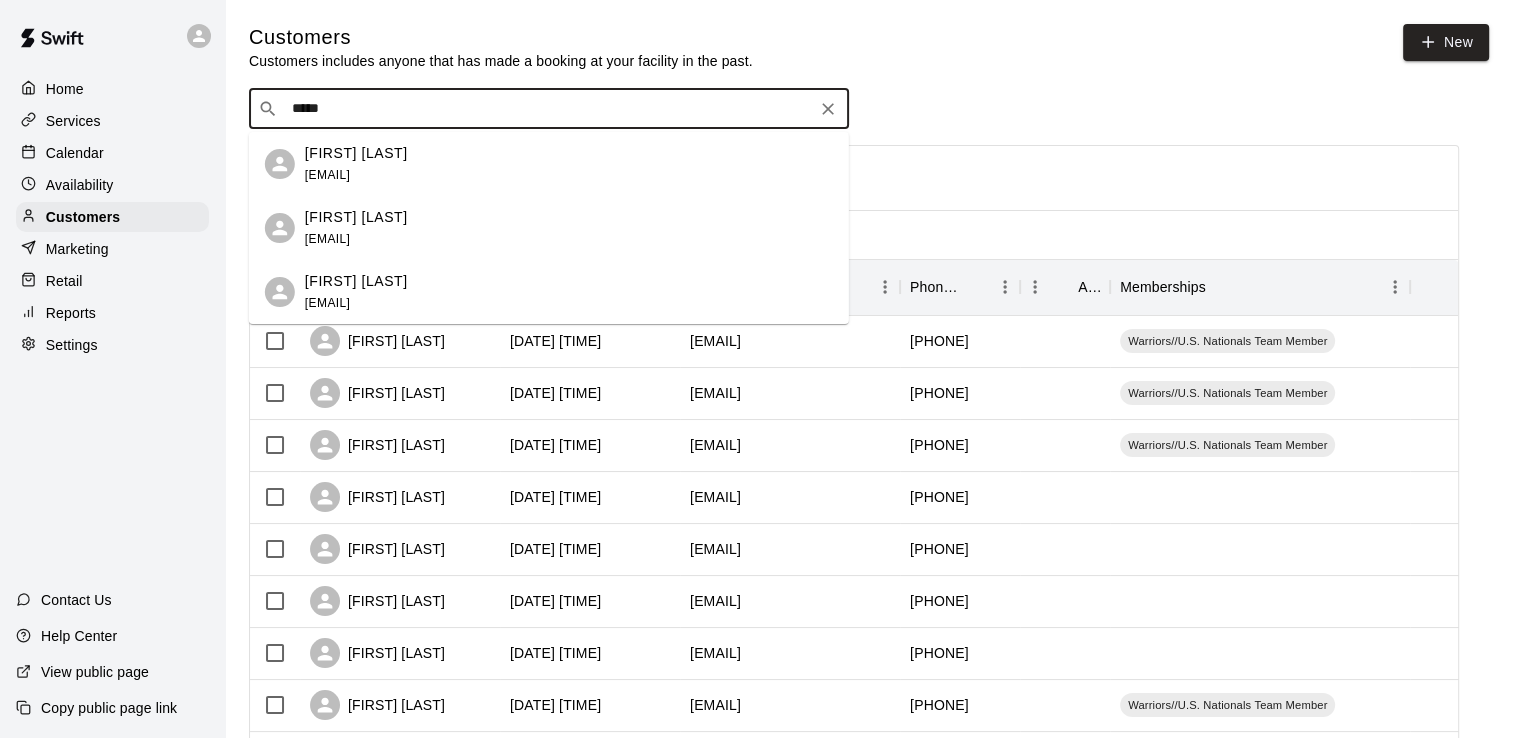 click on "maxwellheatherm@gmail.com" at bounding box center (327, 239) 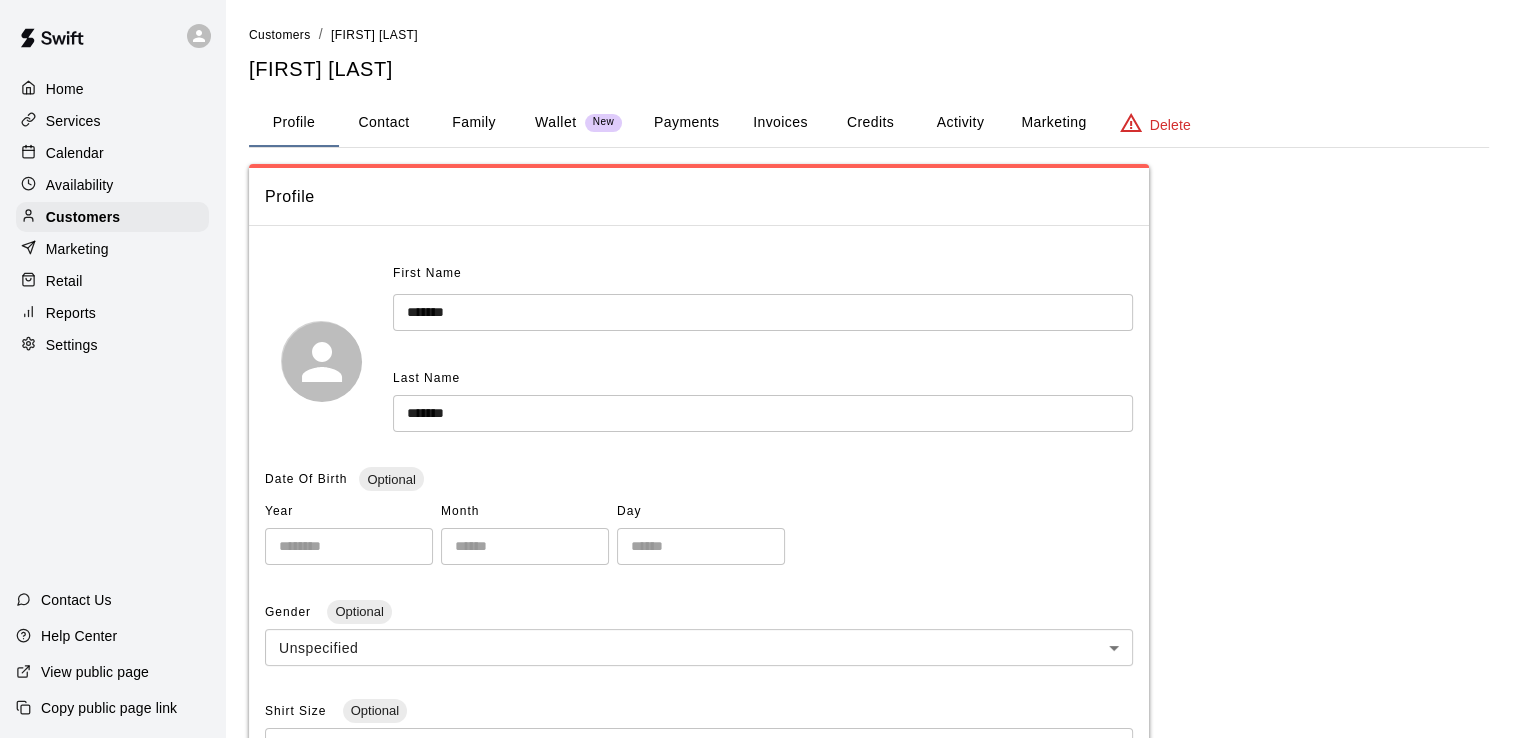 click on "Credits" at bounding box center (870, 123) 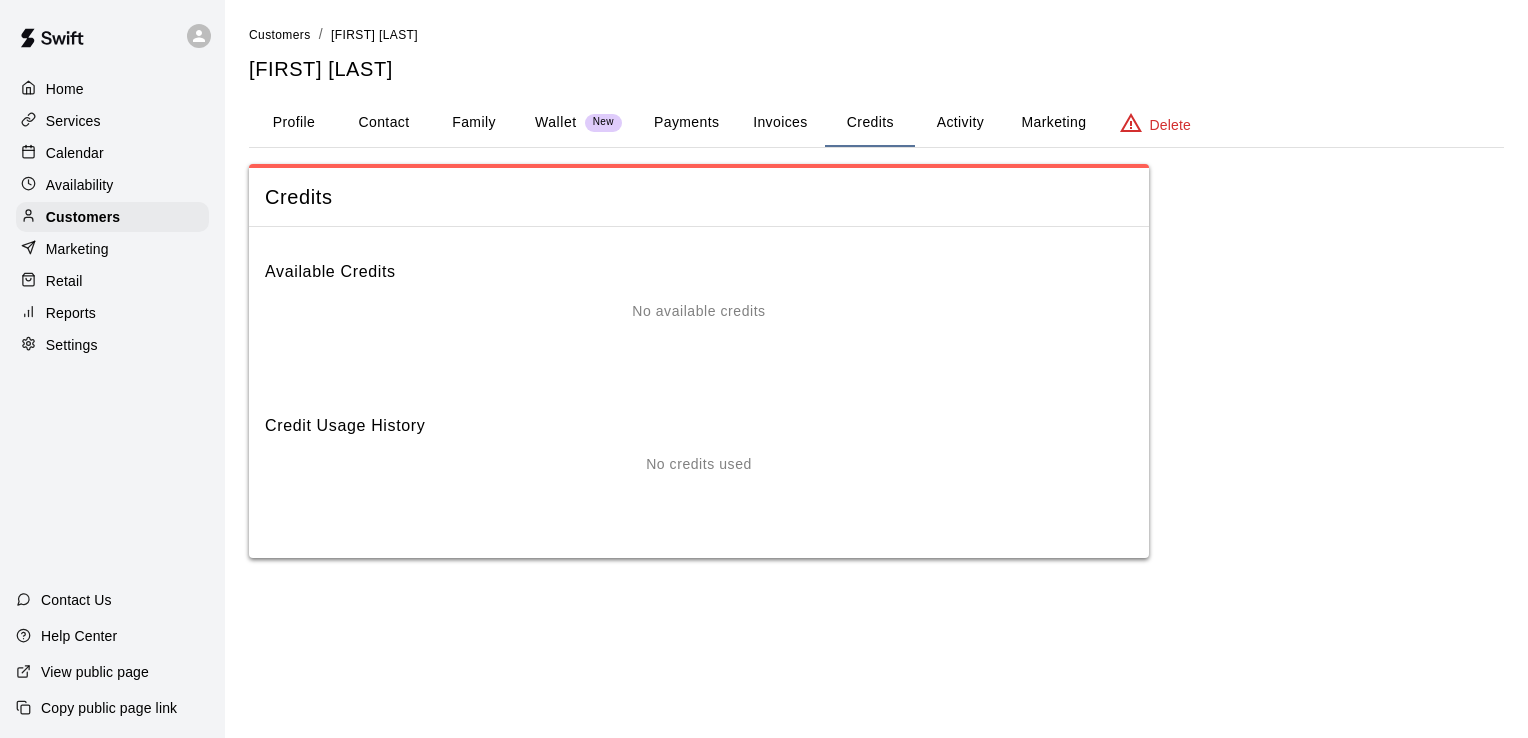 click on "Activity" at bounding box center (960, 123) 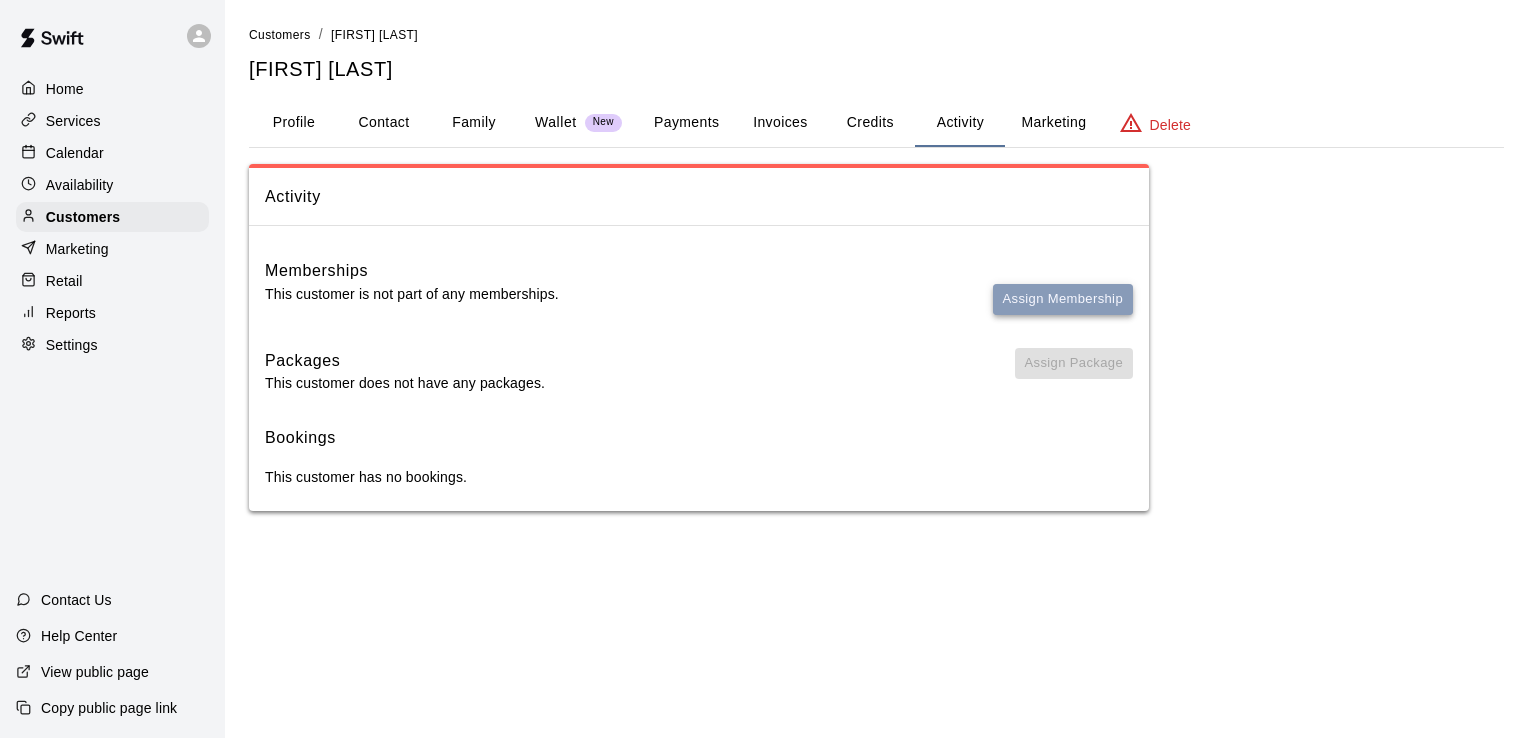 click on "Assign Membership" at bounding box center [1063, 299] 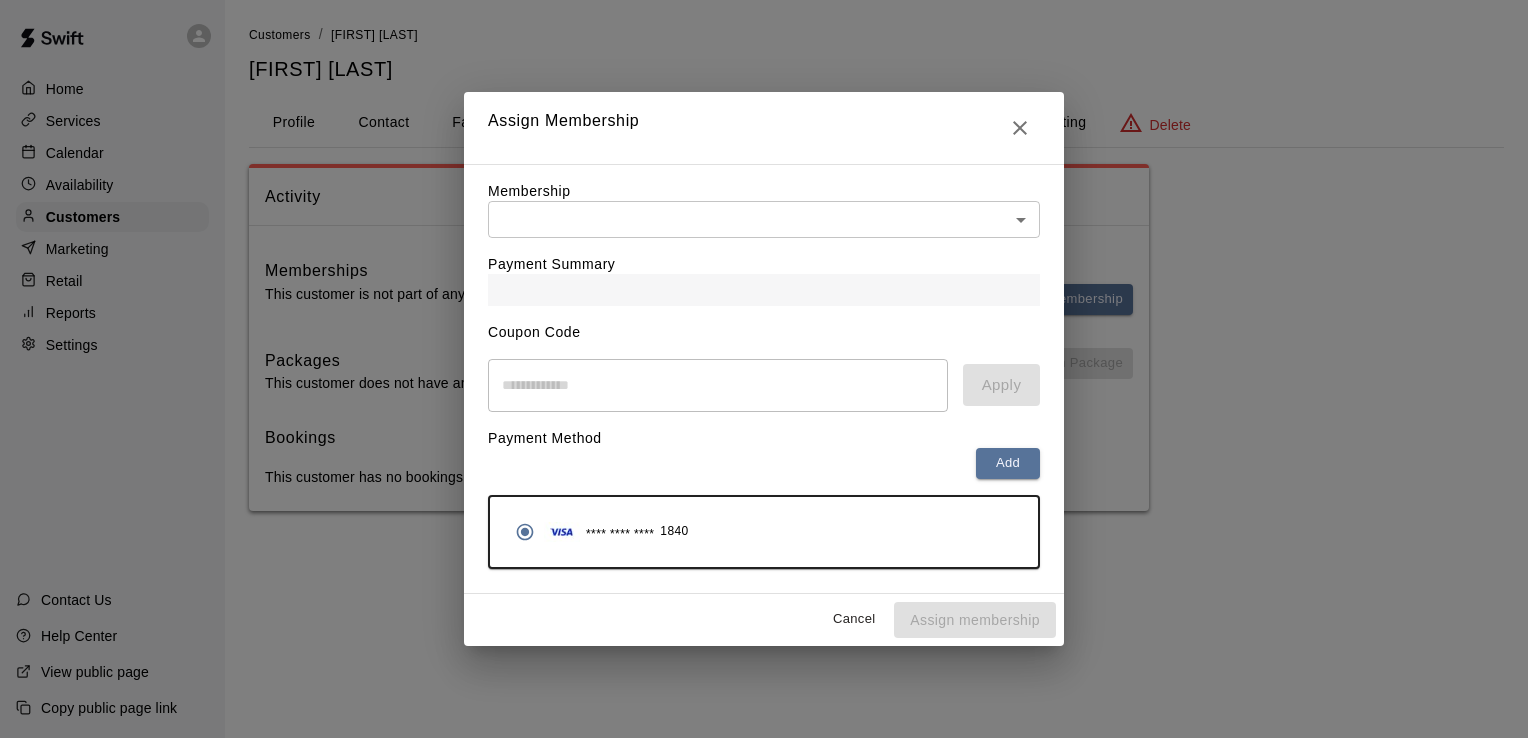 click on "Home Services Calendar Availability Customers Marketing Retail Reports Settings Contact Us Help Center View public page Copy public page link Customers / Heather Maxwell Heather Maxwell Profile Contact Family Wallet New Payments Invoices Credits Activity Marketing Delete Activity Memberships This customer is not part of any memberships. Assign Membership Packages This customer does not have any packages. Assign Package Bookings This customer has no bookings. Swift - Edit Customer Close cross-small Assign Membership Membership ​ ​ Payment Summary Coupon Code ​ Apply Payment Method   Add **** **** **** 1840 Cancel Assign membership" at bounding box center [764, 275] 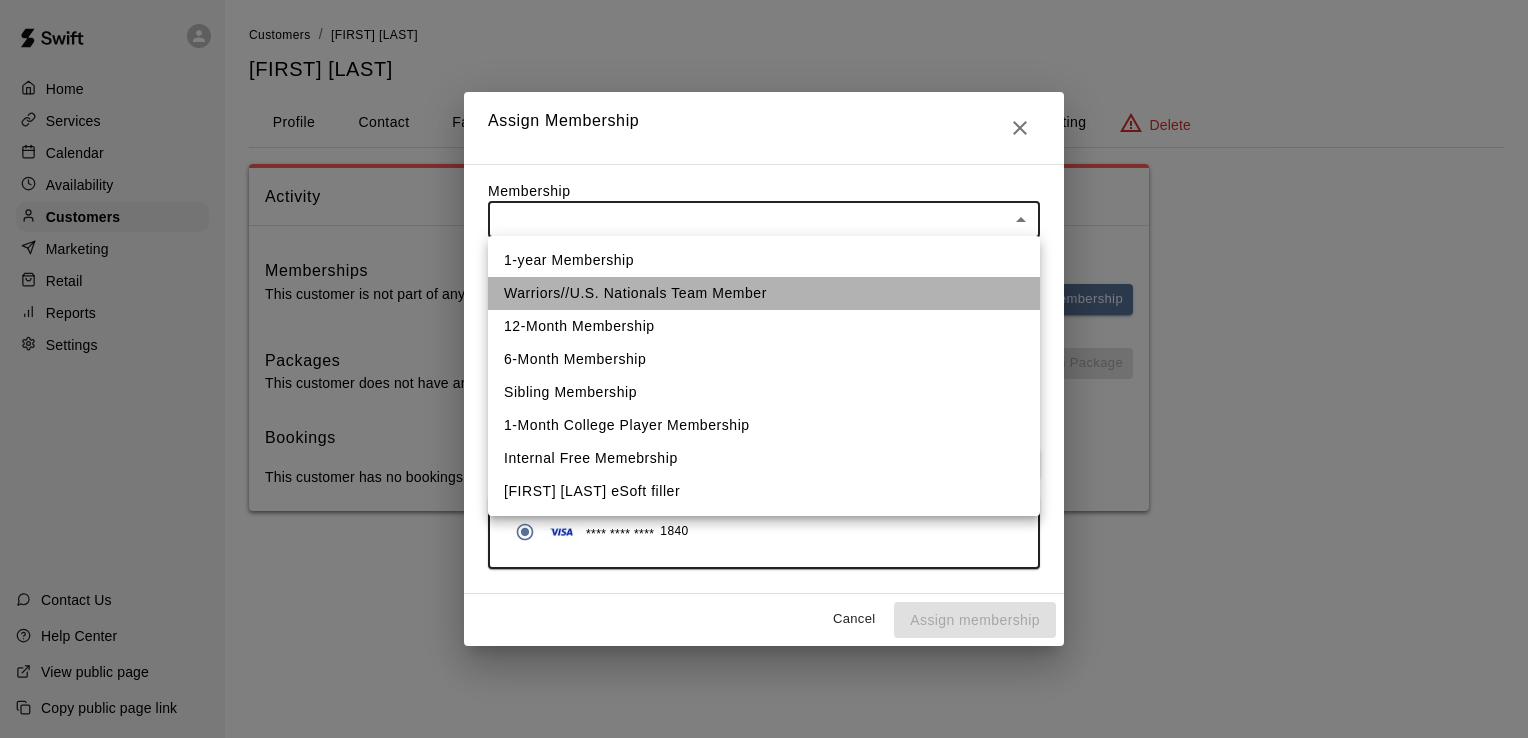 click on "Warriors//U.S. Nationals Team Member" at bounding box center (764, 293) 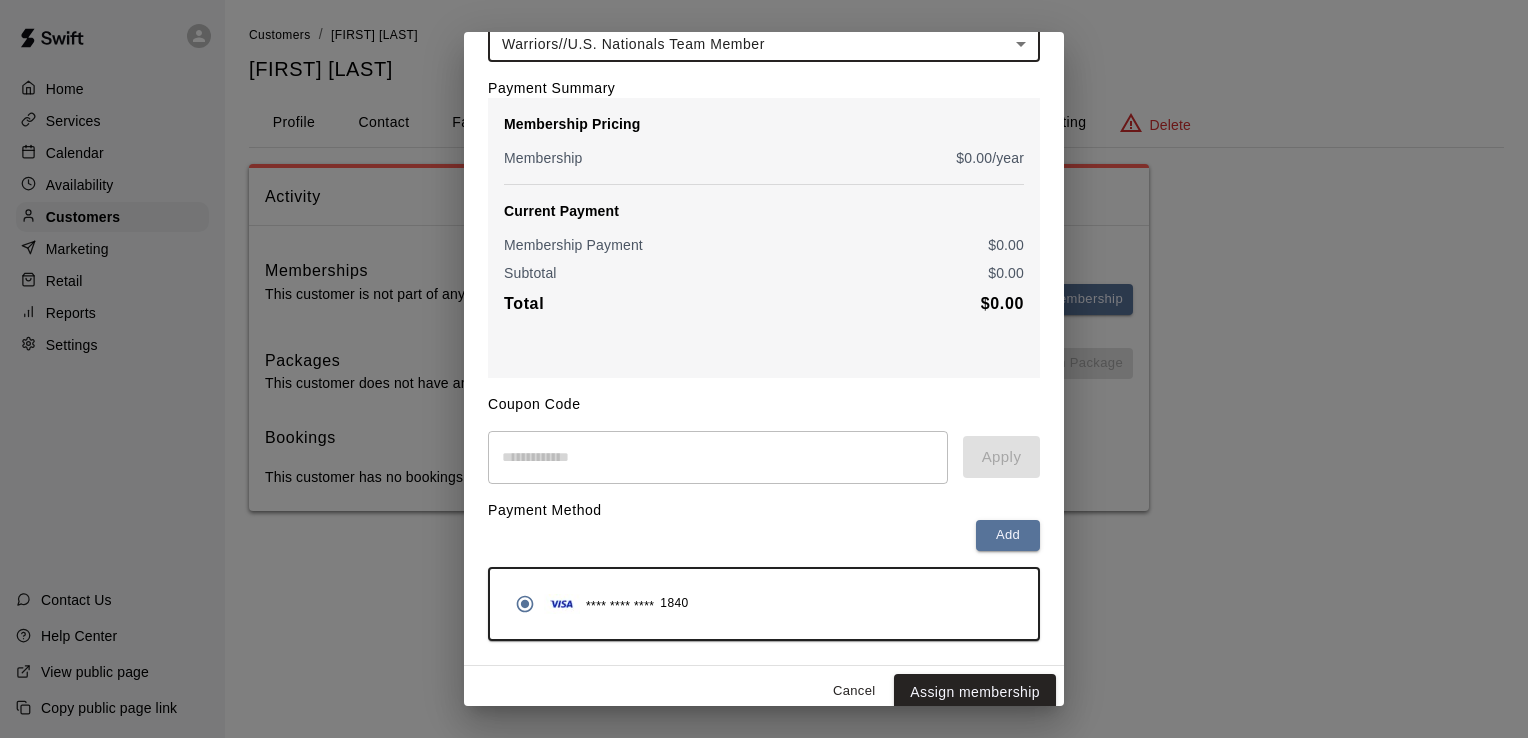 scroll, scrollTop: 136, scrollLeft: 0, axis: vertical 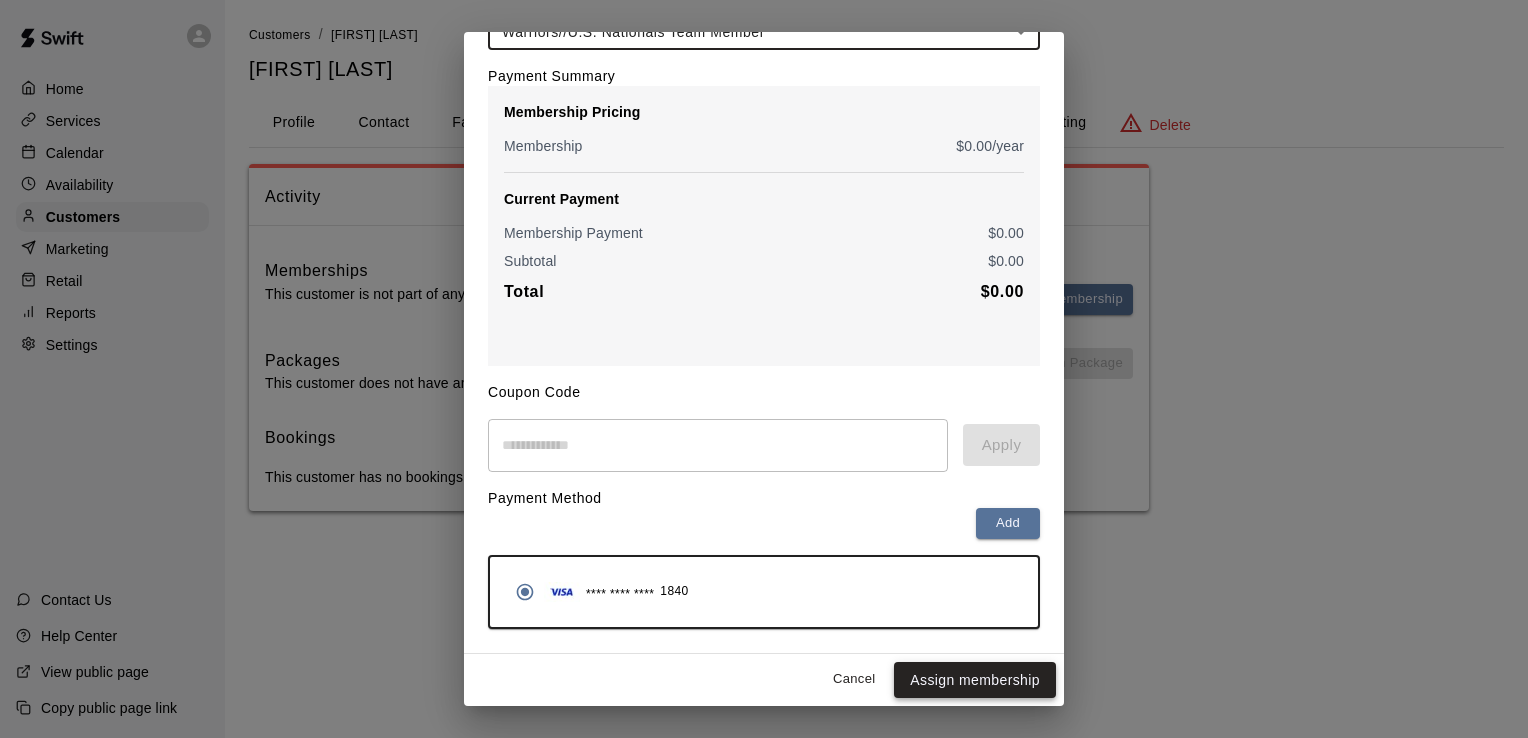 click on "Assign membership" at bounding box center [975, 680] 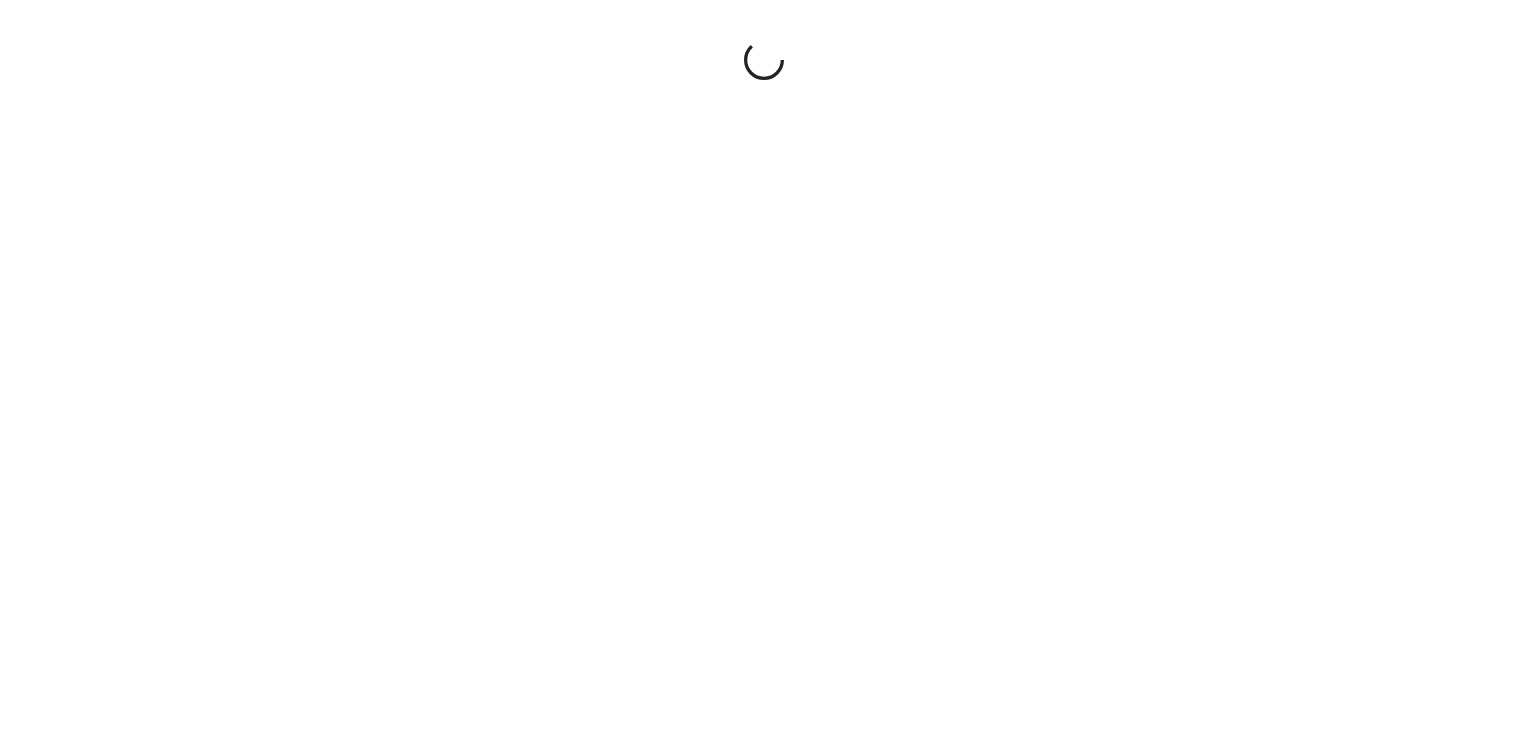 scroll, scrollTop: 0, scrollLeft: 0, axis: both 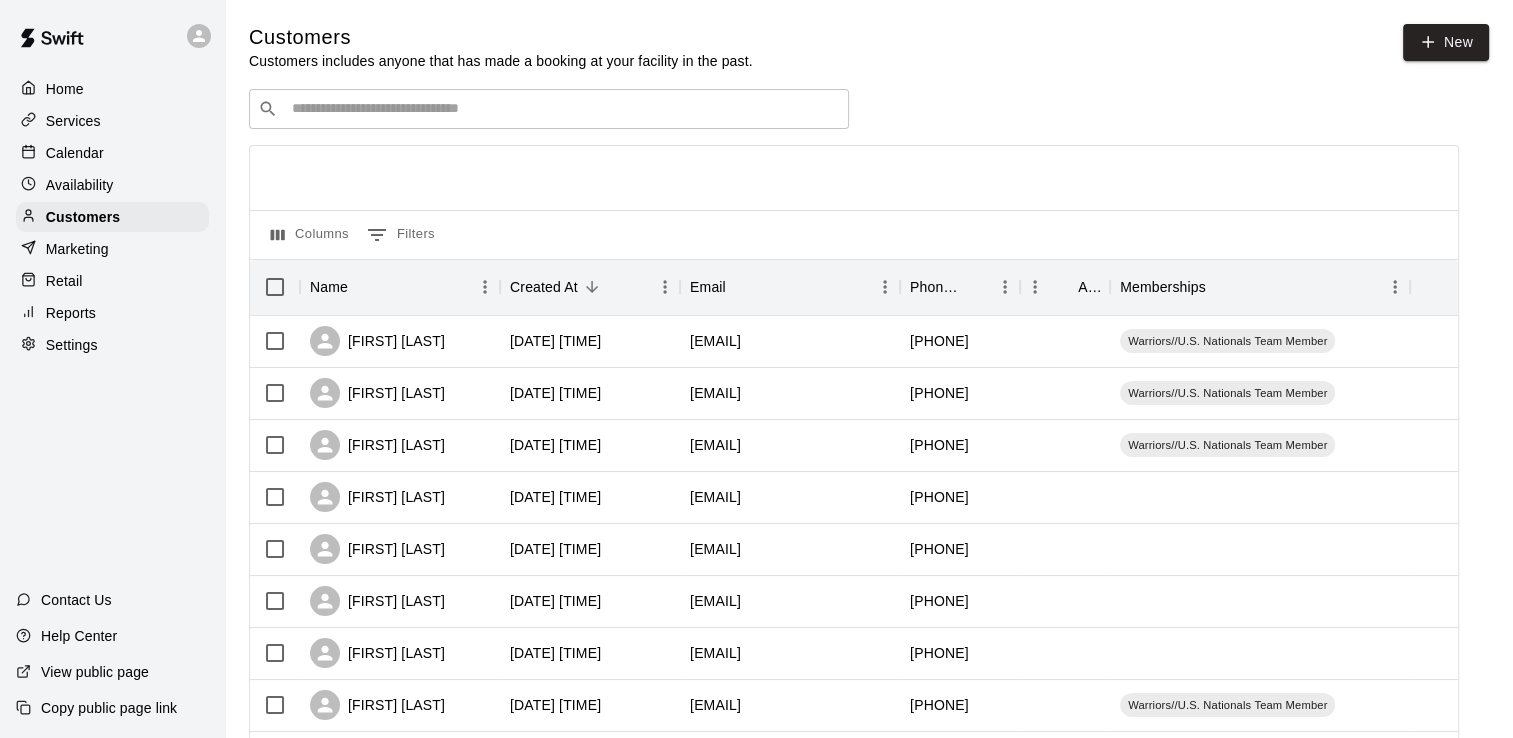click at bounding box center [563, 109] 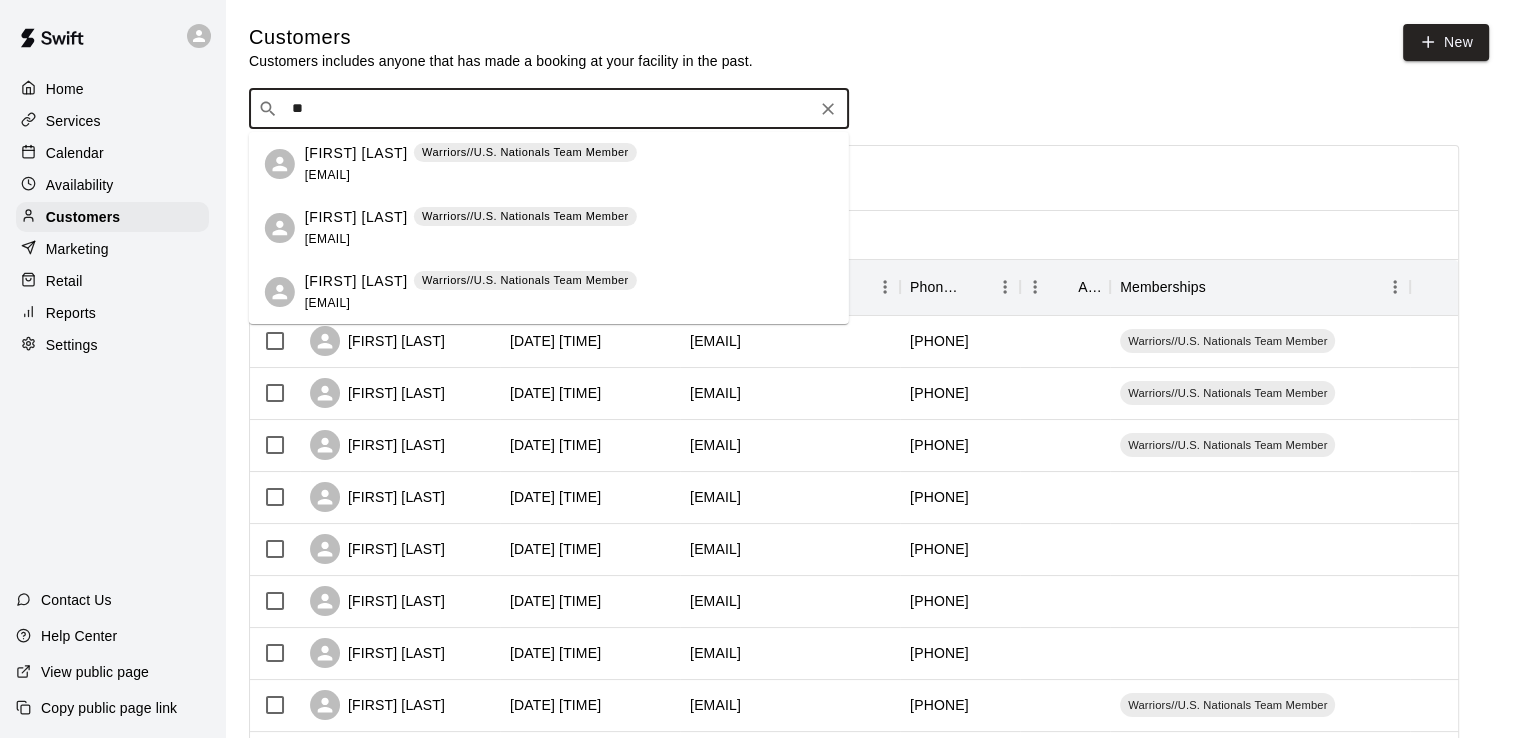 type on "*" 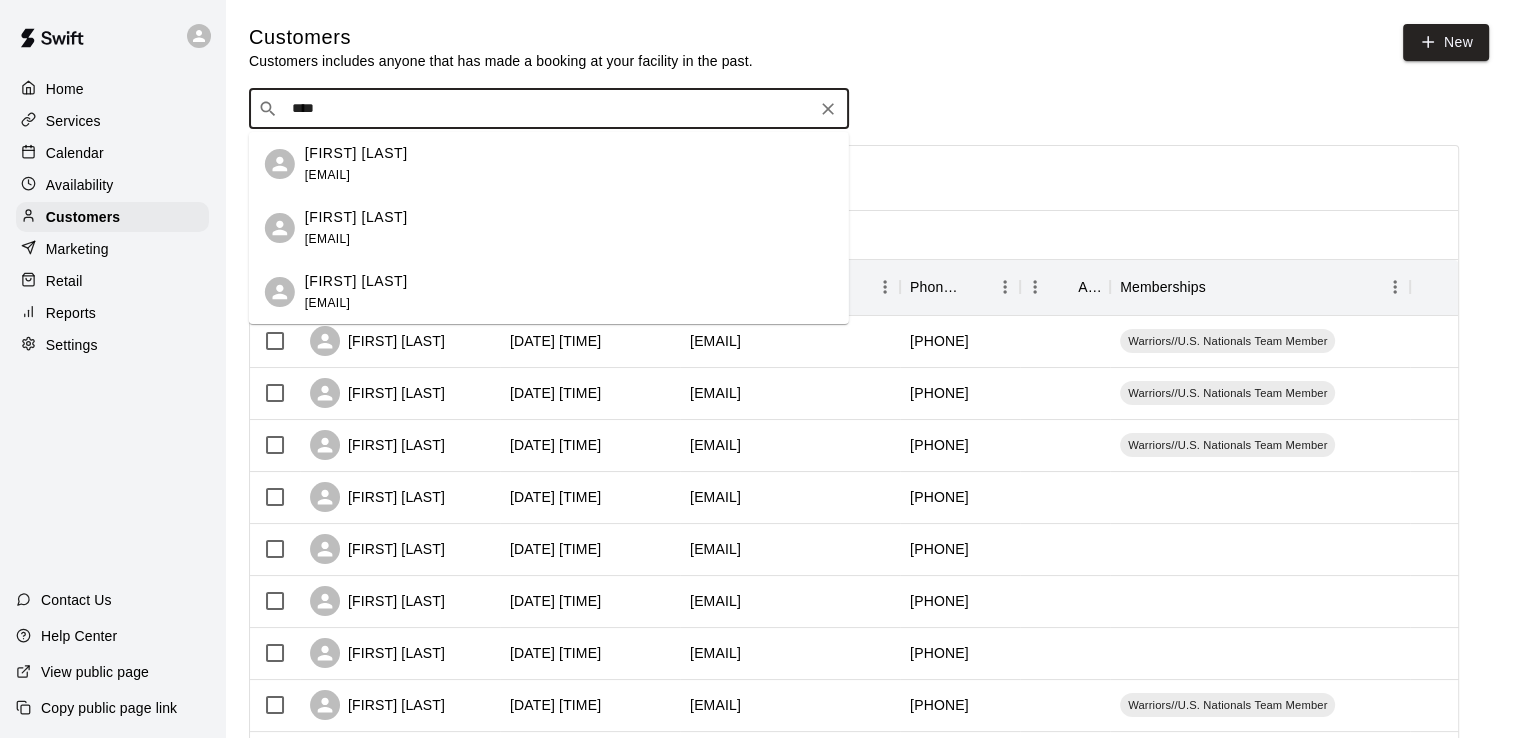 type on "*****" 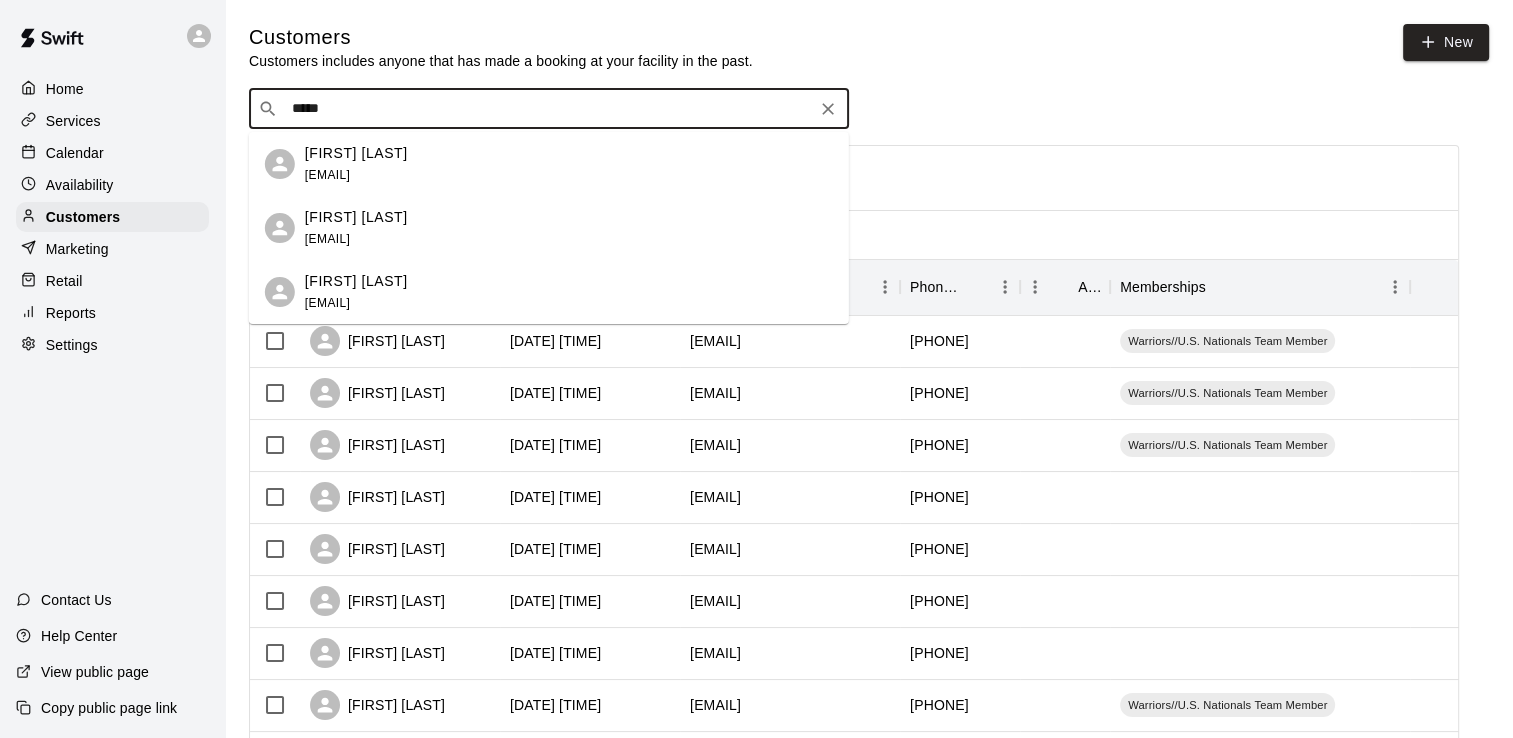 click on "crazyslice@yahoo.com" at bounding box center [327, 303] 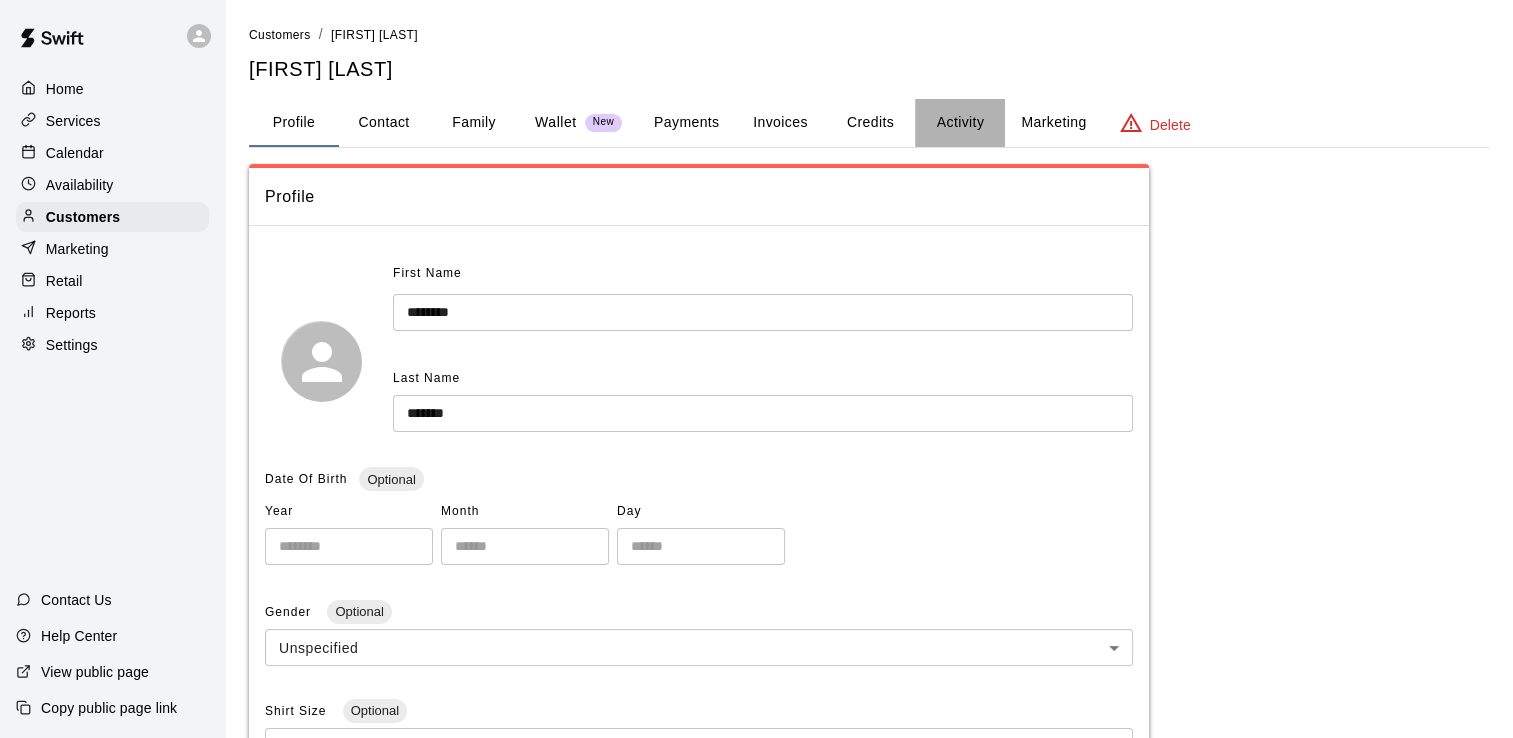 click on "Activity" at bounding box center [960, 123] 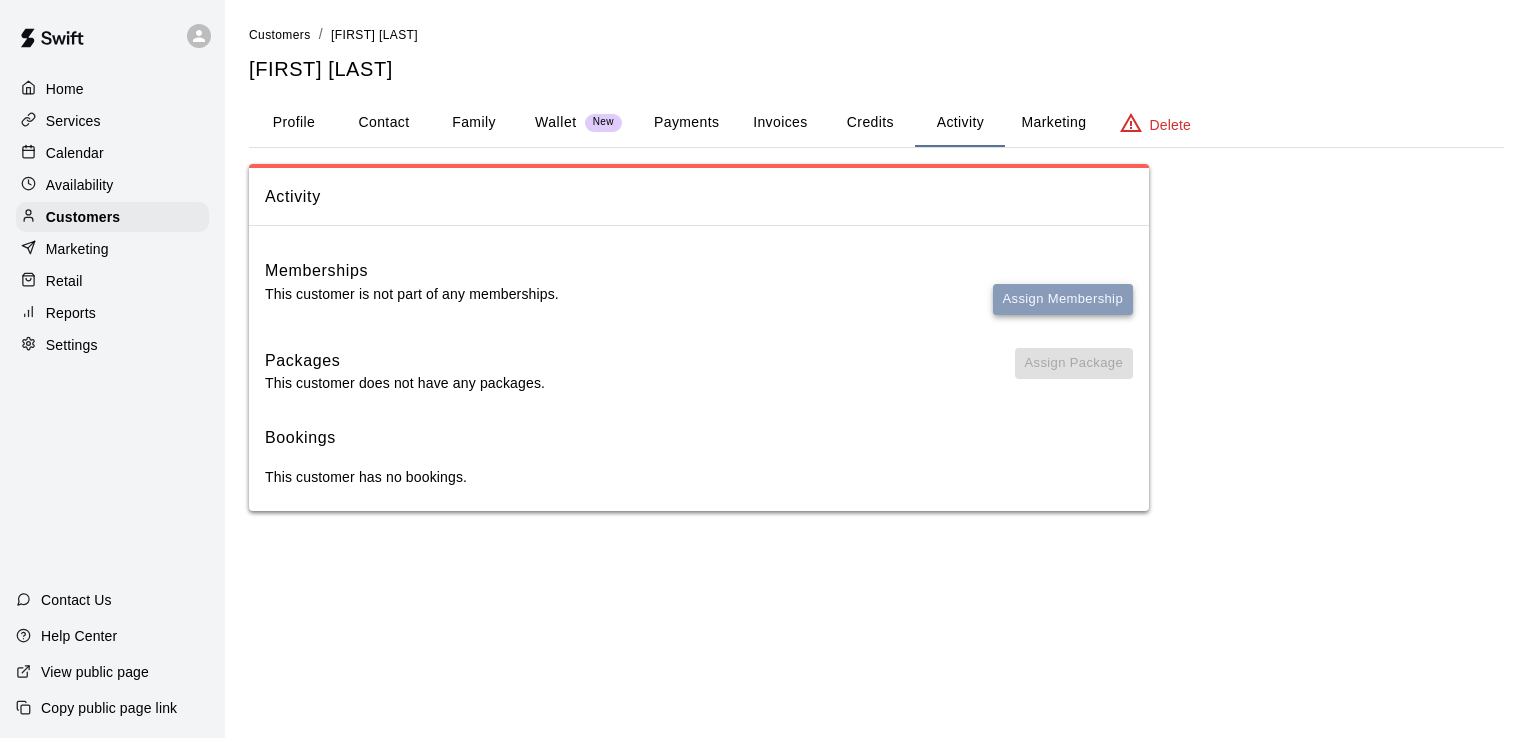 click on "Assign Membership" at bounding box center (1063, 299) 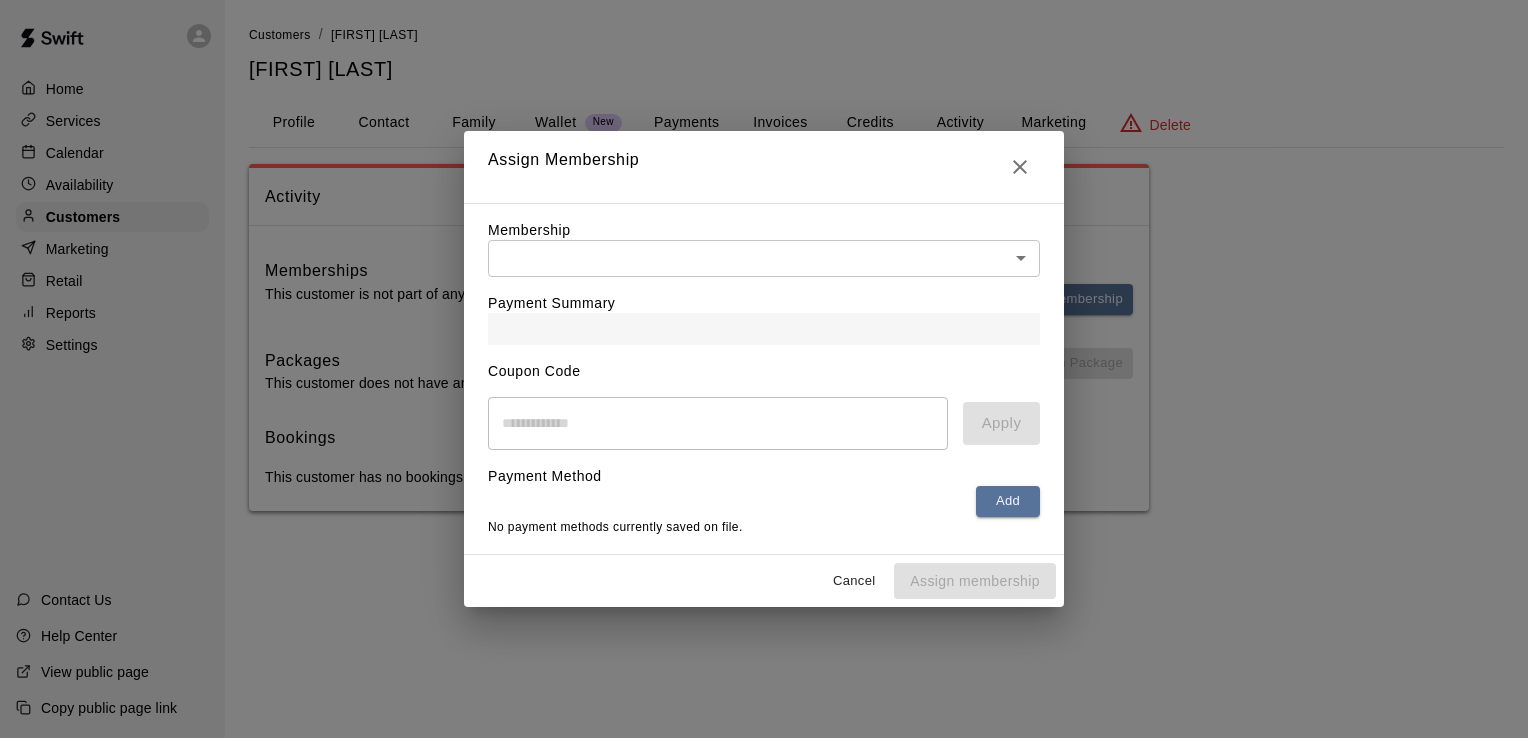 click on "Home Services Calendar Availability Customers Marketing Retail Reports Settings Contact Us Help Center View public page Copy public page link Customers / Prentess Clifton Prentess Clifton Profile Contact Family Wallet New Payments Invoices Credits Activity Marketing Delete Activity Memberships This customer is not part of any memberships. Assign Membership Packages This customer does not have any packages. Assign Package Bookings This customer has no bookings. Swift - Edit Customer Close cross-small Assign Membership Membership ​ ​ Payment Summary Coupon Code ​ Apply Payment Method   Add No payment methods currently saved on file. Cancel Assign membership" at bounding box center (764, 275) 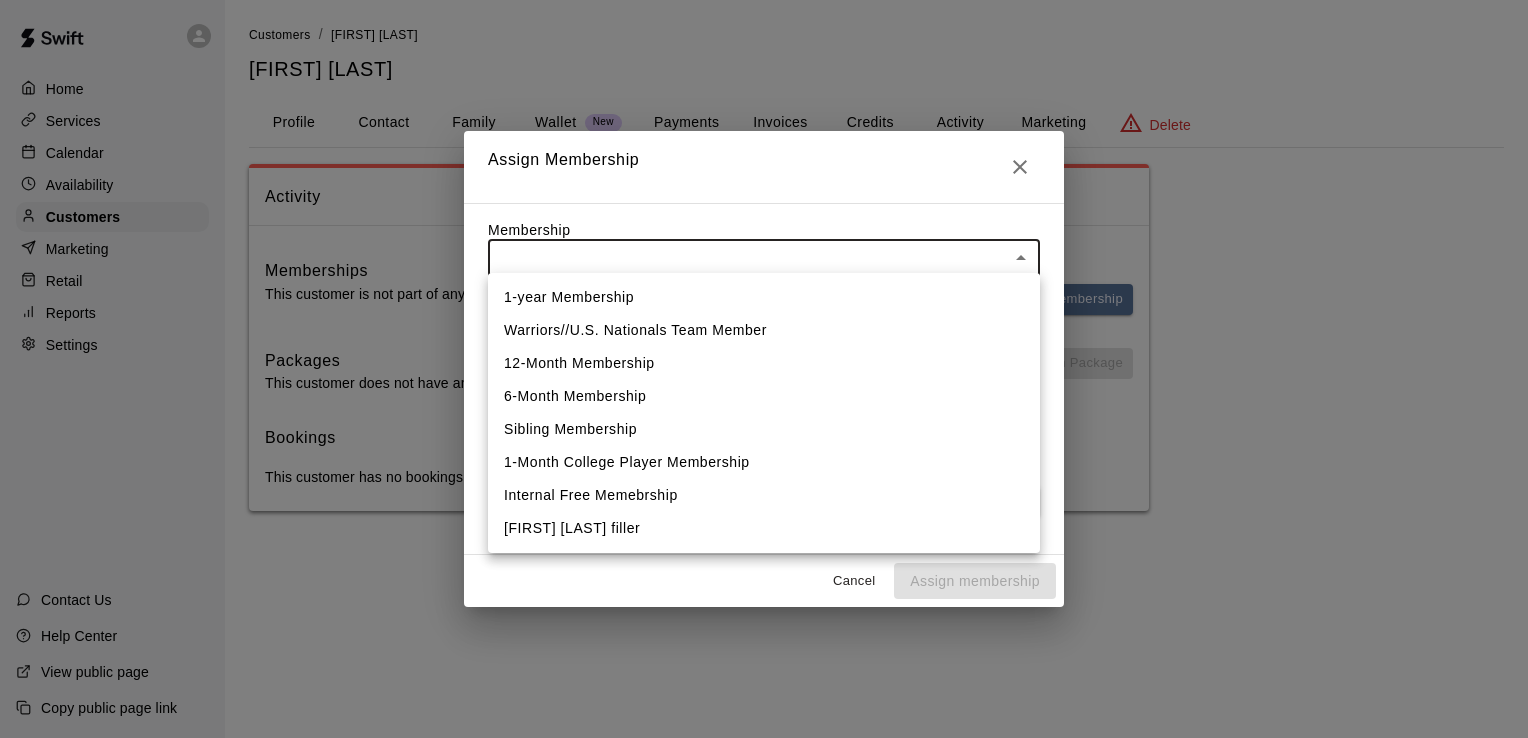 click on "Warriors//U.S. Nationals Team Member" at bounding box center [764, 330] 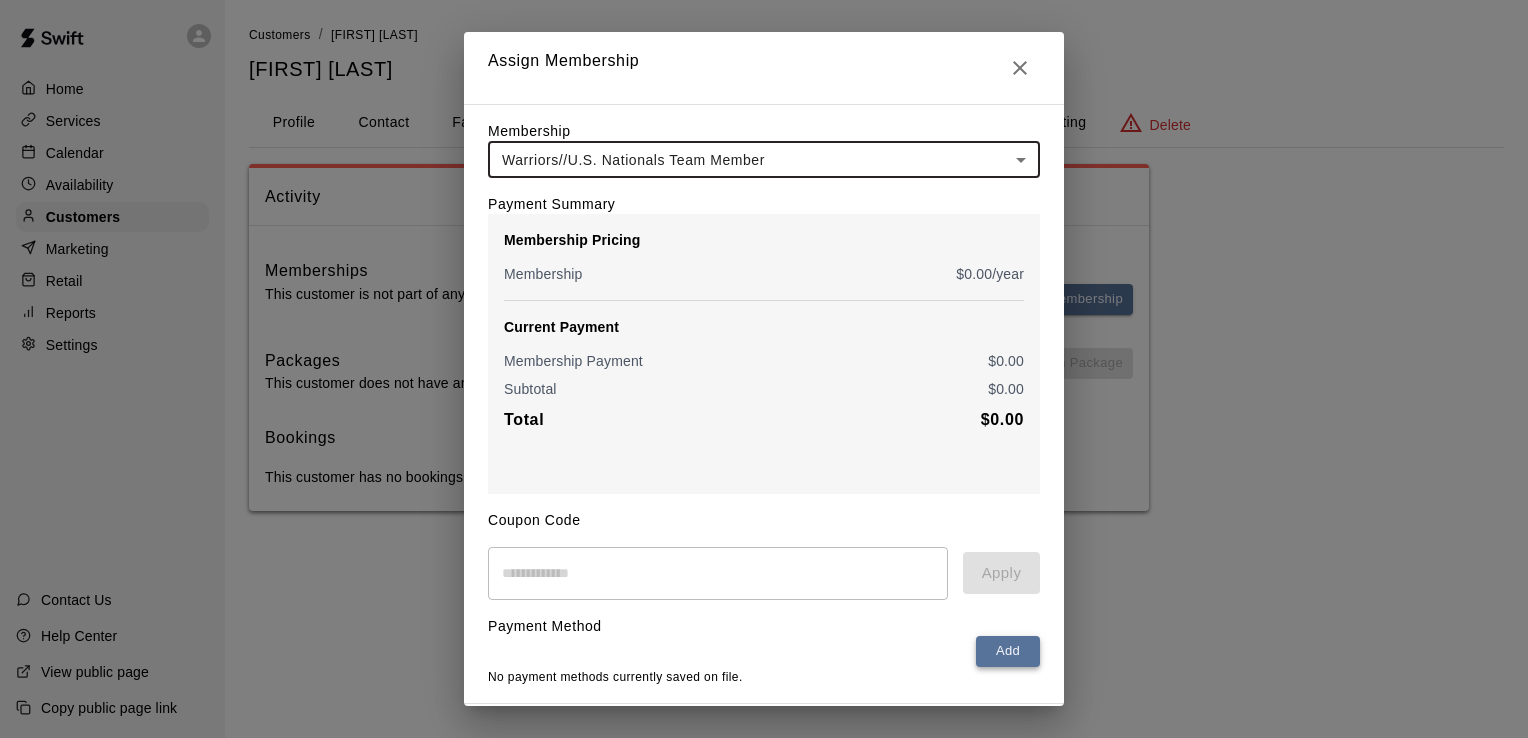click on "Add" at bounding box center (1008, 651) 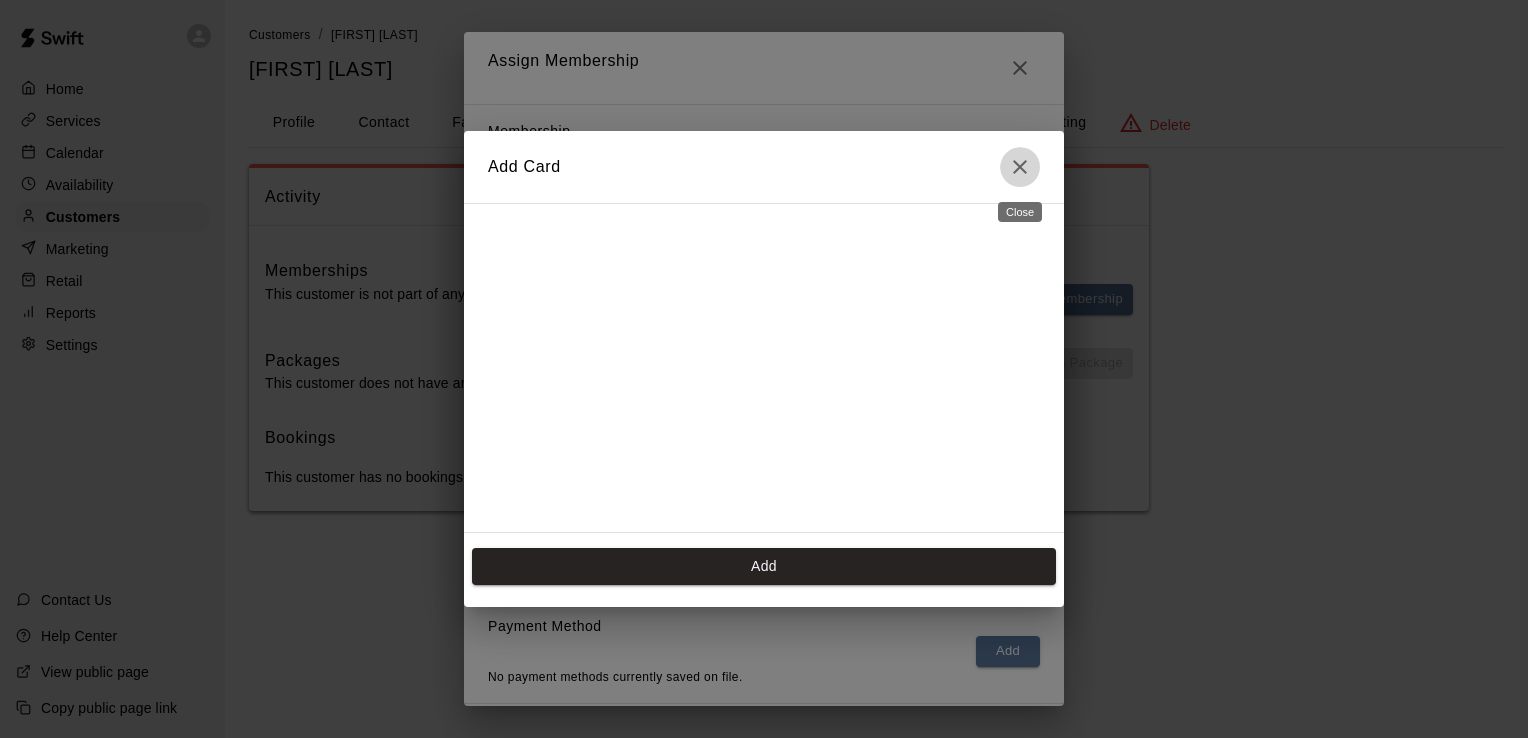 click 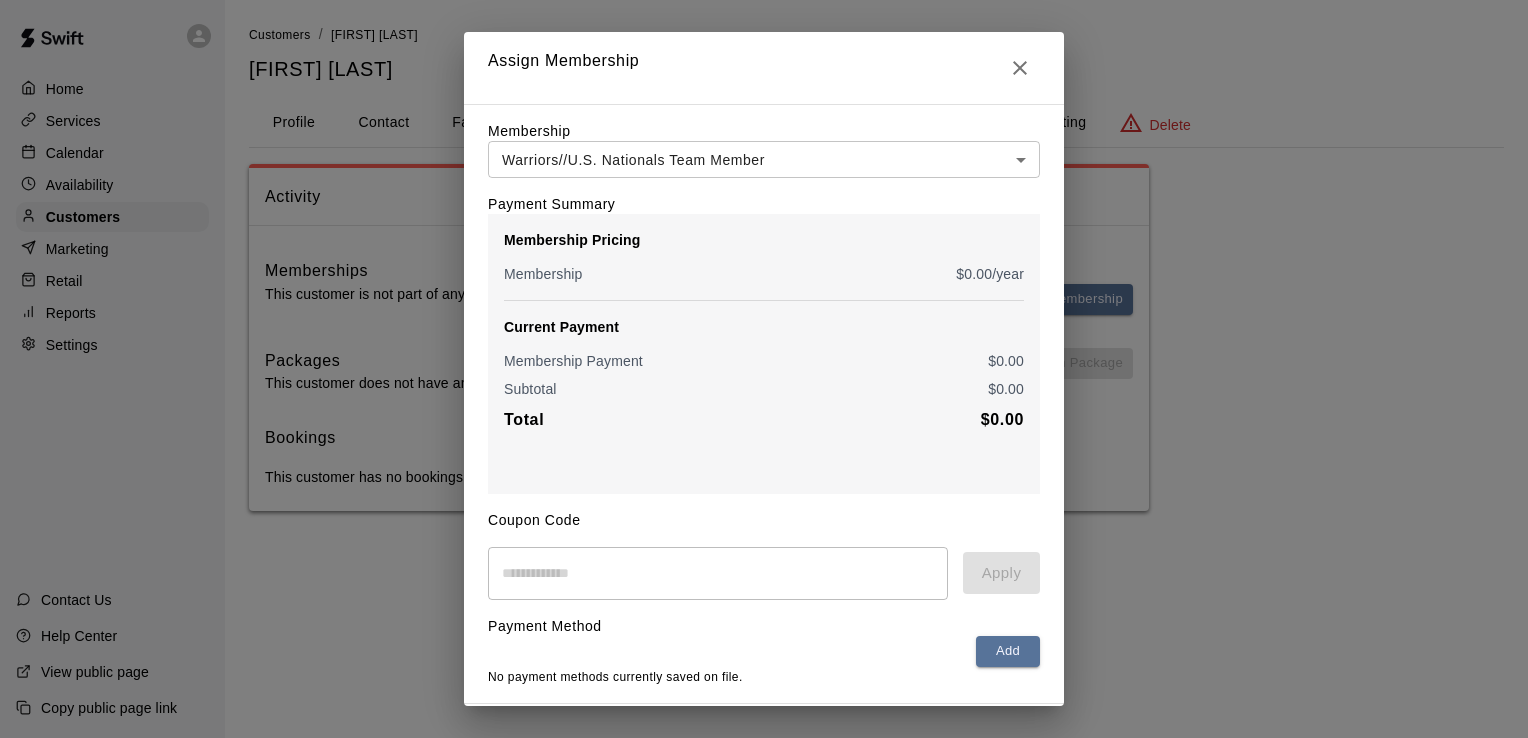 scroll, scrollTop: 62, scrollLeft: 0, axis: vertical 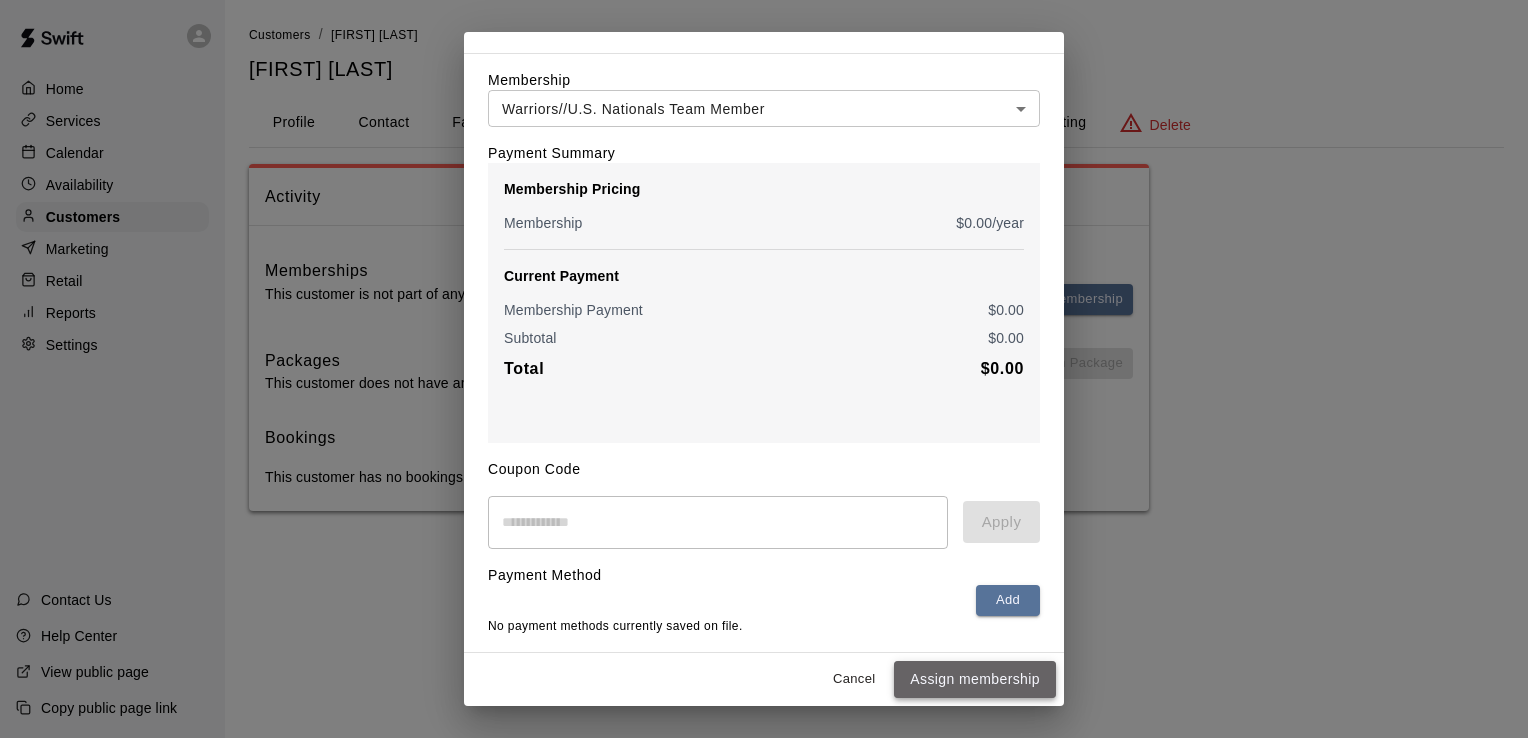 click on "Assign membership" at bounding box center (975, 679) 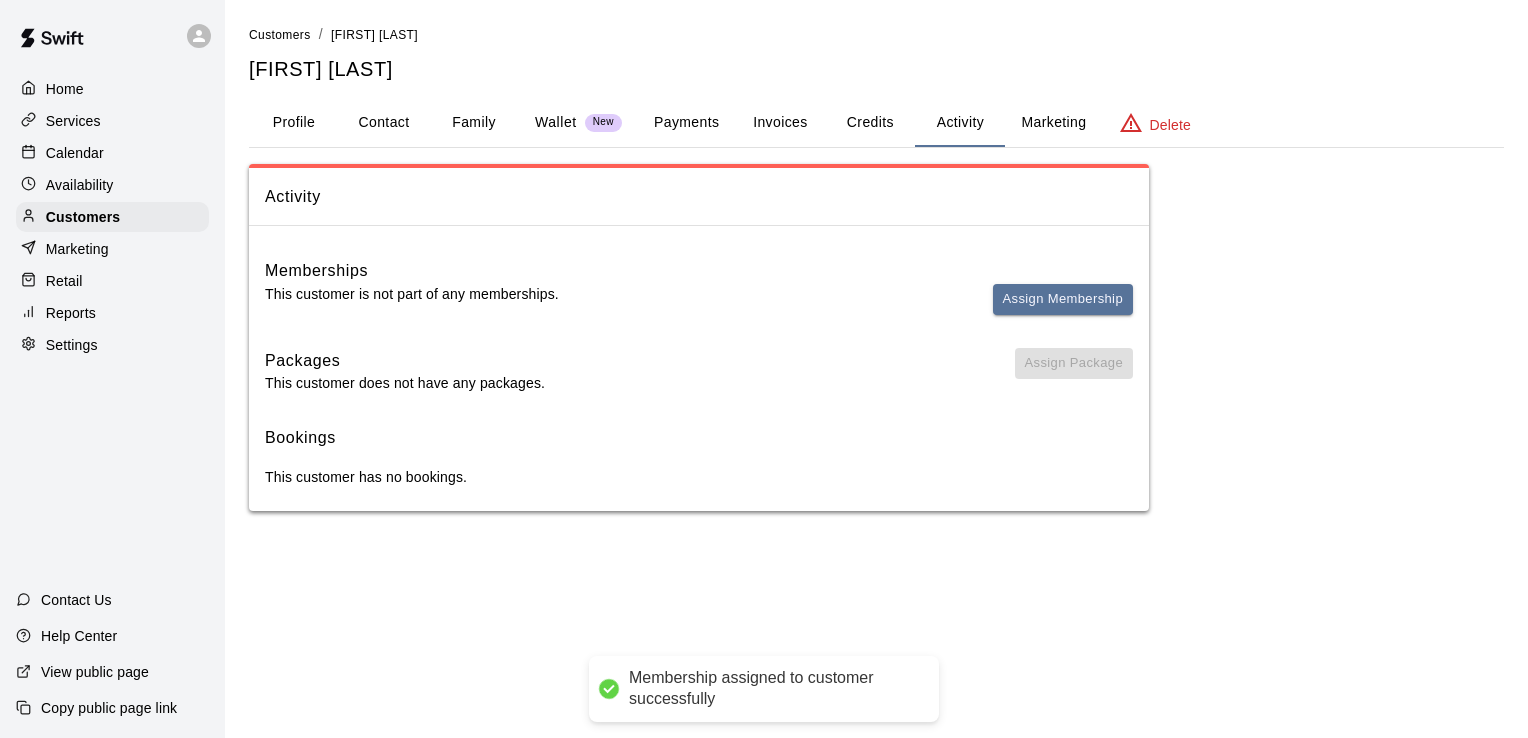 scroll, scrollTop: 0, scrollLeft: 0, axis: both 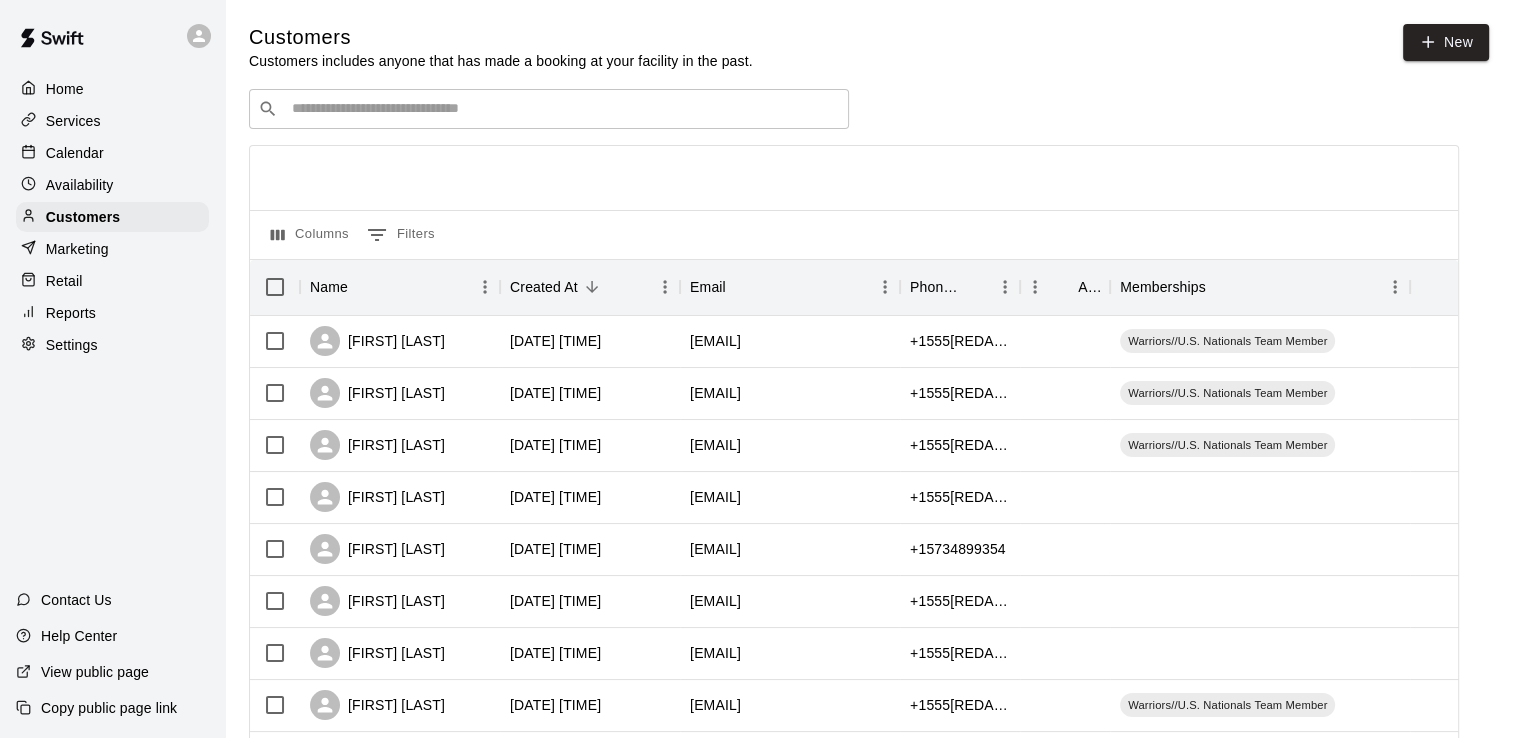 click at bounding box center (563, 109) 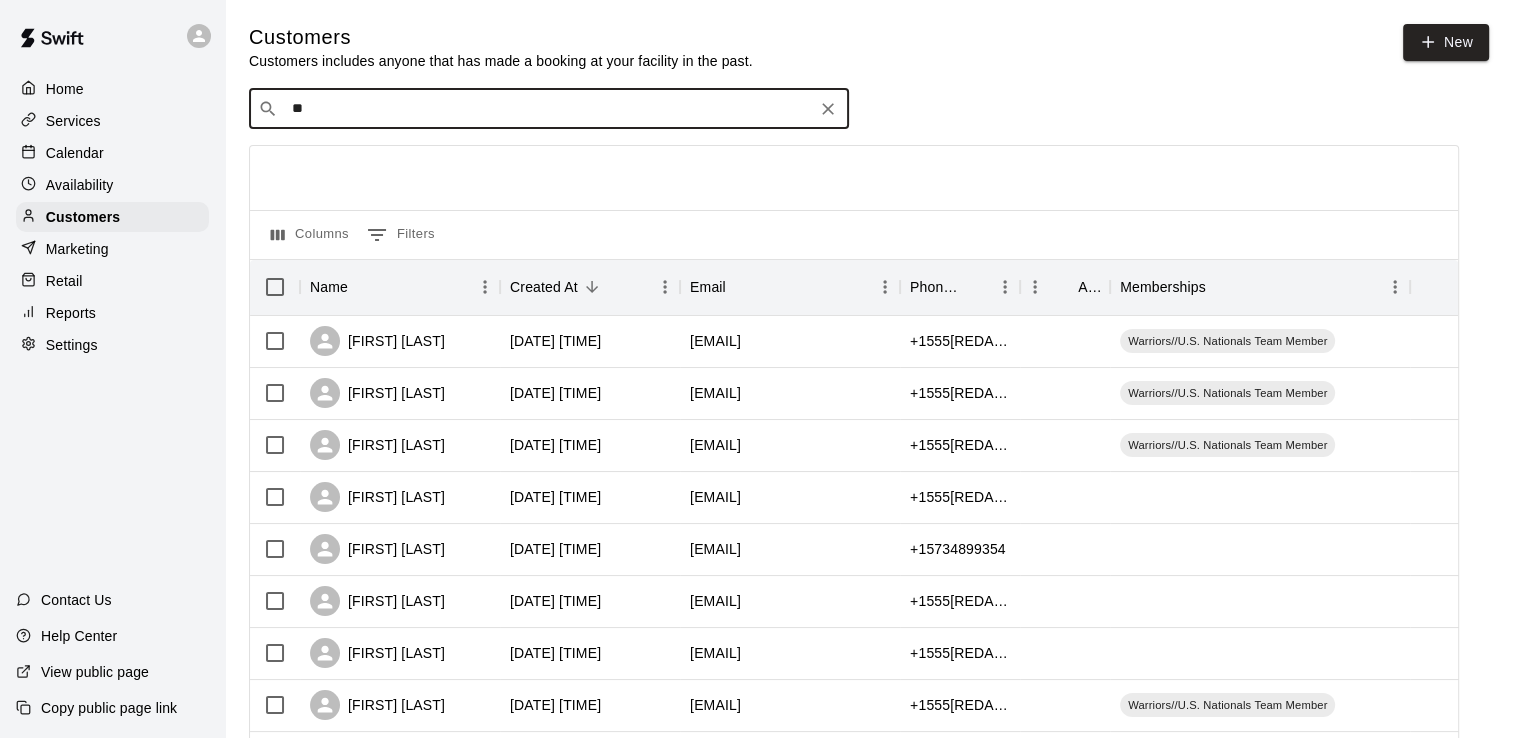 type on "*" 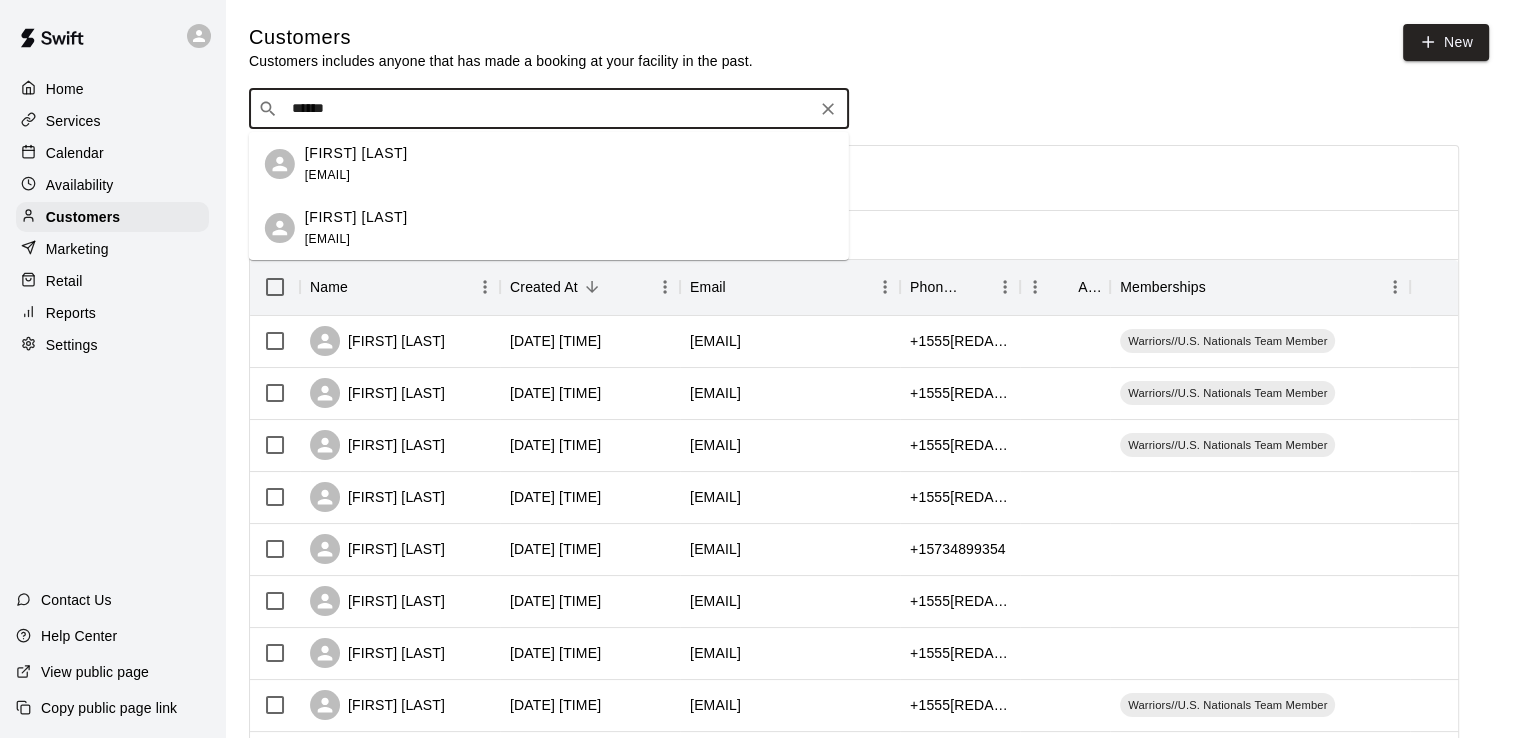 type on "*******" 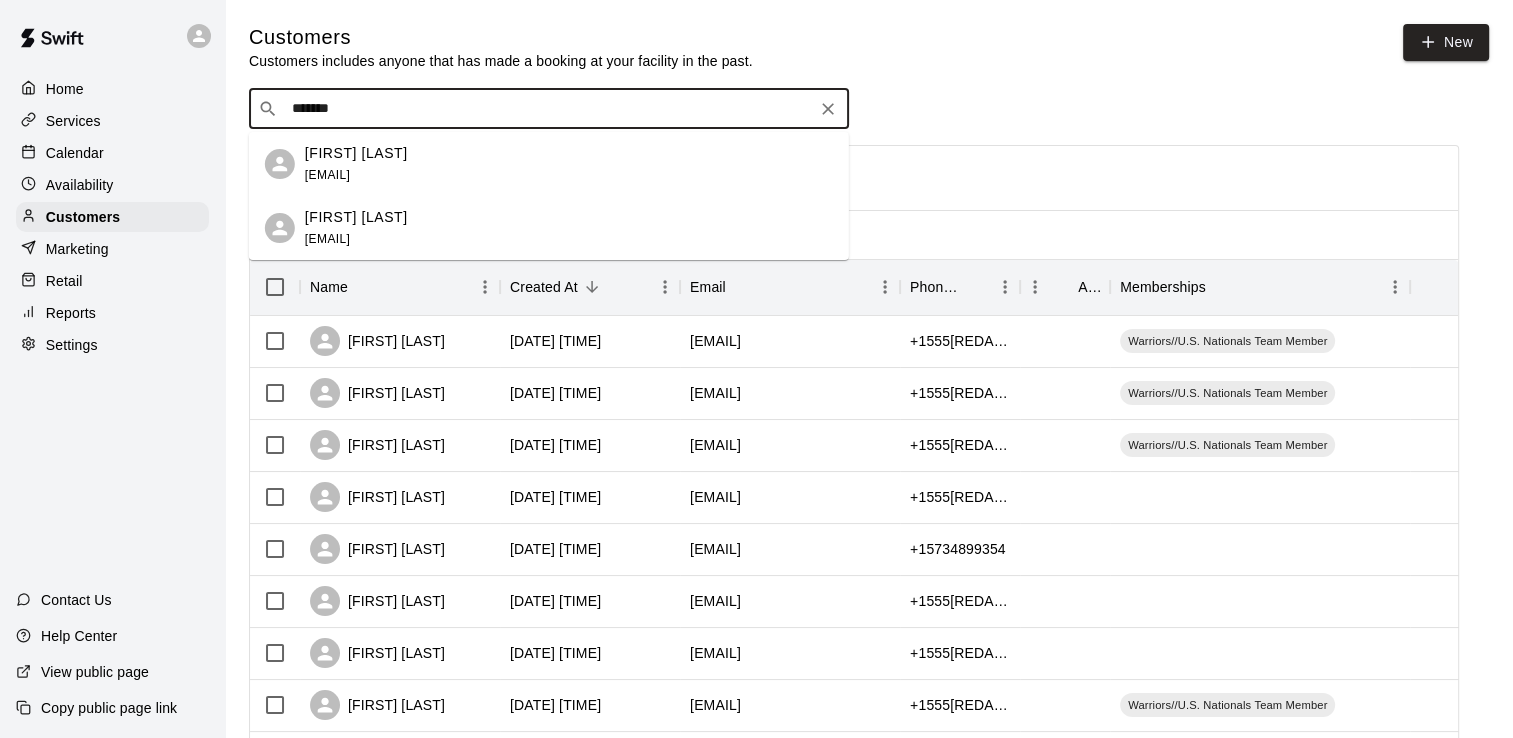 click on "Chuck McKeown mckeown.chuck@gmail.com" at bounding box center [356, 164] 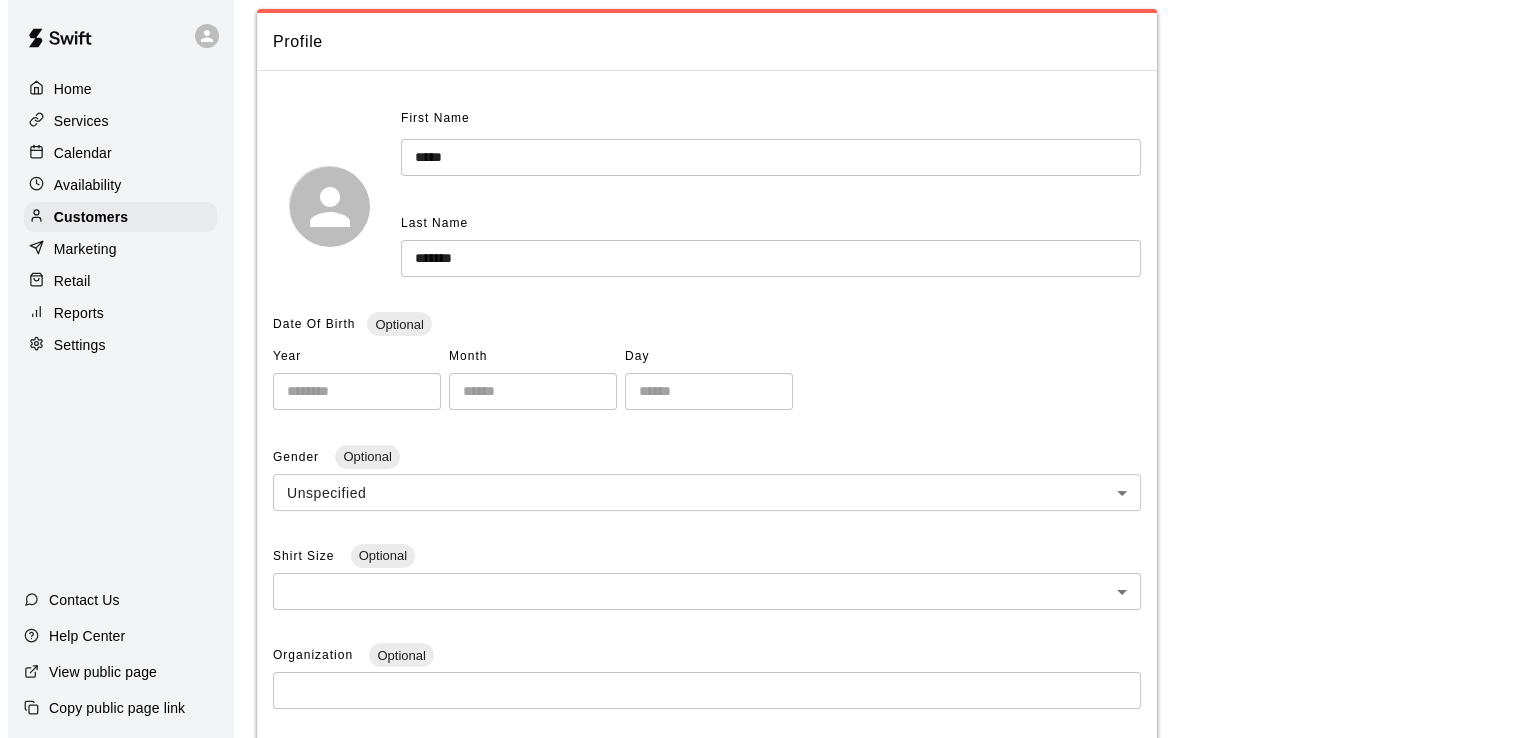 scroll, scrollTop: 0, scrollLeft: 0, axis: both 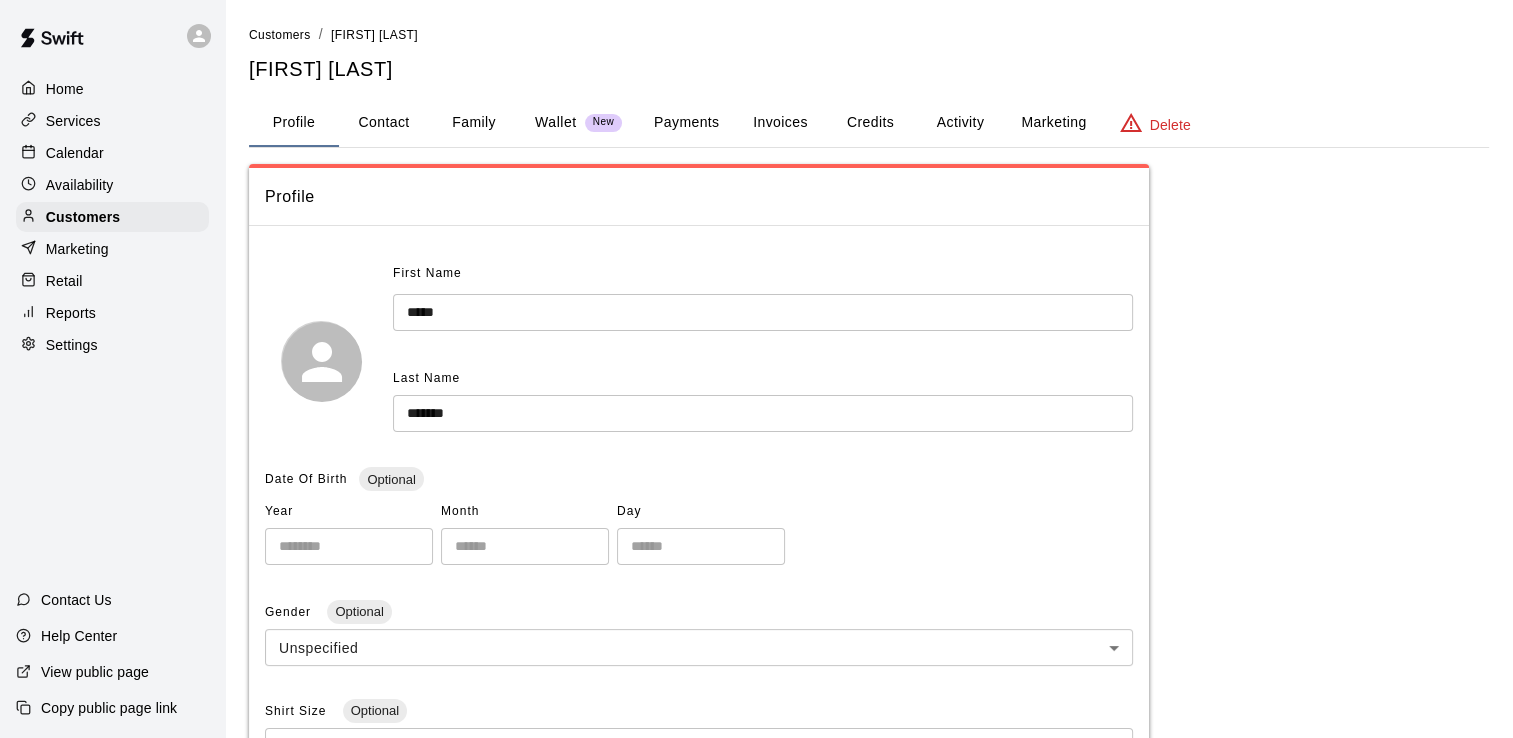 click on "Activity" at bounding box center [960, 123] 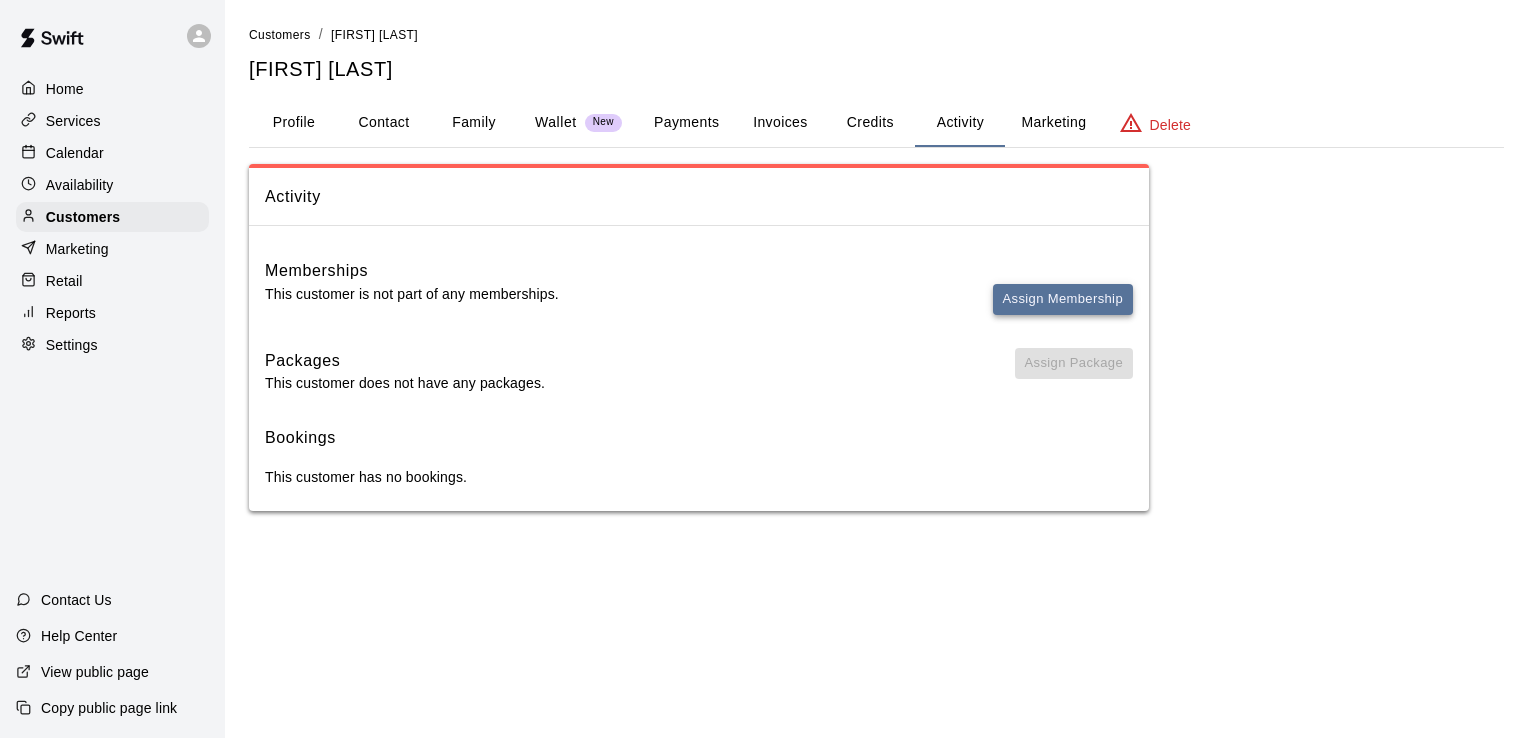 click on "Assign Membership" at bounding box center [1063, 299] 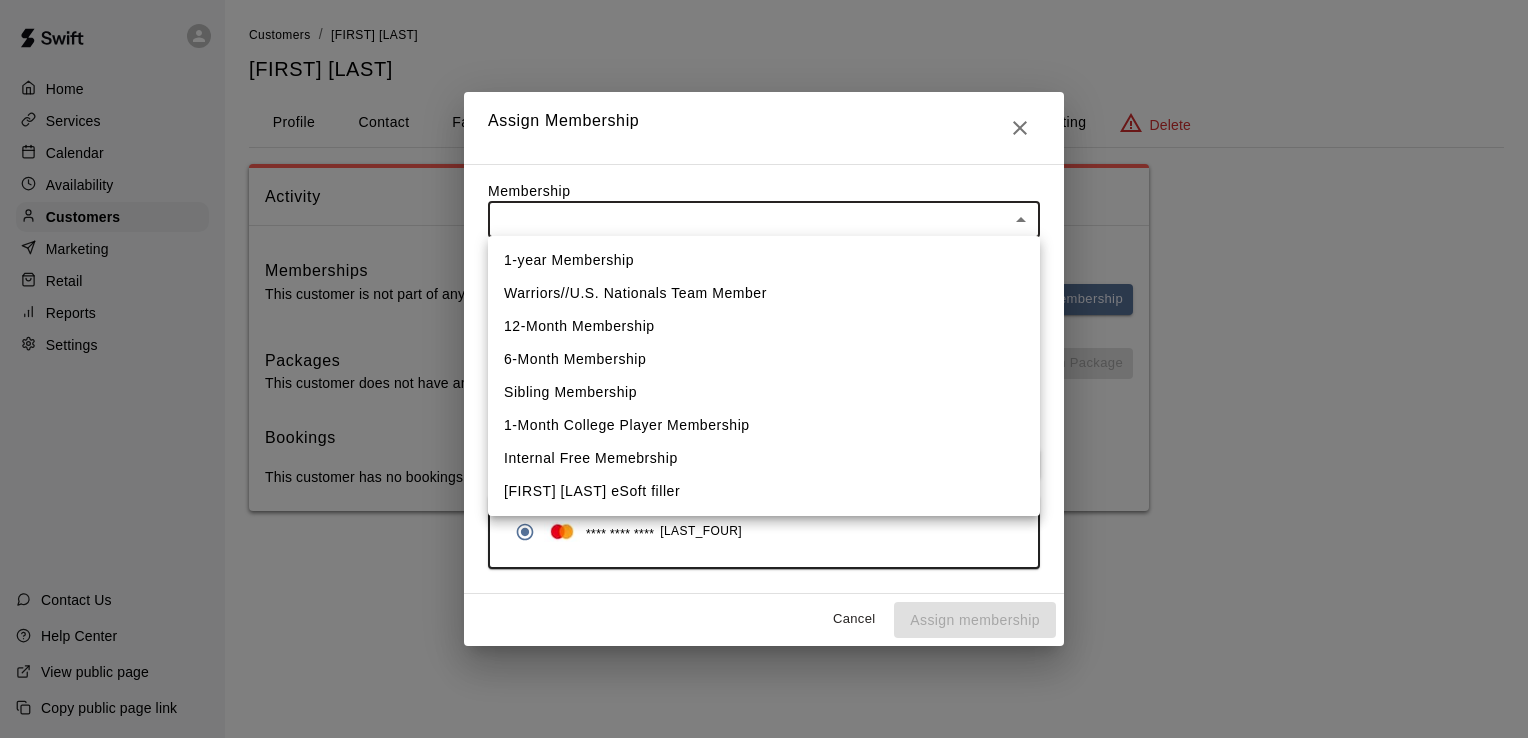 click on "Home Services Calendar Availability Customers Marketing Retail Reports Settings Contact Us Help Center View public page Copy public page link Customers / Chuck McKeown Chuck McKeown Profile Contact Family Wallet New Payments Invoices Credits Activity Marketing Delete Activity Memberships This customer is not part of any memberships. Assign Membership Packages This customer does not have any packages. Assign Package Bookings This customer has no bookings. Swift - Edit Customer Close cross-small Assign Membership Membership ​ ​ Payment Summary Coupon Code ​ Apply Payment Method   Add **** **** **** 0773 Cancel Assign membership 1-year Membership Warriors//U.S. Nationals Team Member 12-Month Membership 6-Month Membership Sibling Membership 1-Month College Player Membership Internal Free Memebrship Lauren Christ eSoft filler" at bounding box center (764, 275) 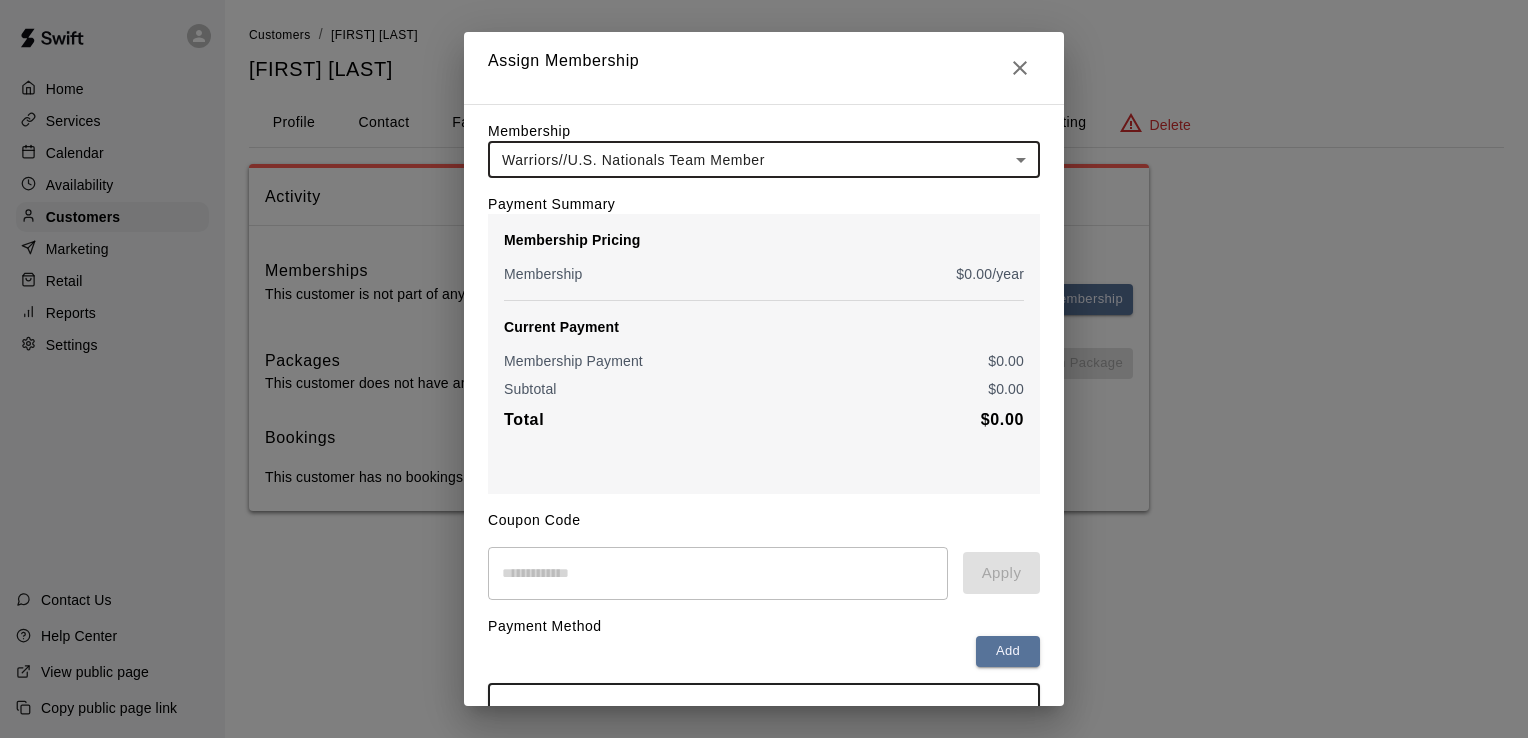 scroll, scrollTop: 136, scrollLeft: 0, axis: vertical 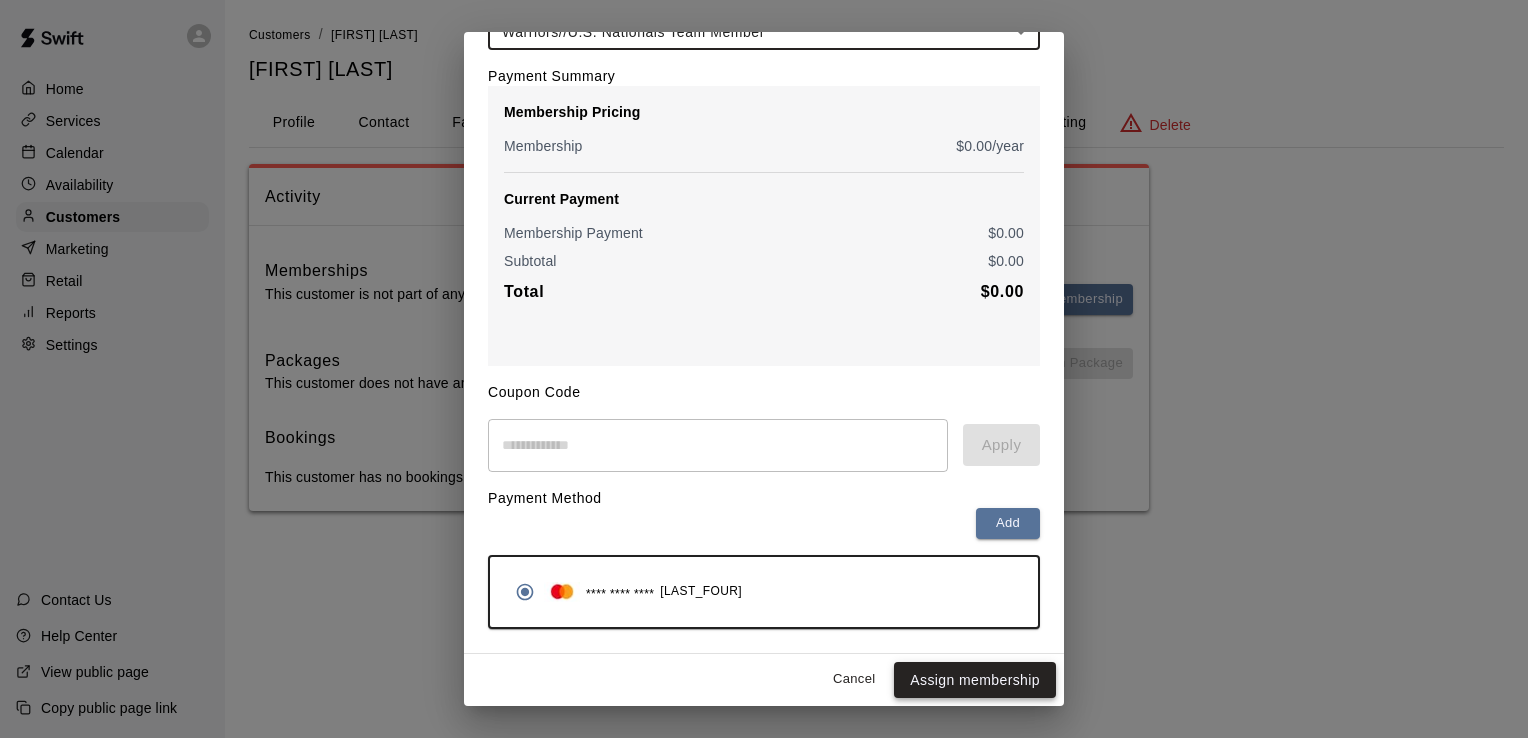 click on "Assign membership" at bounding box center [975, 680] 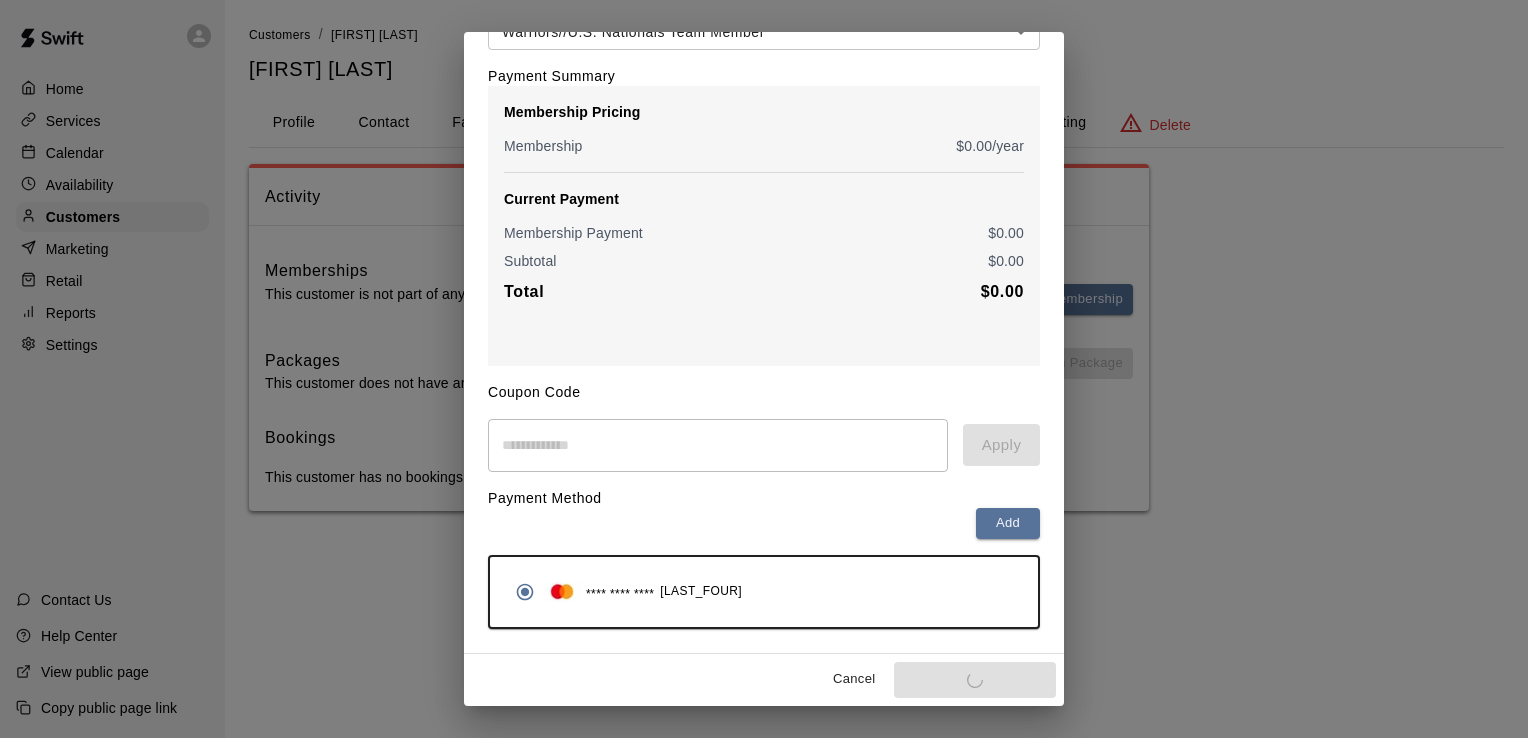 scroll, scrollTop: 0, scrollLeft: 0, axis: both 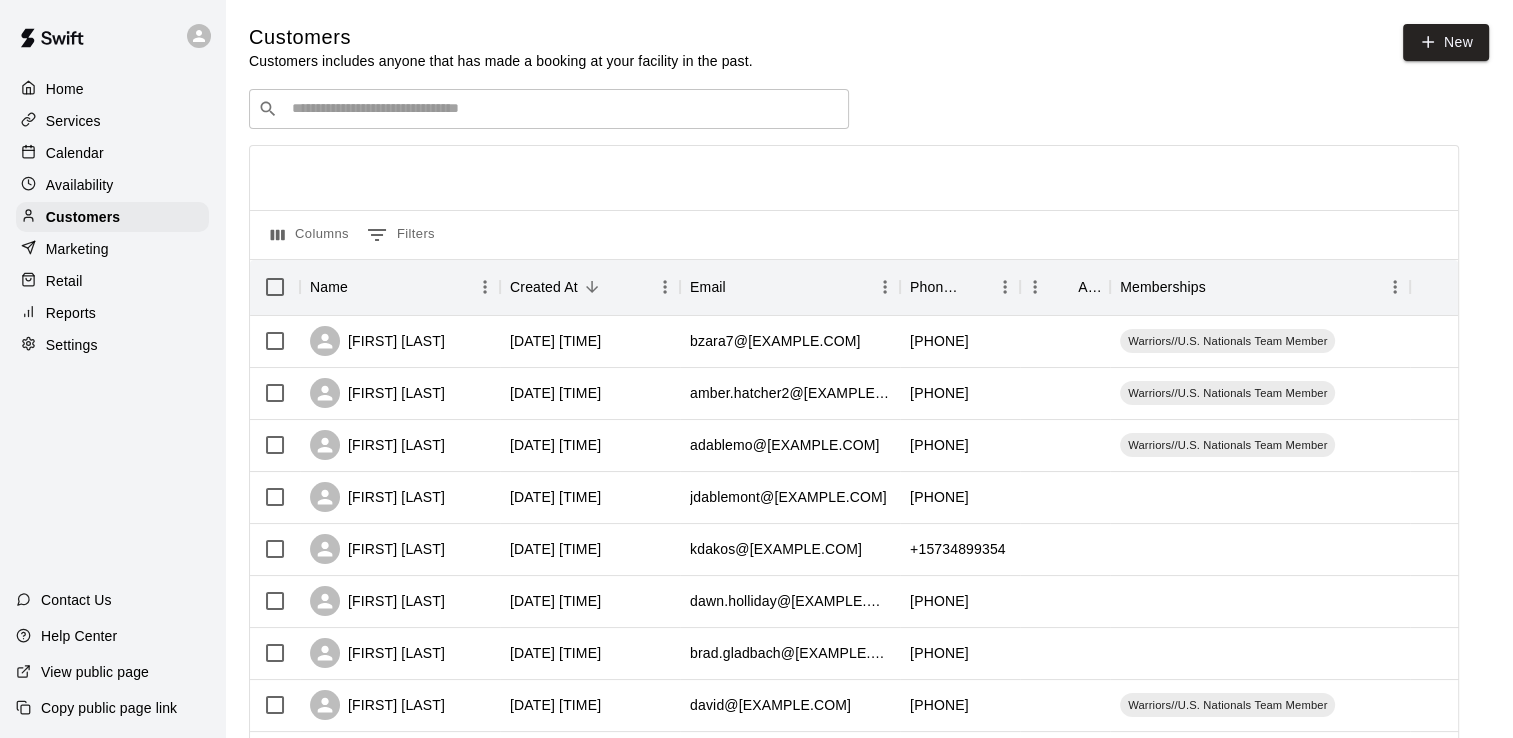 click on "​ ​" at bounding box center (549, 109) 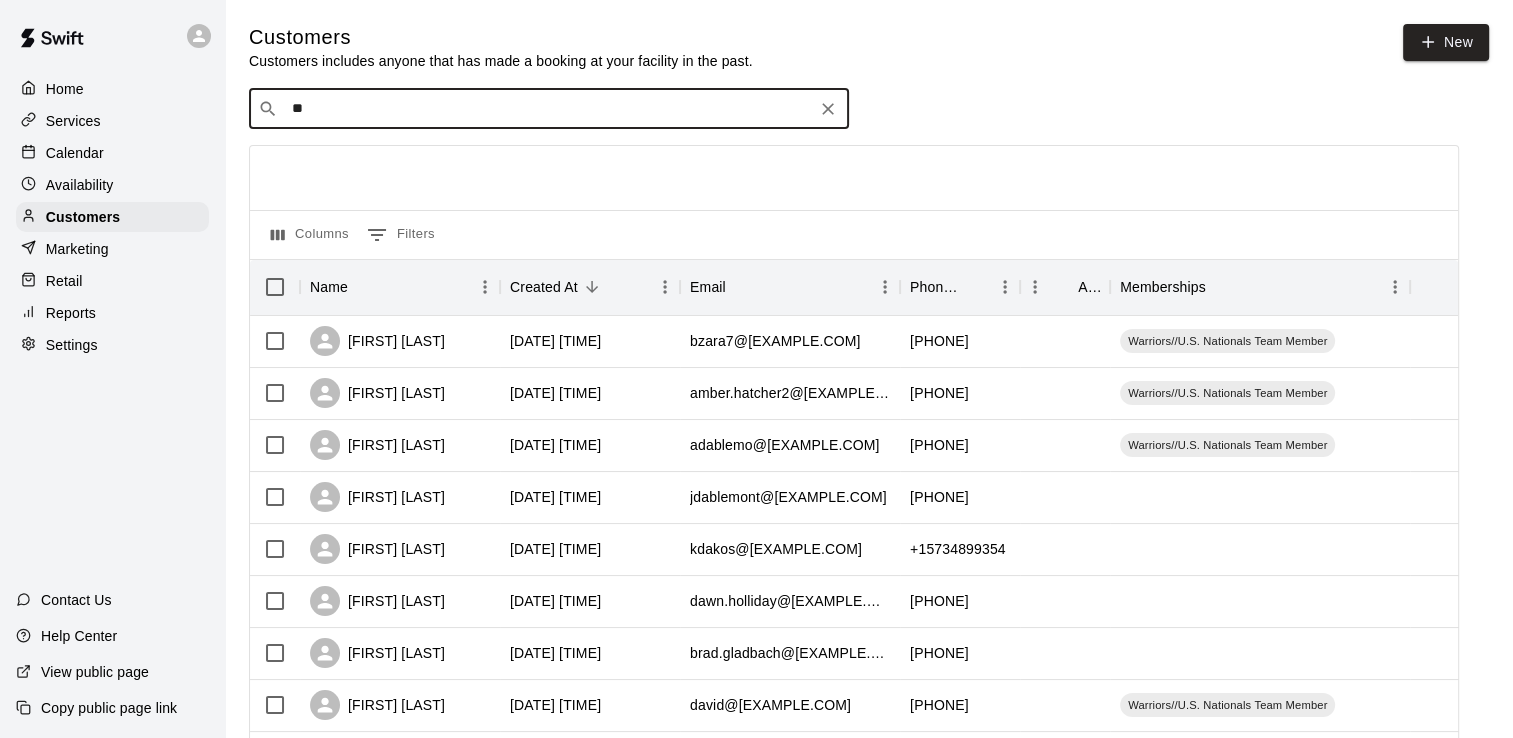 type on "*" 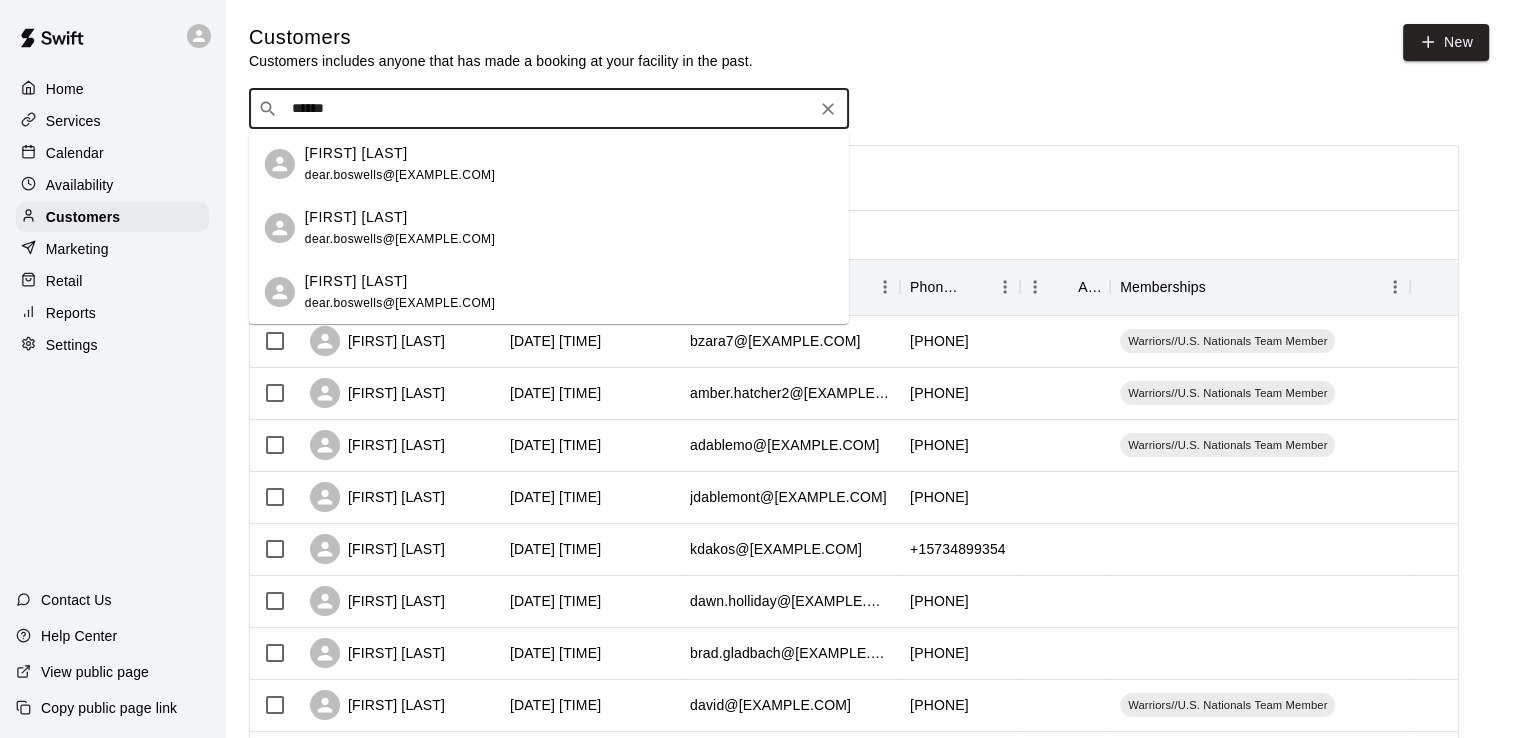 type on "*******" 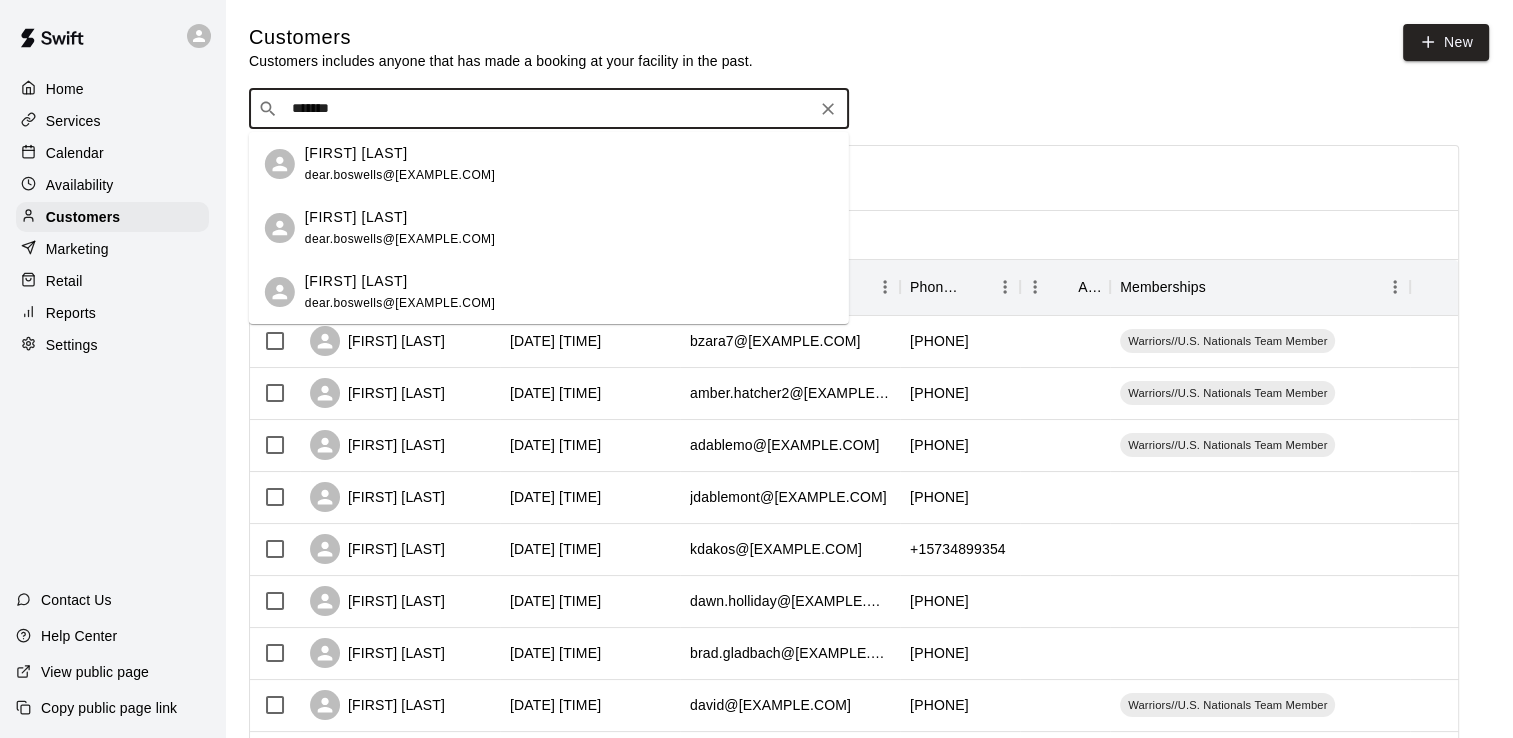click on "​ ******* ​" at bounding box center (549, 109) 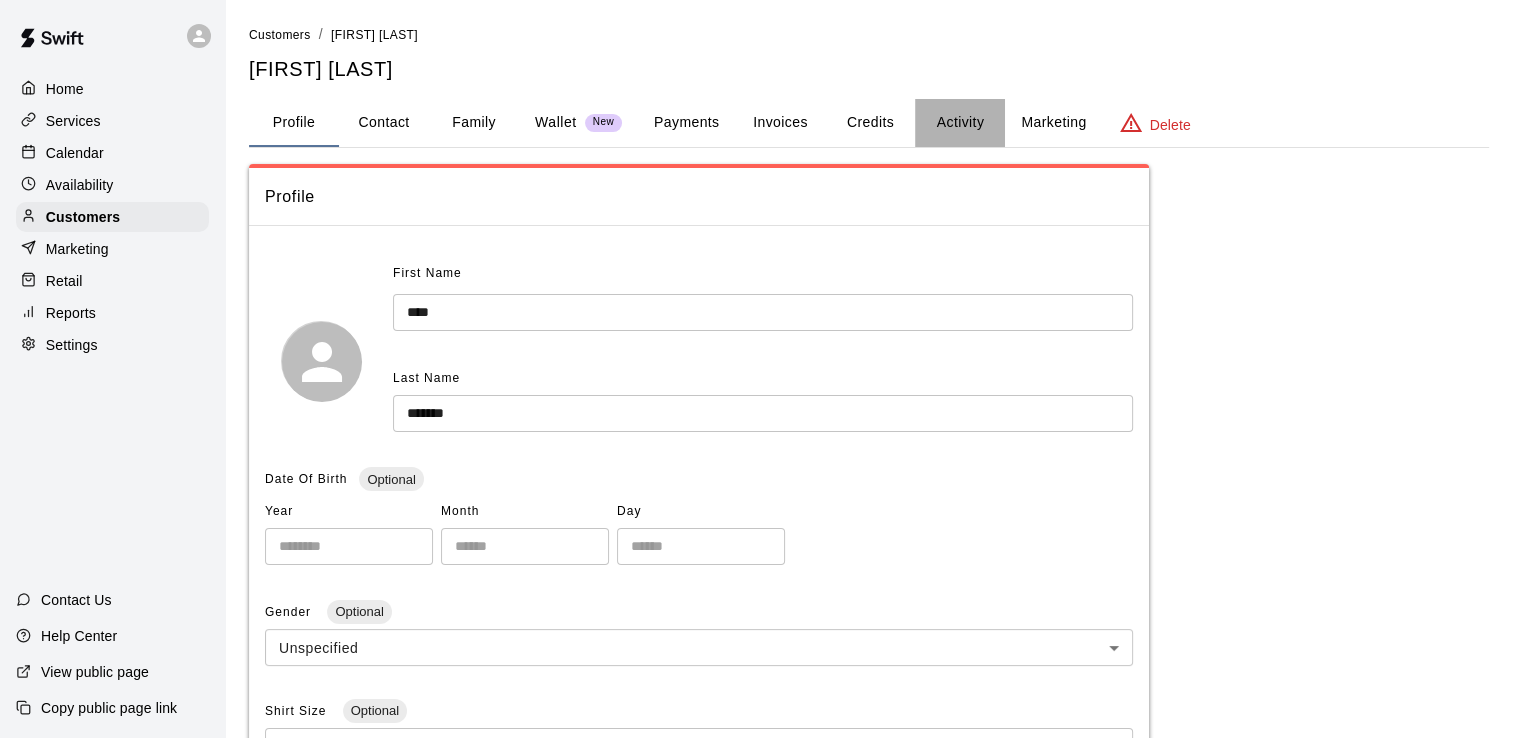 click on "Activity" at bounding box center (960, 123) 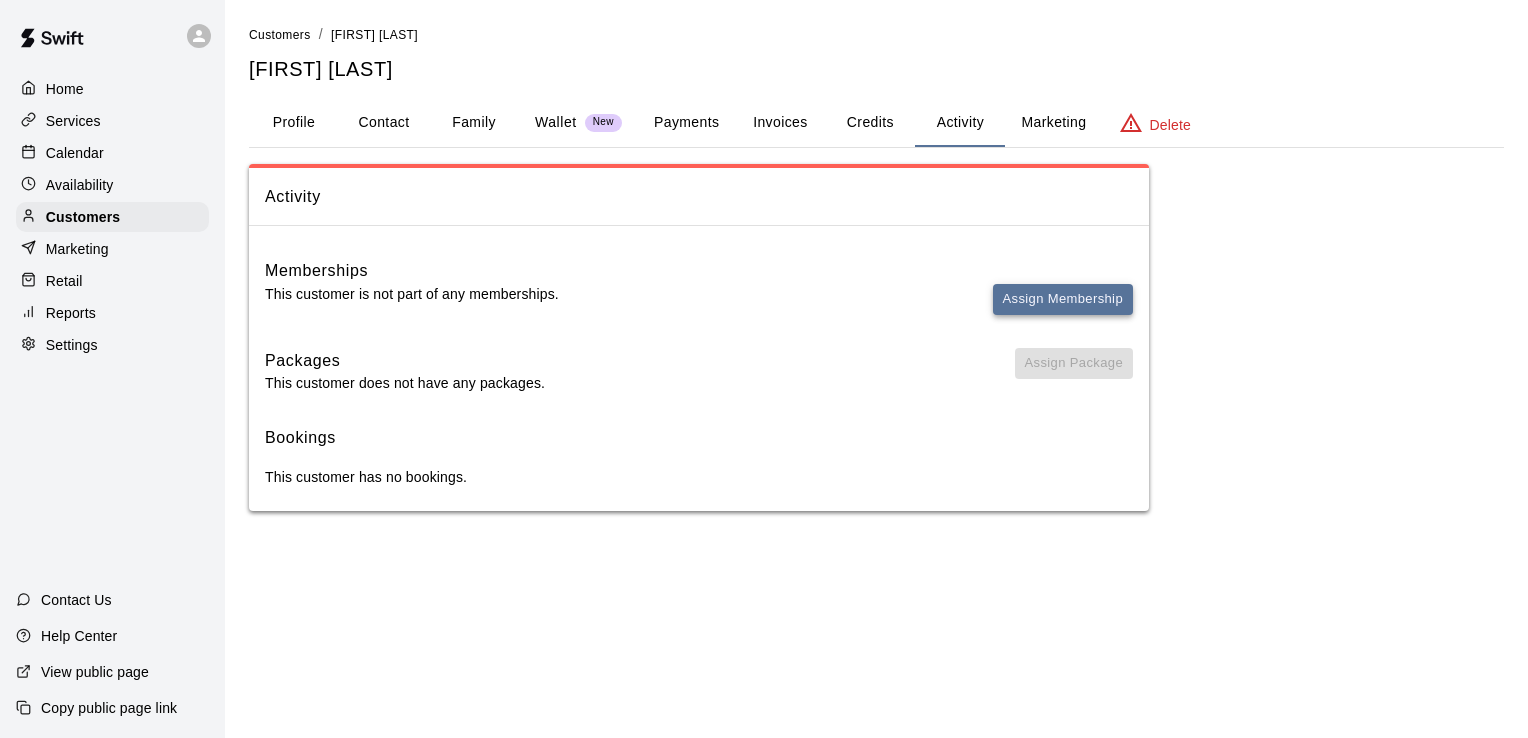 click on "Assign Membership" at bounding box center (1063, 299) 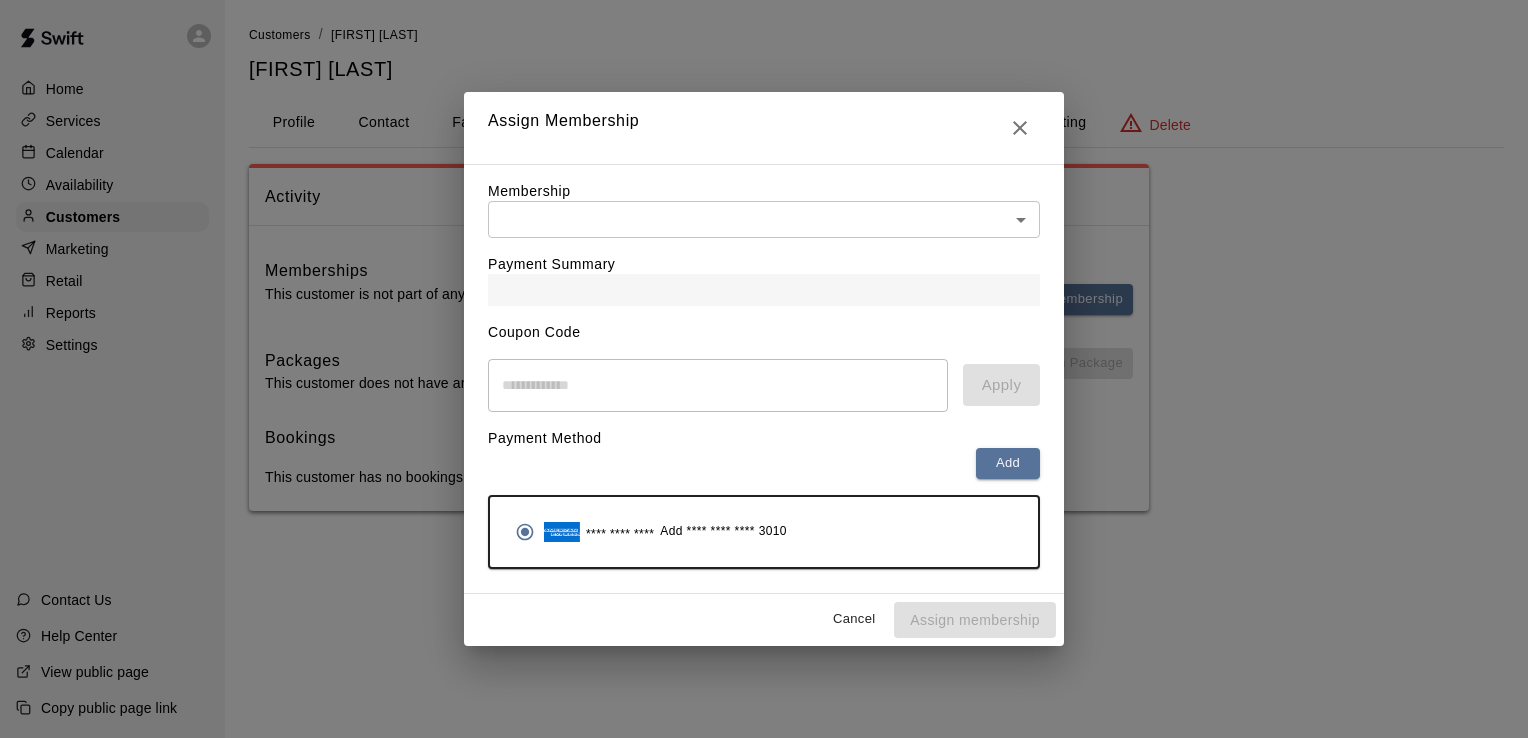 click on "Payment Summary" at bounding box center (764, 272) 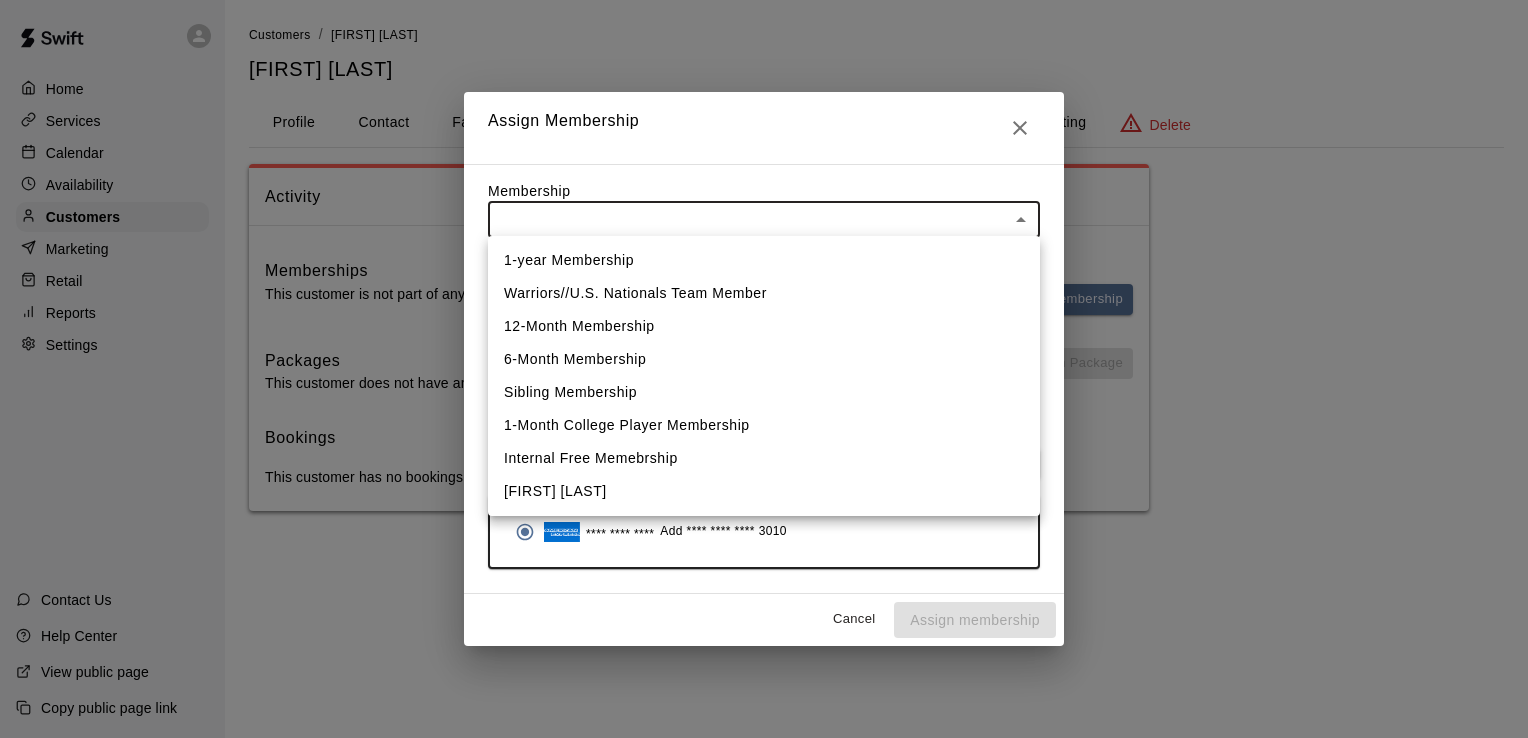 click on "Home Services Calendar Availability Customers Marketing Retail Reports Settings Contact Us Help Center View public page Copy public page link Customers / Cody Boswell Cody Boswell Profile Contact Family Wallet New Payments Invoices Credits Activity Marketing Delete Activity Memberships This customer is not part of any memberships. Assign Membership Packages This customer does not have any packages. Assign Package Bookings This customer has no bookings. Swift - Edit Customer Close cross-small Assign Membership Membership ​ ​ Payment Summary Coupon Code ​ Apply Payment Method   Add **** **** **** 3010 Cancel Assign membership 1-year Membership Warriors//U.S. Nationals Team Member 12-Month Membership 6-Month Membership Sibling Membership 1-Month College Player Membership Internal Free Memebrship Lauren Christ eSoft filler" at bounding box center [764, 275] 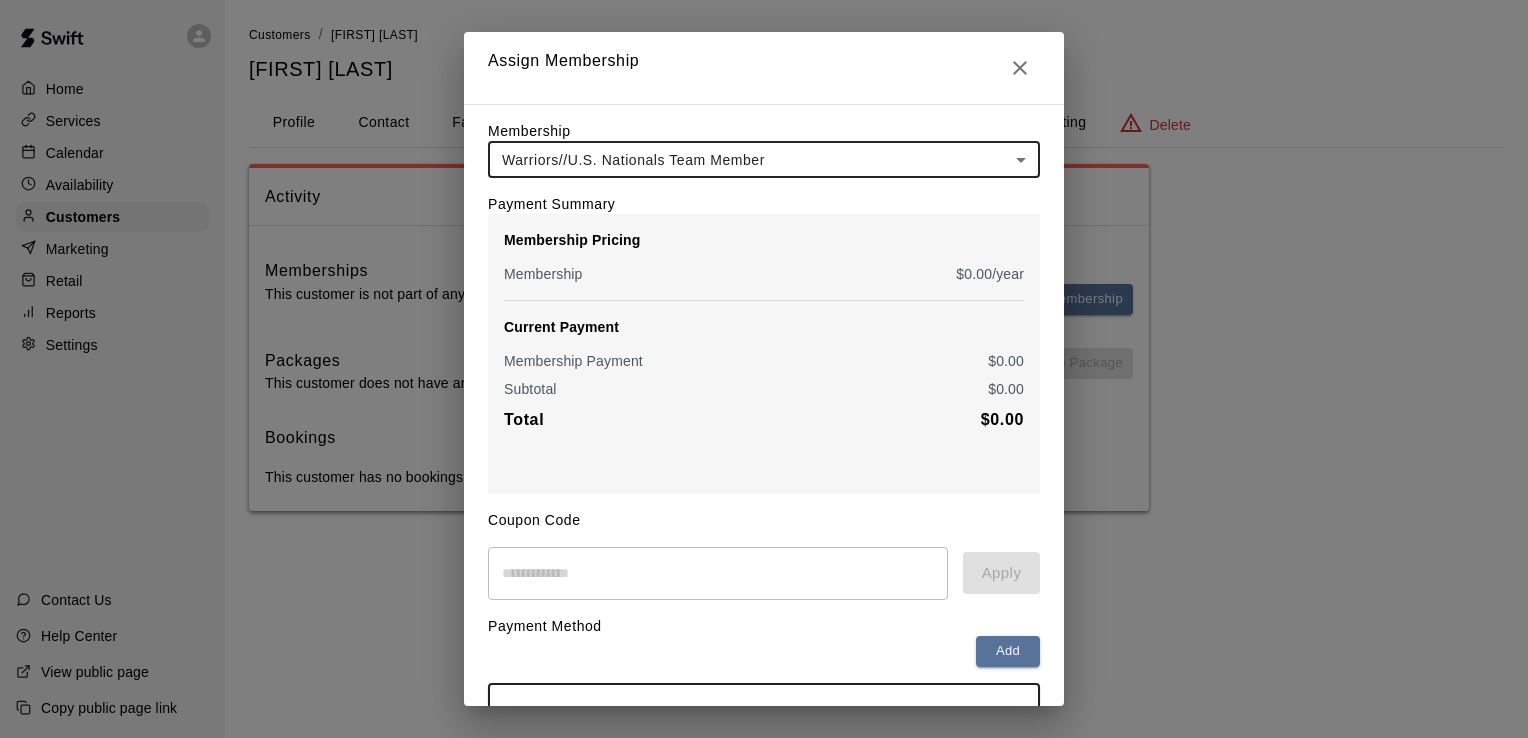 scroll, scrollTop: 136, scrollLeft: 0, axis: vertical 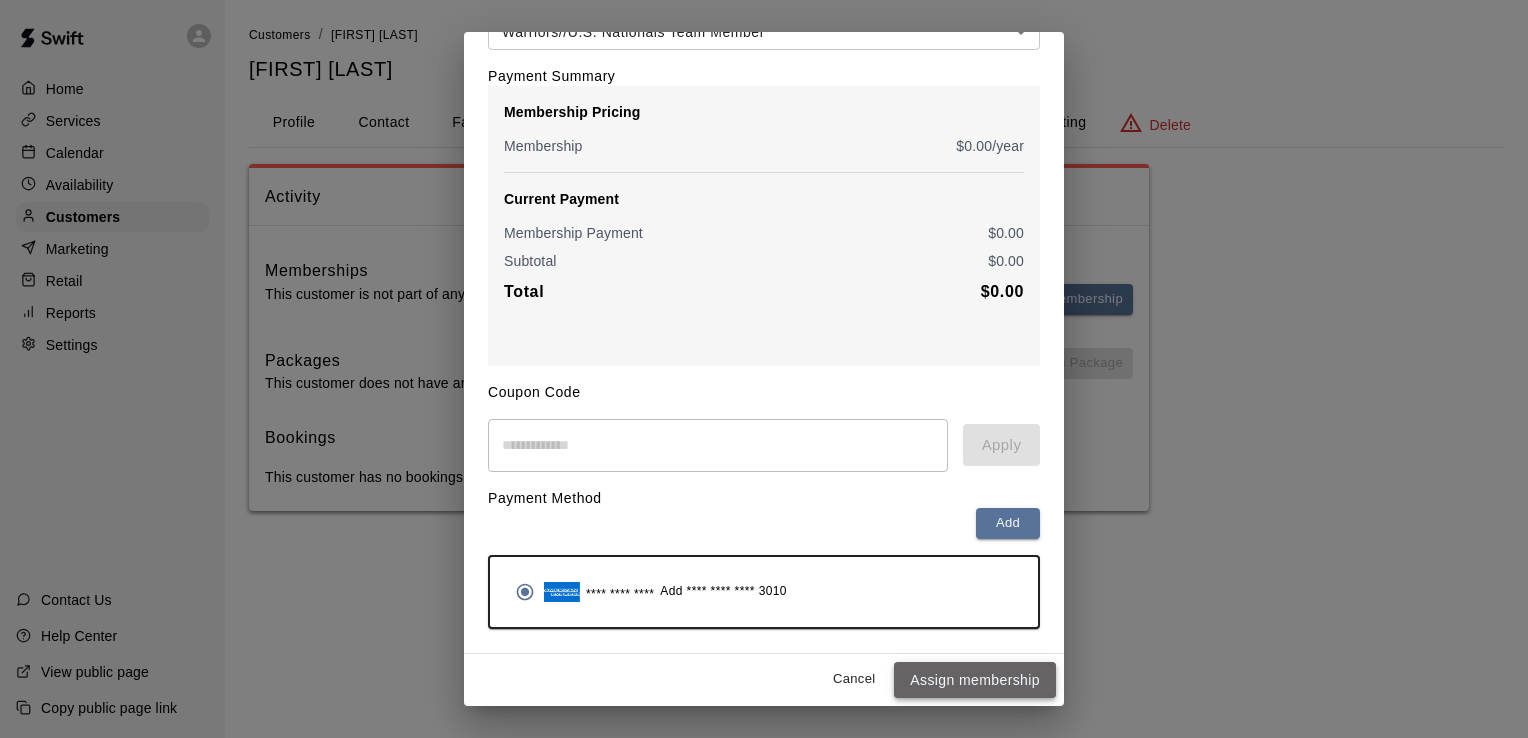 click on "Assign membership" at bounding box center (975, 680) 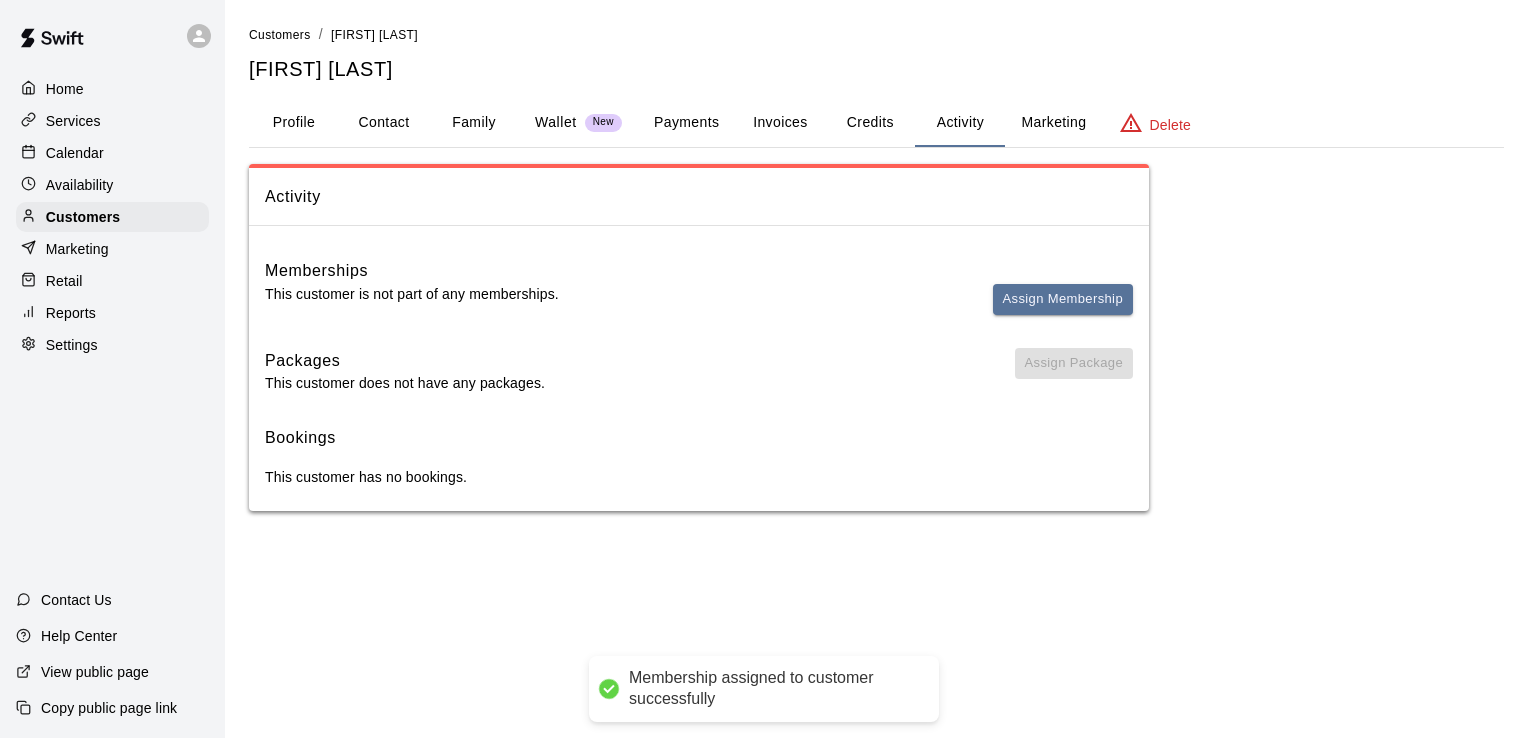 scroll, scrollTop: 0, scrollLeft: 0, axis: both 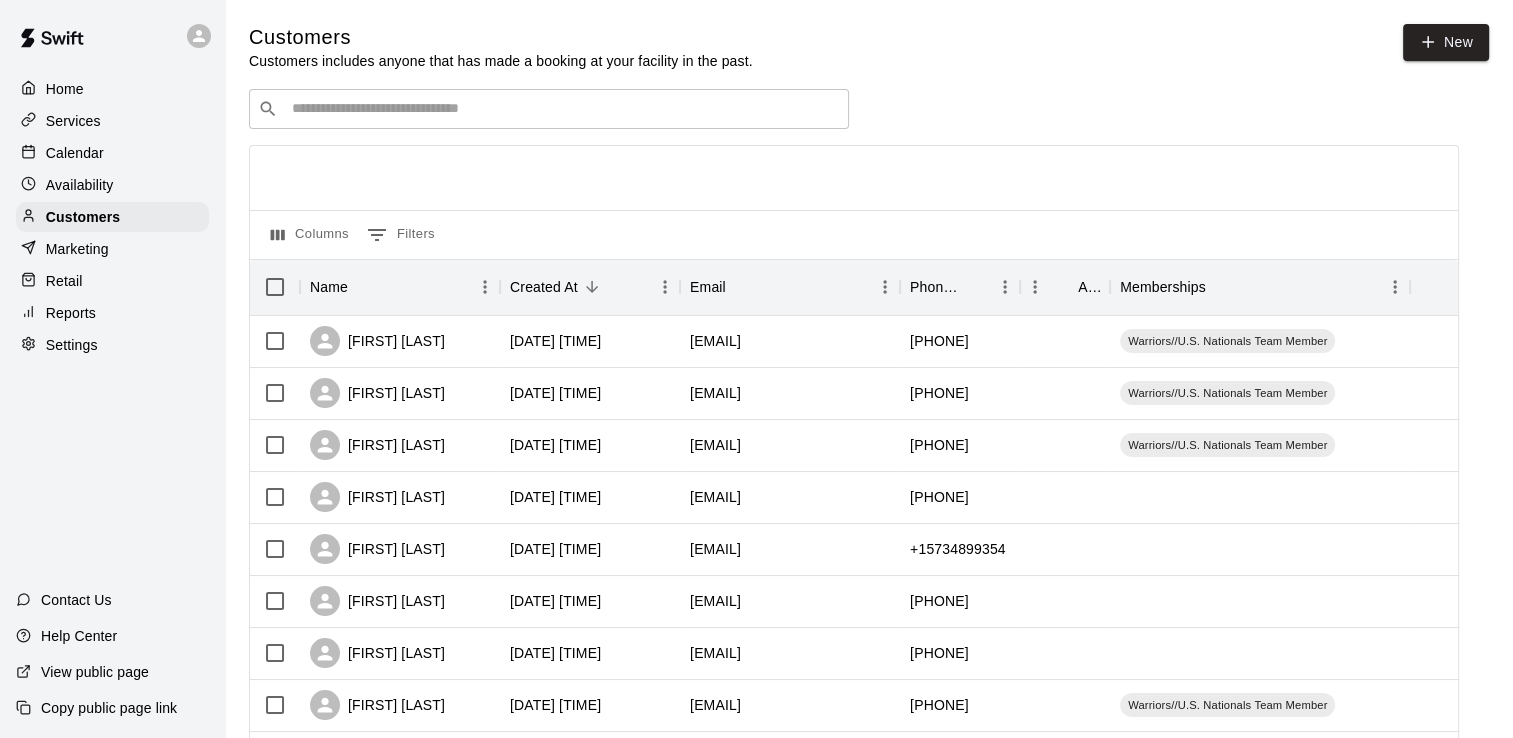 click at bounding box center (563, 109) 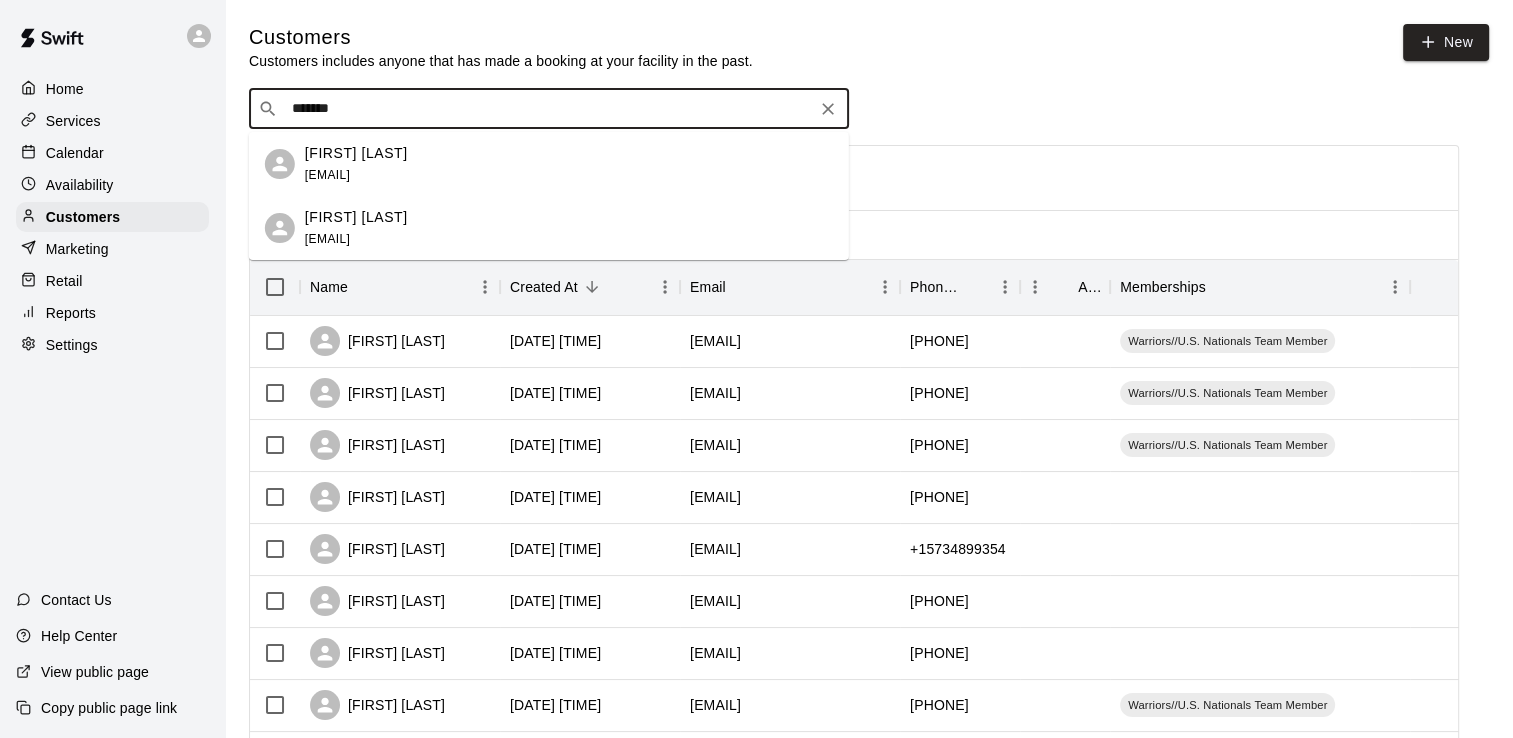 type on "********" 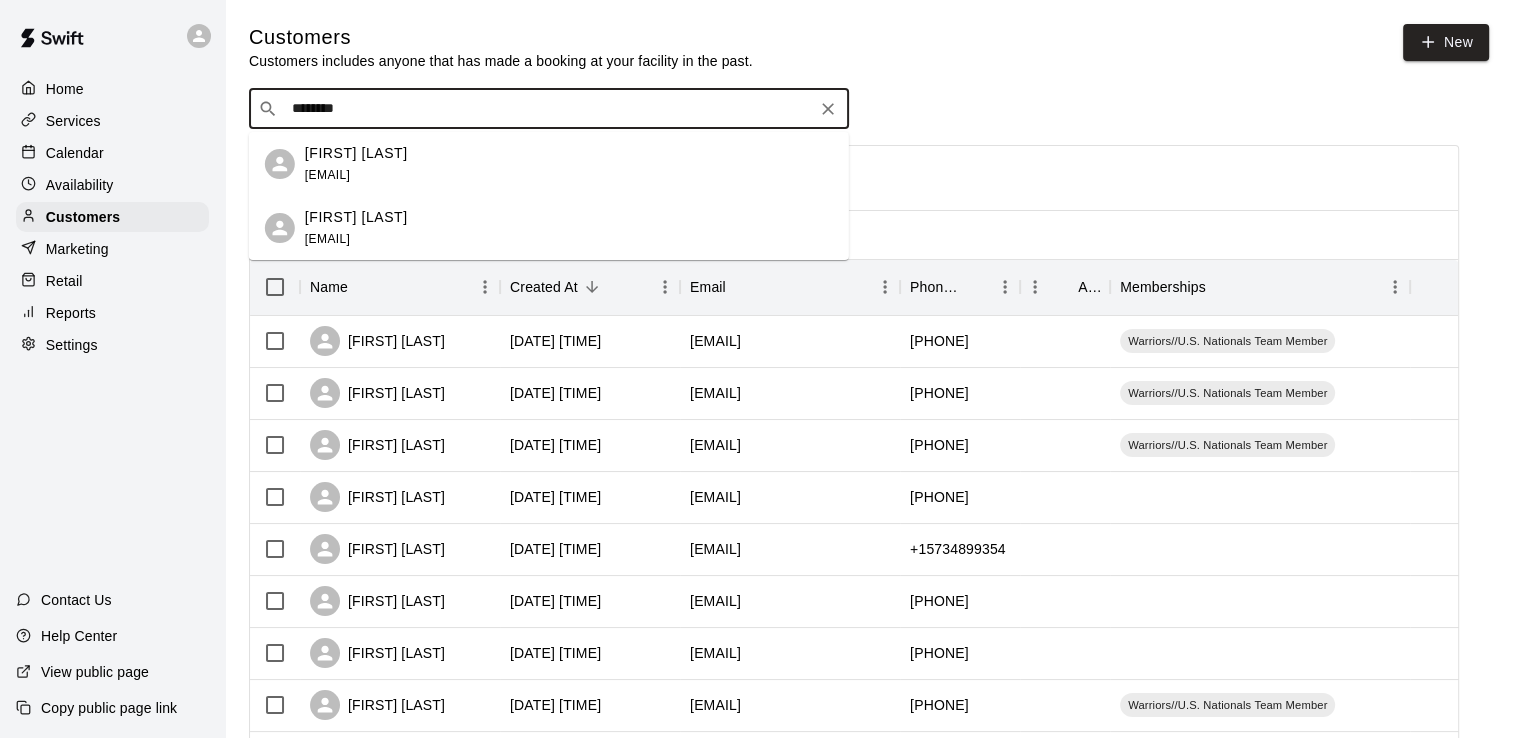 click on "[FIRST] [LAST]" at bounding box center (356, 217) 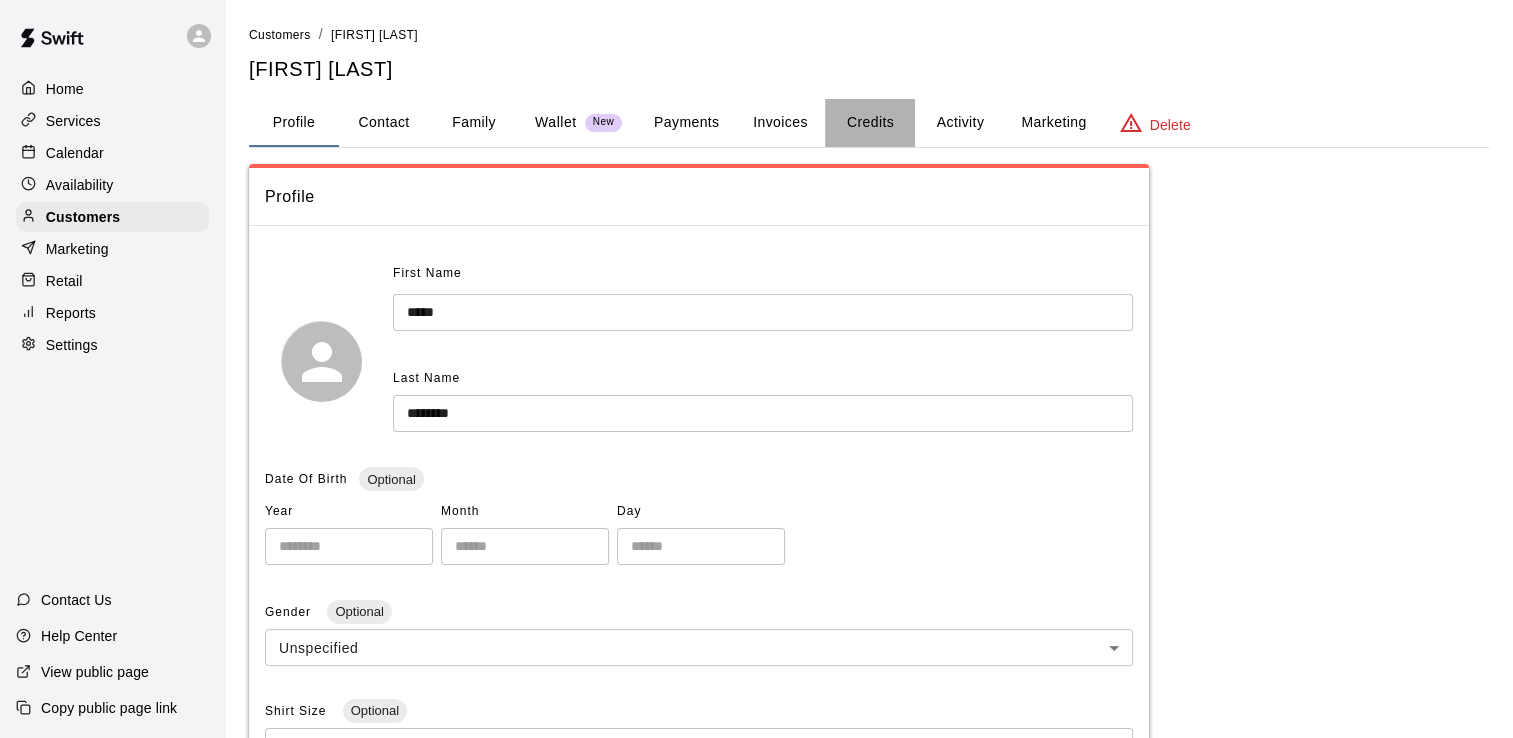 click on "Credits" at bounding box center (870, 123) 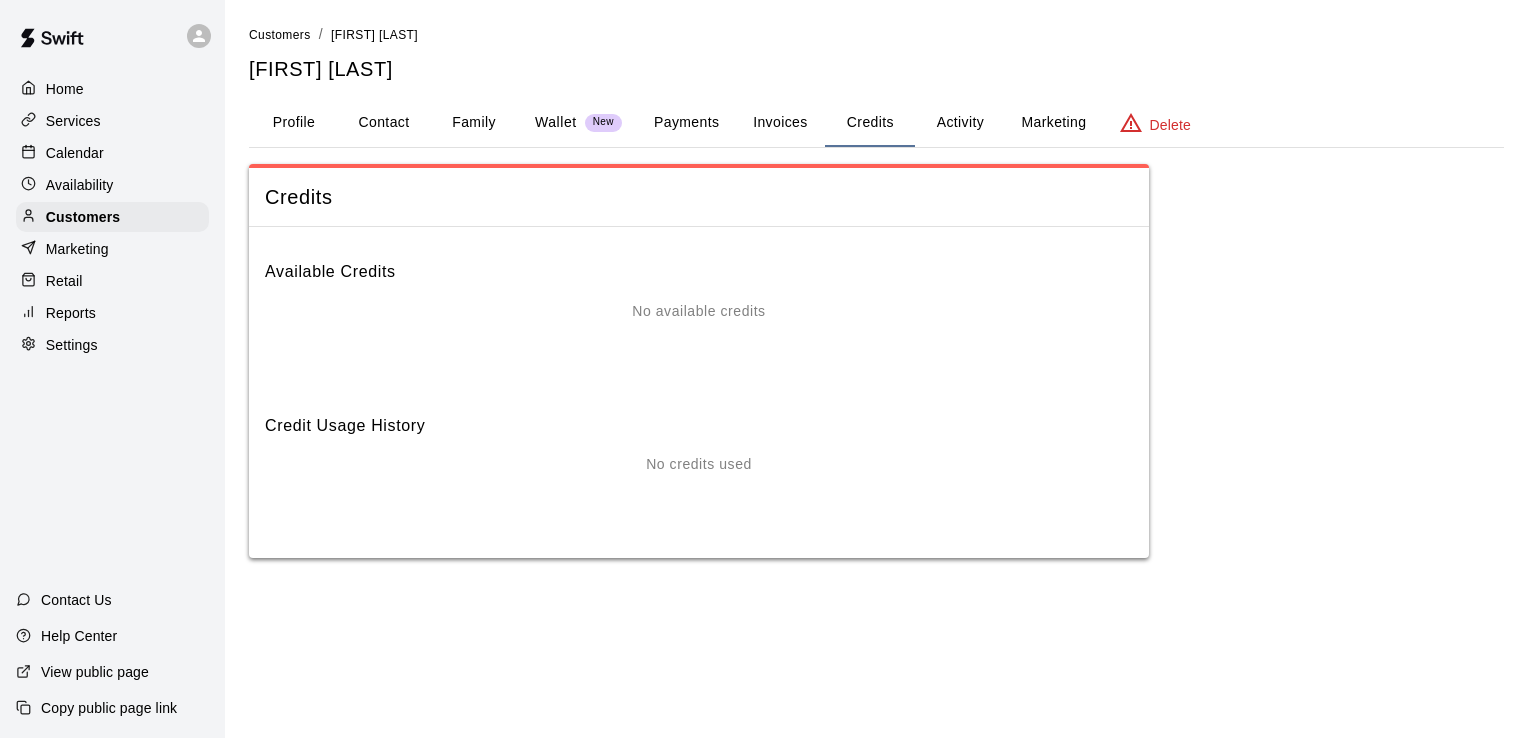 click on "Activity" at bounding box center [960, 123] 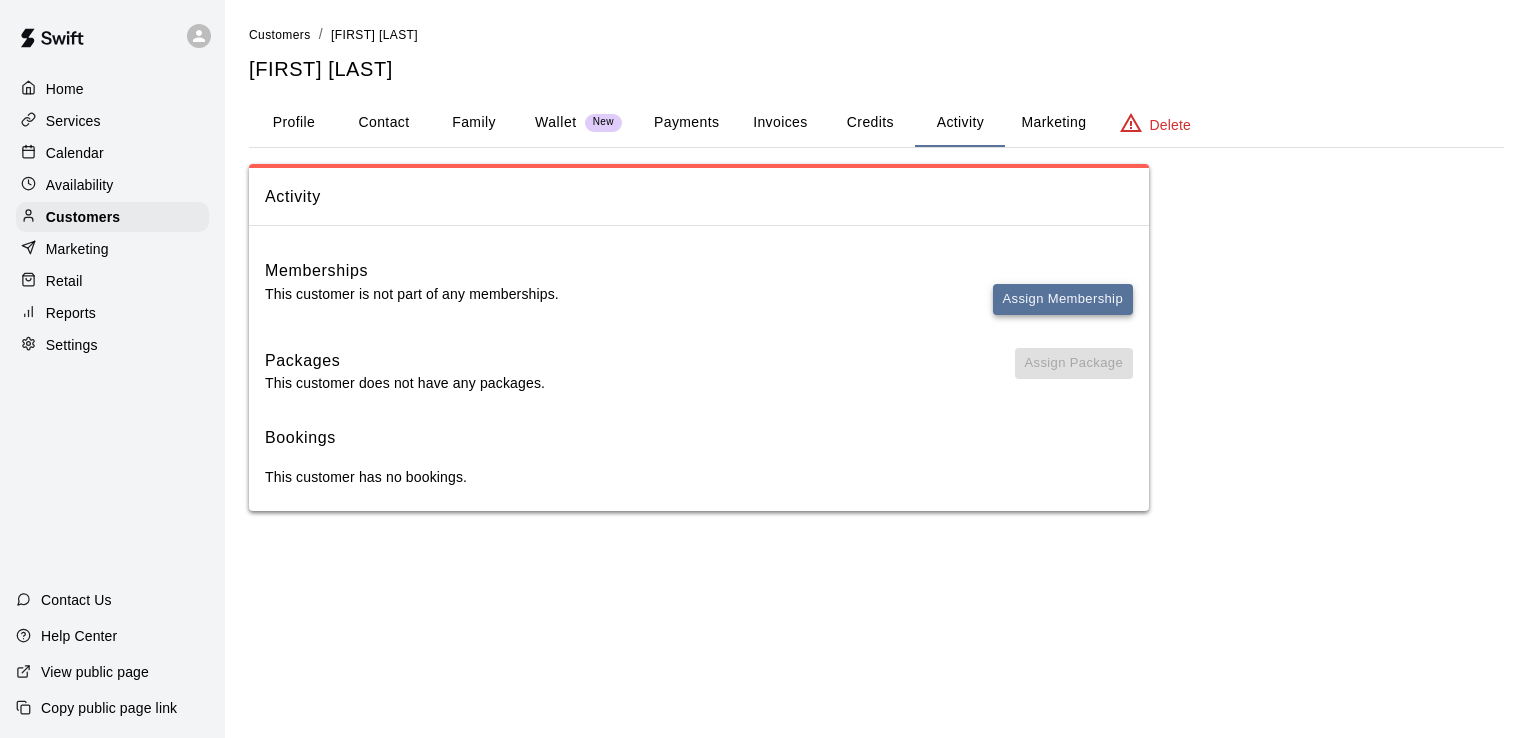 click on "Assign Membership" at bounding box center [1063, 299] 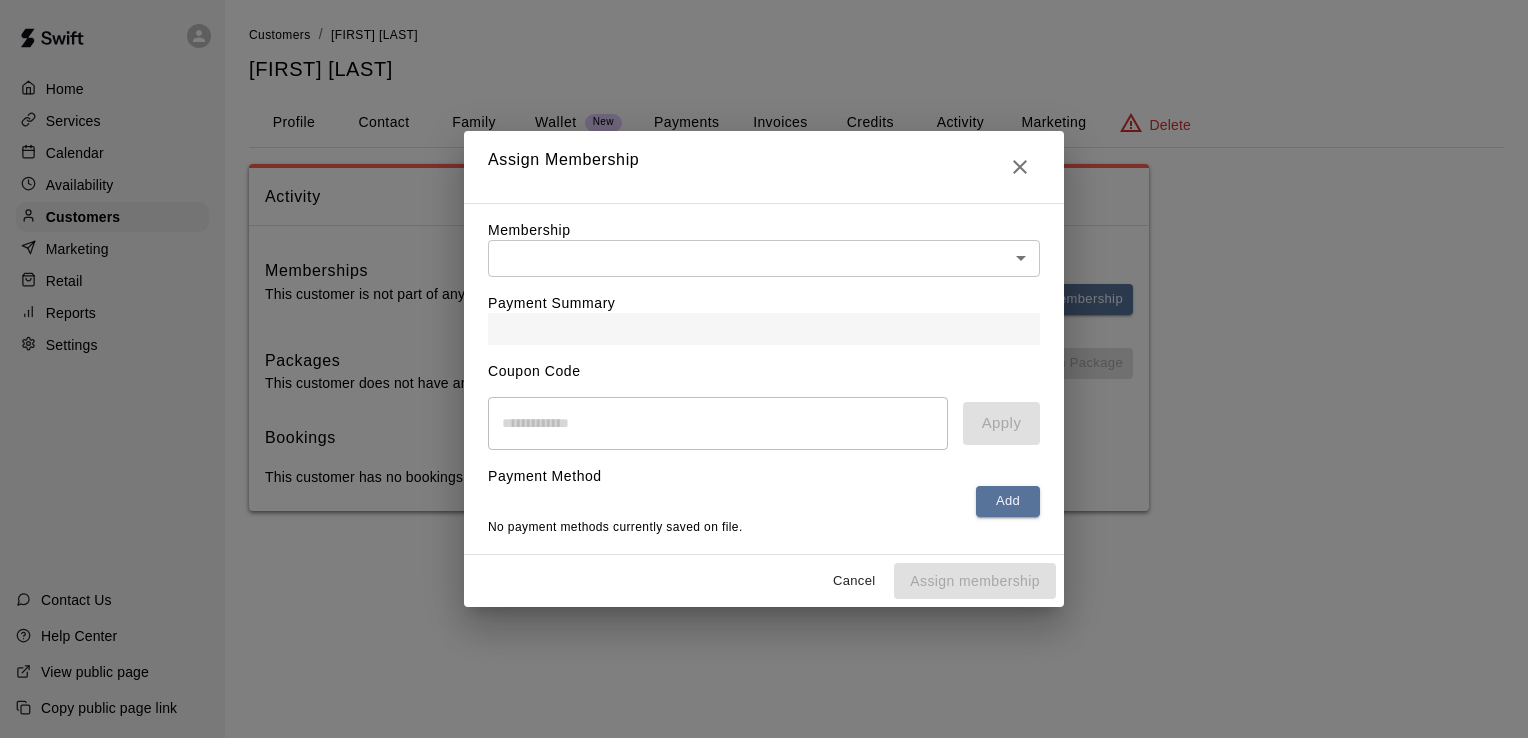 click on "Home Services Calendar Availability Customers Marketing Retail Reports Settings Contact Us Help Center View public page Copy public page link Customers / [FIRST] [LAST] [FIRST] [LAST] Profile Contact Family Wallet New Payments Invoices Credits Activity Marketing Delete Activity Memberships This customer is not part of any memberships. Assign Membership Packages This customer does not have any packages. Assign Package Bookings This customer has no bookings. Swift - Edit Customer Close cross-small Assign Membership Membership ​ ​ Payment Summary Coupon Code ​ Apply Payment Method   Add No payment methods currently saved on file. Cancel Assign membership" at bounding box center [764, 275] 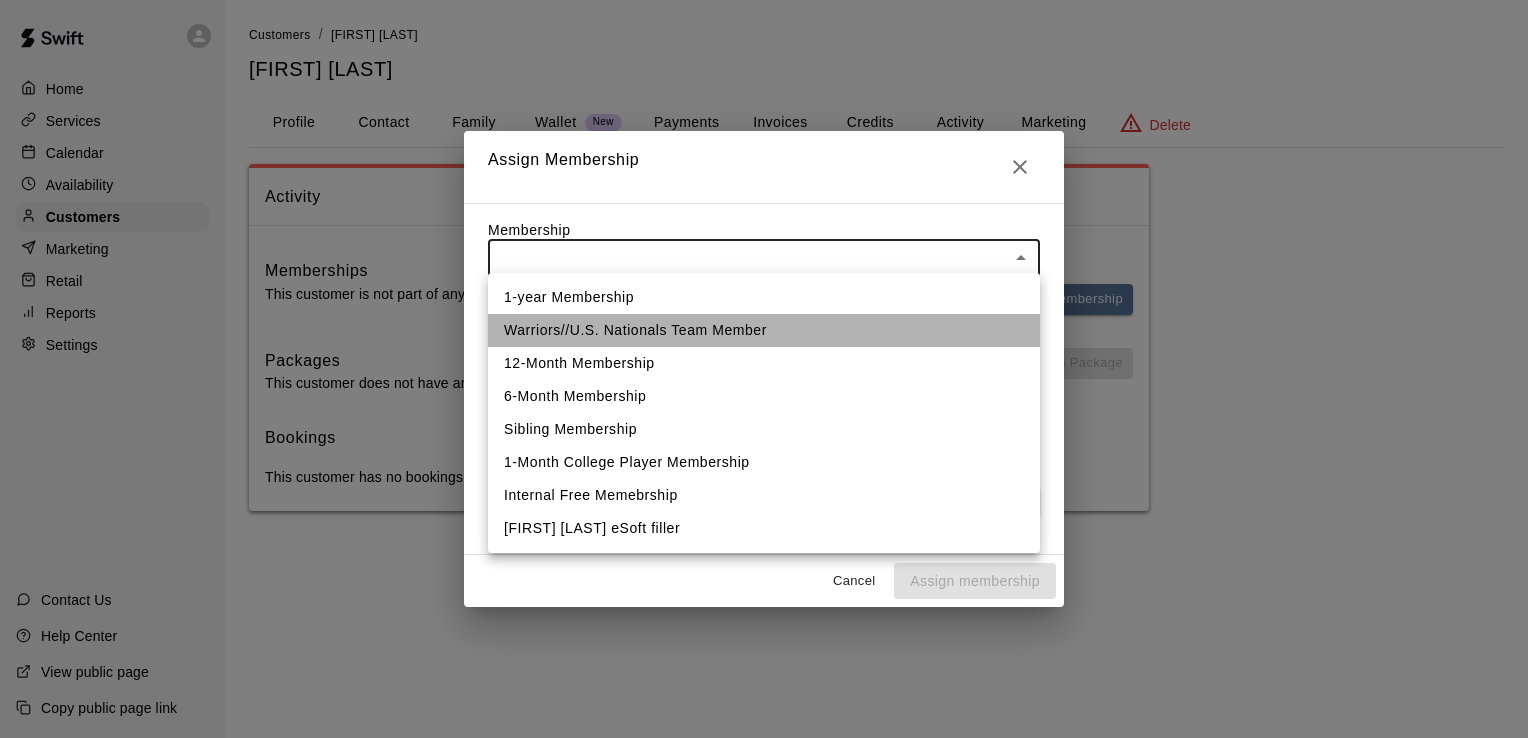 click on "Warriors//U.S. Nationals Team Member" at bounding box center [764, 330] 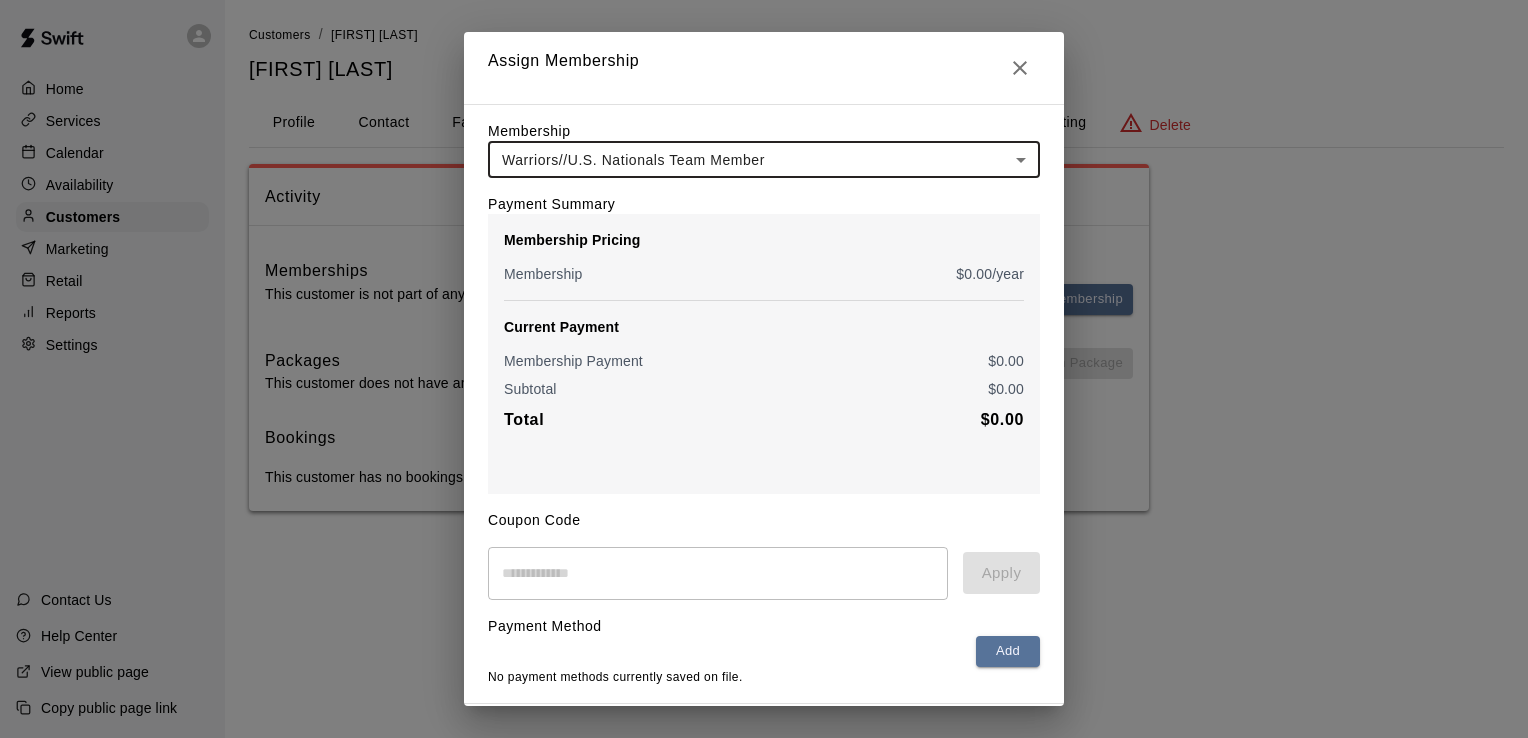 scroll, scrollTop: 62, scrollLeft: 0, axis: vertical 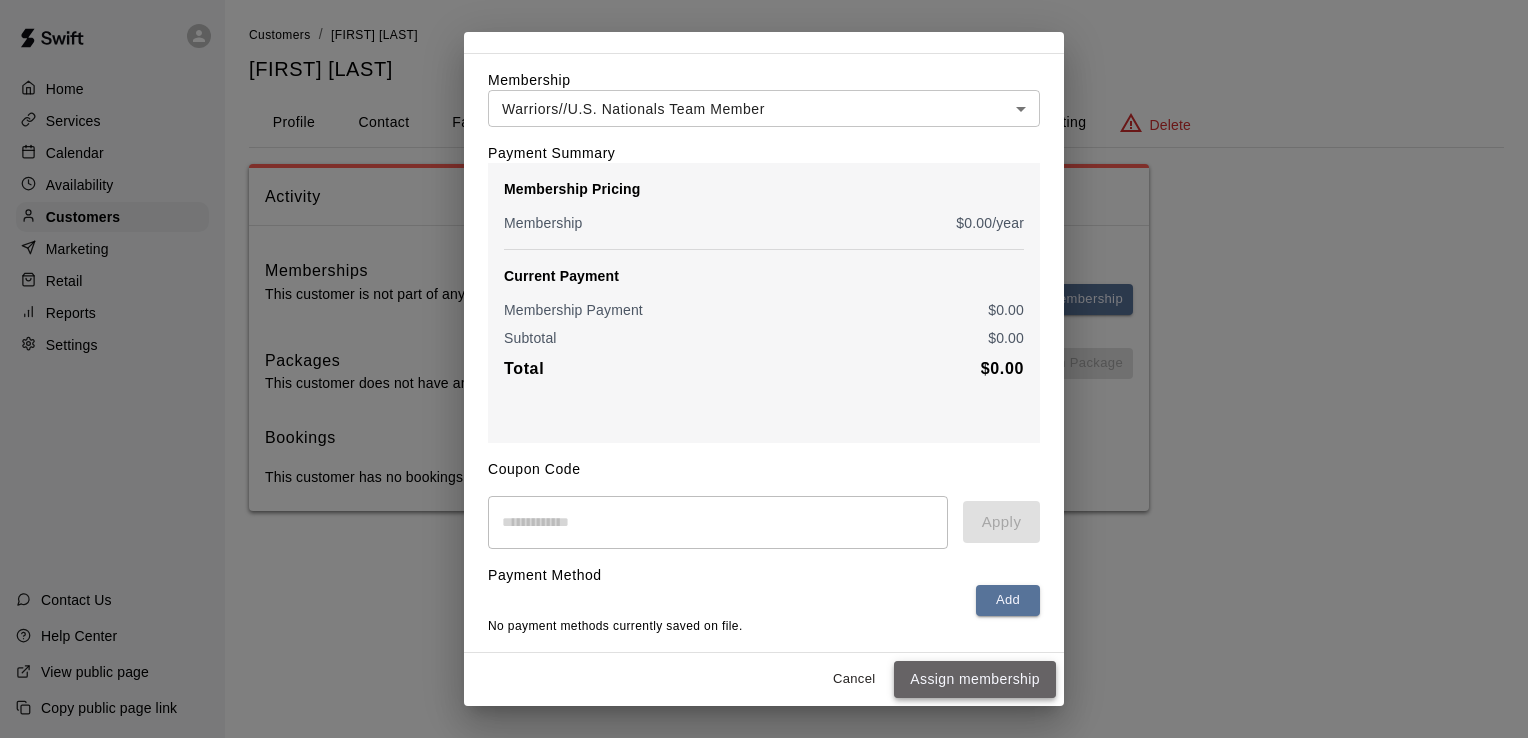 click on "Assign membership" at bounding box center [975, 679] 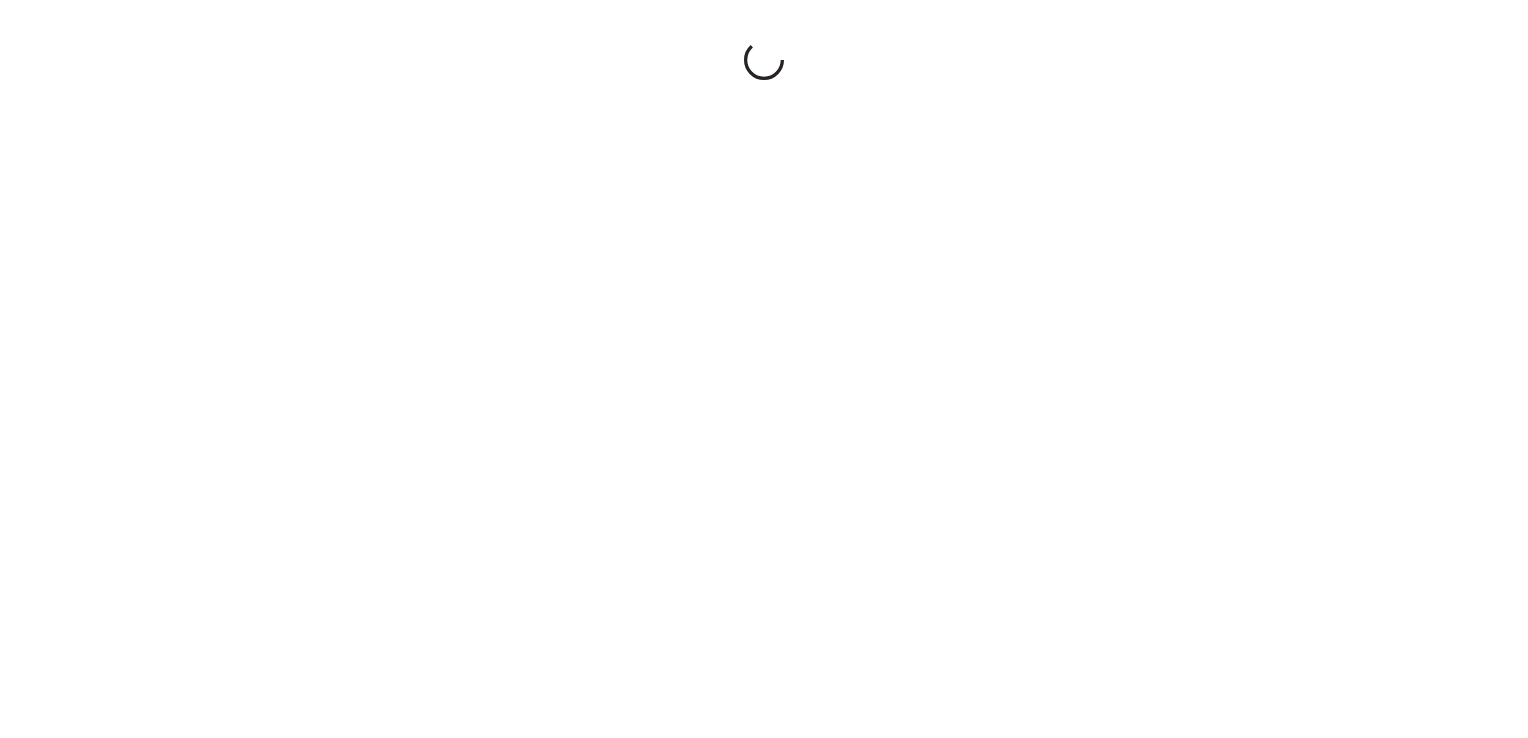 scroll, scrollTop: 0, scrollLeft: 0, axis: both 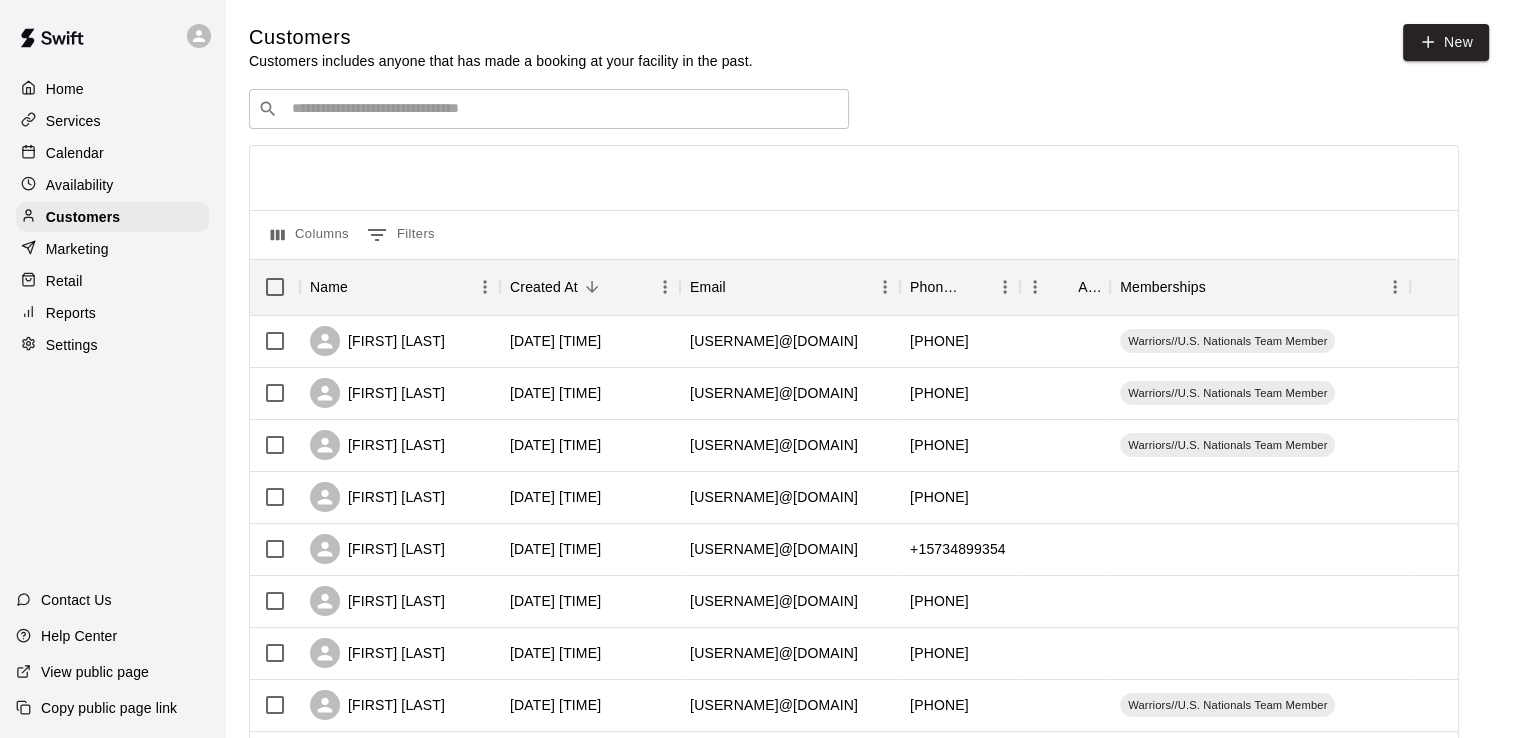 click on "​ ​" at bounding box center [549, 109] 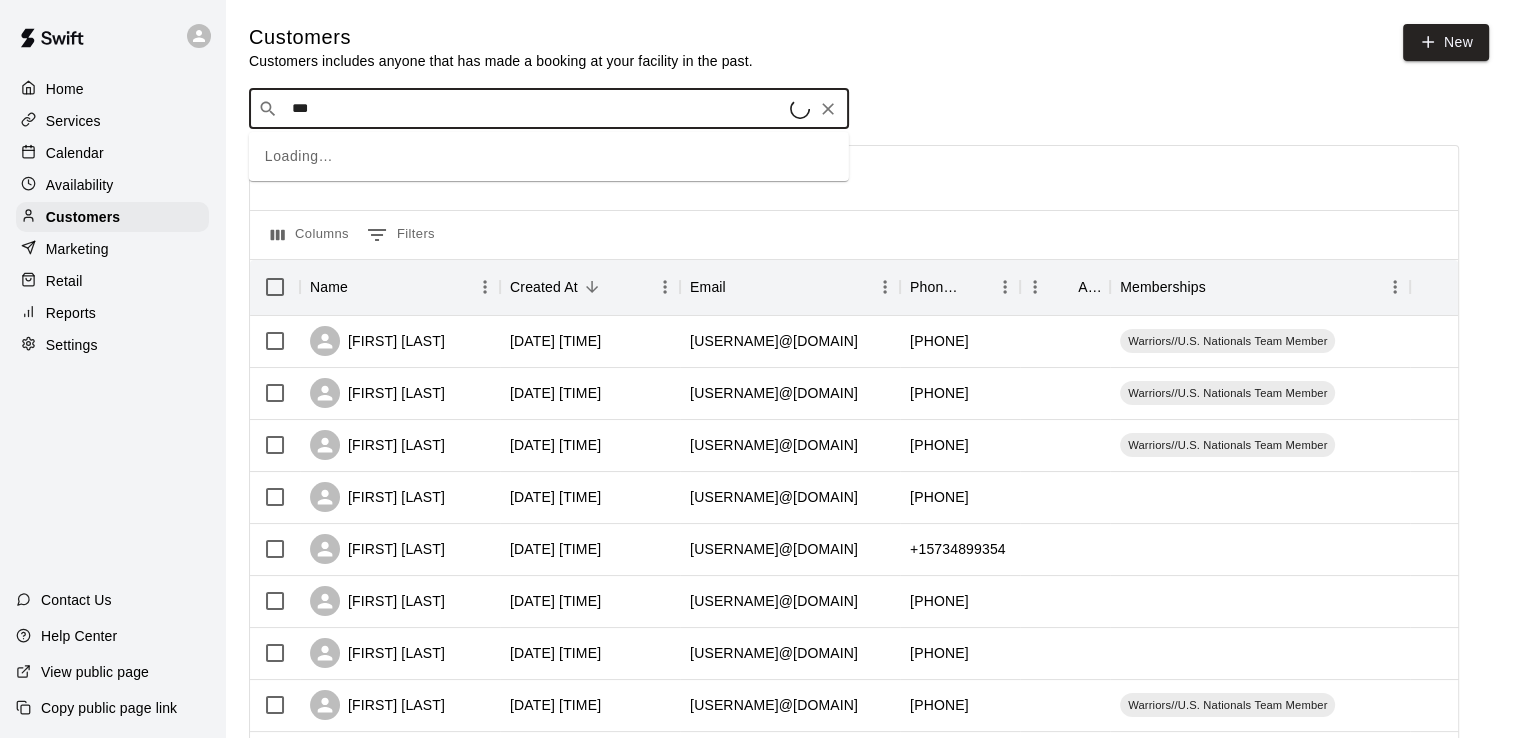 type on "****" 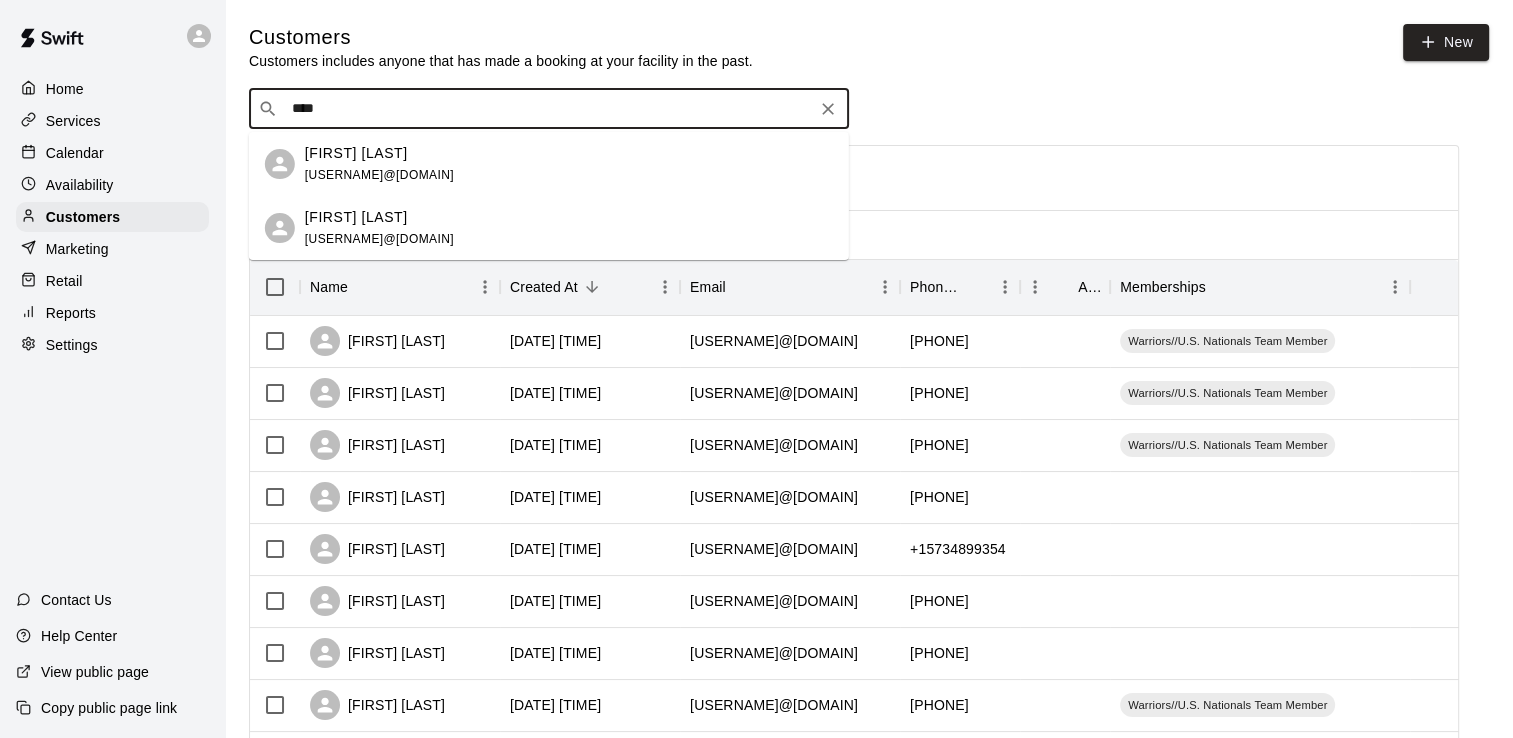 click on "fisherke@health.missouri.edu" at bounding box center [379, 239] 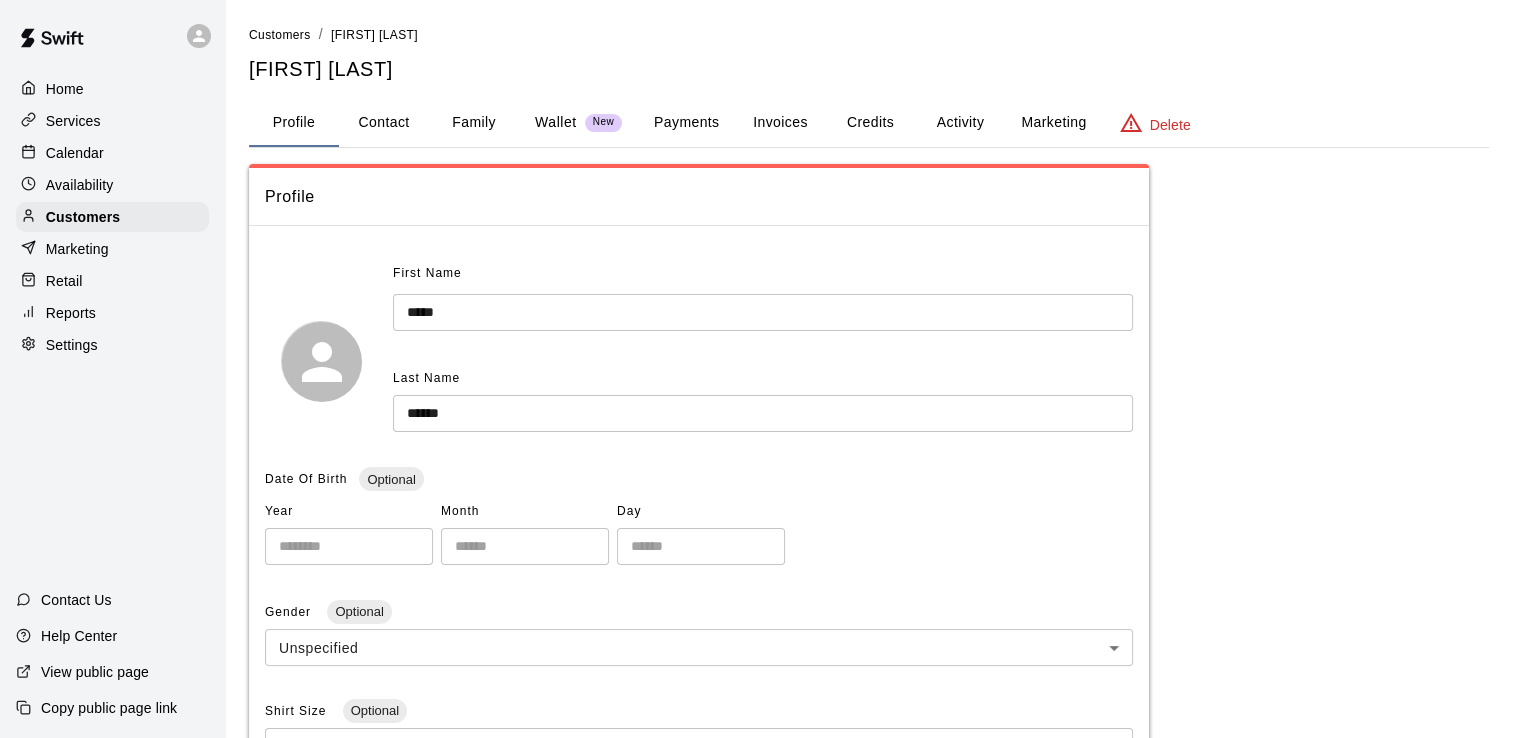 click on "Activity" at bounding box center (960, 123) 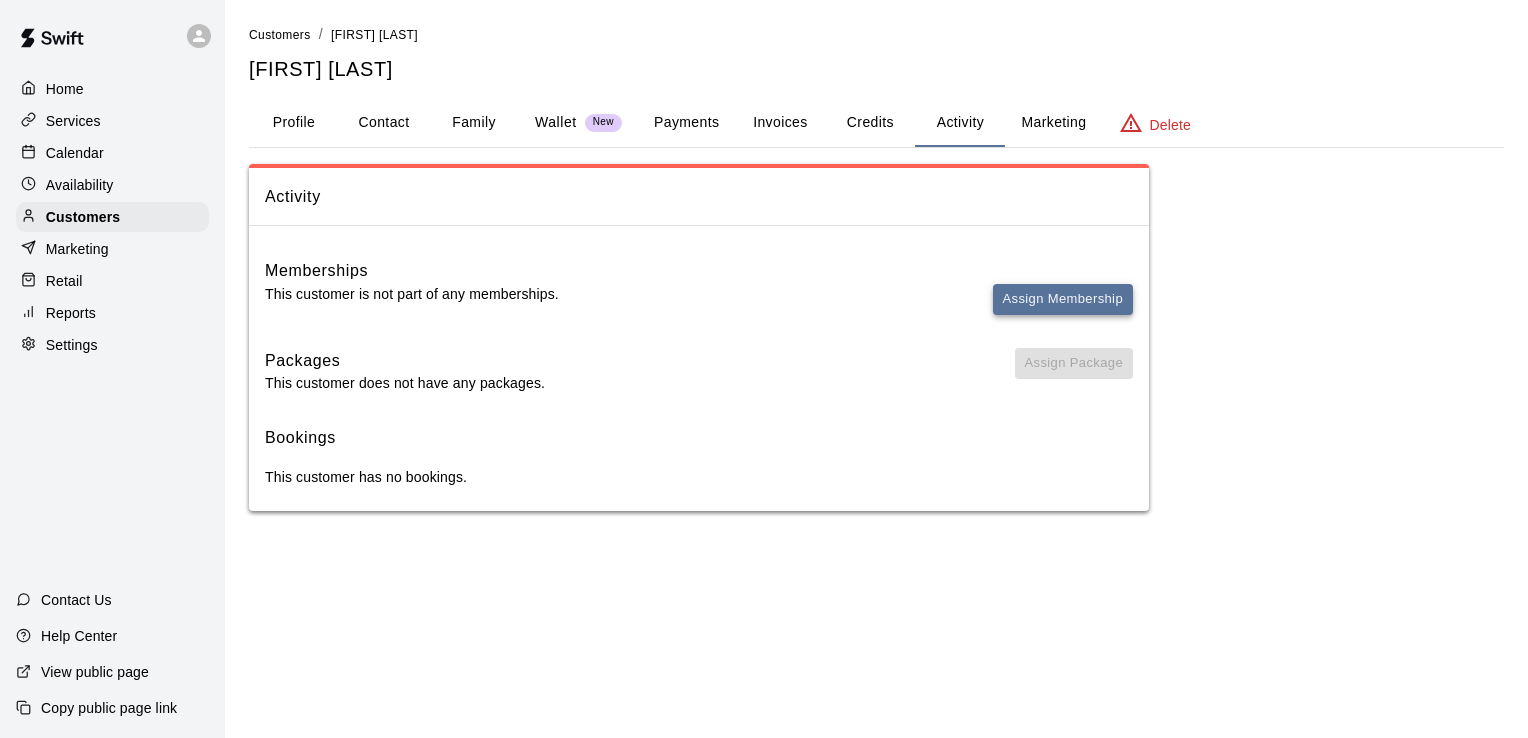click on "Assign Membership" at bounding box center (1063, 299) 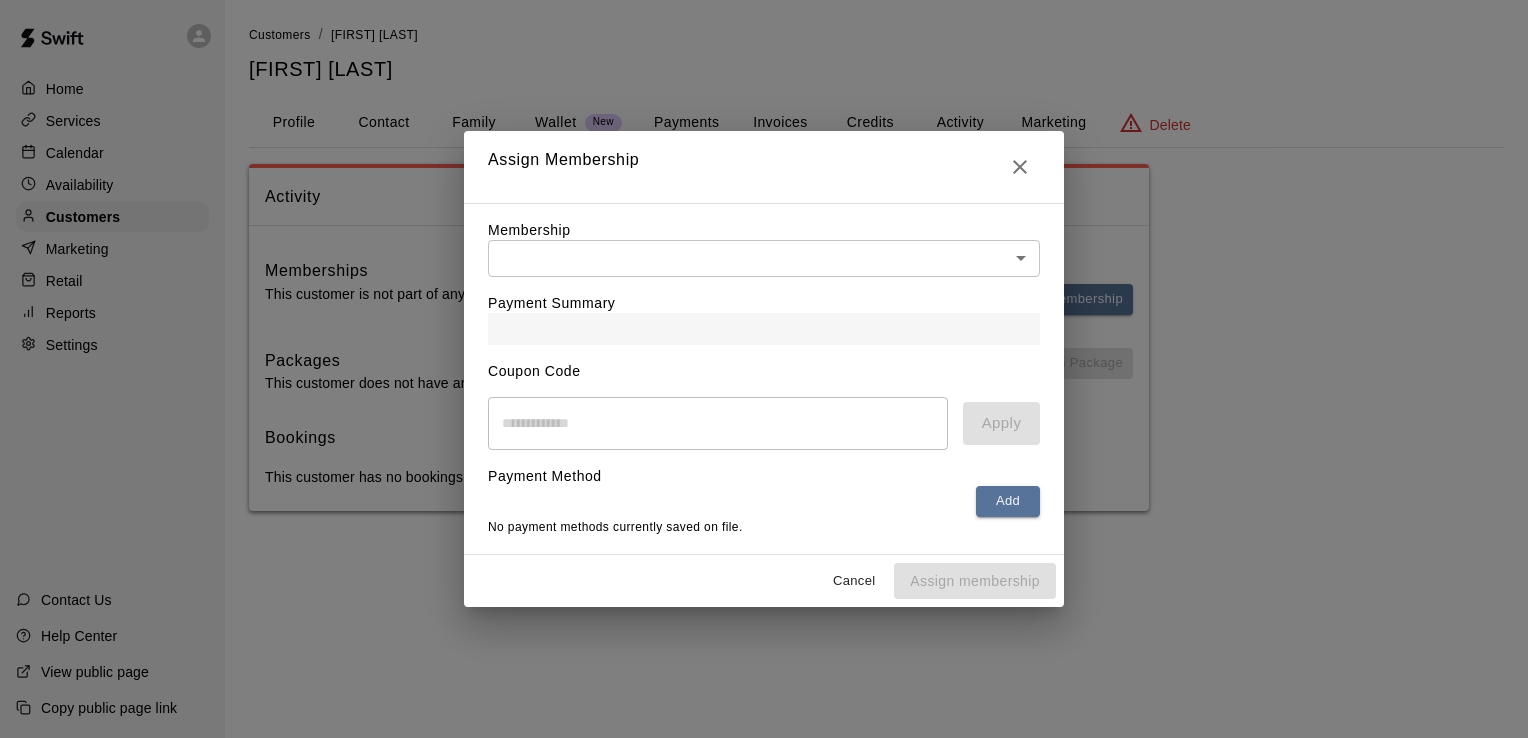 click on "Home Services Calendar Availability Customers Marketing Retail Reports Settings Contact Us Help Center View public page Copy public page link Customers / Kelsy Fisher Kelsy Fisher Profile Contact Family Wallet New Payments Invoices Credits Activity Marketing Delete Activity Memberships This customer is not part of any memberships. Assign Membership Packages This customer does not have any packages. Assign Package Bookings This customer has no bookings. Swift - Edit Customer Close cross-small Assign Membership Membership ​ ​ Payment Summary Coupon Code ​ Apply Payment Method   Add No payment methods currently saved on file. Cancel Assign membership" at bounding box center (764, 275) 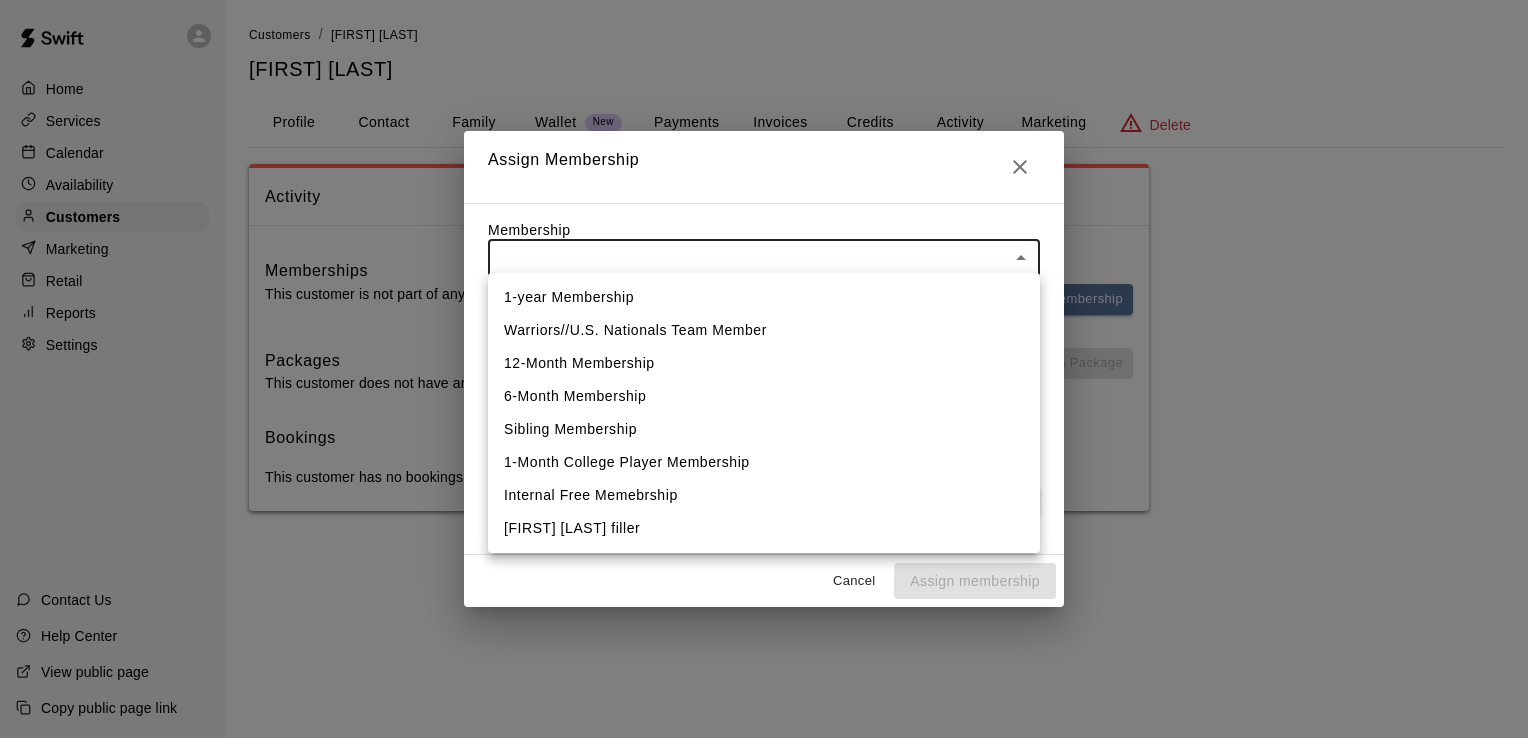 click on "Warriors//U.S. Nationals Team Member" at bounding box center [764, 330] 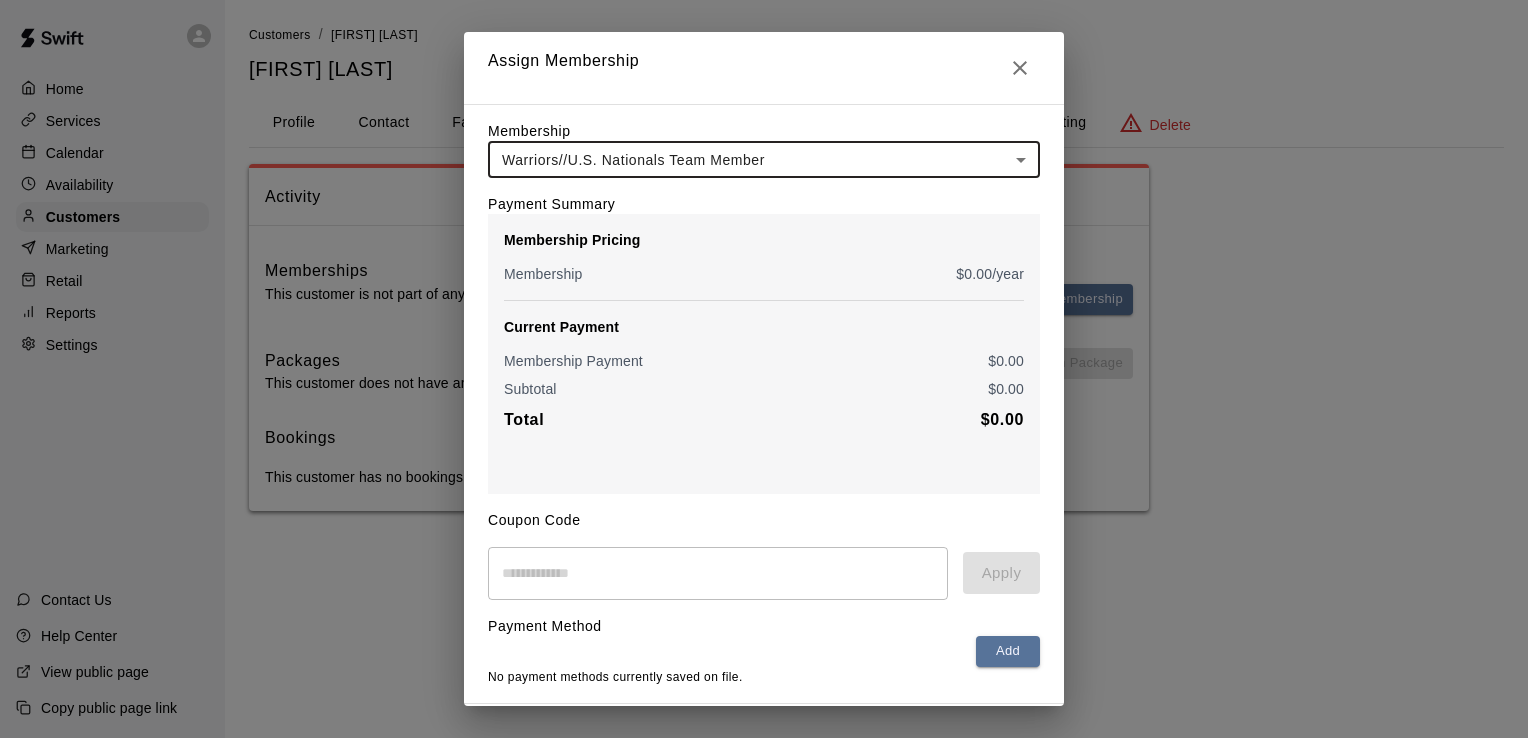 scroll, scrollTop: 62, scrollLeft: 0, axis: vertical 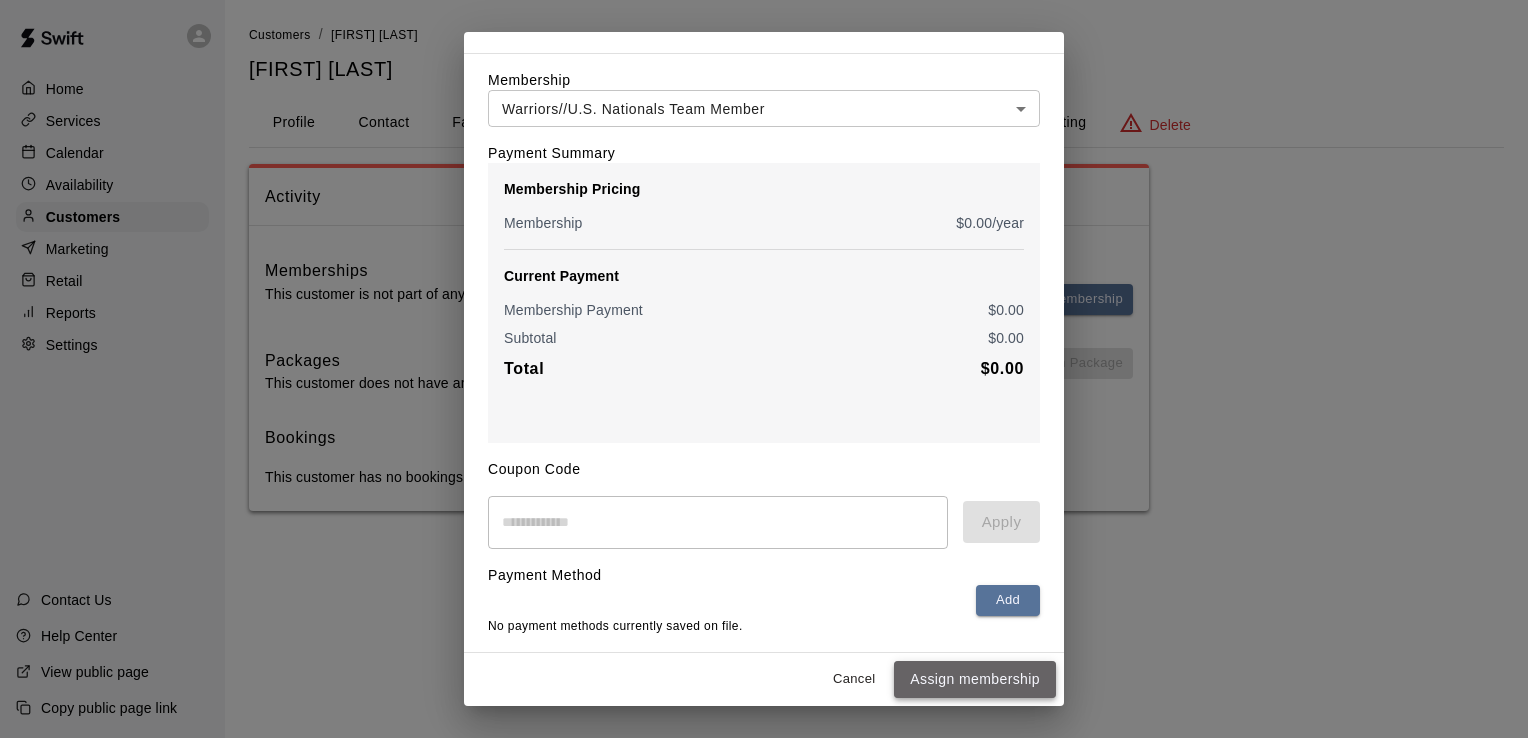 click on "Assign membership" at bounding box center [975, 679] 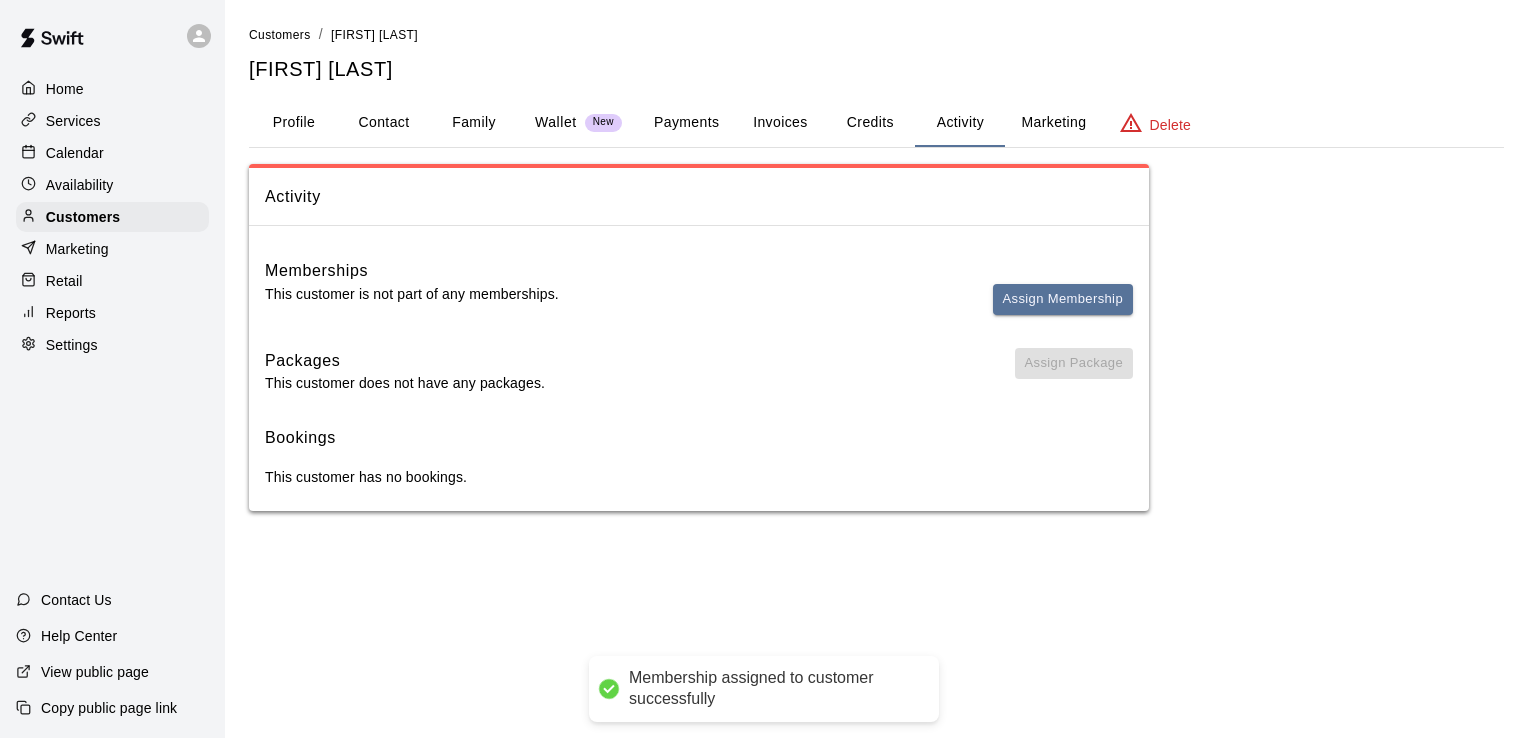 scroll, scrollTop: 0, scrollLeft: 0, axis: both 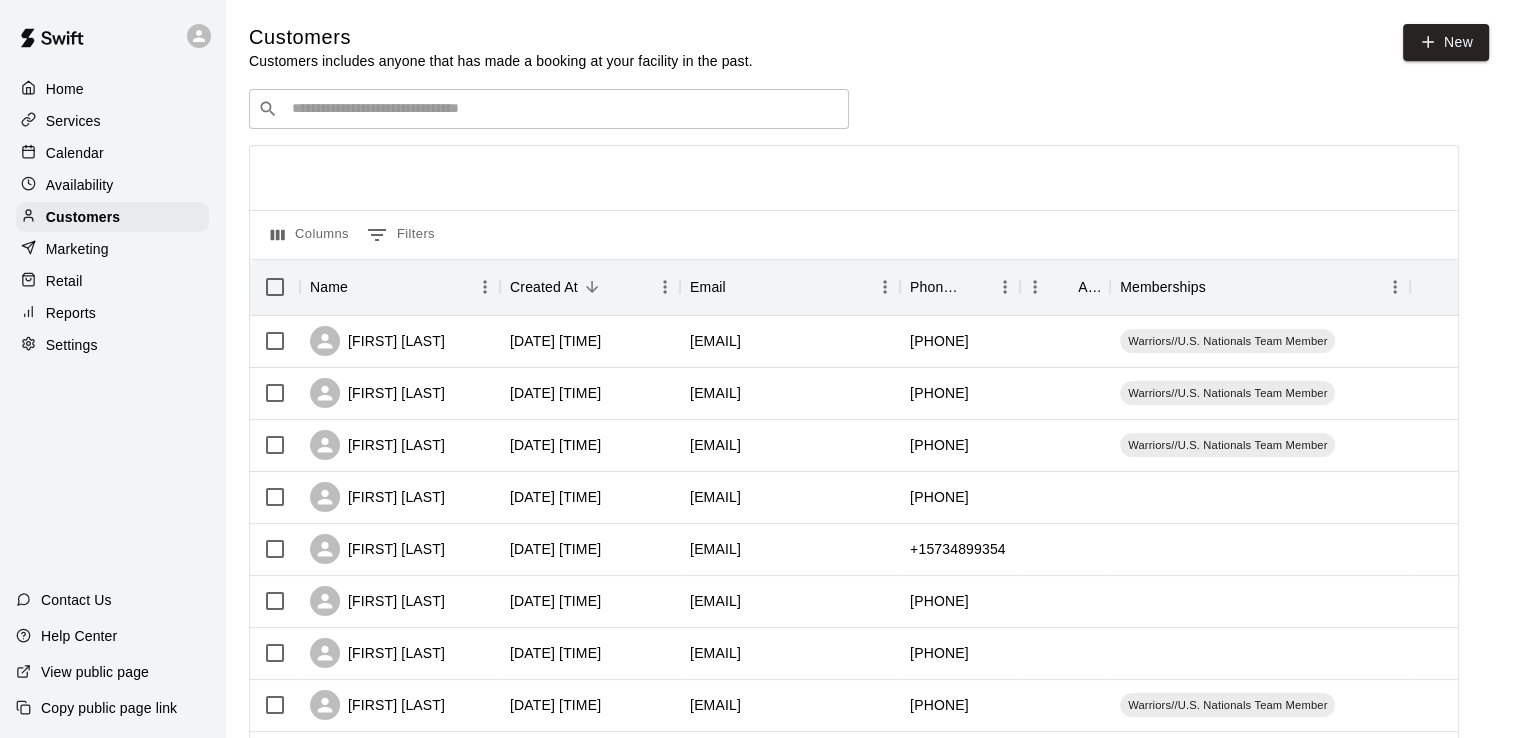click at bounding box center (563, 109) 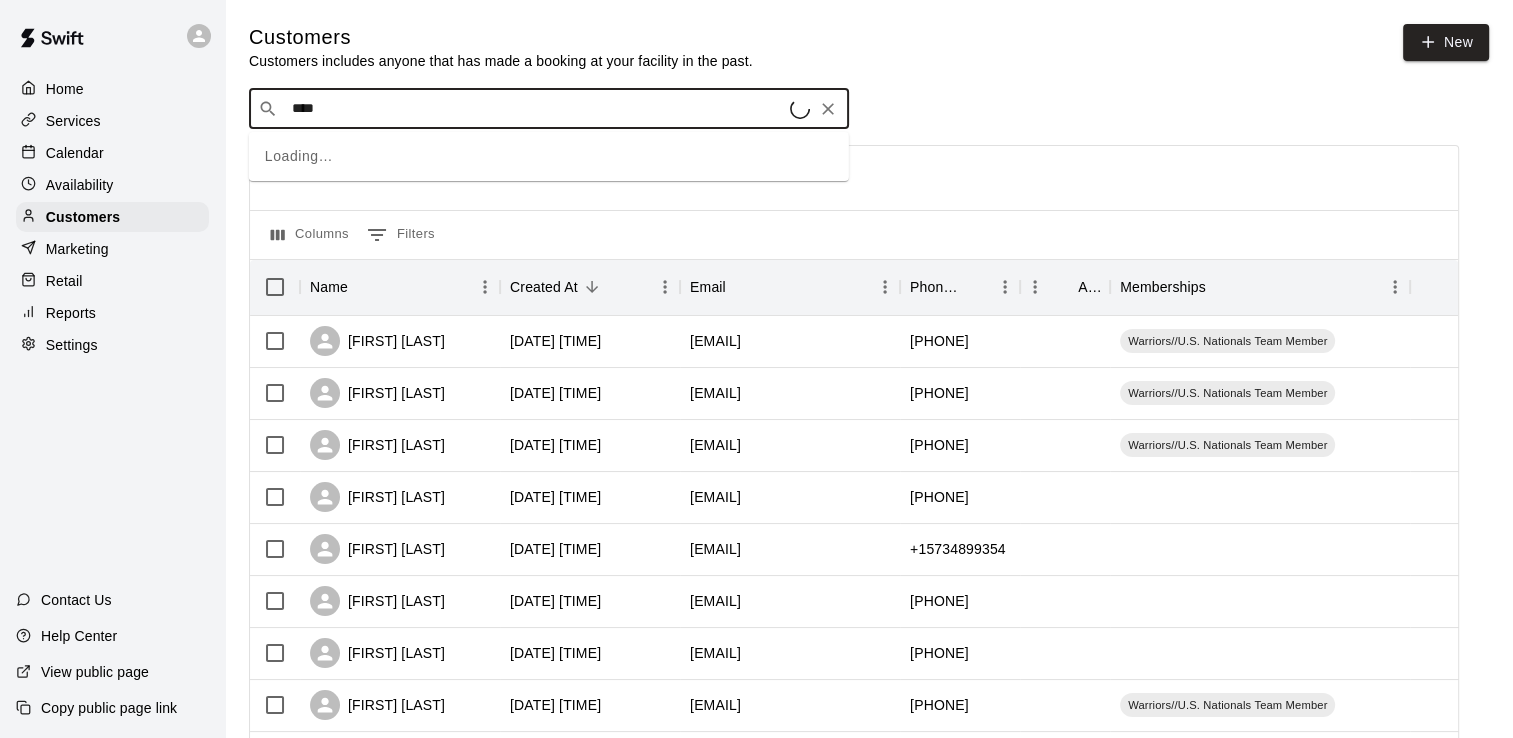 type on "*****" 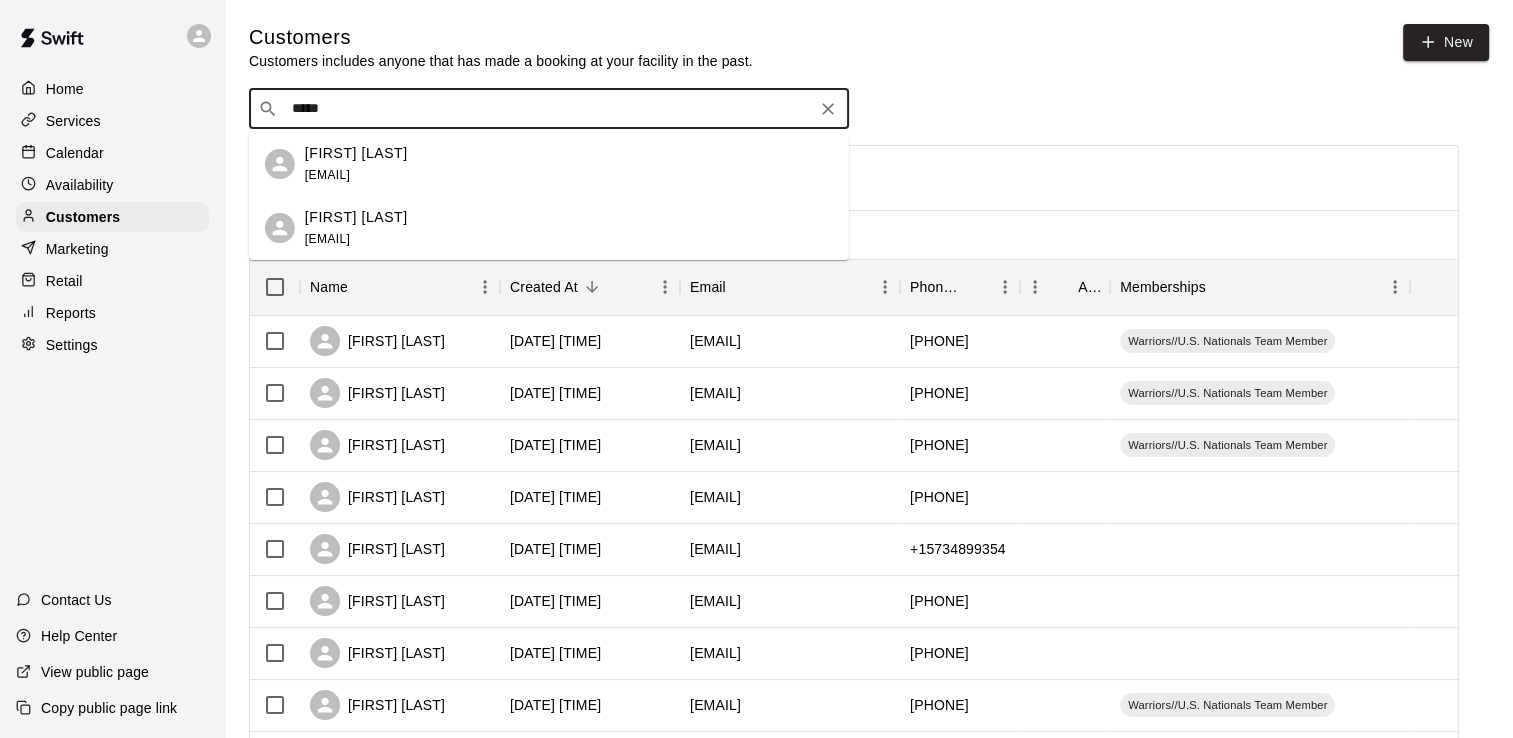 click on "[FIRST] [LAST]" at bounding box center (356, 217) 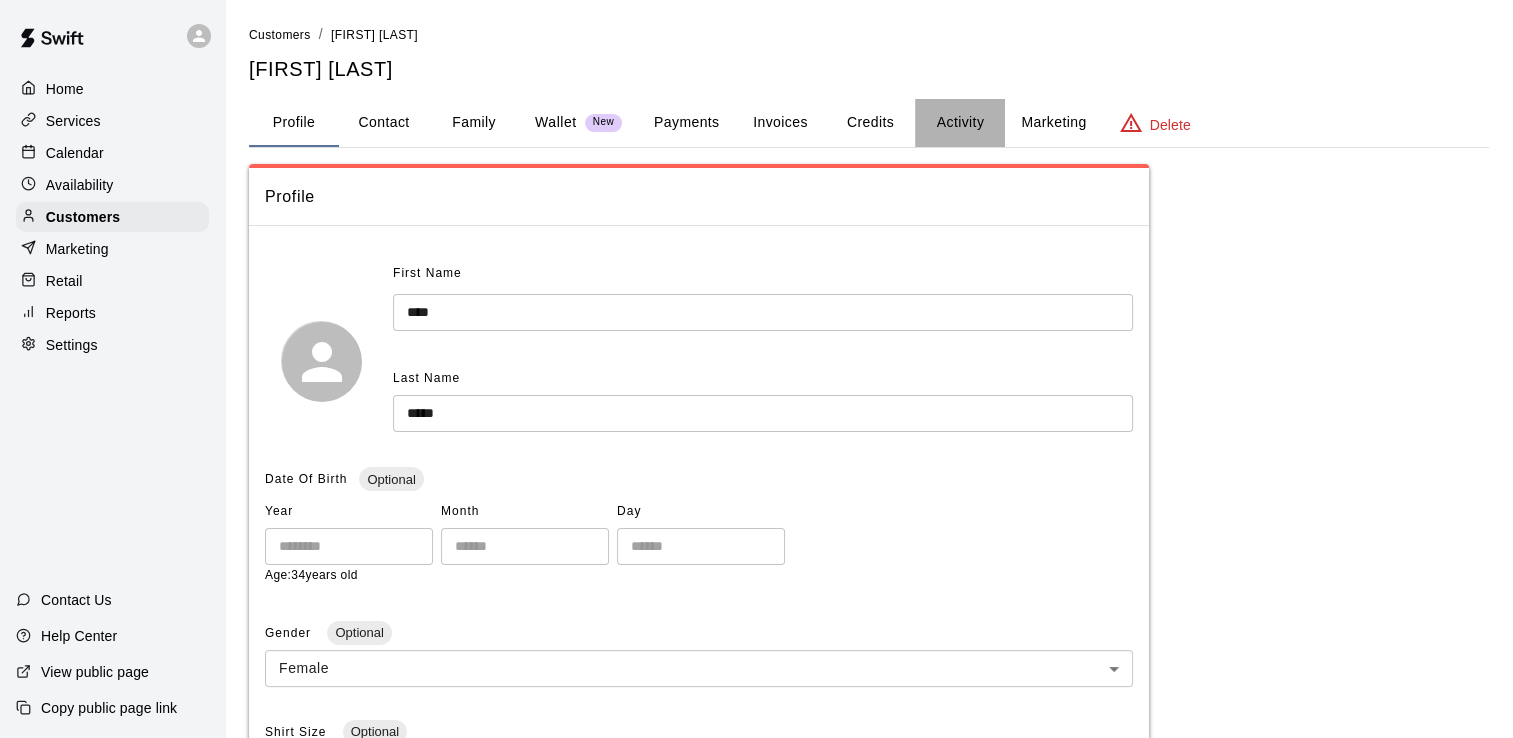 click on "Activity" at bounding box center [960, 123] 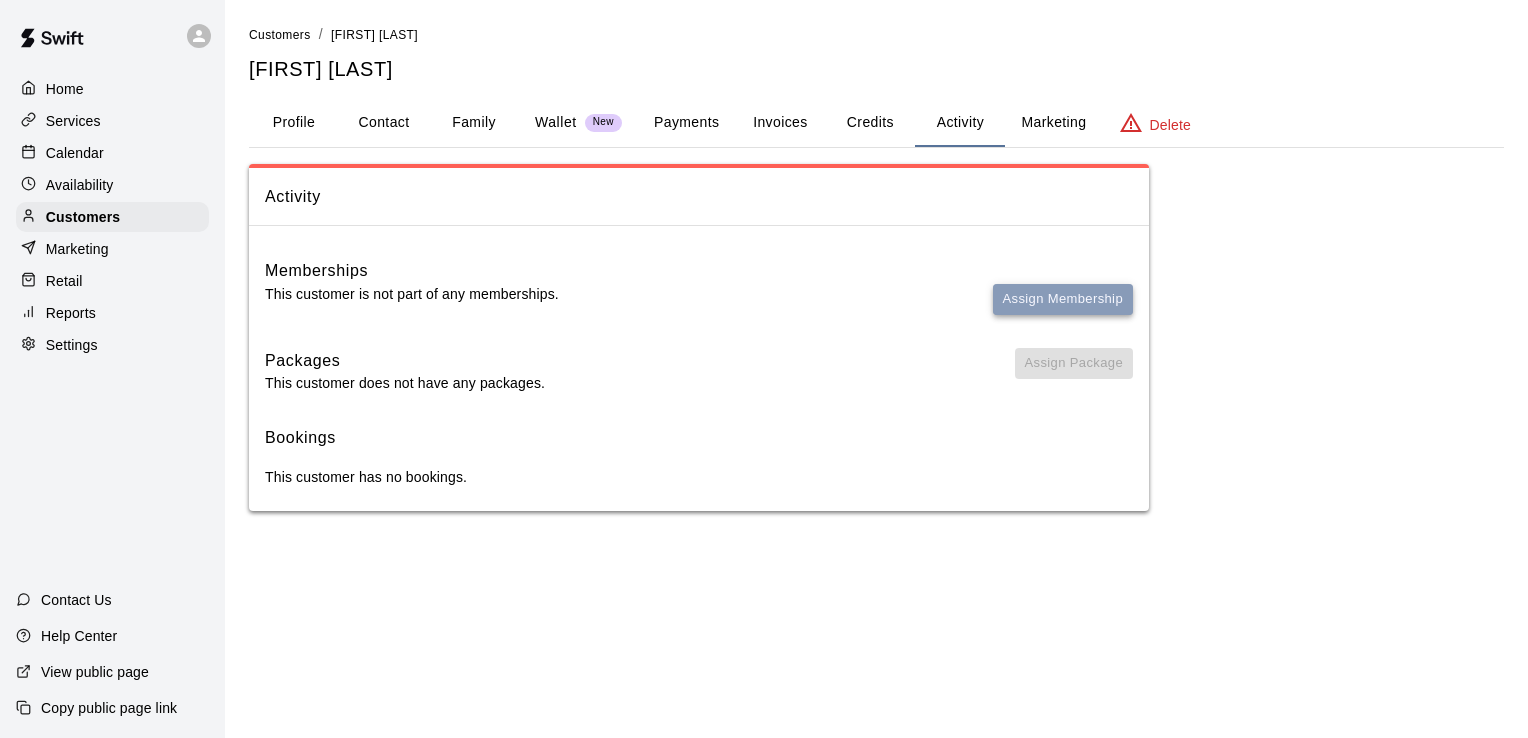 click on "Assign Membership" at bounding box center [1063, 299] 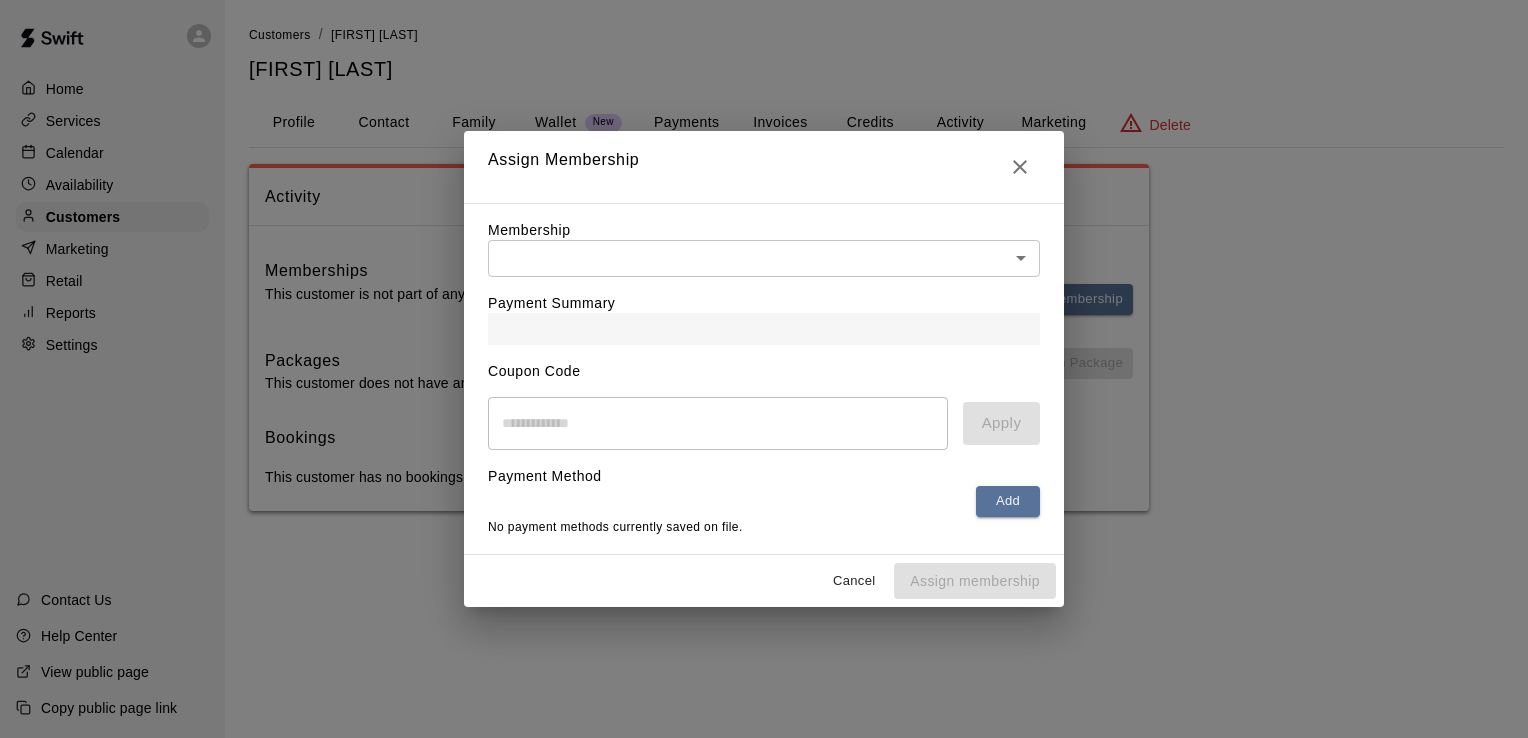 click on "Home Services Calendar Availability Customers Marketing Retail Reports Settings Contact Us Help Center View public page Copy public page link Customers / Lexi White Lexi White Profile Contact Family Wallet New Payments Invoices Credits Activity Marketing Delete Activity Memberships This customer is not part of any memberships. Assign Membership Packages This customer does not have any packages. Assign Package Bookings This customer has no bookings. Swift - Edit Customer Close cross-small Assign Membership Membership ​ ​ Payment Summary Coupon Code ​ Apply Payment Method   Add No payment methods currently saved on file. Cancel Assign membership" at bounding box center (764, 275) 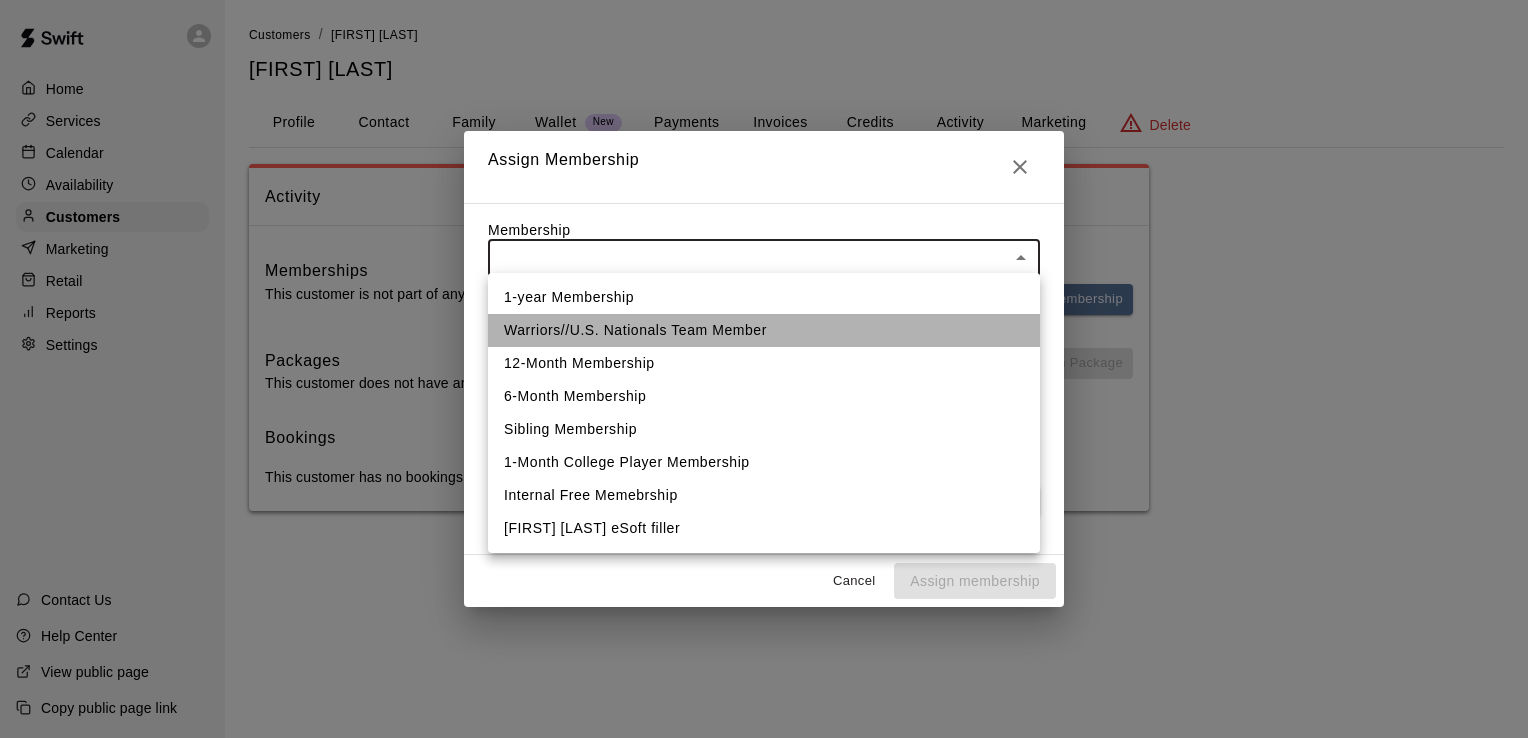 click on "Warriors//U.S. Nationals Team Member" at bounding box center (764, 330) 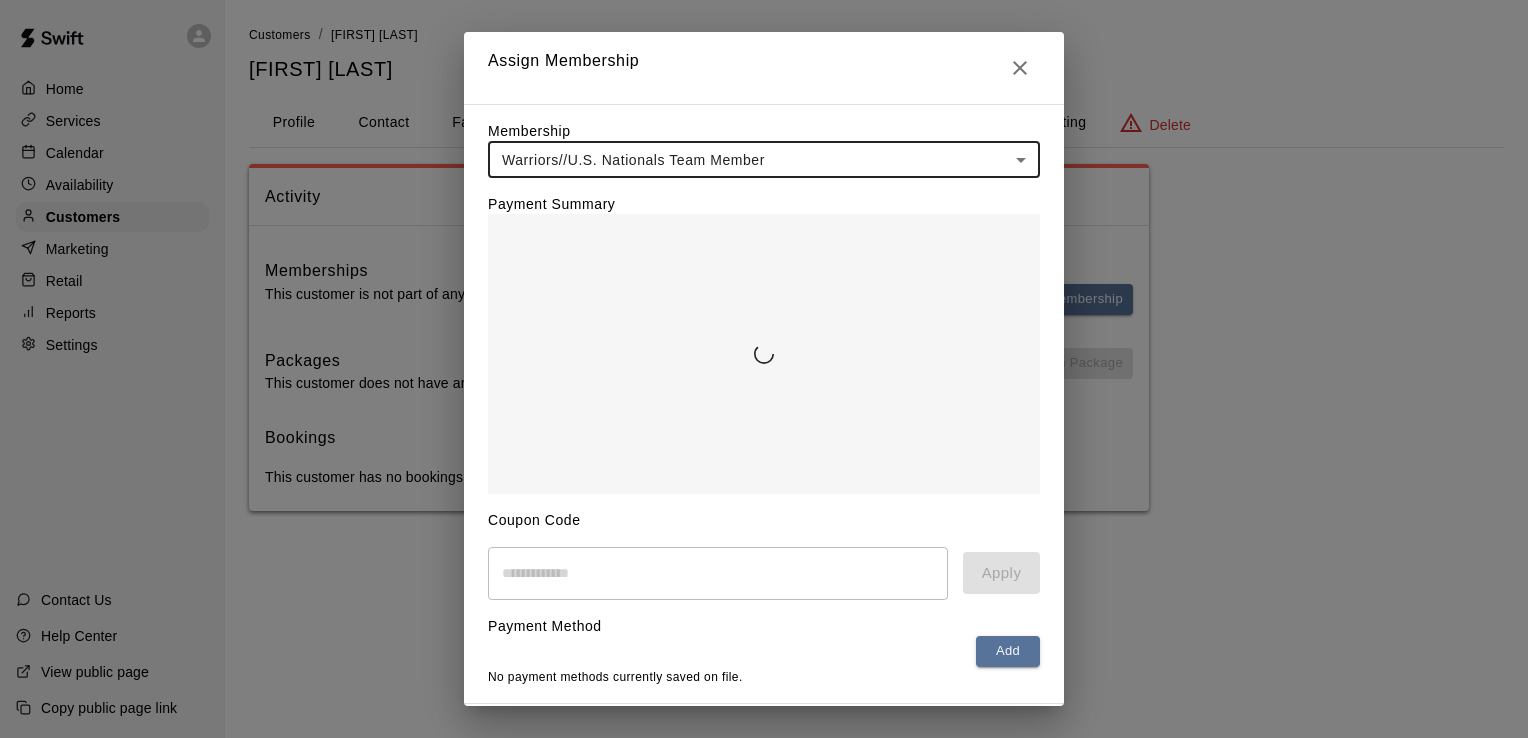 scroll, scrollTop: 62, scrollLeft: 0, axis: vertical 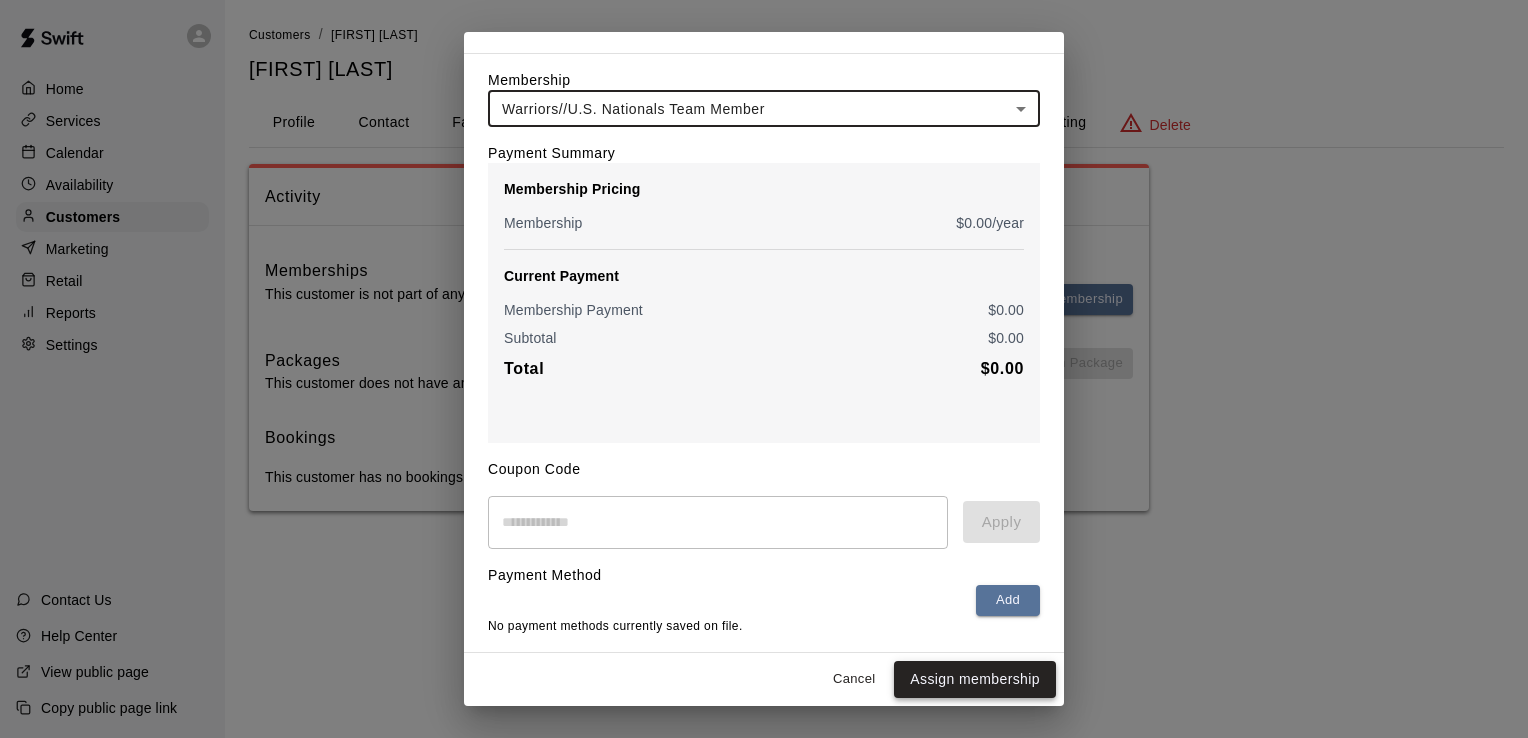 click on "Assign membership" at bounding box center (975, 679) 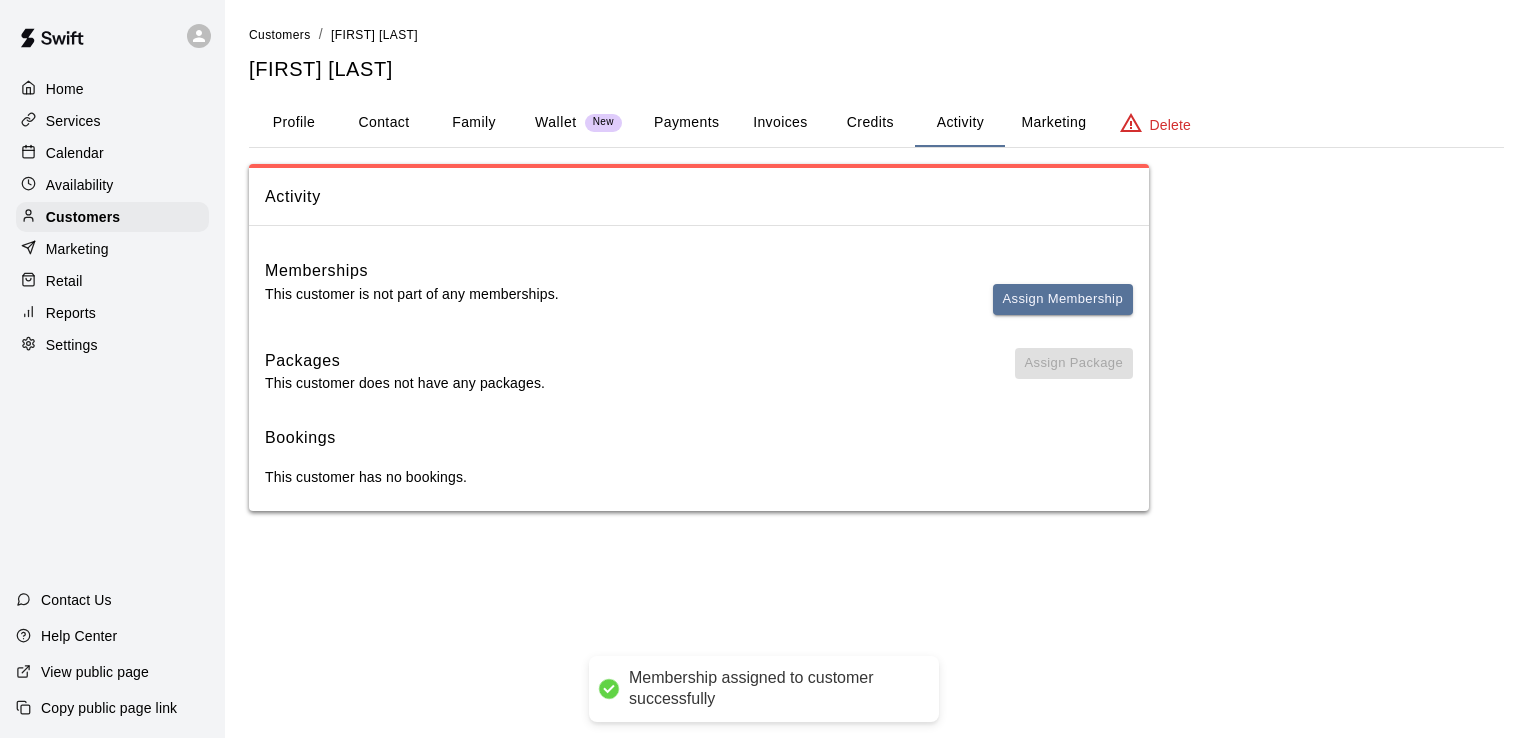 scroll, scrollTop: 0, scrollLeft: 0, axis: both 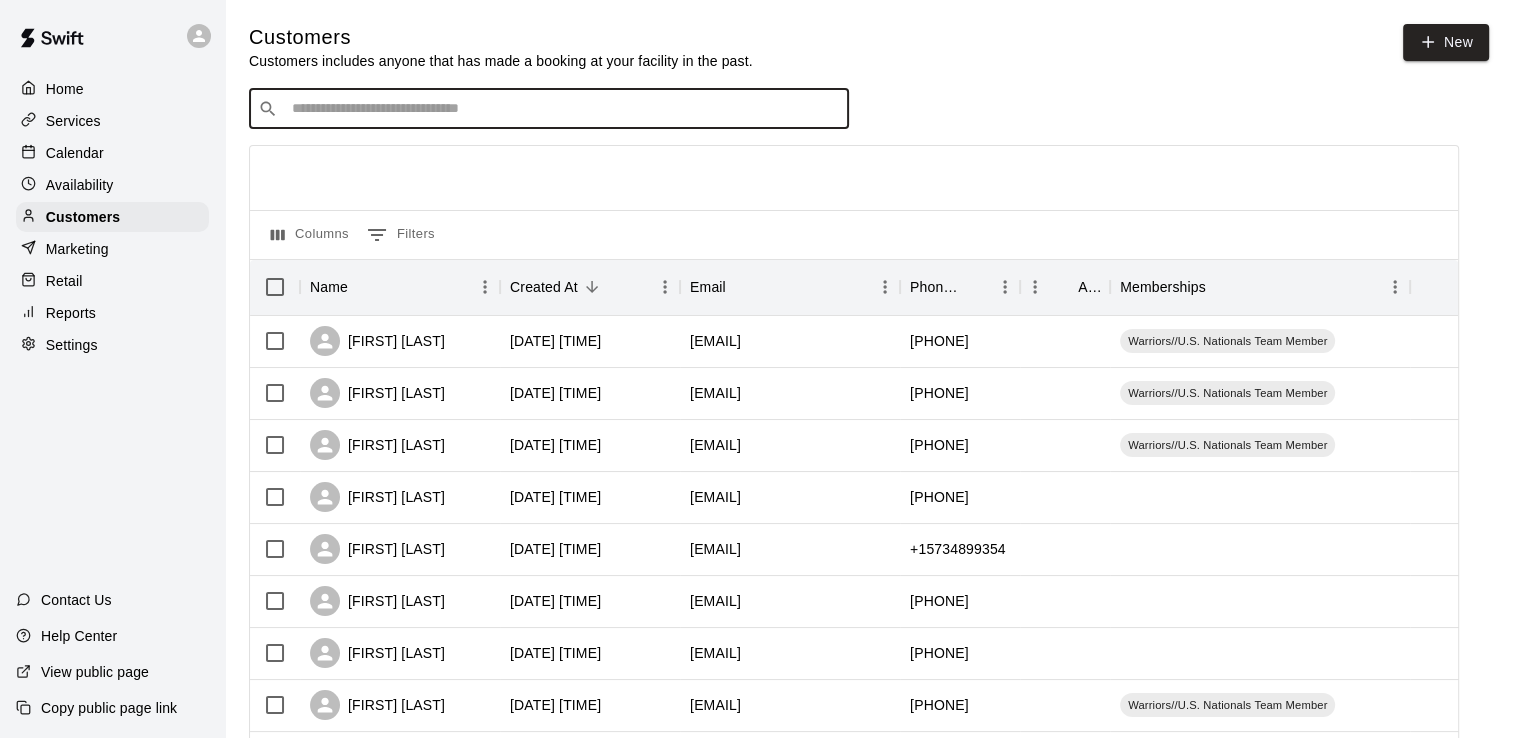 click at bounding box center [563, 109] 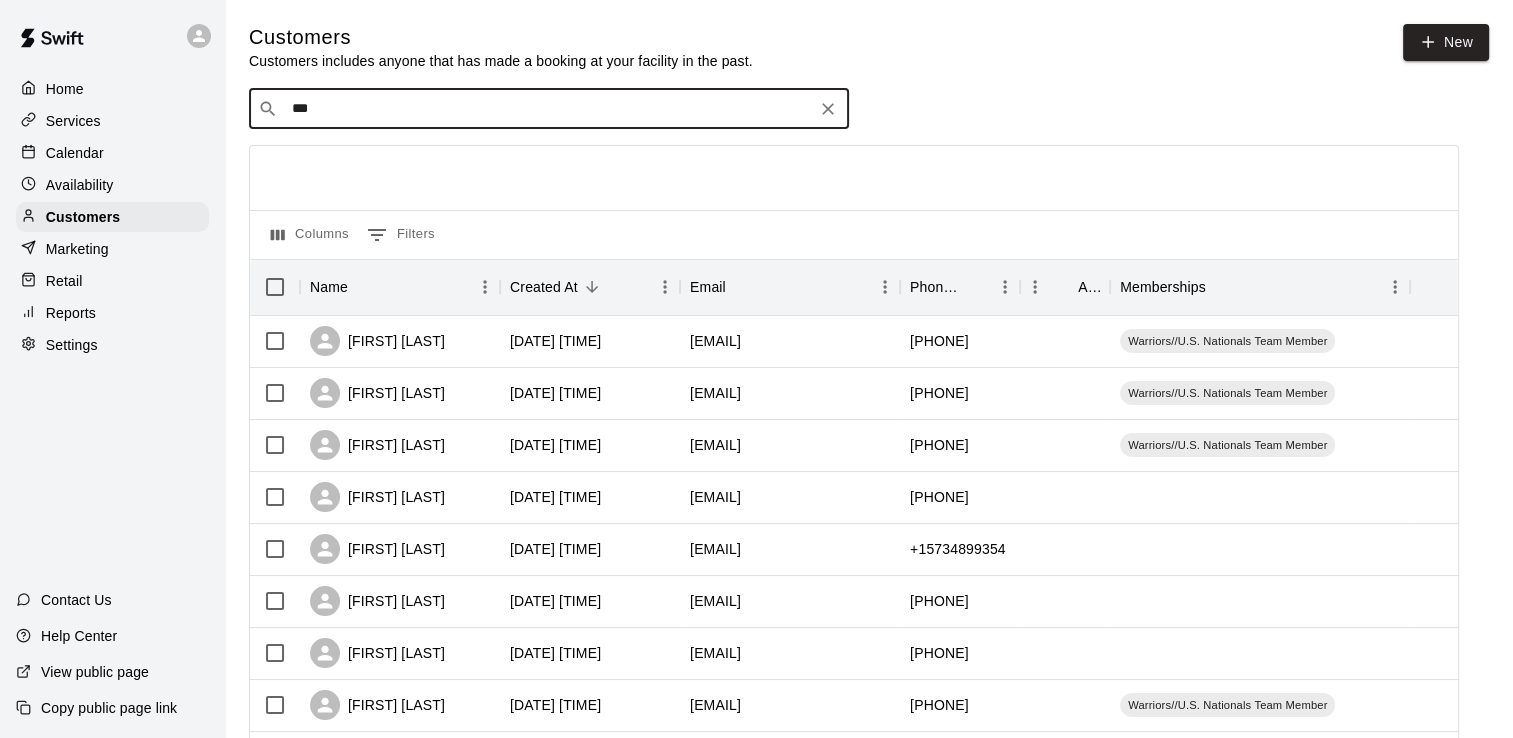 type on "****" 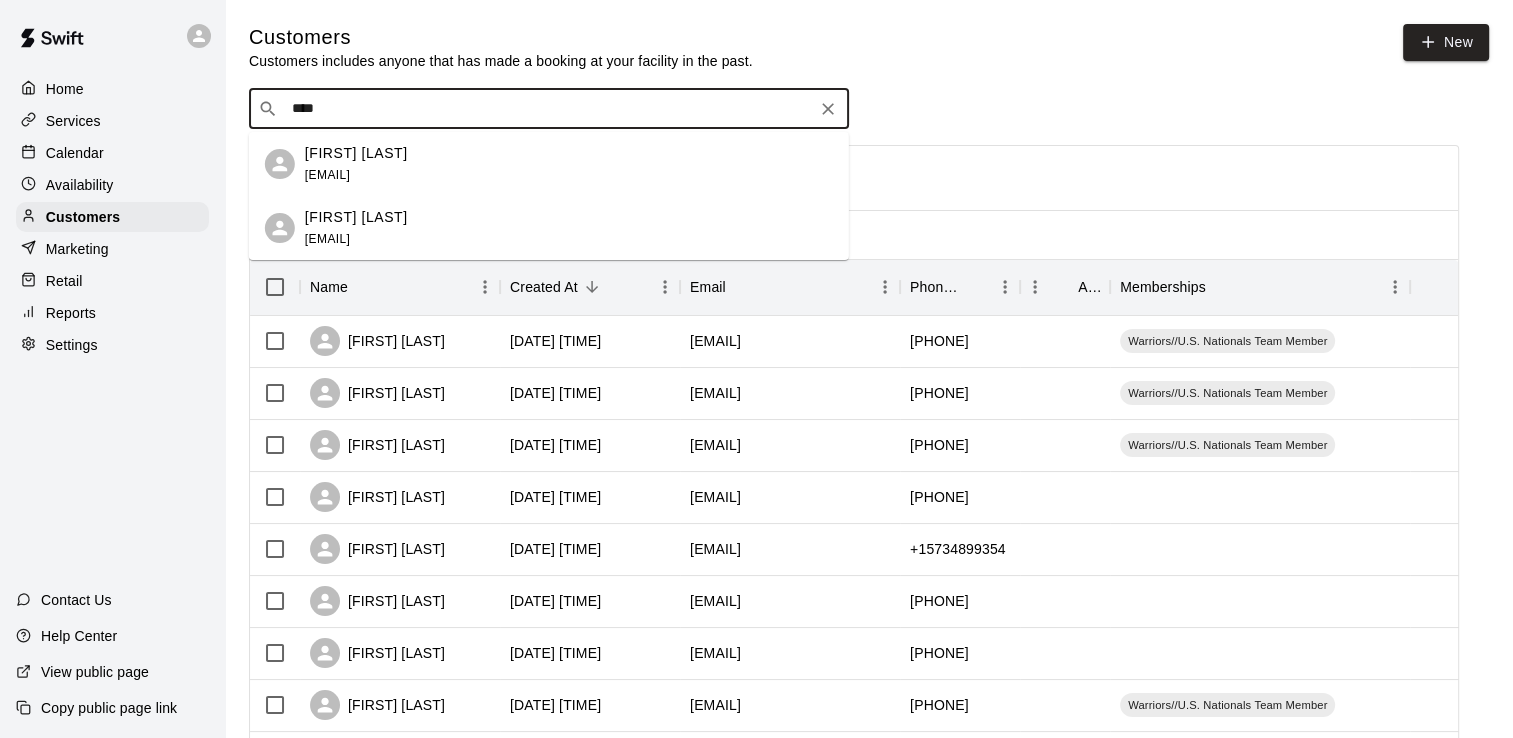 click on "[FIRST] [LAST] [FIRST] [LAST]" at bounding box center [549, 228] 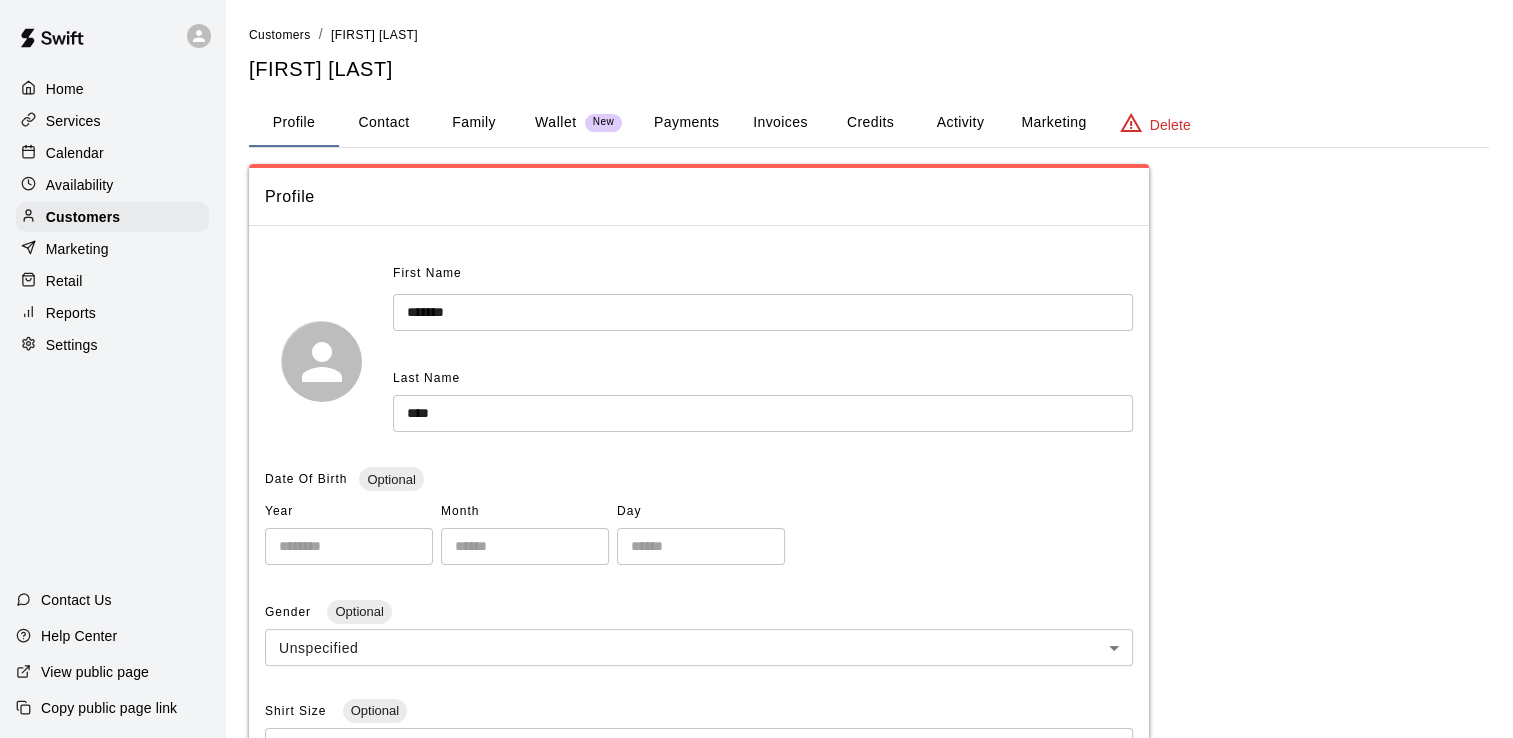 click on "Activity" at bounding box center (960, 123) 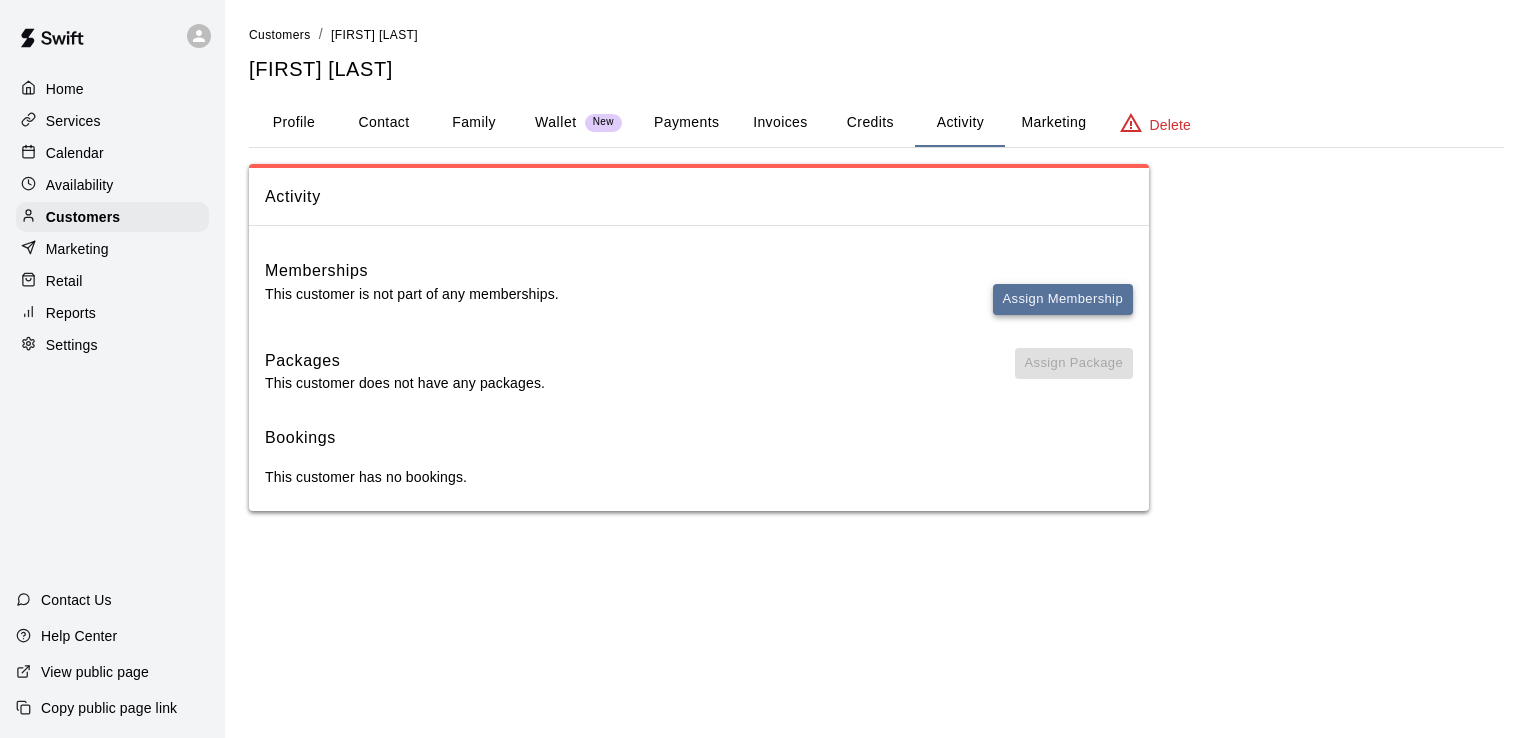 click on "Assign Membership" at bounding box center [1063, 299] 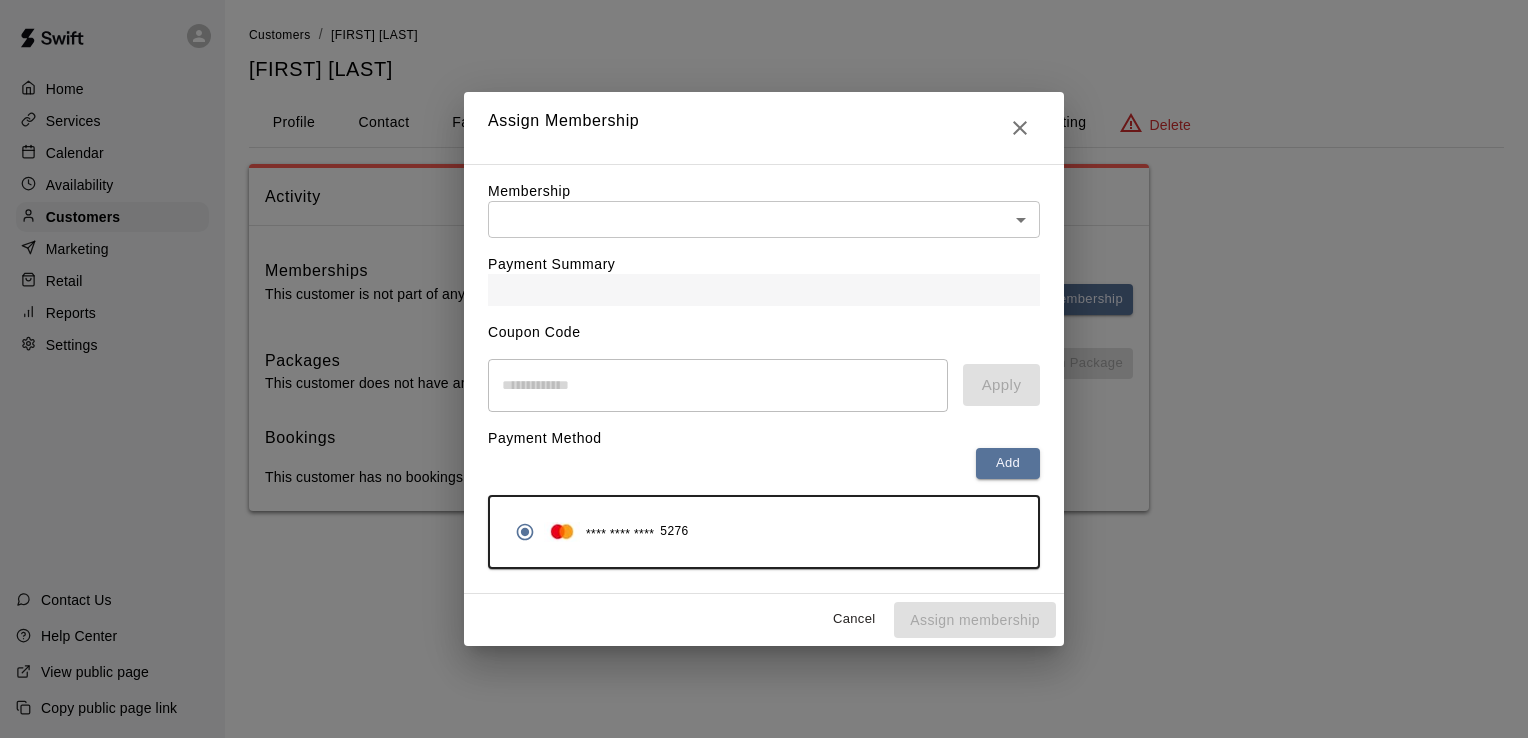 click on "Customers / [FIRST] [LAST] [FIRST] [LAST] Profile Contact Family Wallet New Payments Invoices Credits Activity Marketing Delete Activity Memberships This customer is not part of any memberships. Assign Membership Packages This customer does not have any packages. Assign Package Bookings This customer has no bookings. Swift - Edit Customer Close cross-small Assign Membership Membership ​ ​ Payment Summary Coupon Code ​ Apply Payment Method   Add **** **** **** 5276 Cancel Assign membership" at bounding box center (764, 275) 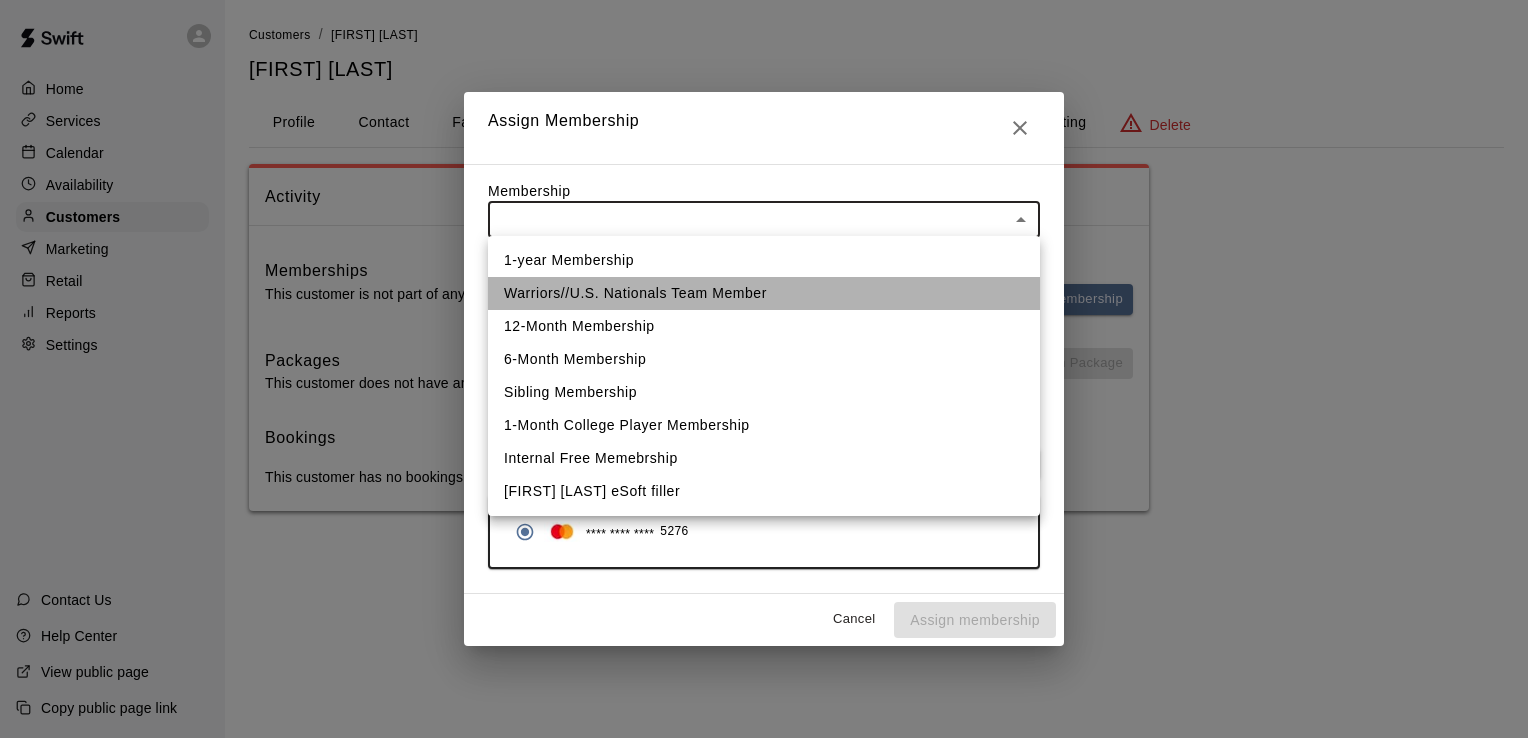click on "Warriors//U.S. Nationals Team Member" at bounding box center (764, 293) 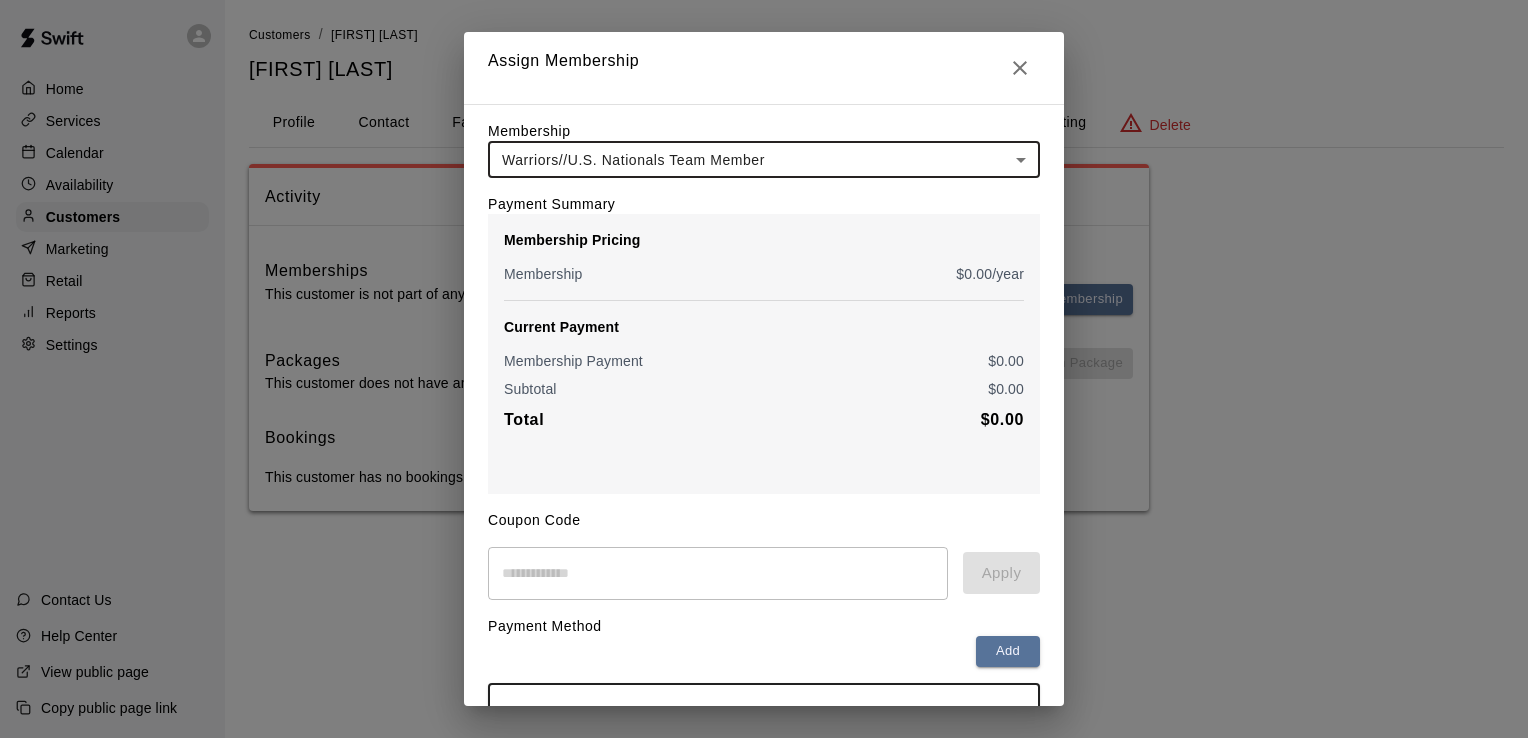 scroll, scrollTop: 136, scrollLeft: 0, axis: vertical 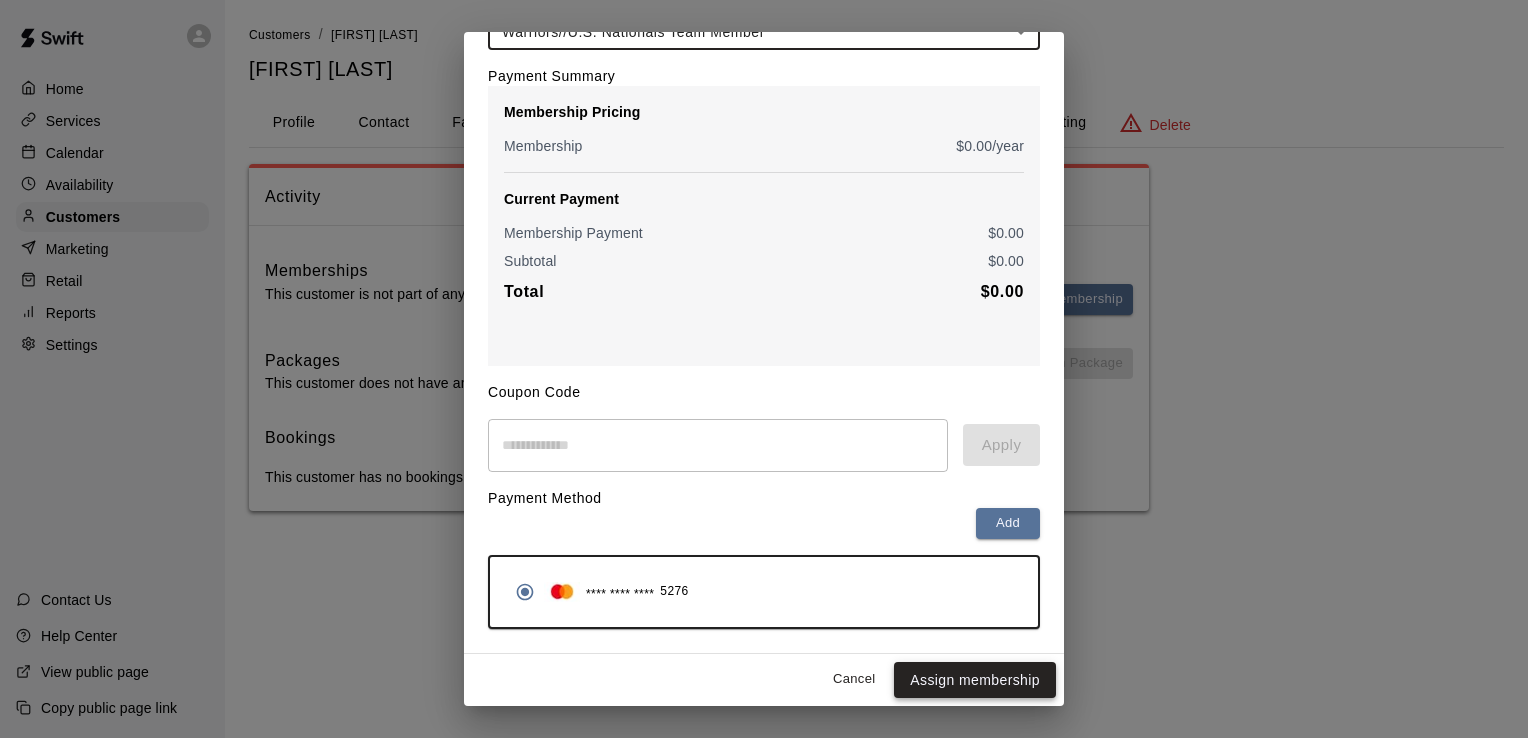 click on "Assign membership" at bounding box center [975, 680] 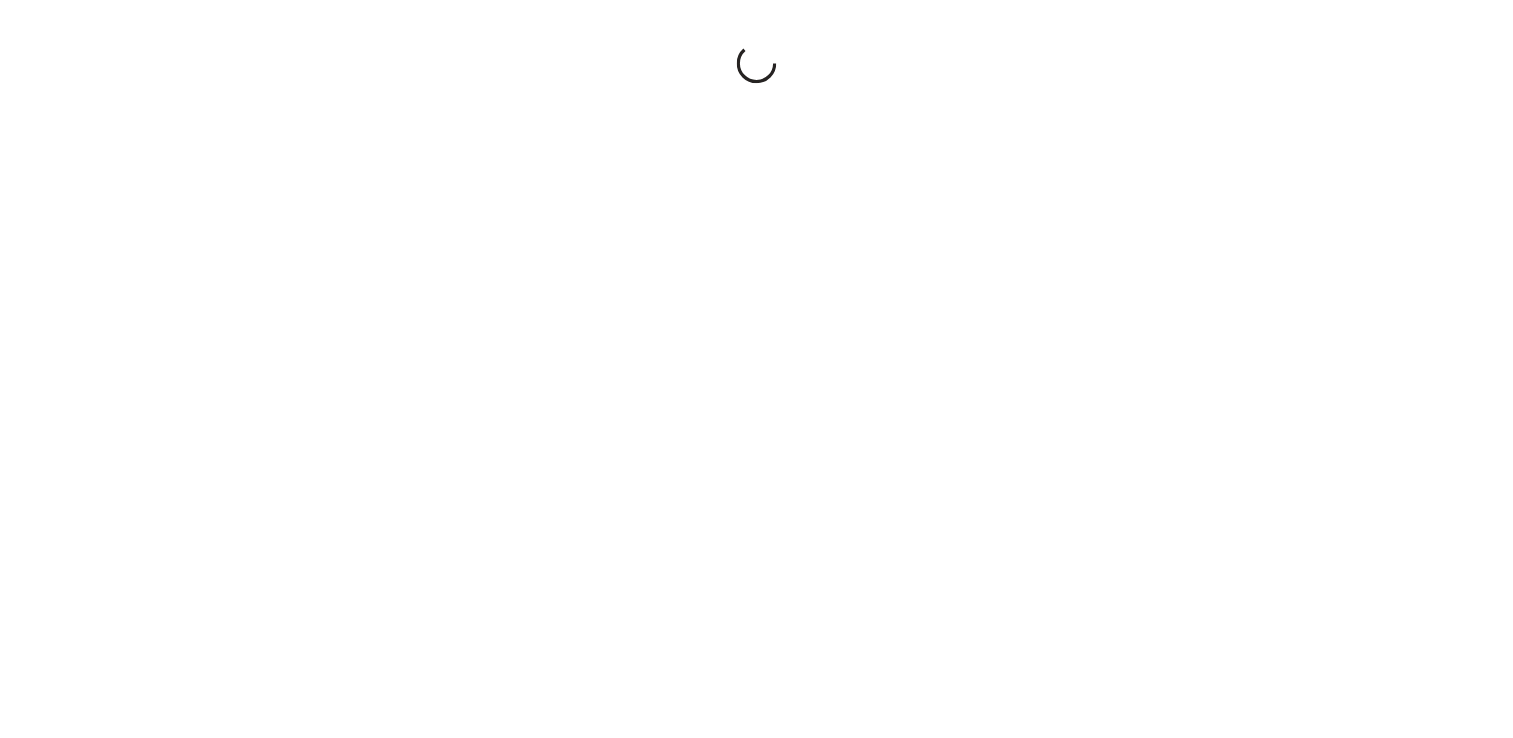 scroll, scrollTop: 0, scrollLeft: 0, axis: both 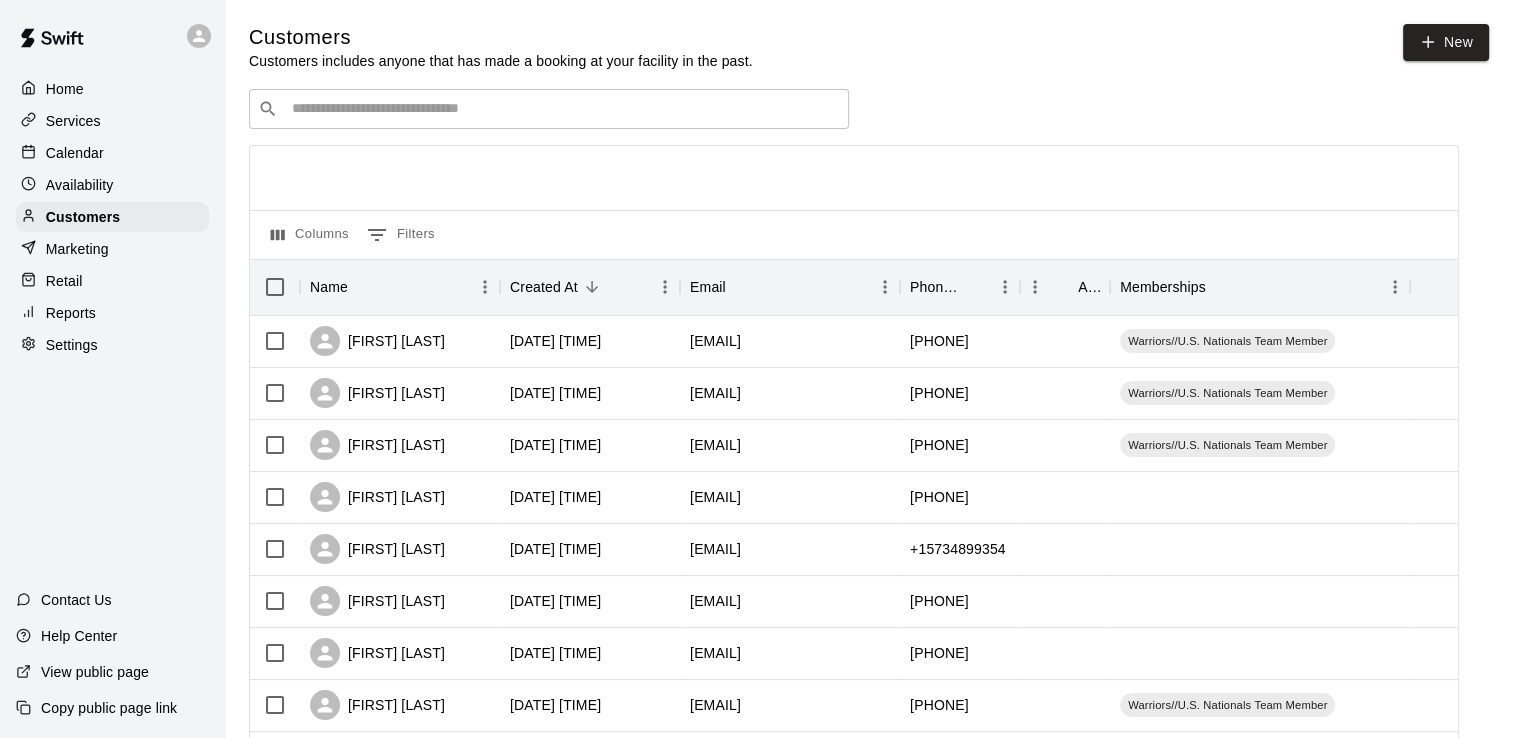 click on "​ ​" at bounding box center [549, 109] 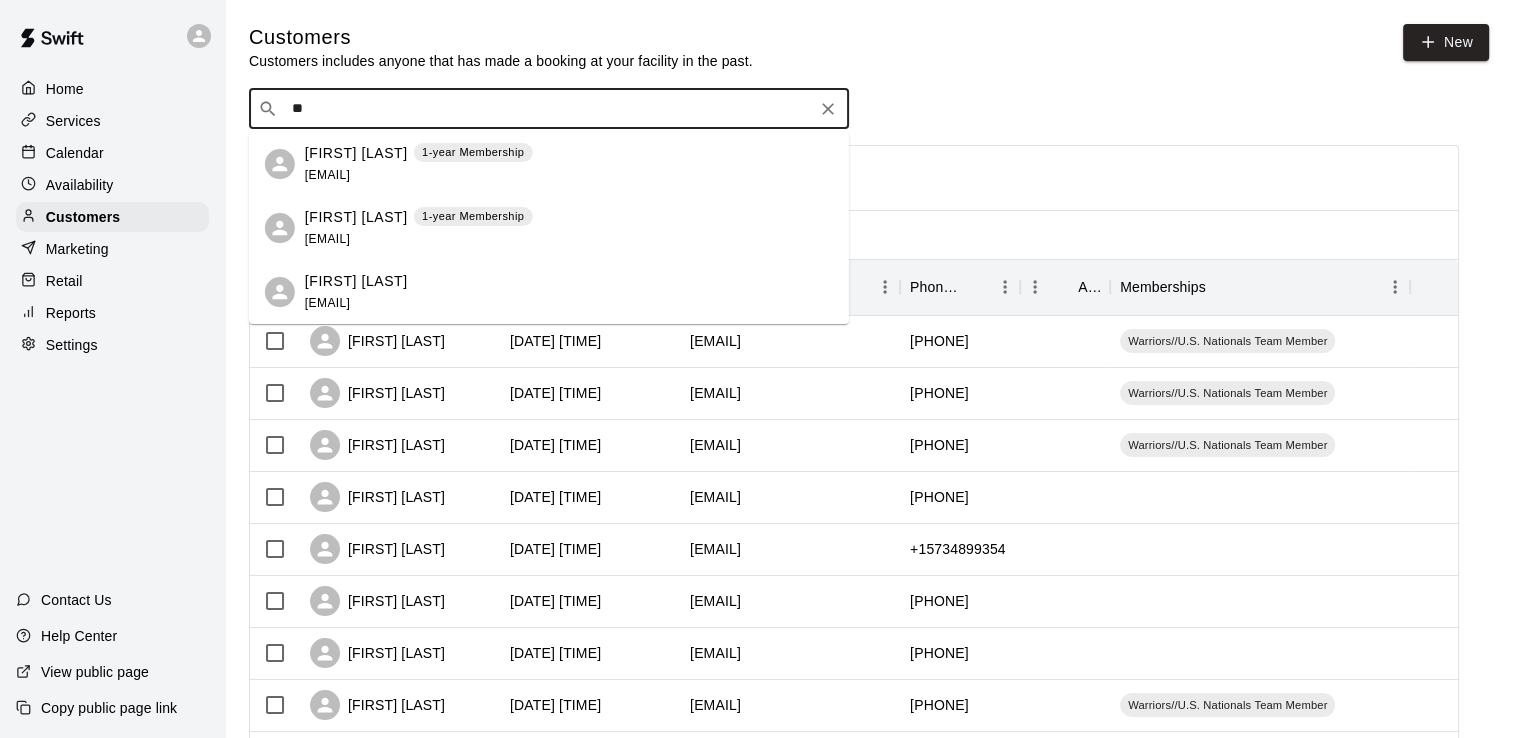 type on "*" 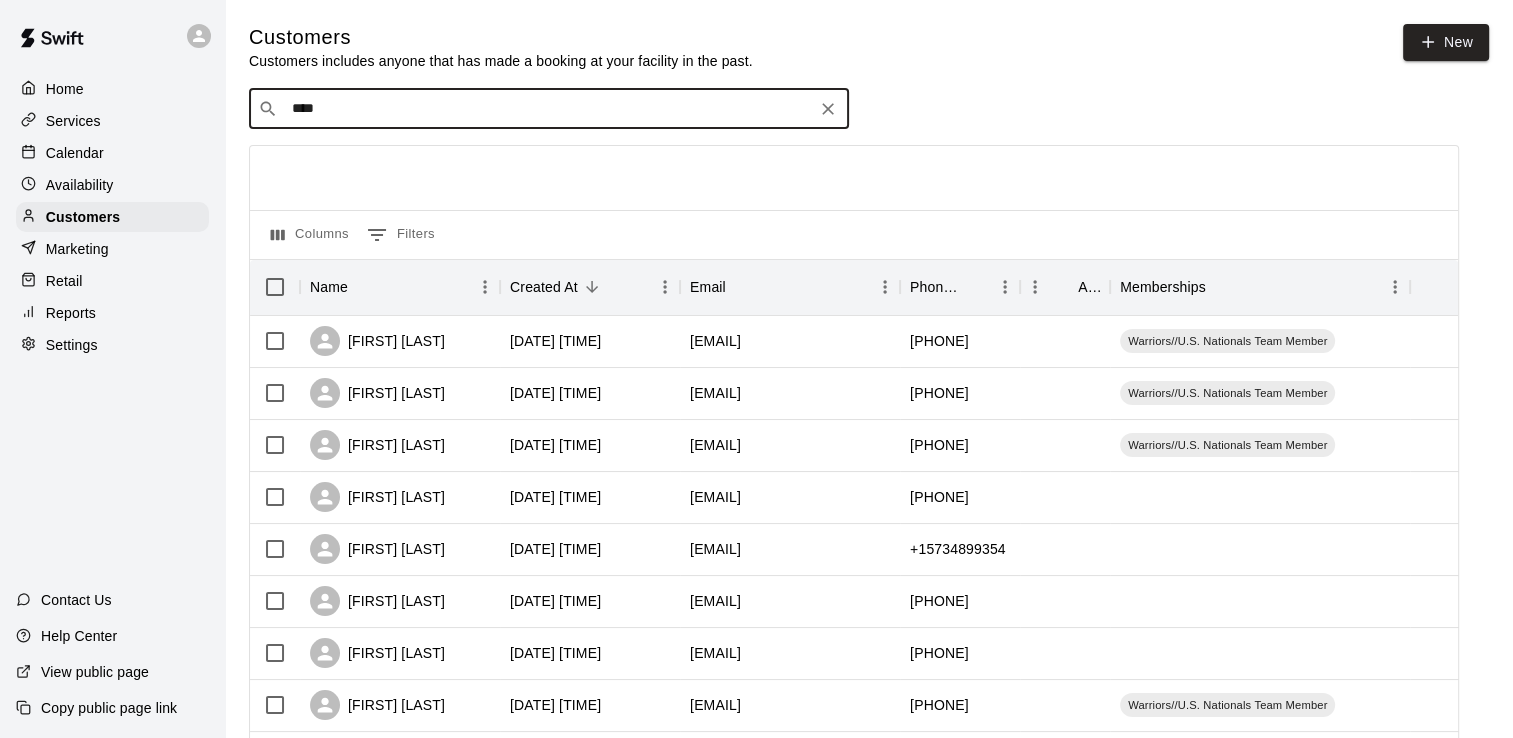 type on "*****" 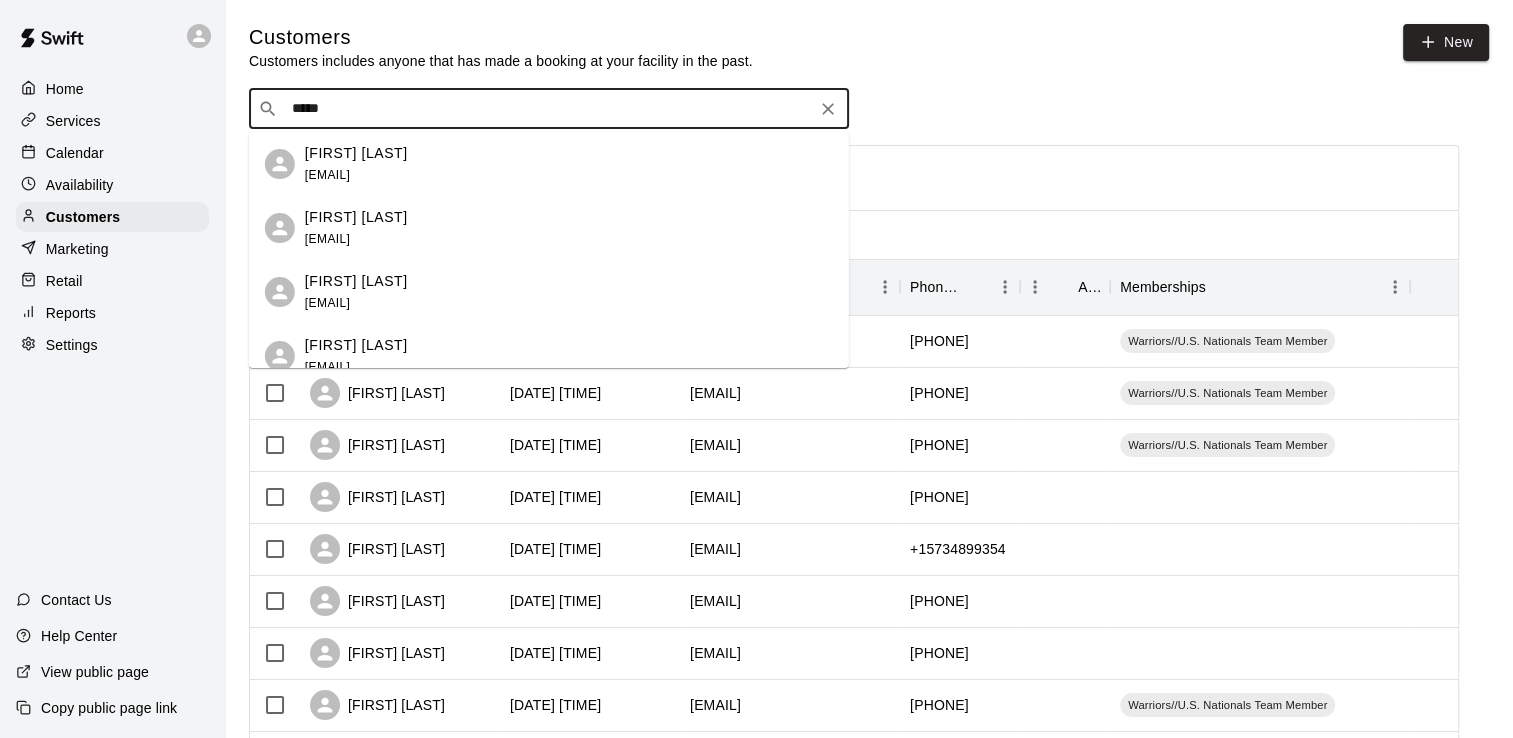 click on "[FIRST] [LAST]" at bounding box center [356, 153] 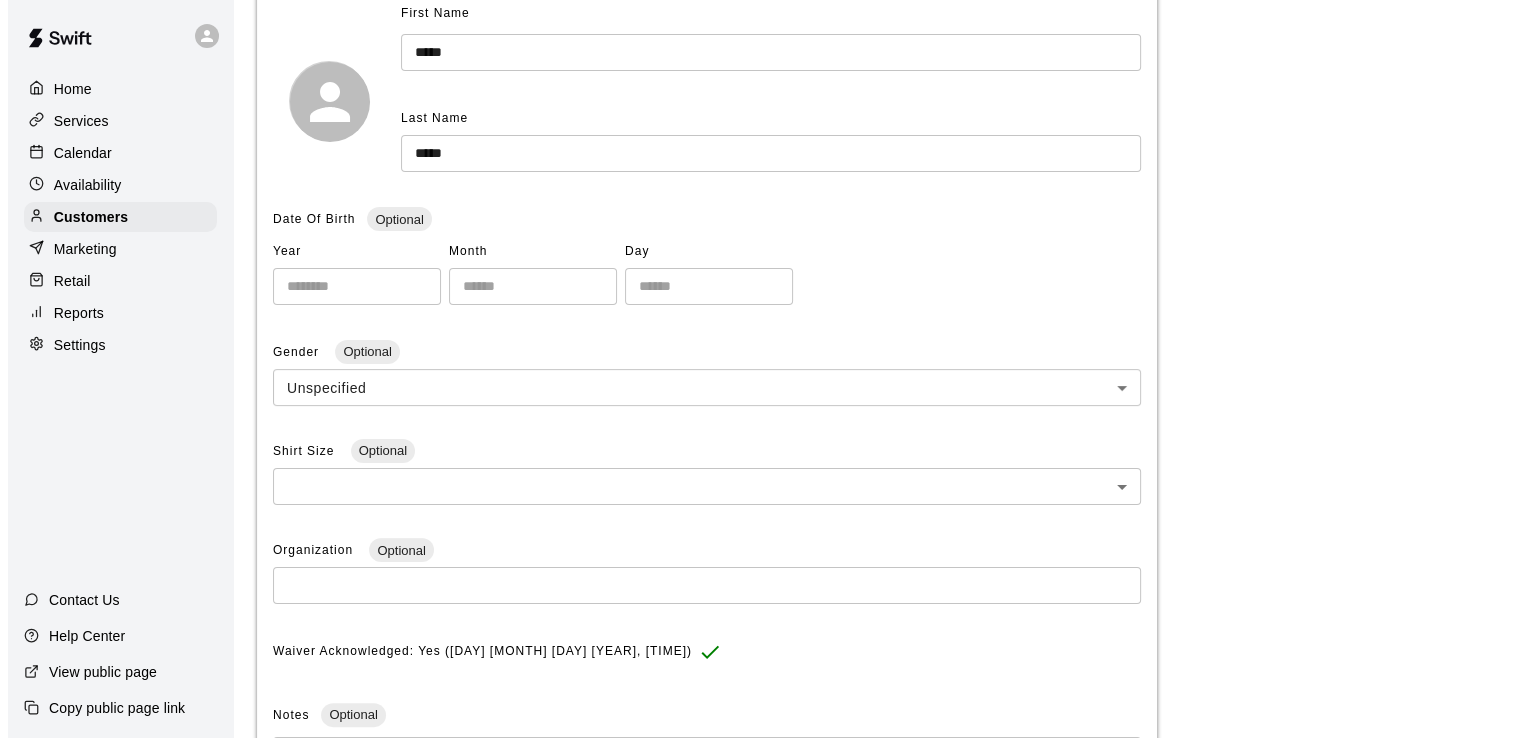 scroll, scrollTop: 0, scrollLeft: 0, axis: both 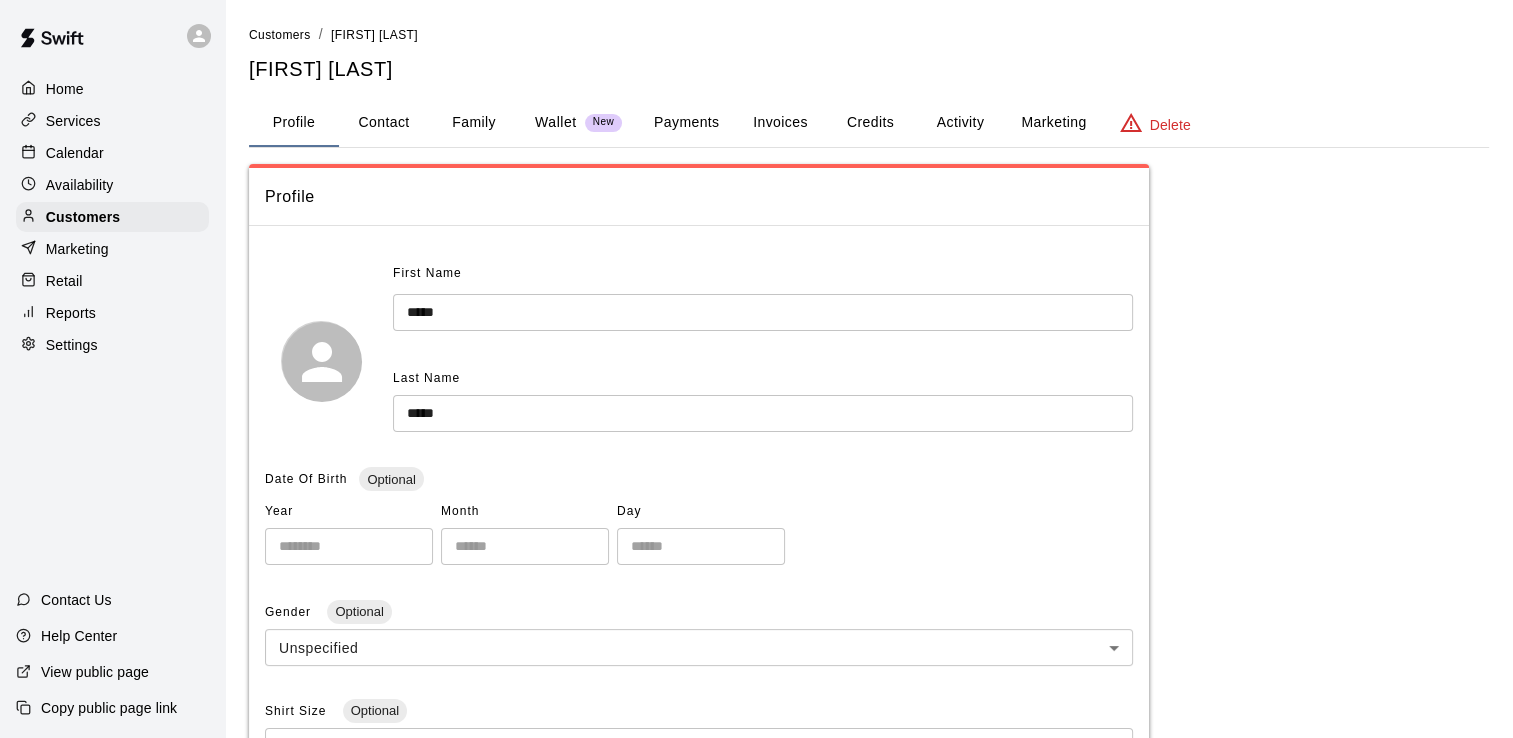 click on "Family" at bounding box center (474, 123) 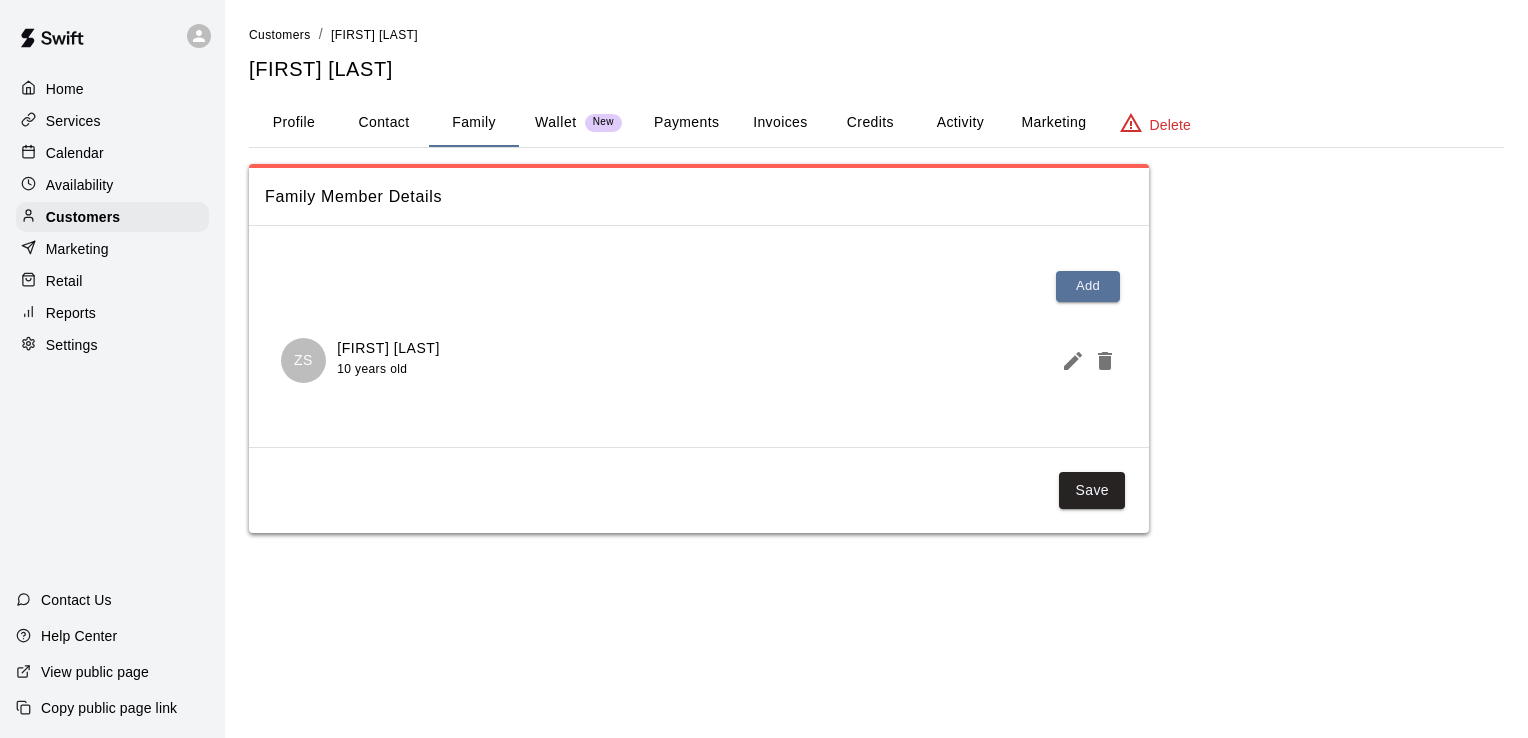 click on "Activity" at bounding box center (960, 123) 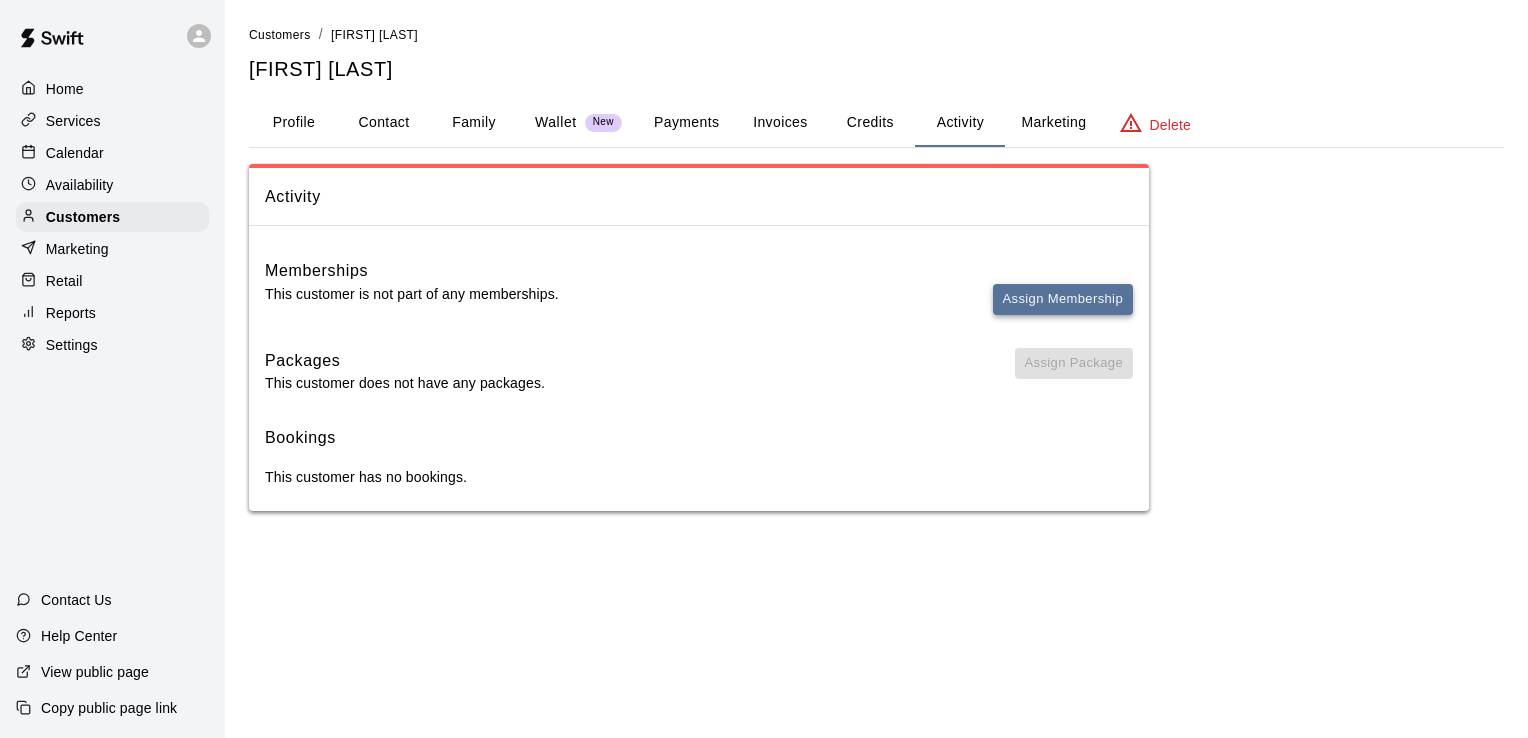 click on "Assign Membership" at bounding box center [1063, 299] 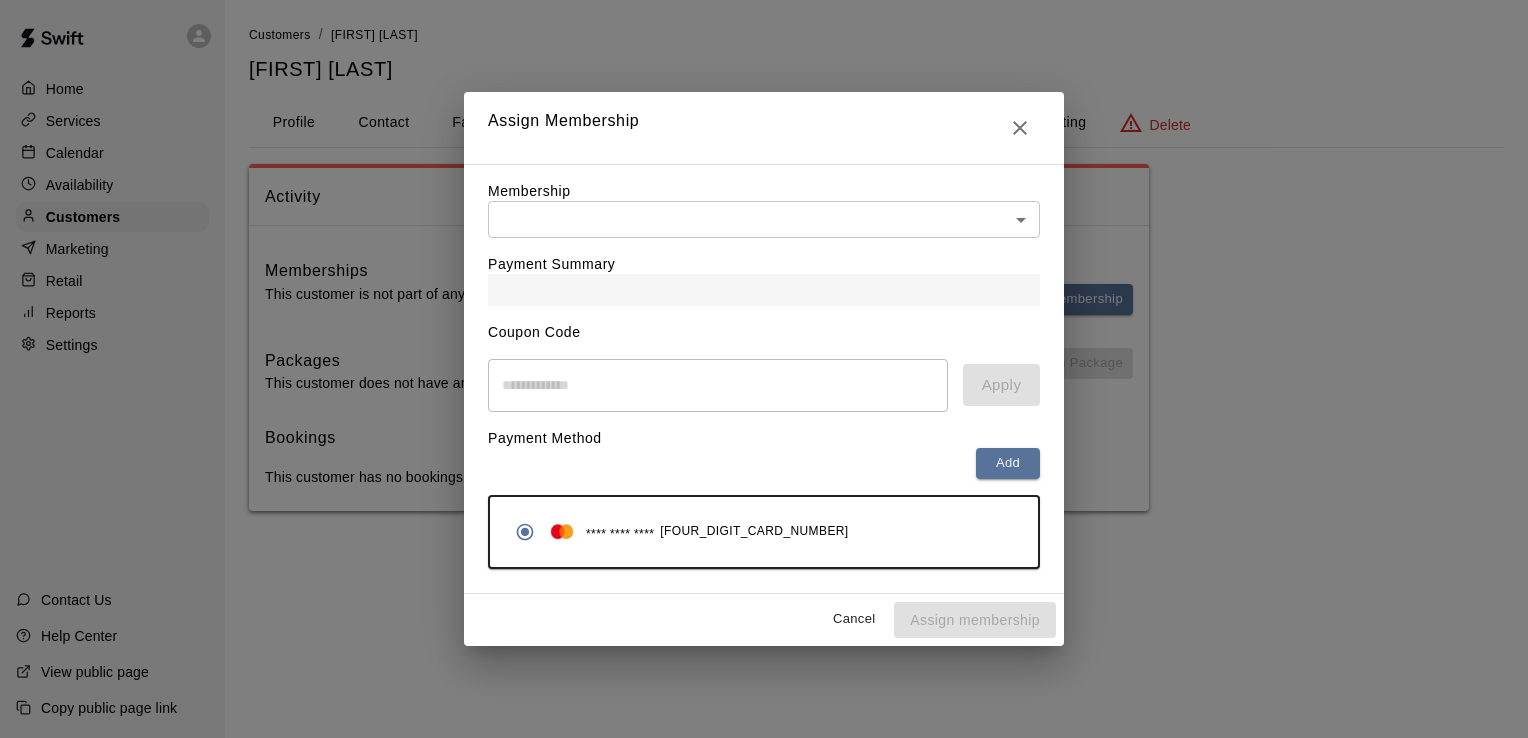 click on "Payment Summary" at bounding box center (764, 272) 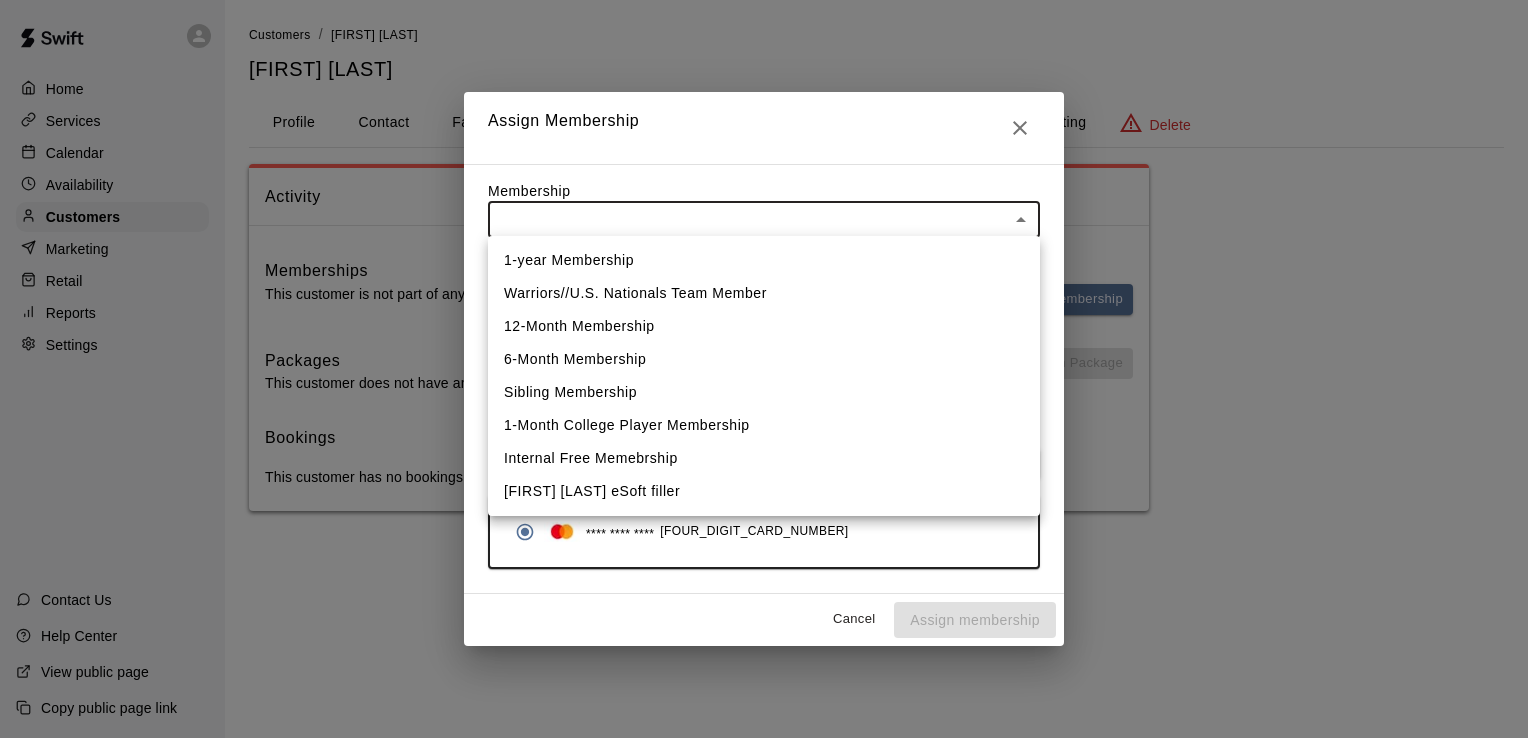 click on "Warriors//U.S. Nationals Team Member" at bounding box center [764, 293] 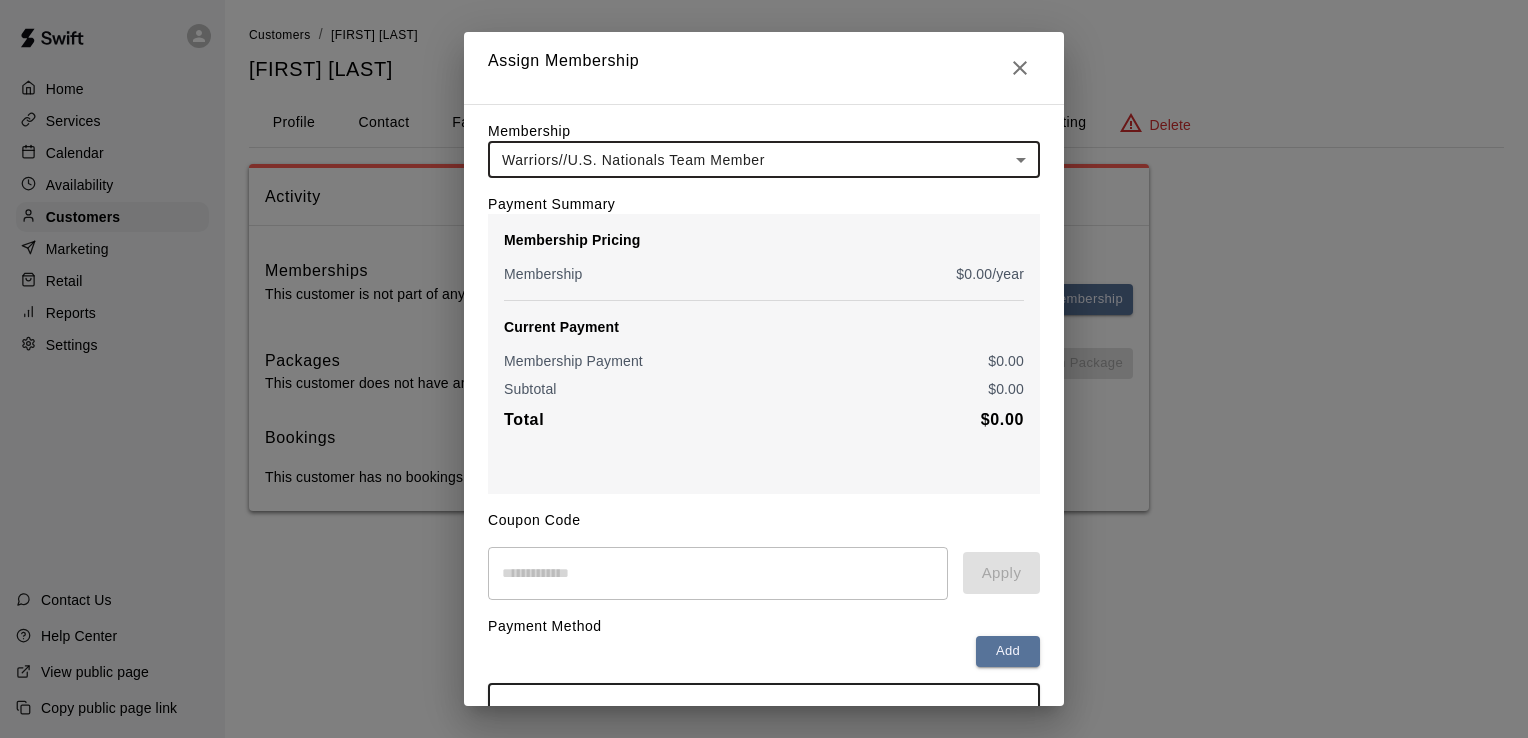scroll, scrollTop: 136, scrollLeft: 0, axis: vertical 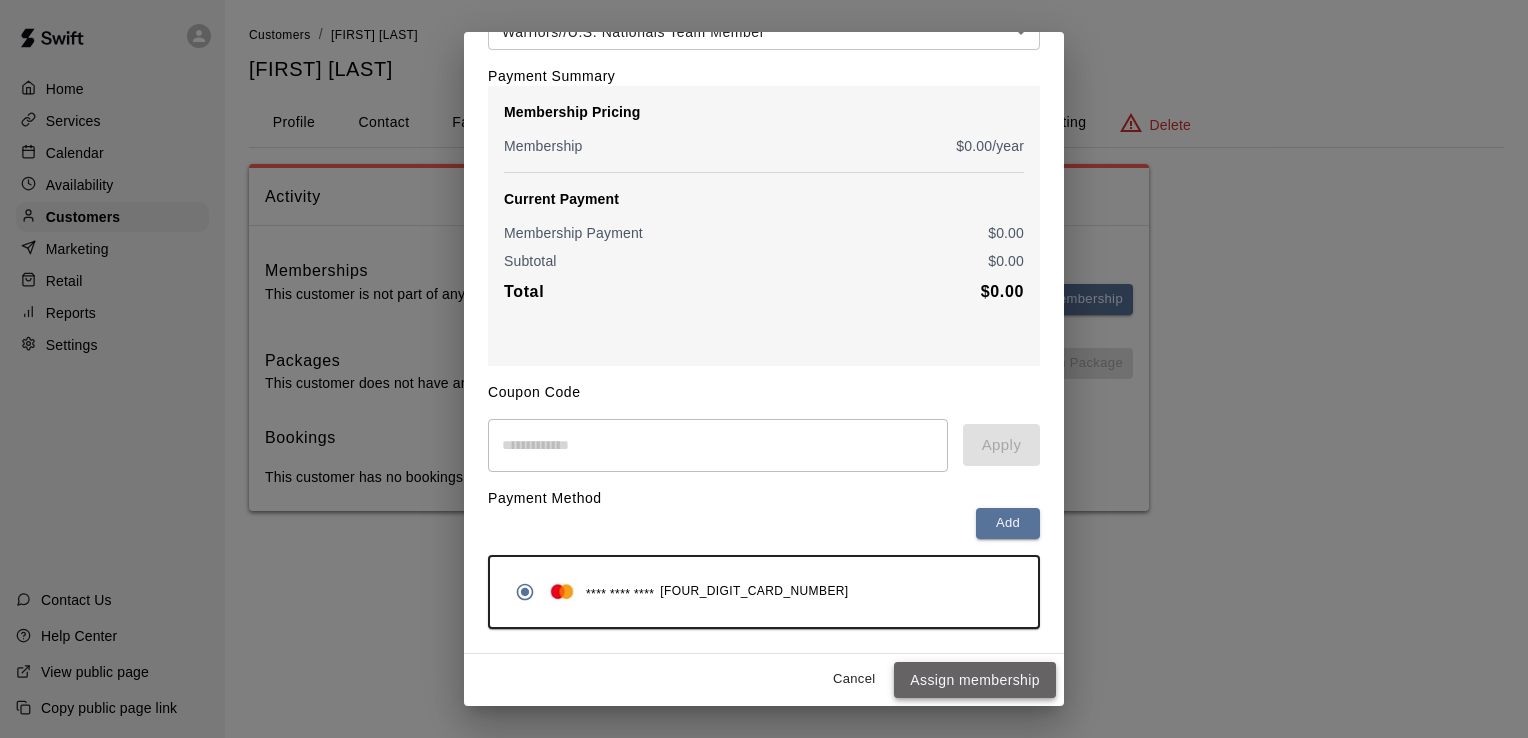 click on "Assign membership" at bounding box center (975, 680) 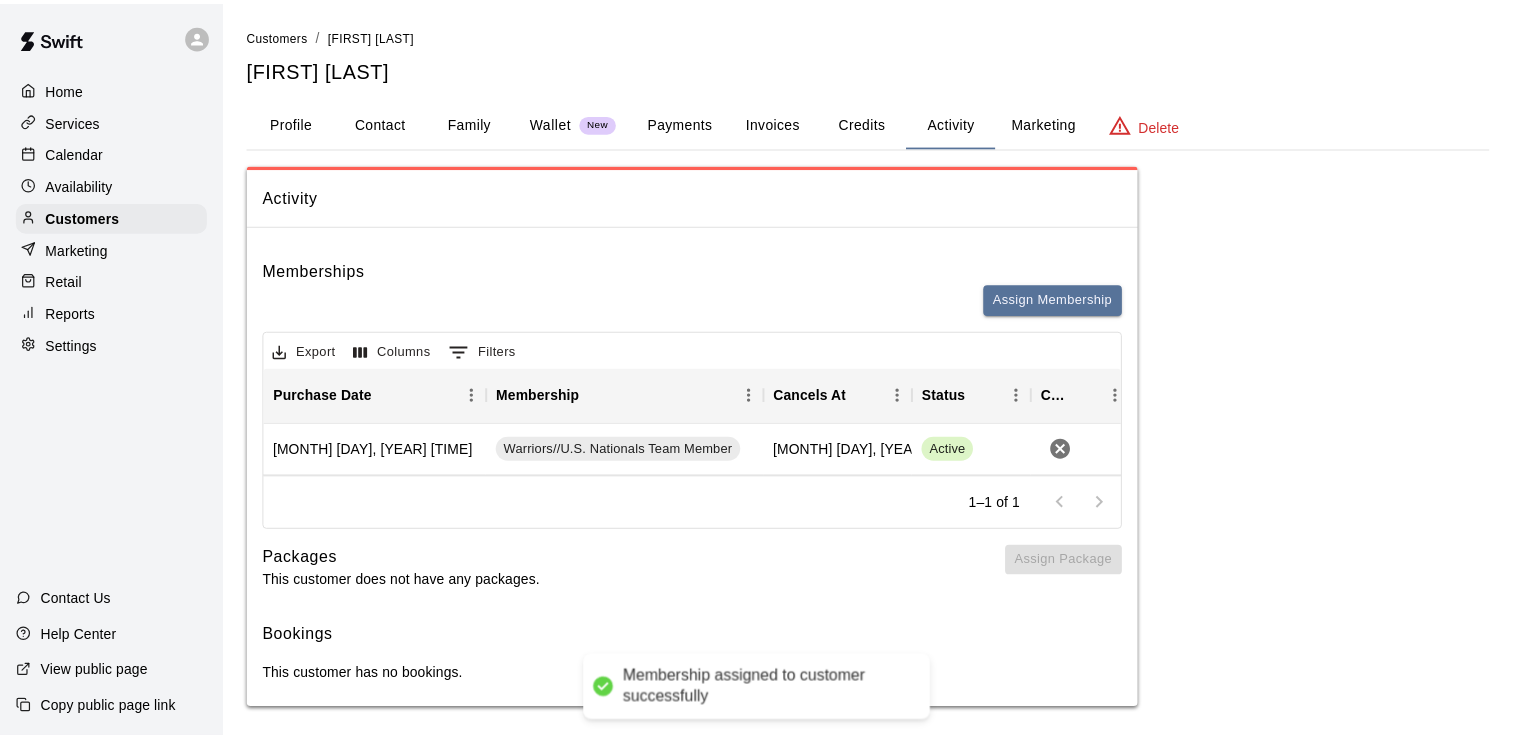scroll, scrollTop: 0, scrollLeft: 0, axis: both 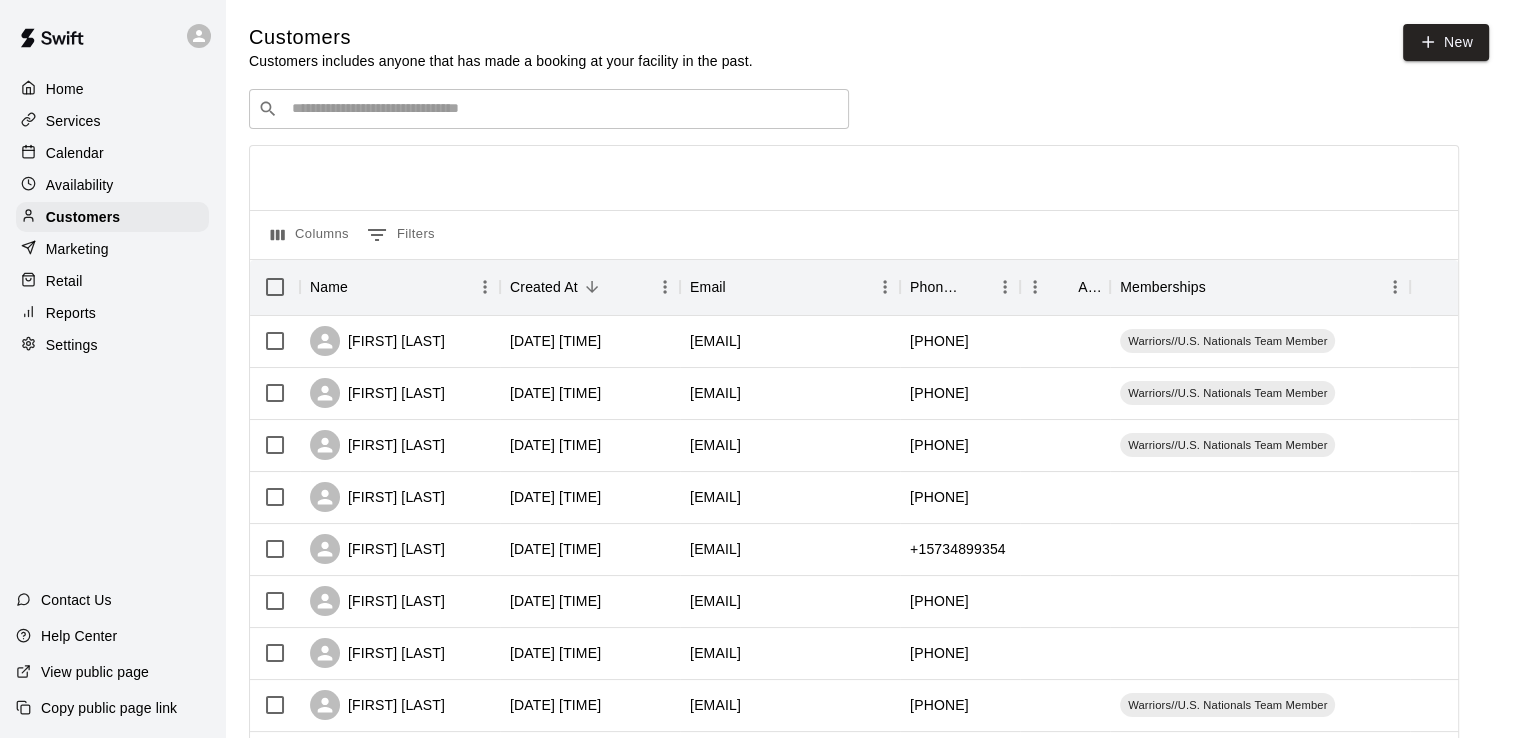 click at bounding box center (563, 109) 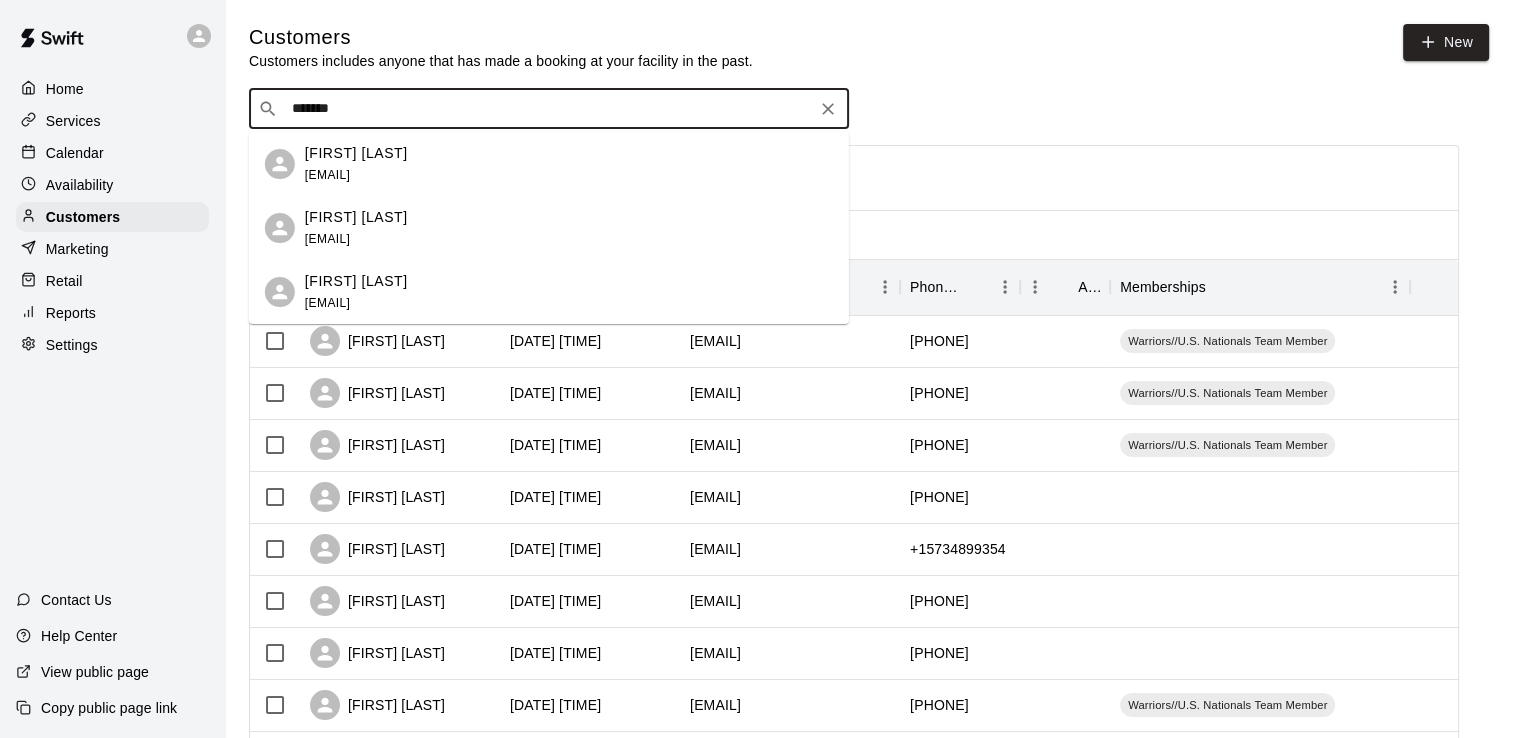 type on "********" 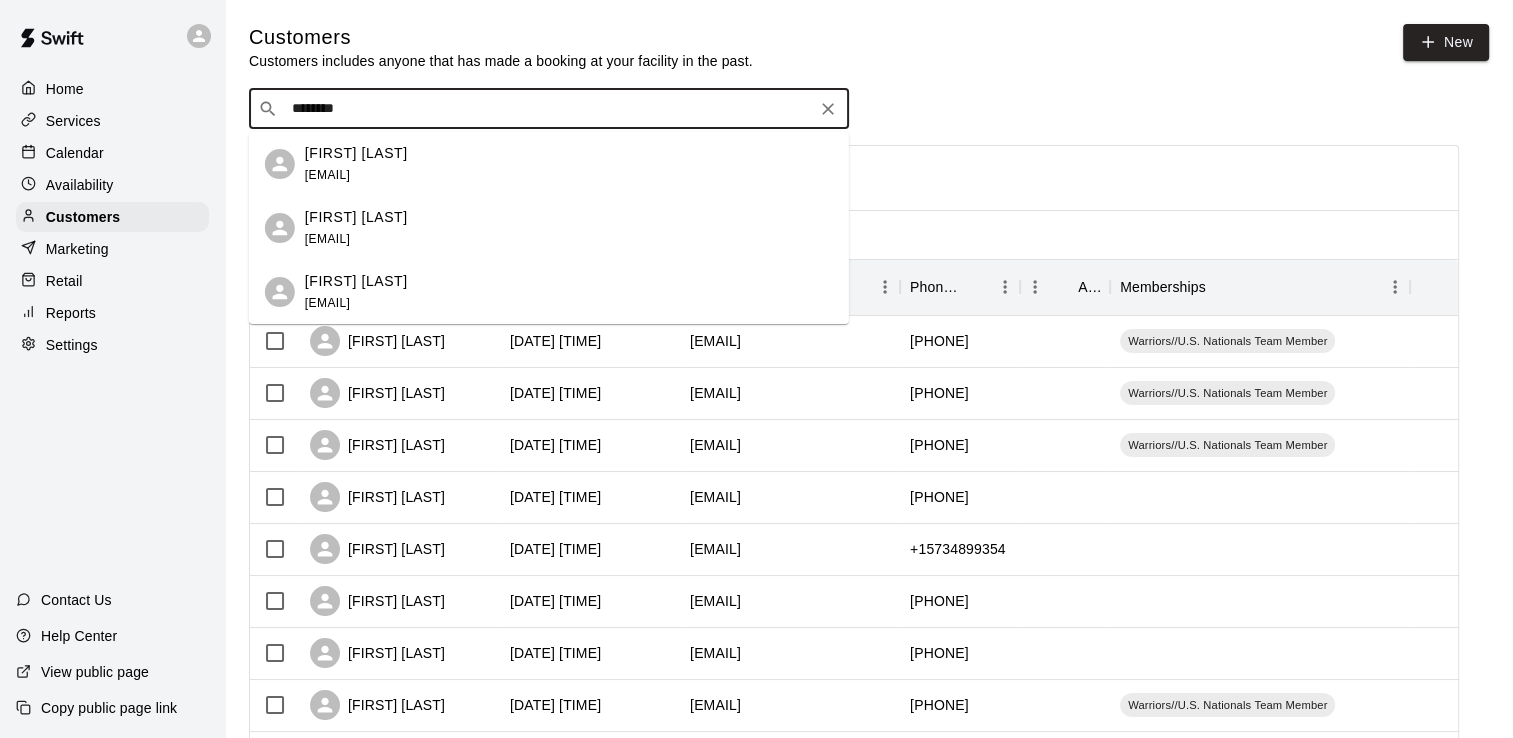 click on "tanksleybj@yahoo.com" at bounding box center (327, 175) 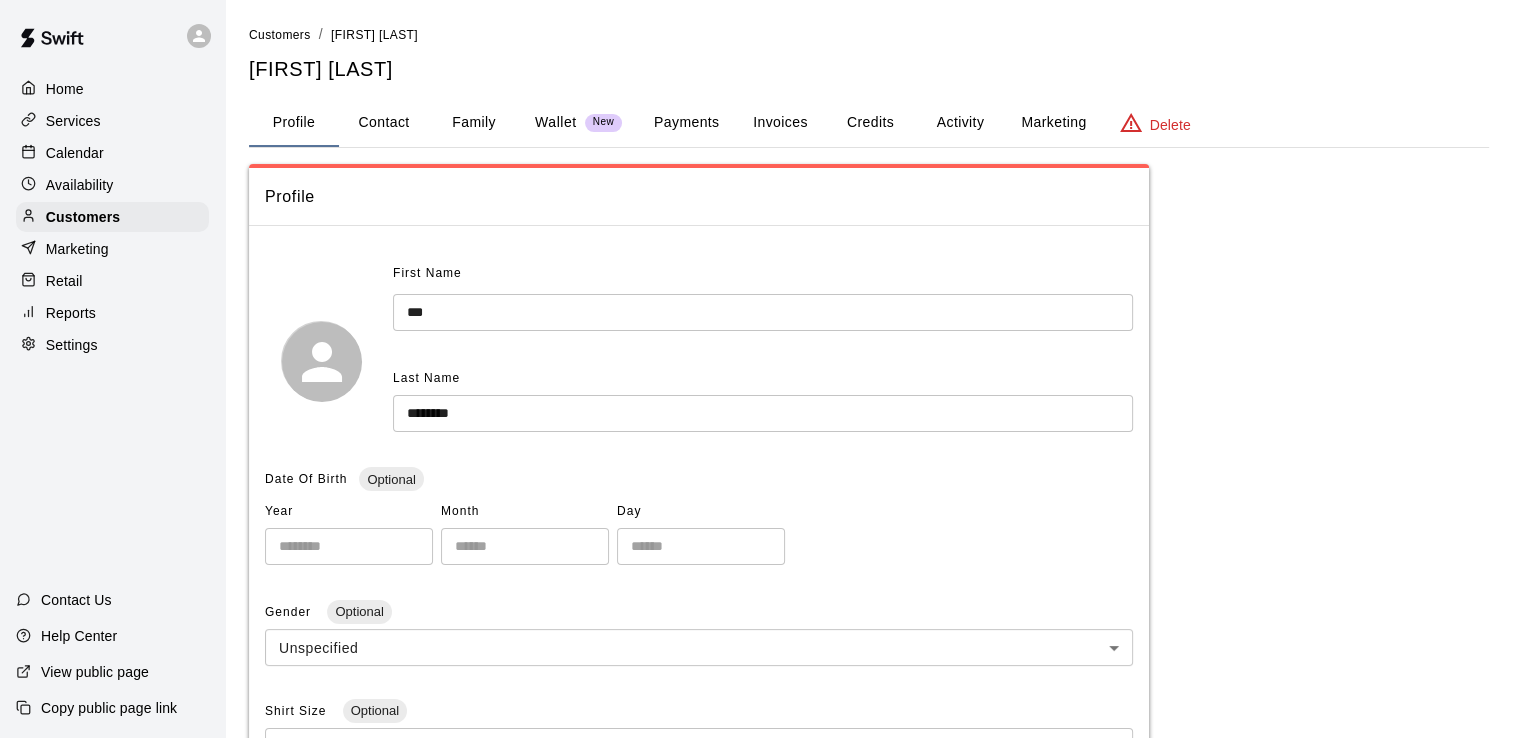 click on "Activity" at bounding box center [960, 123] 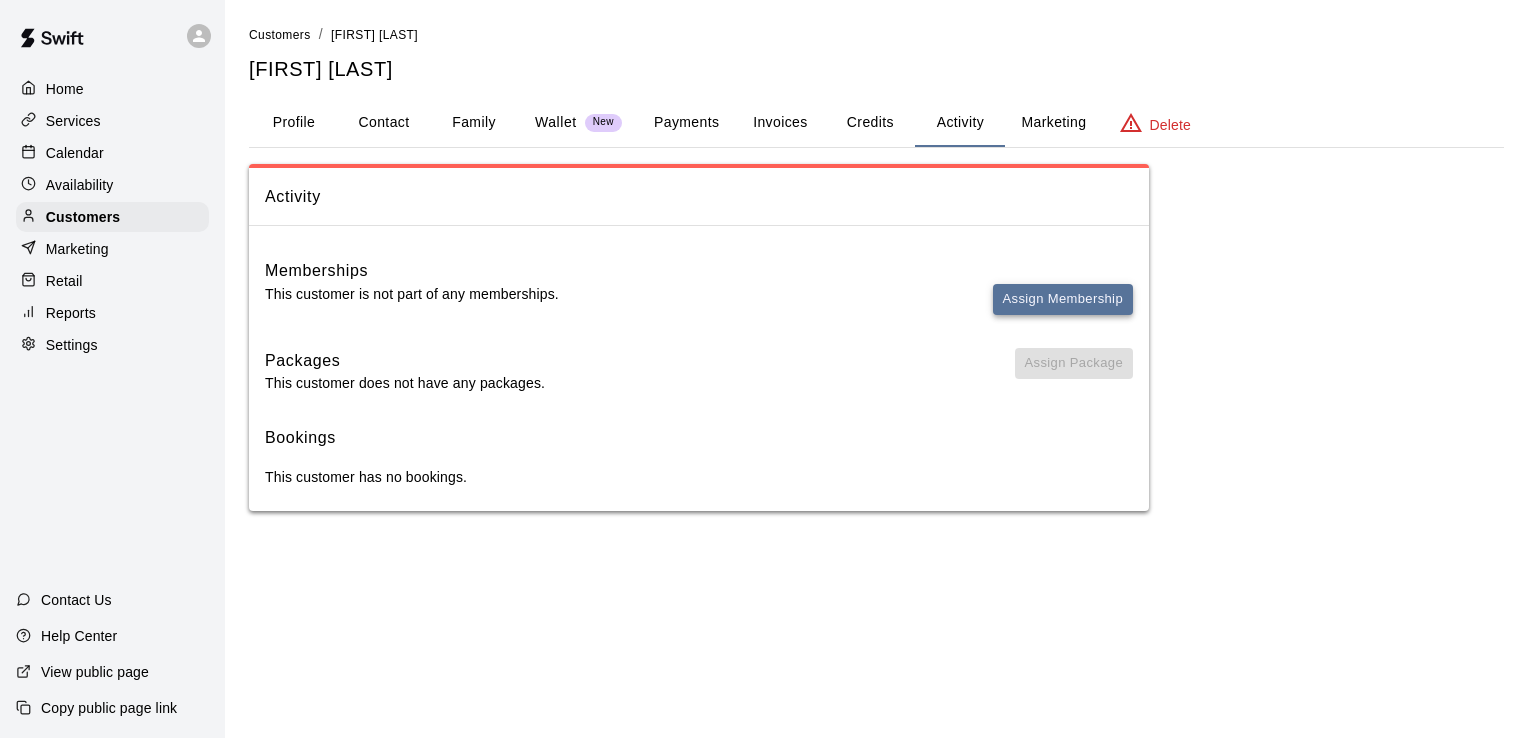 click on "Assign Membership" at bounding box center [1063, 299] 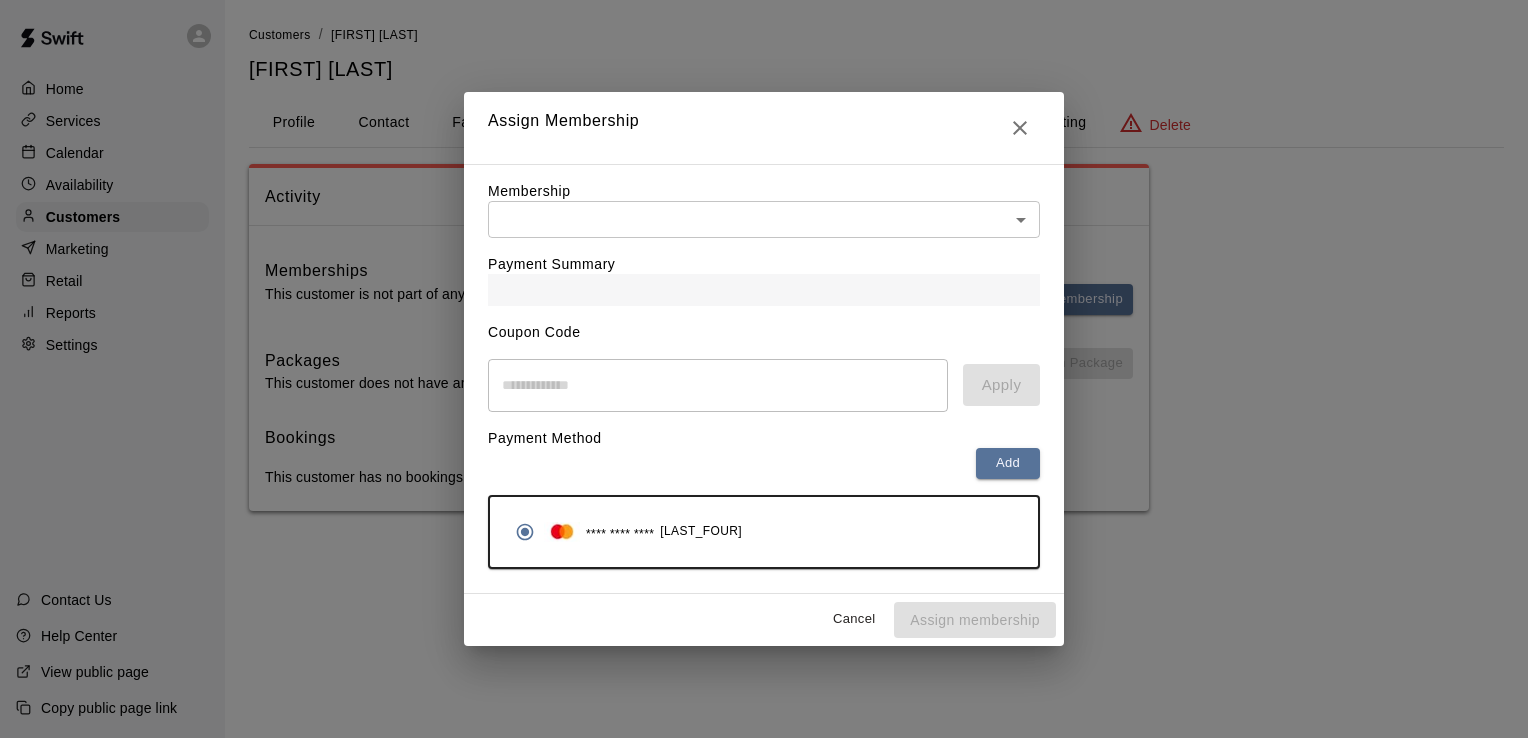 click on "Home Services Calendar Availability Customers Marketing Retail Reports Settings Contact Us Help Center View public page Copy public page link Customers / BJ  Tanksley BJ  Tanksley Profile Contact Family Wallet New Payments Invoices Credits Activity Marketing Delete Activity Memberships This customer is not part of any memberships. Assign Membership Packages This customer does not have any packages. Assign Package Bookings This customer has no bookings. Swift - Edit Customer Close cross-small Assign Membership Membership ​ ​ Payment Summary Coupon Code ​ Apply Payment Method   Add **** **** **** 8647 Cancel Assign membership" at bounding box center [764, 275] 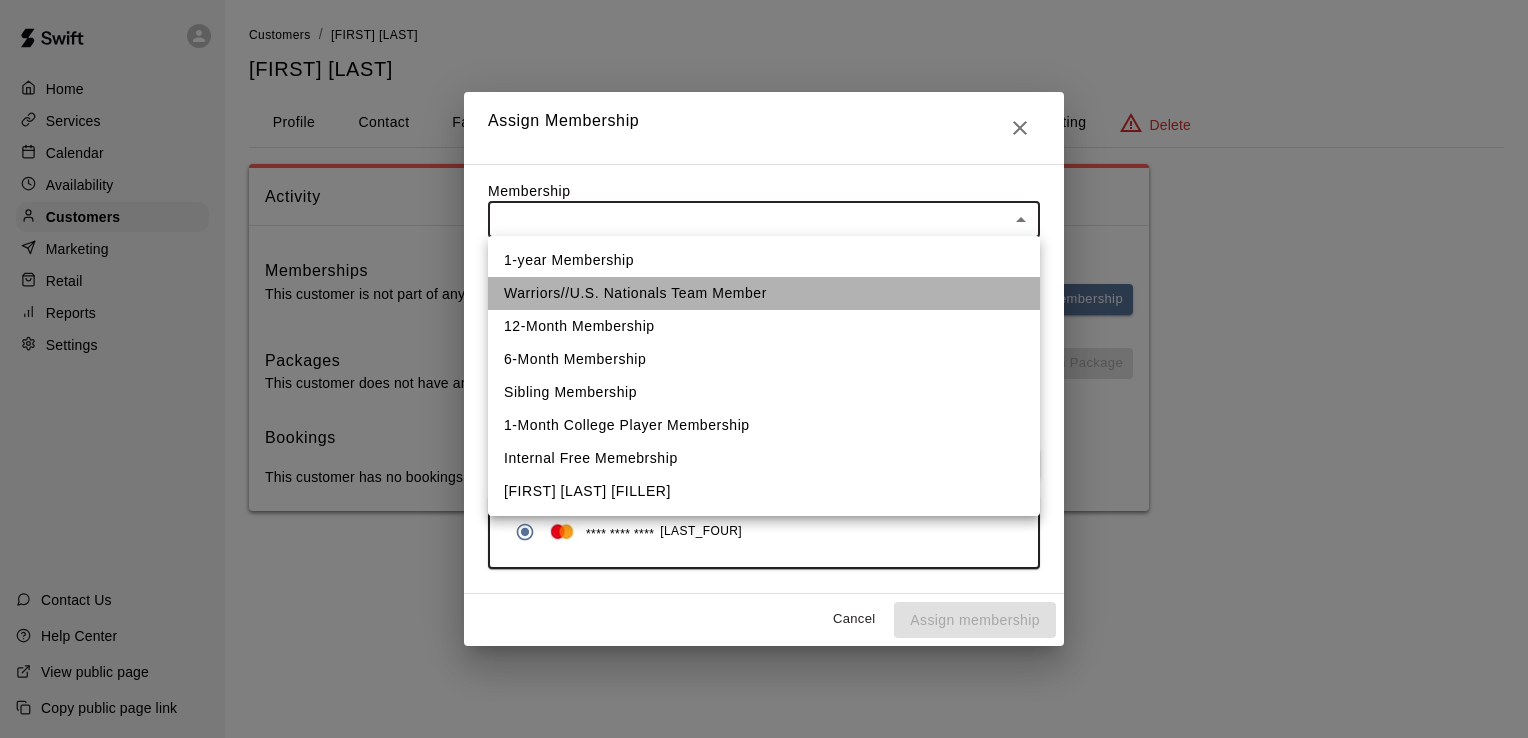 click on "Warriors//U.S. Nationals Team Member" at bounding box center [764, 293] 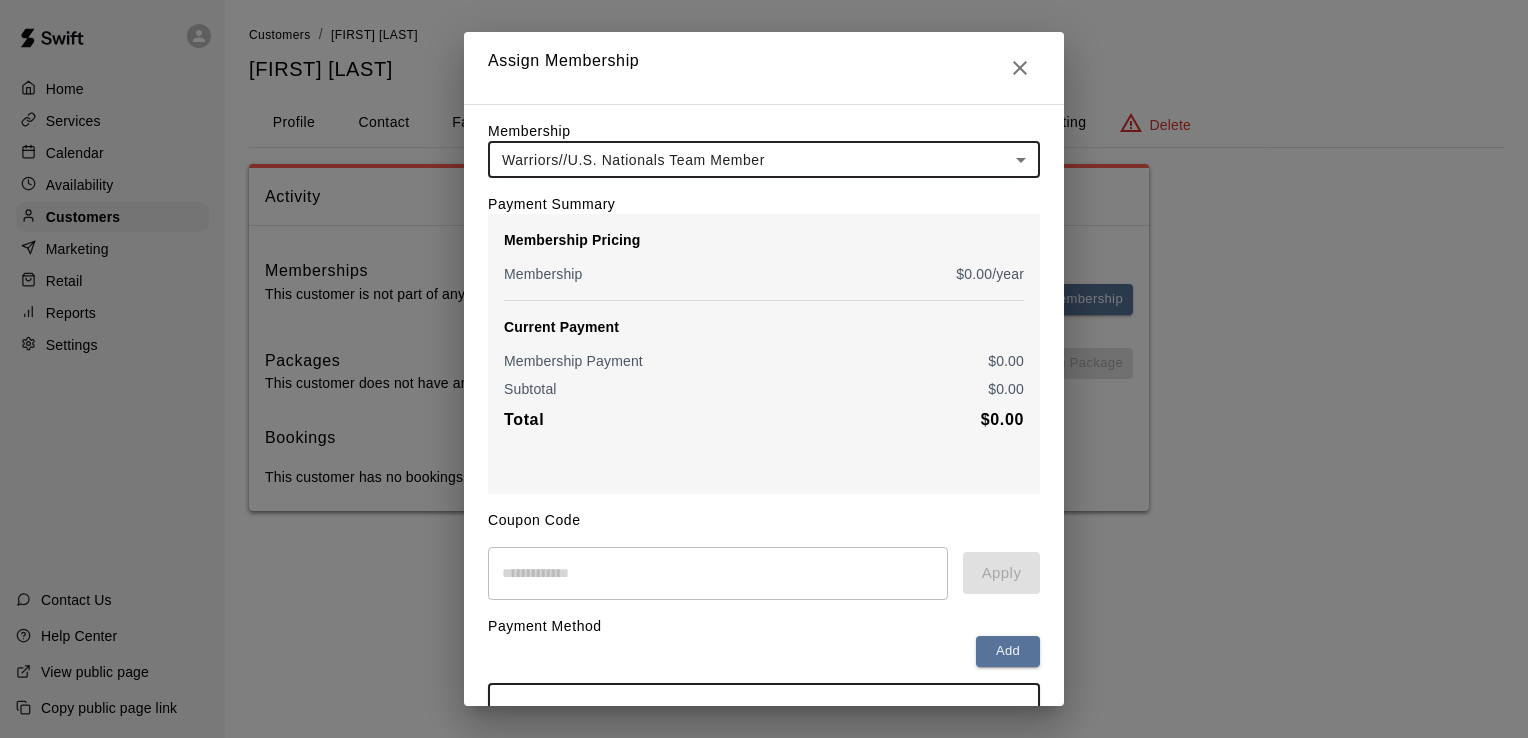 scroll, scrollTop: 136, scrollLeft: 0, axis: vertical 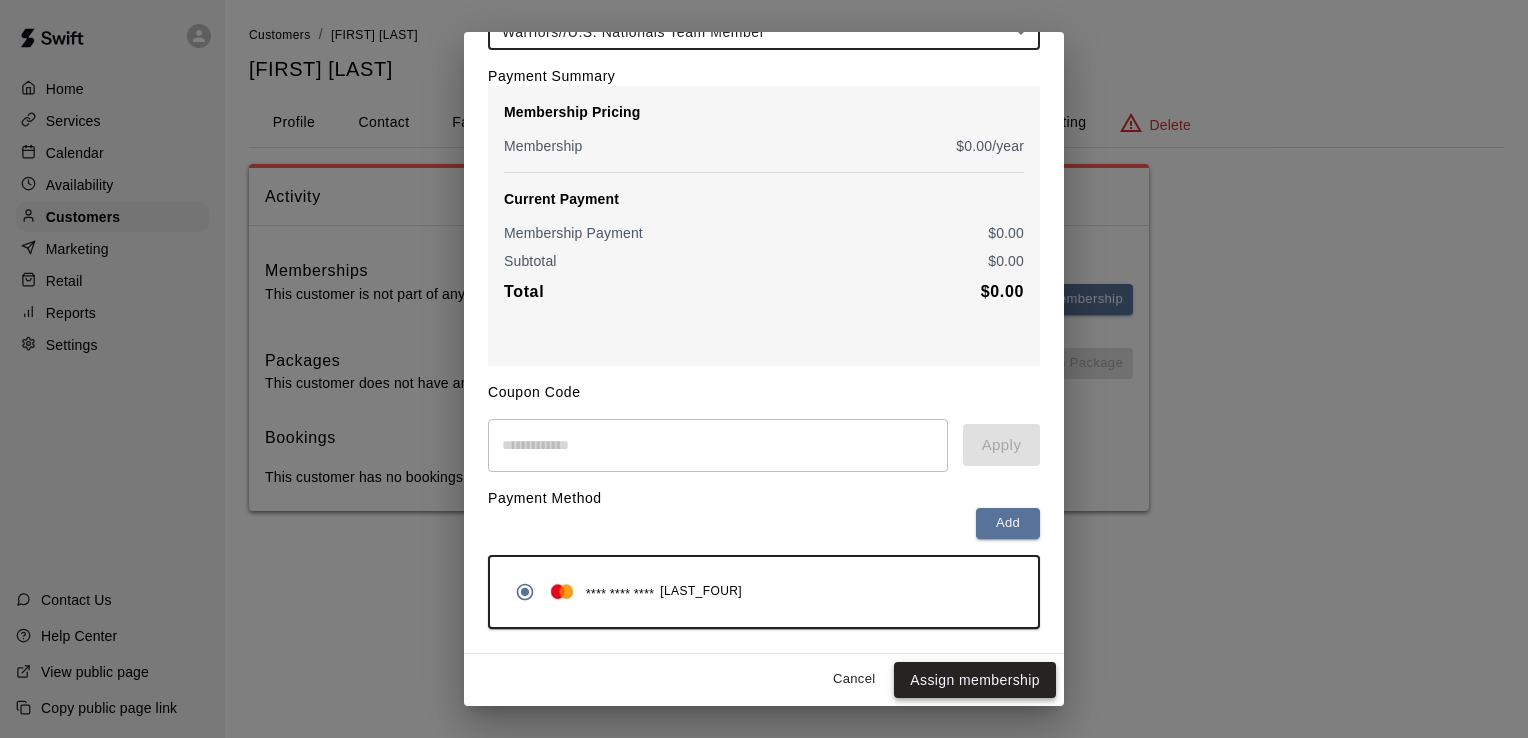 click on "Assign membership" at bounding box center [975, 680] 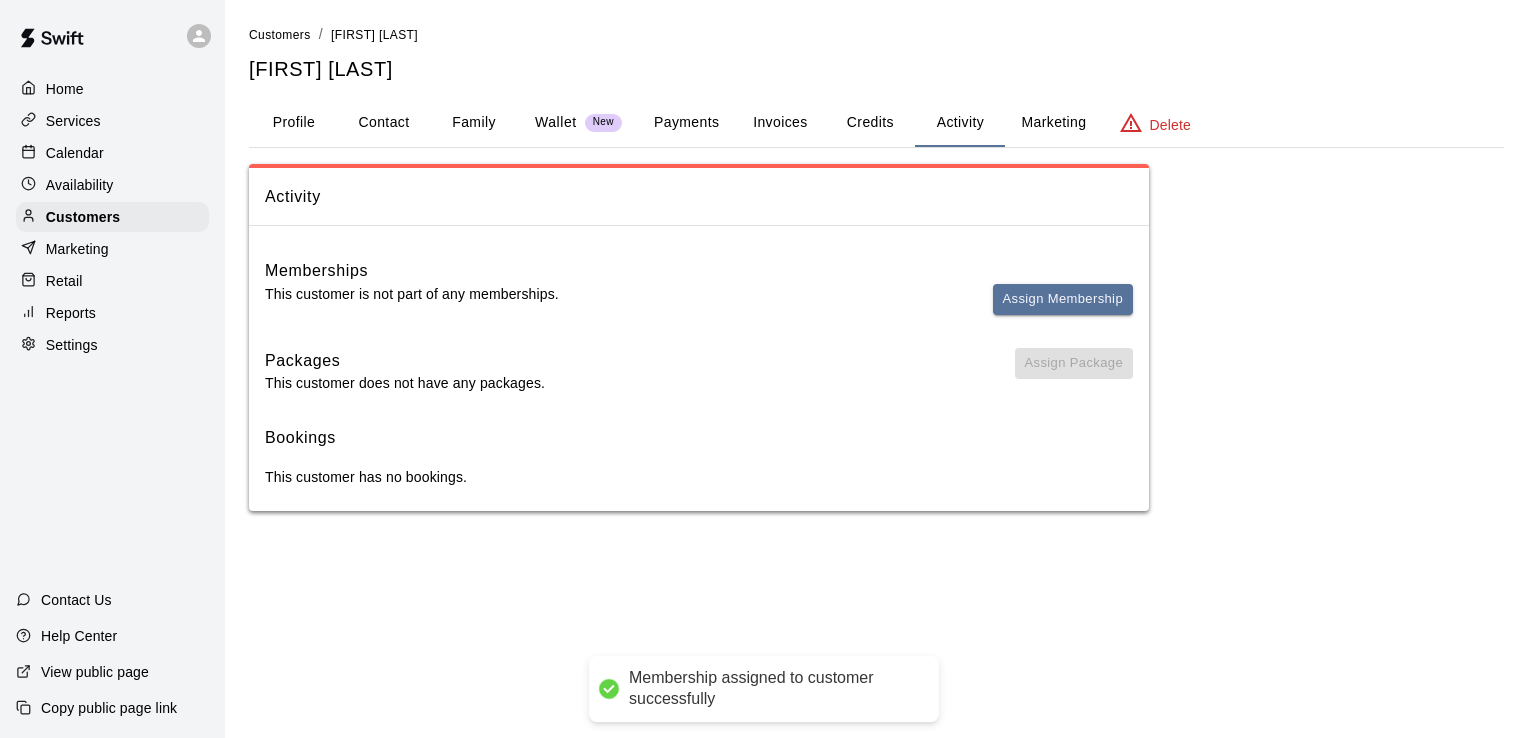 scroll, scrollTop: 0, scrollLeft: 0, axis: both 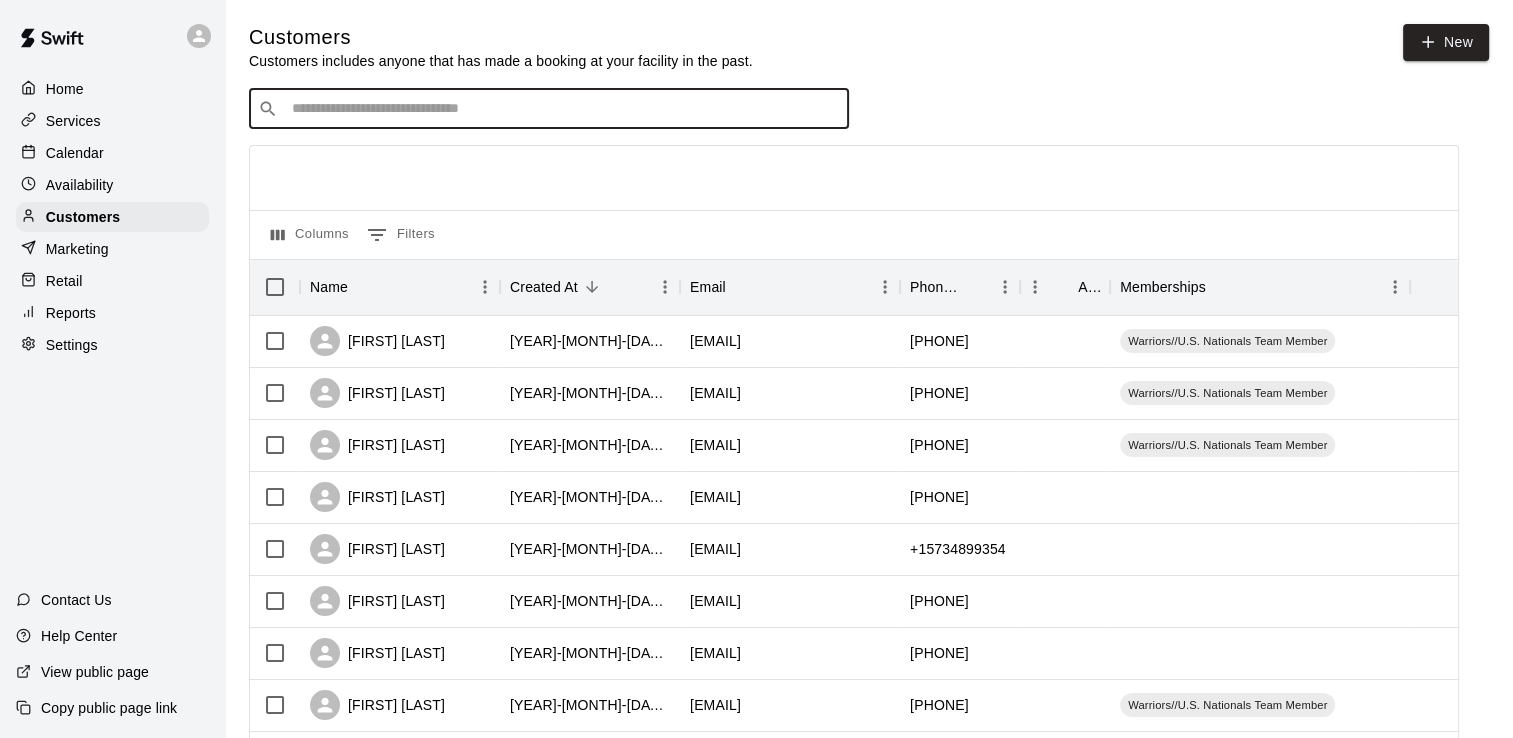 click at bounding box center (563, 109) 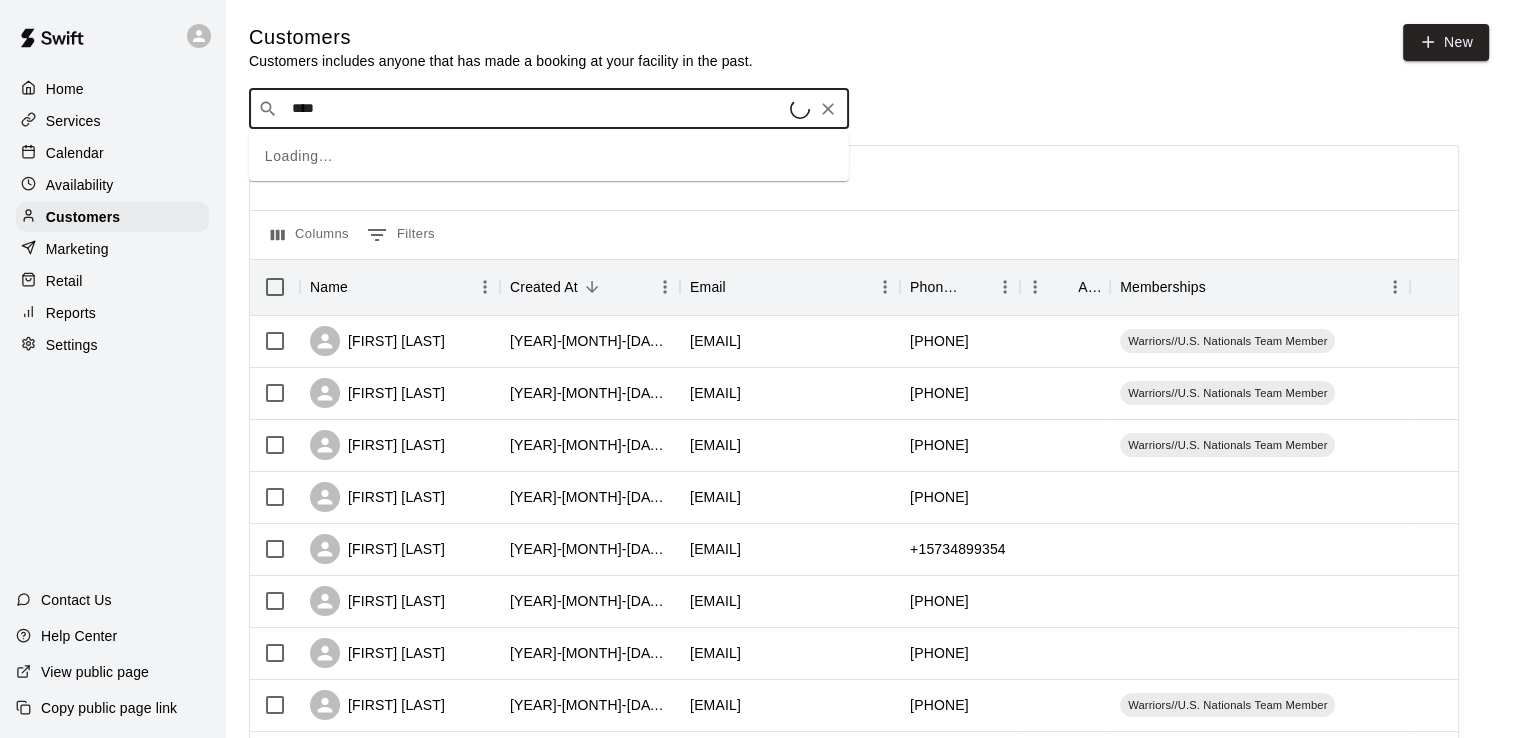 type on "*****" 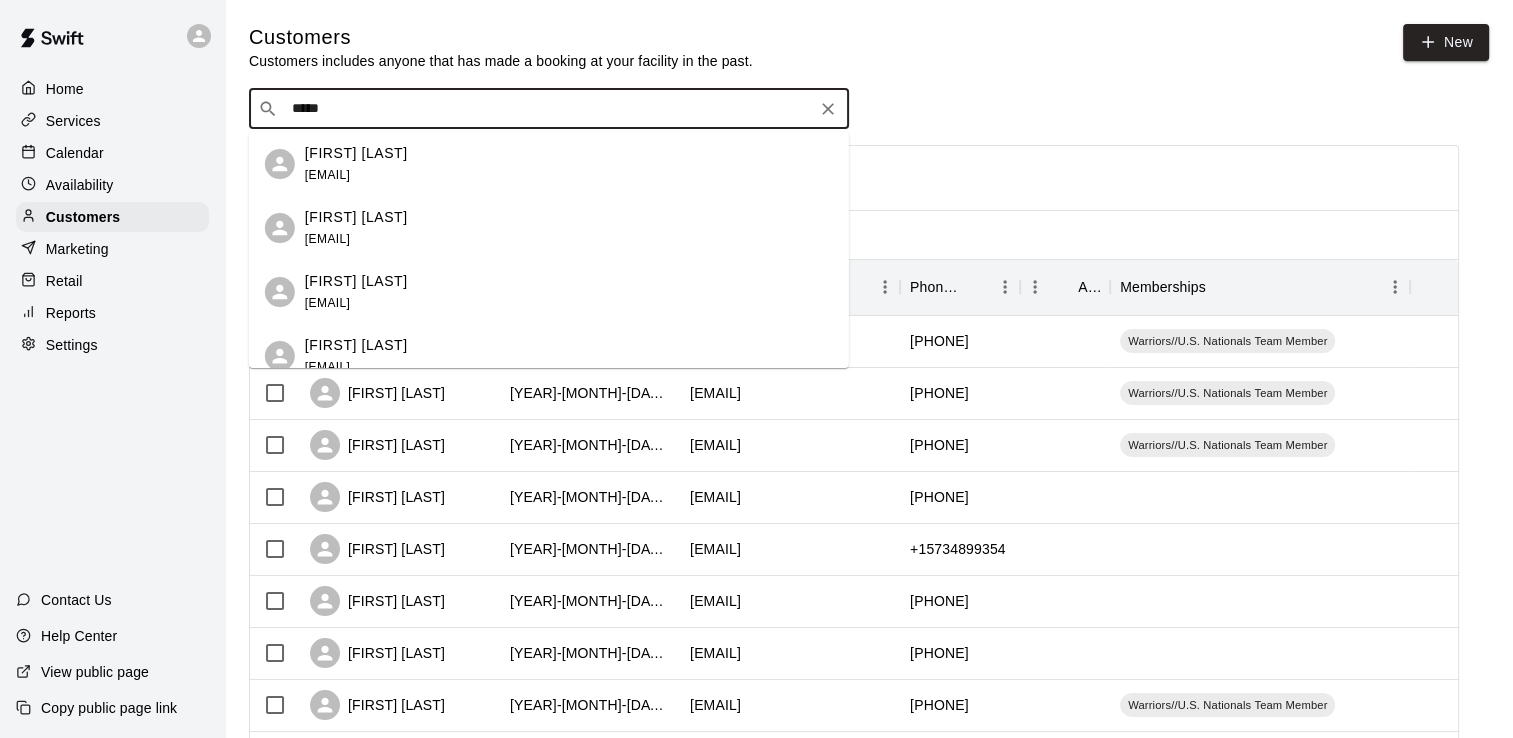click on "[FIRST] [LAST]" at bounding box center [356, 281] 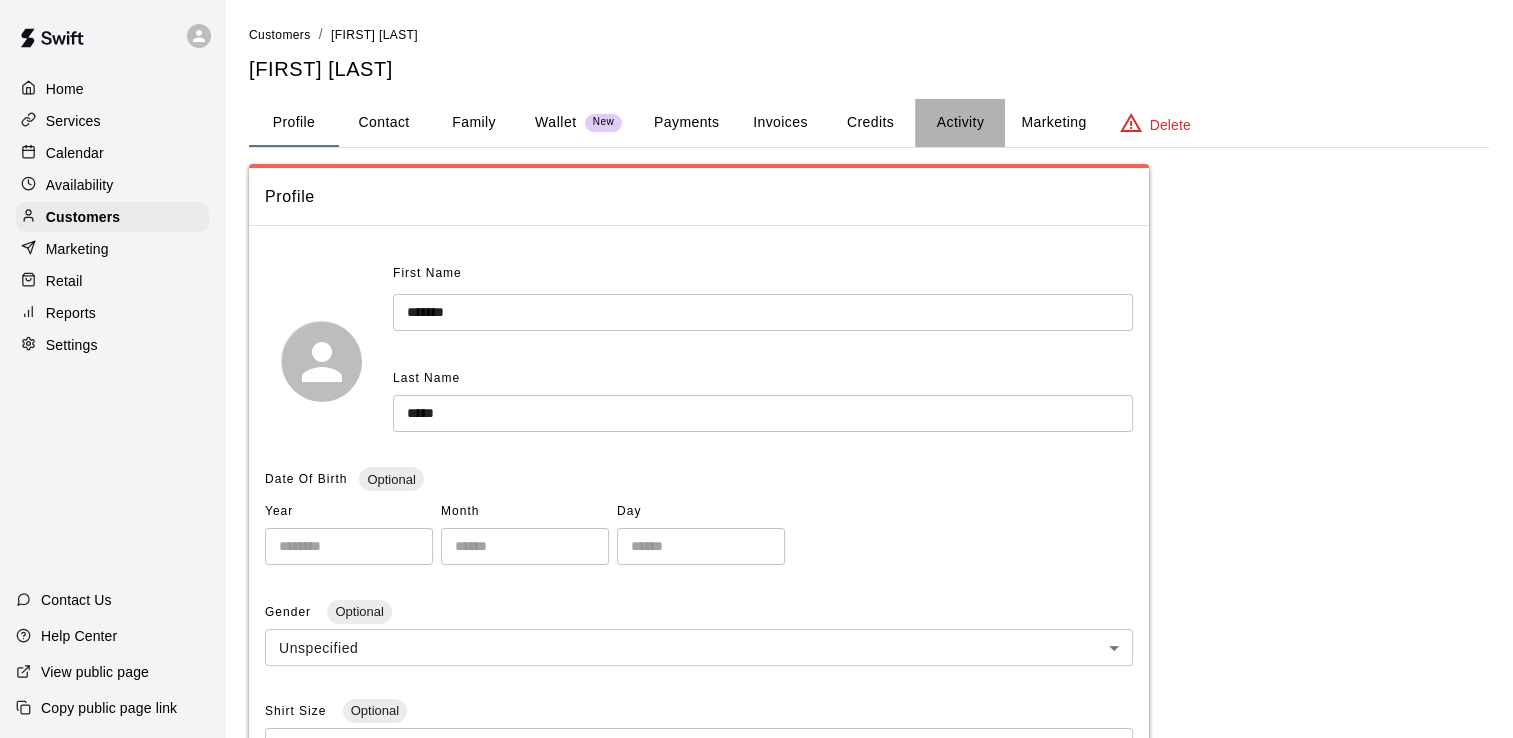 click on "Activity" at bounding box center (960, 123) 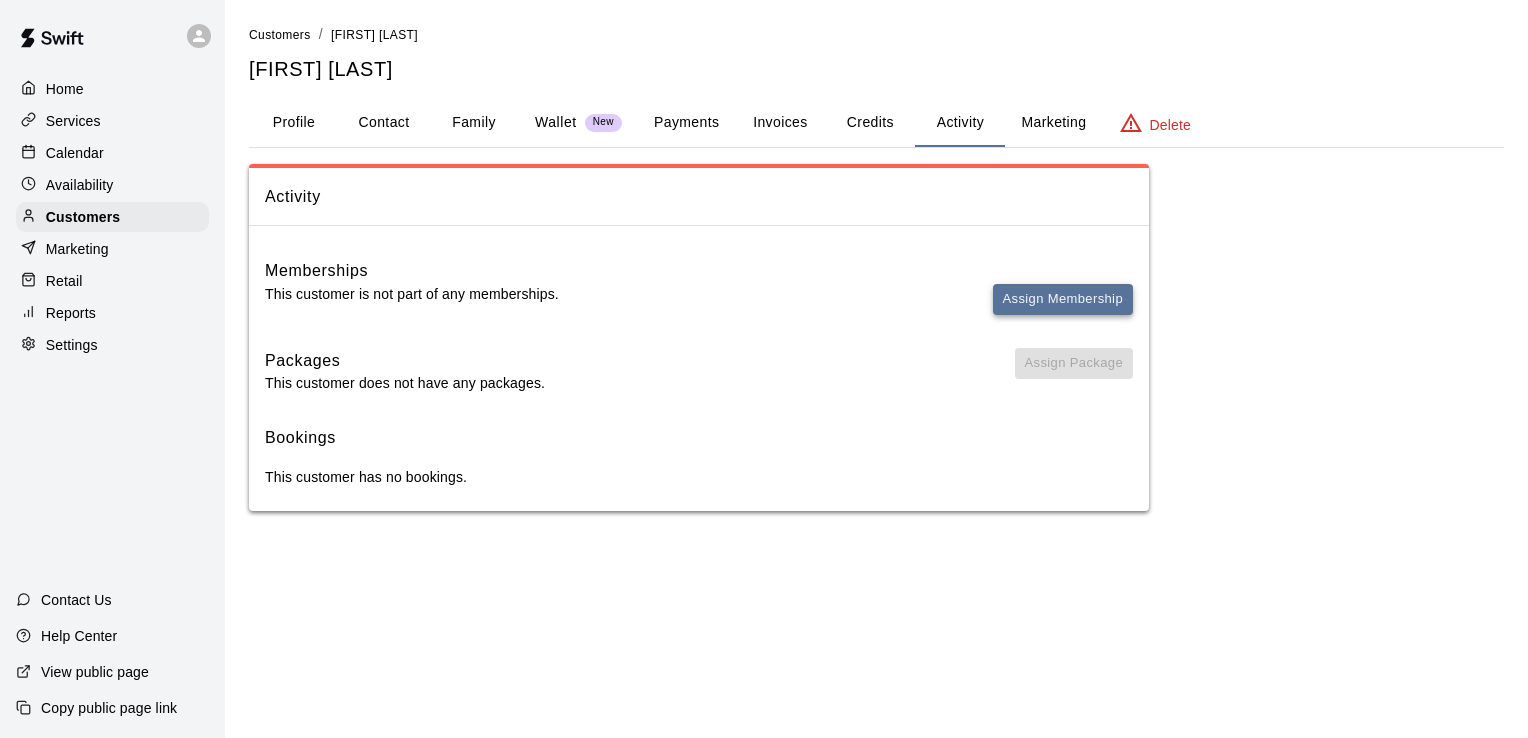 click on "Assign Membership" at bounding box center (1063, 299) 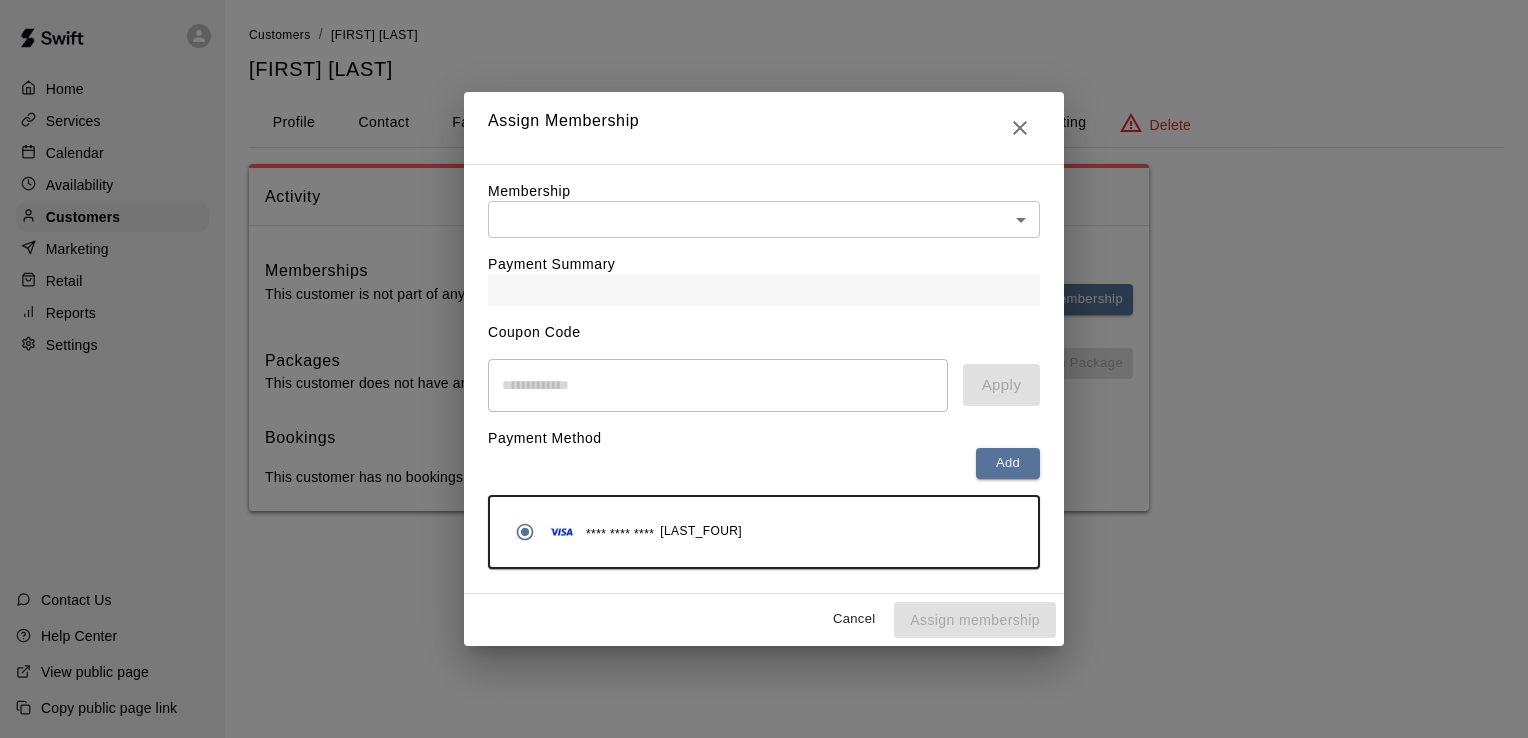 click on "Home Services Calendar Availability Customers Marketing Reports Settings Contact Us Help Center View public page Copy public page link Customers / [FIRST] [LAST] [FIRST] [LAST] Profile Contact Family Wallet New Payments Invoices Credits Activity Marketing Delete Activity Memberships This customer is not part of any memberships. Assign Membership Packages This customer does not have any packages. Assign Package Bookings This customer has no bookings. Swift - Edit Customer Close cross-small Assign Membership Membership ​ ​ Payment Summary Coupon Code ​ Apply Payment Method   Add **** **** **** [LAST_FOUR] Cancel Assign membership" at bounding box center [764, 275] 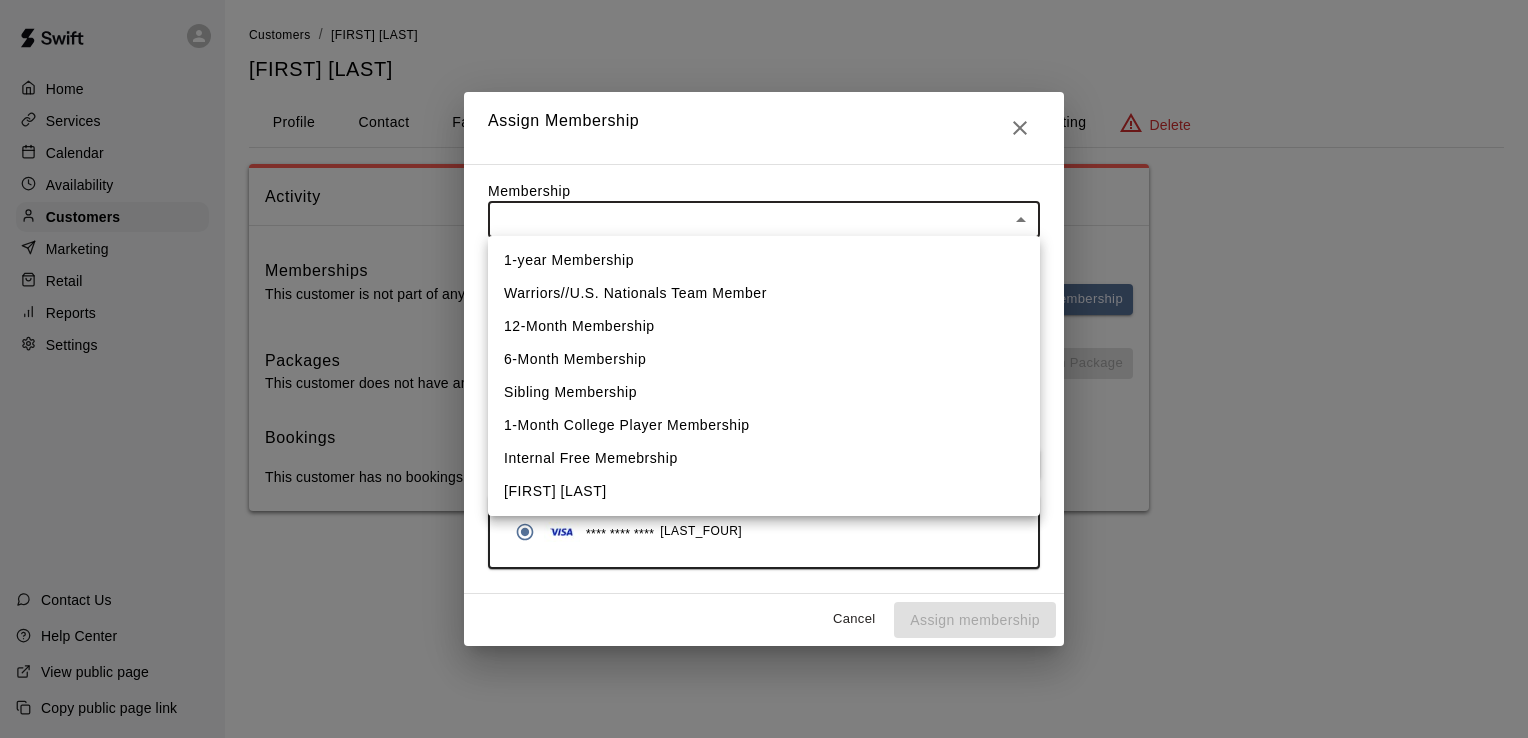 click on "Warriors//U.S. Nationals Team Member" at bounding box center [764, 293] 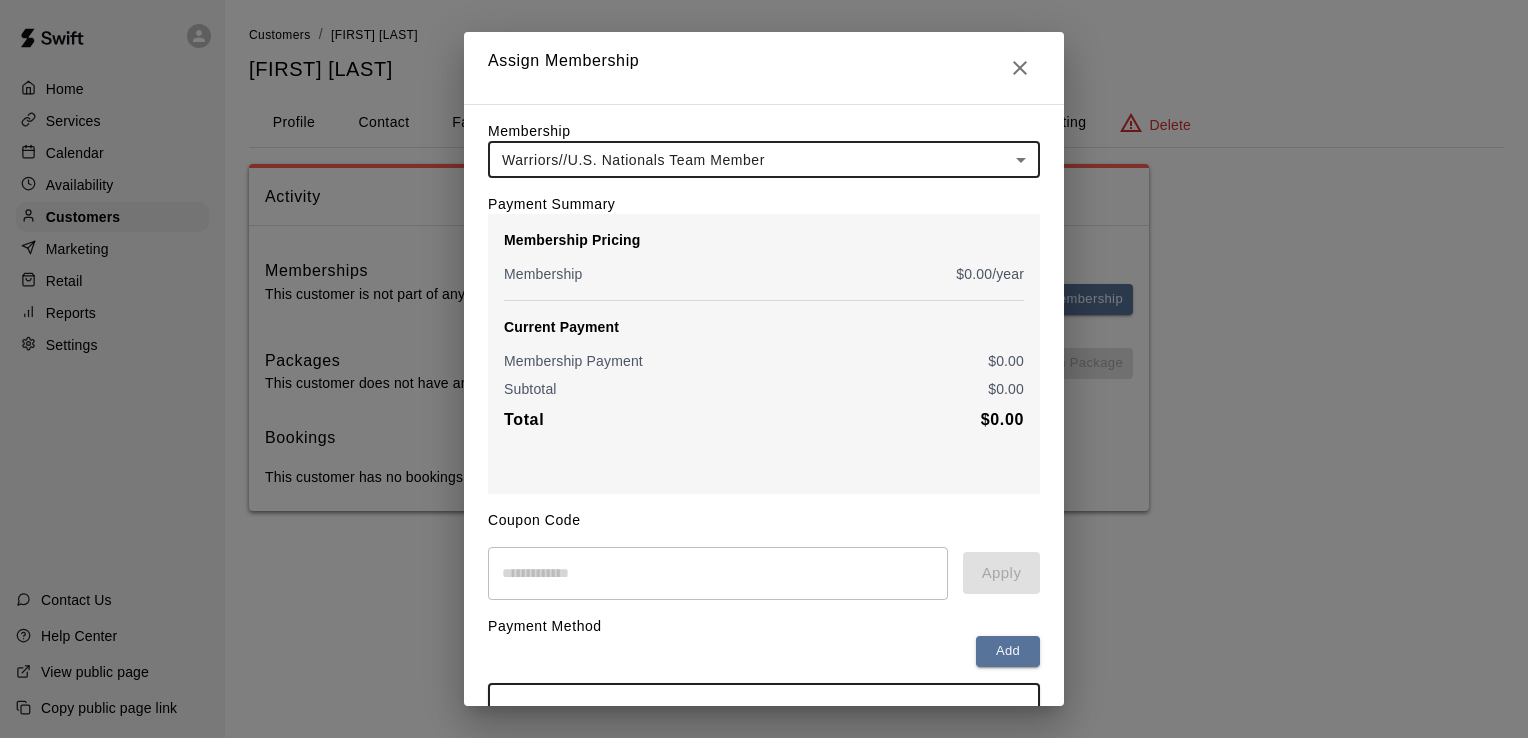 scroll, scrollTop: 136, scrollLeft: 0, axis: vertical 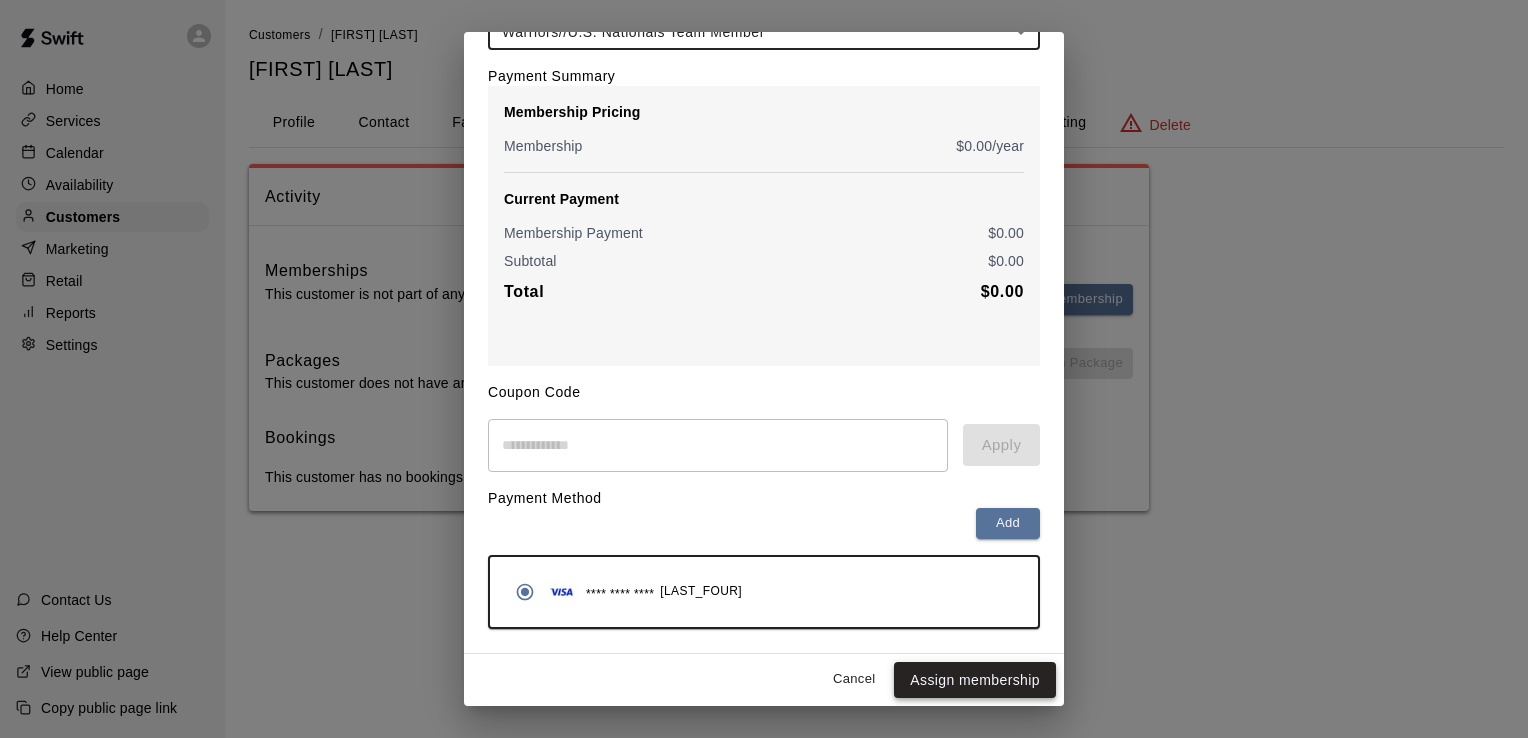 click on "Assign membership" at bounding box center [975, 680] 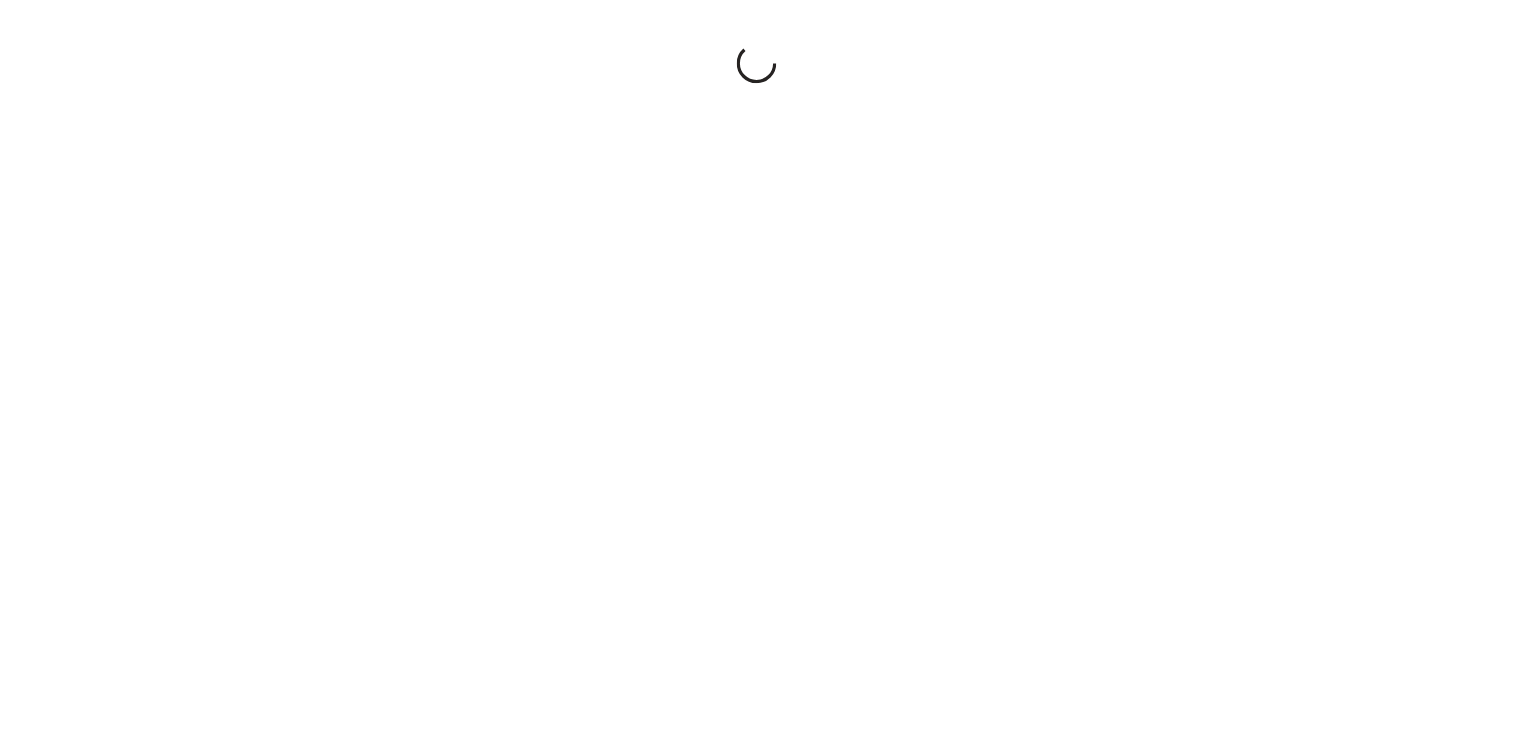 scroll, scrollTop: 0, scrollLeft: 0, axis: both 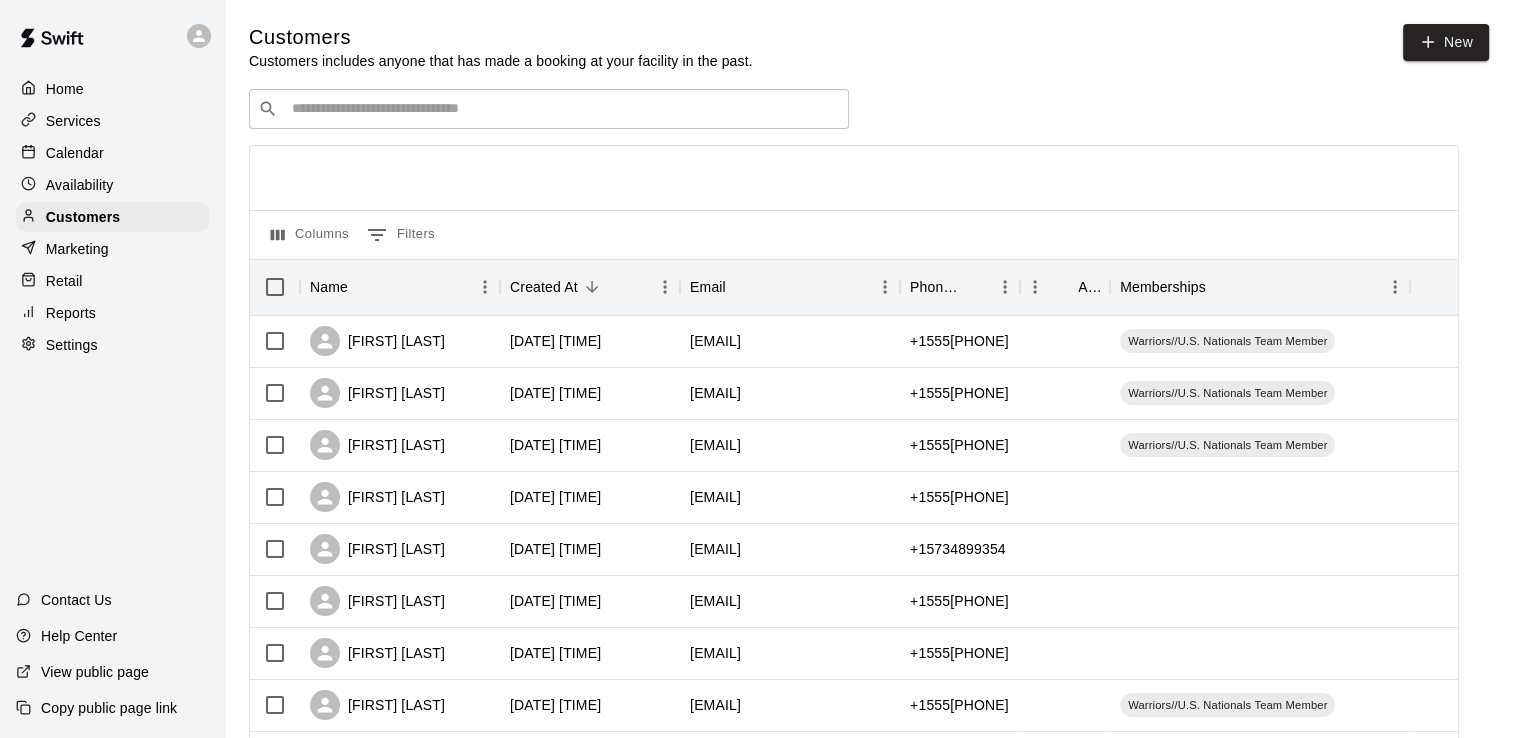 click at bounding box center [563, 109] 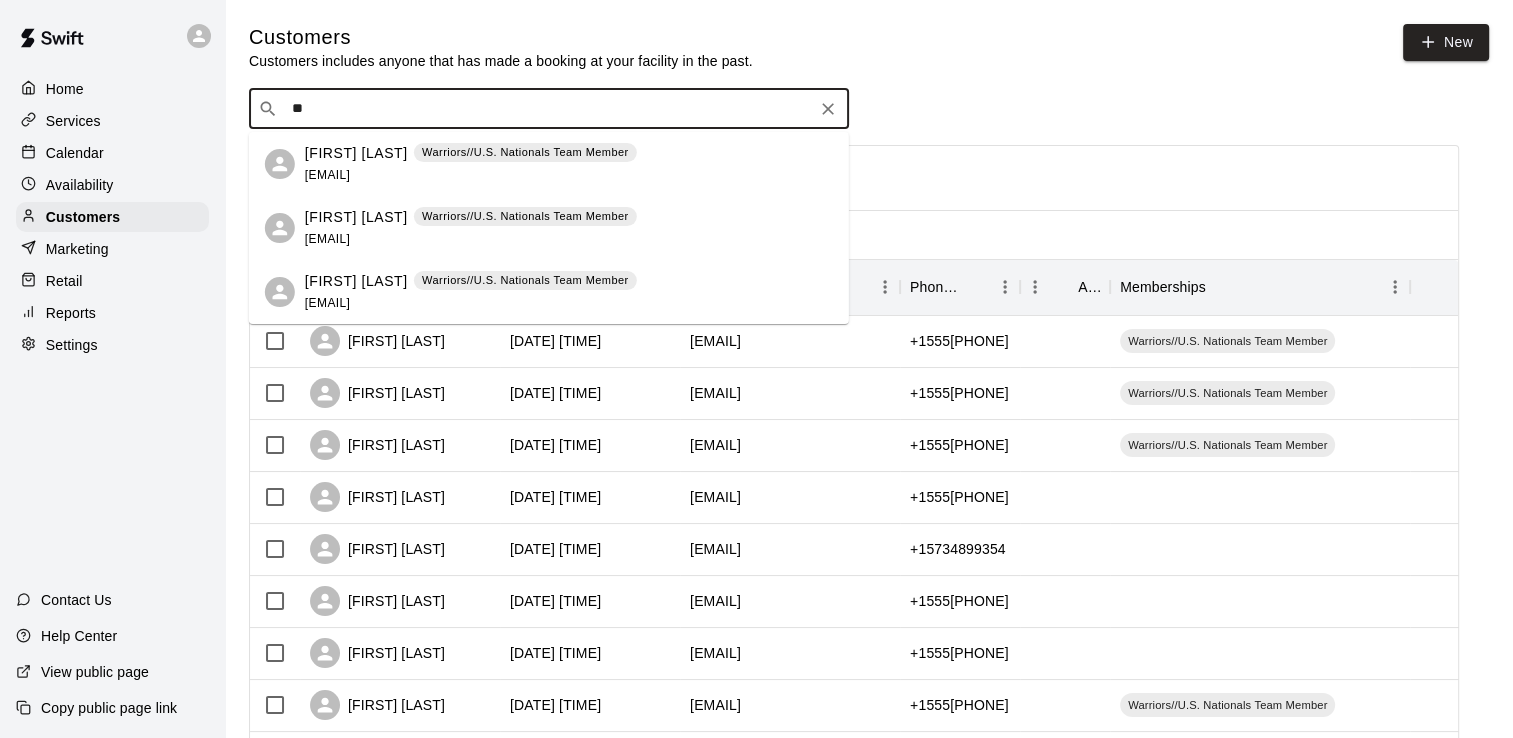 type on "*" 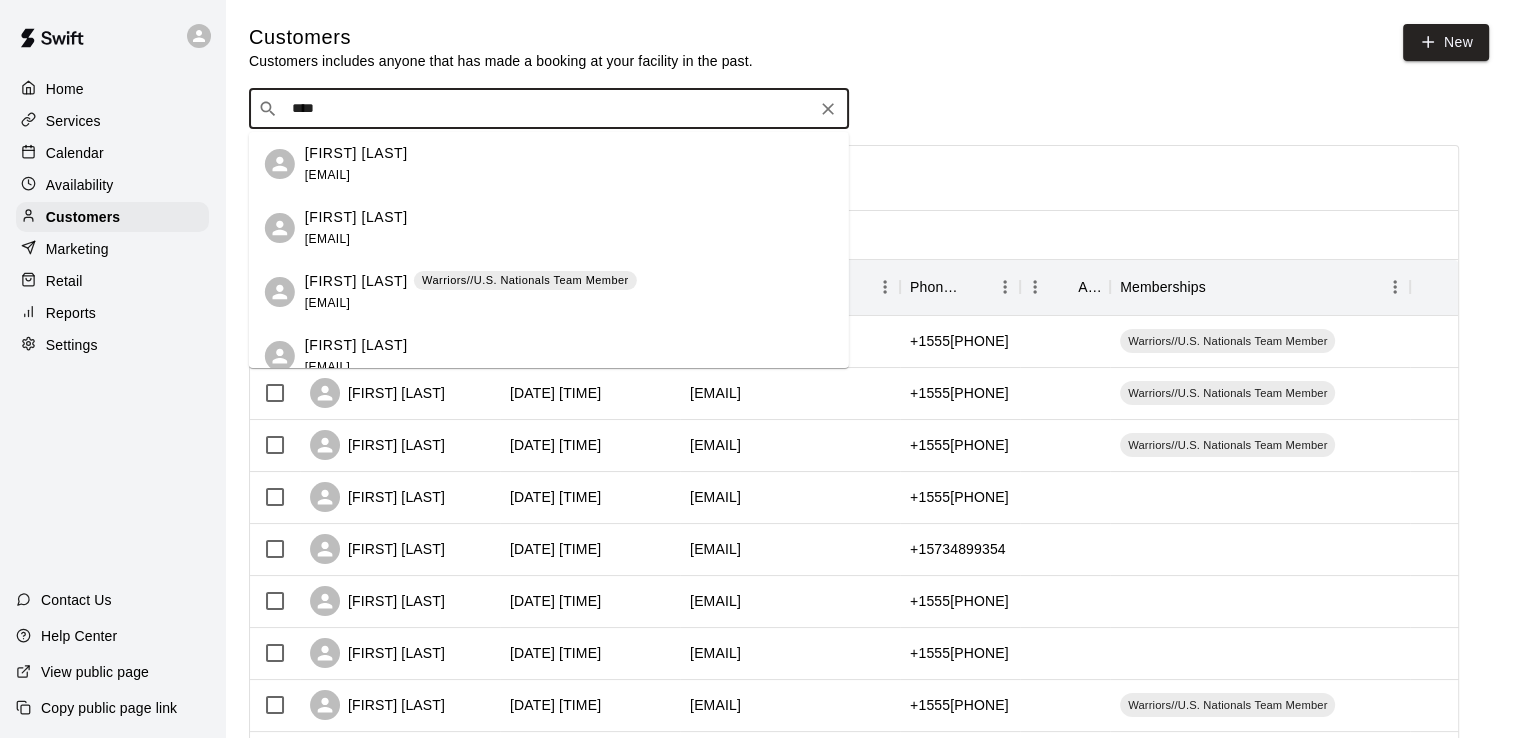 type on "*****" 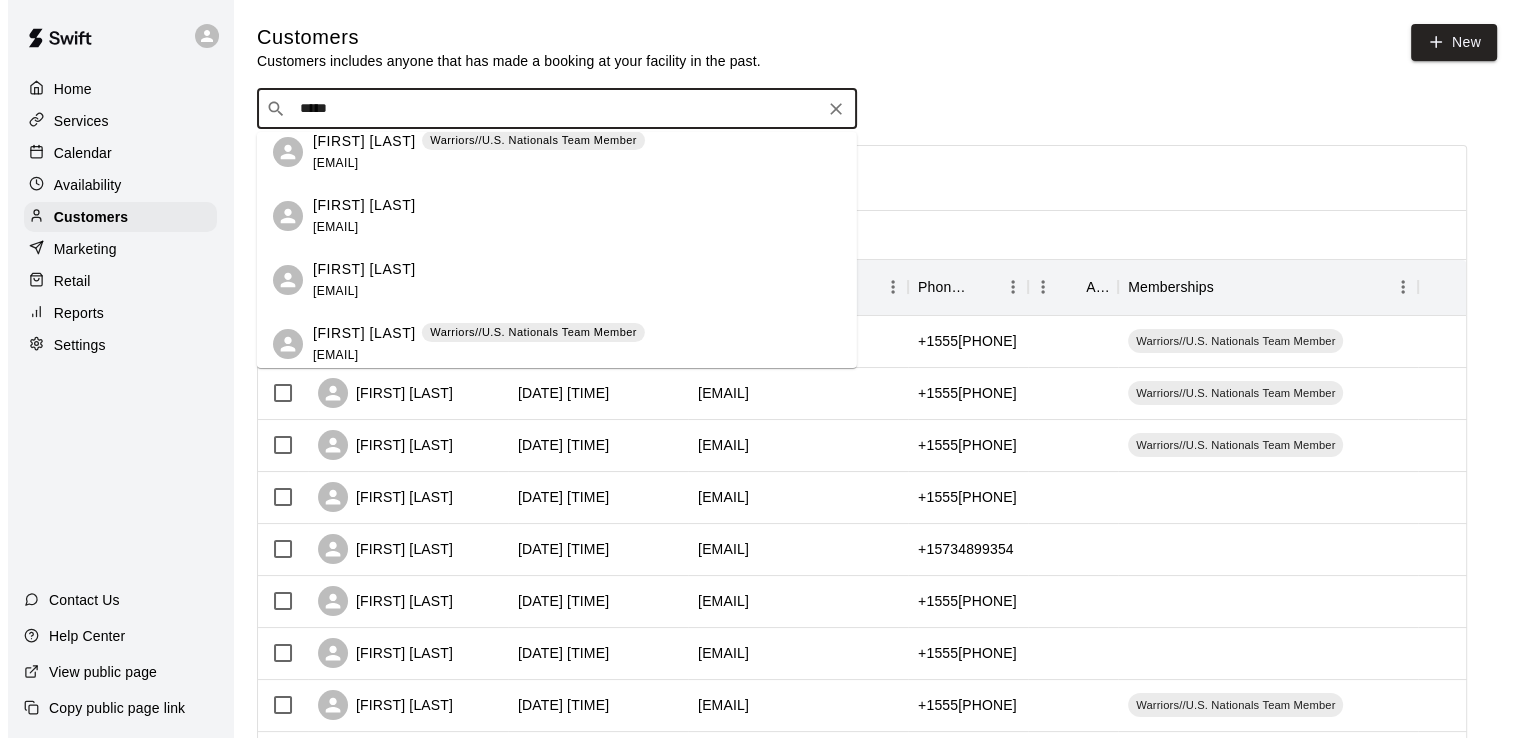 scroll, scrollTop: 148, scrollLeft: 0, axis: vertical 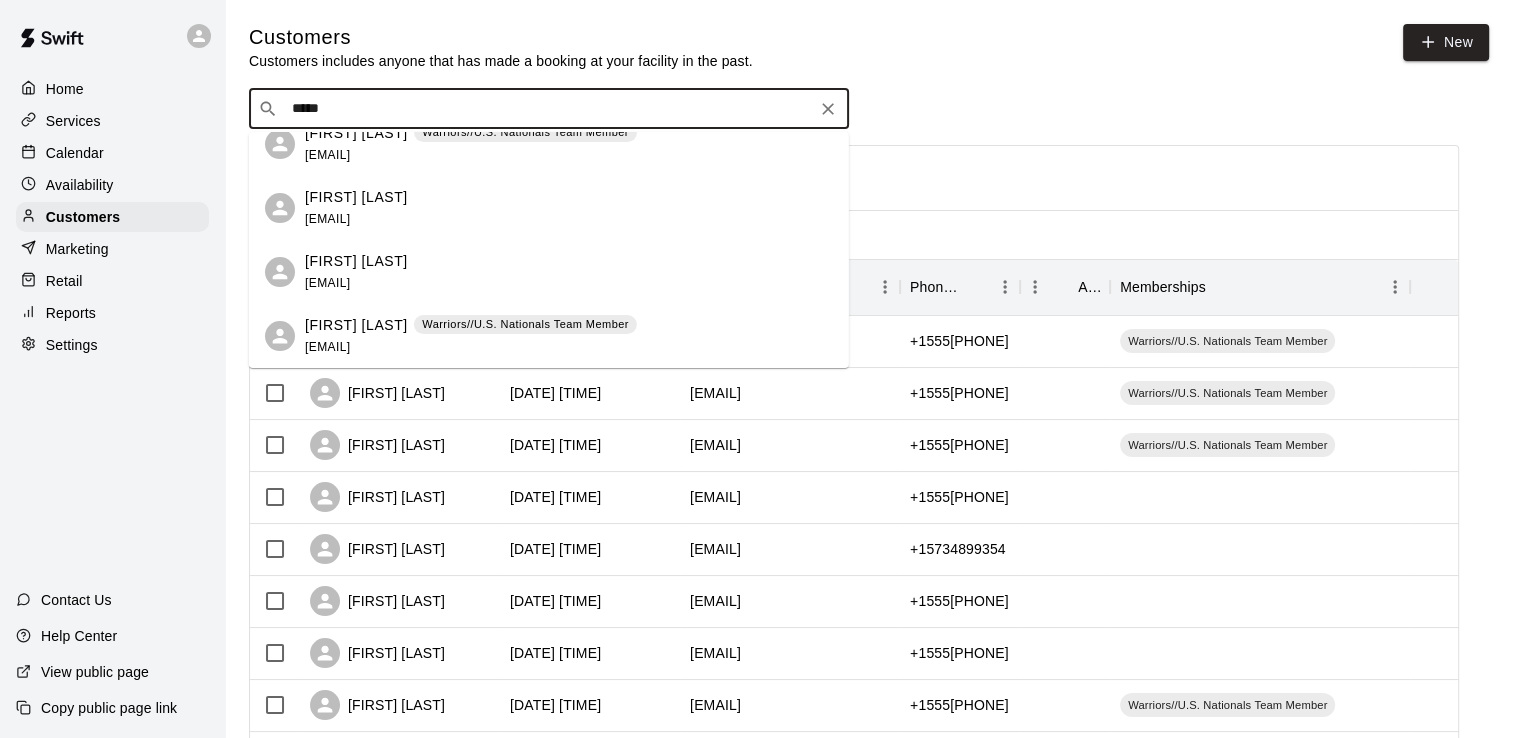 click on "Beckett Brown" at bounding box center [356, 261] 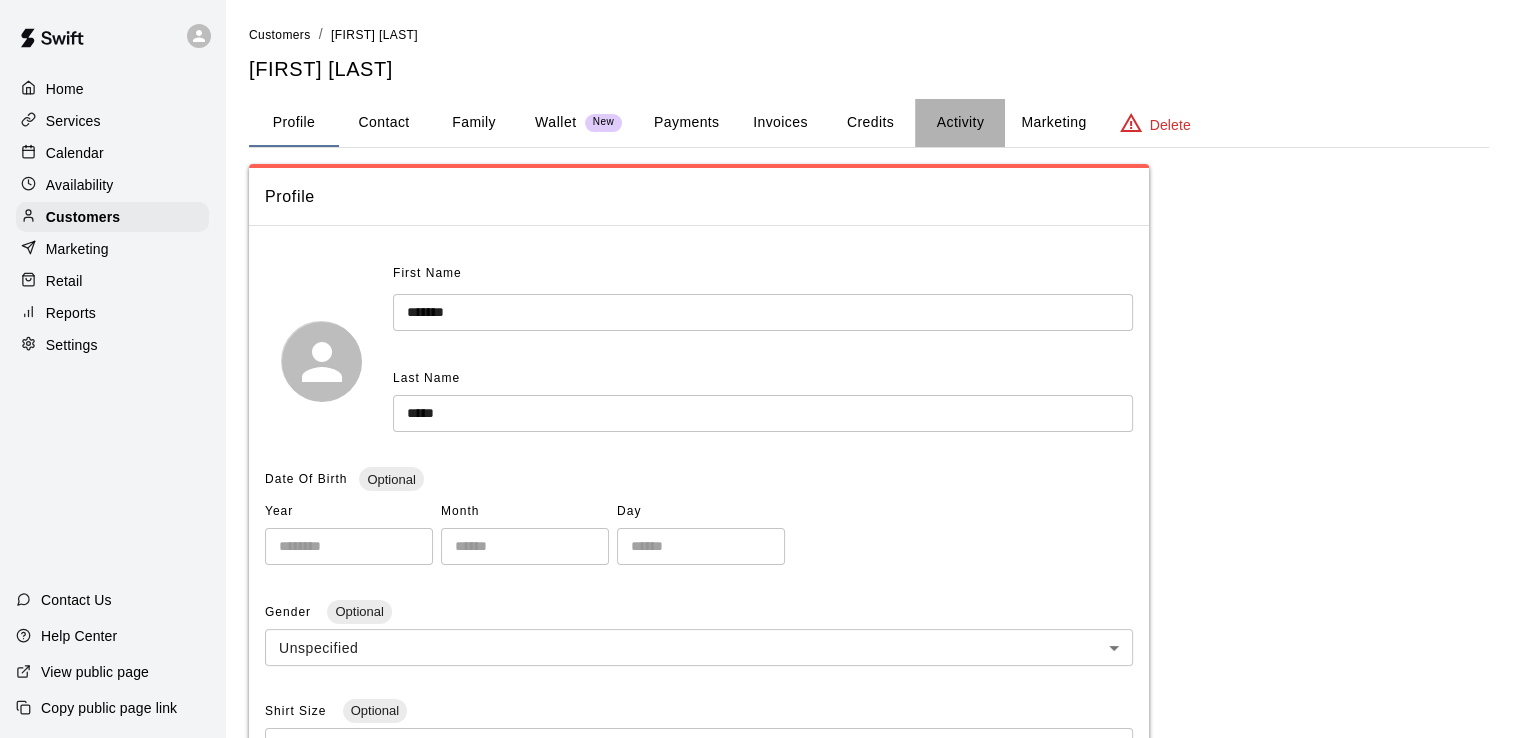 click on "Activity" at bounding box center (960, 123) 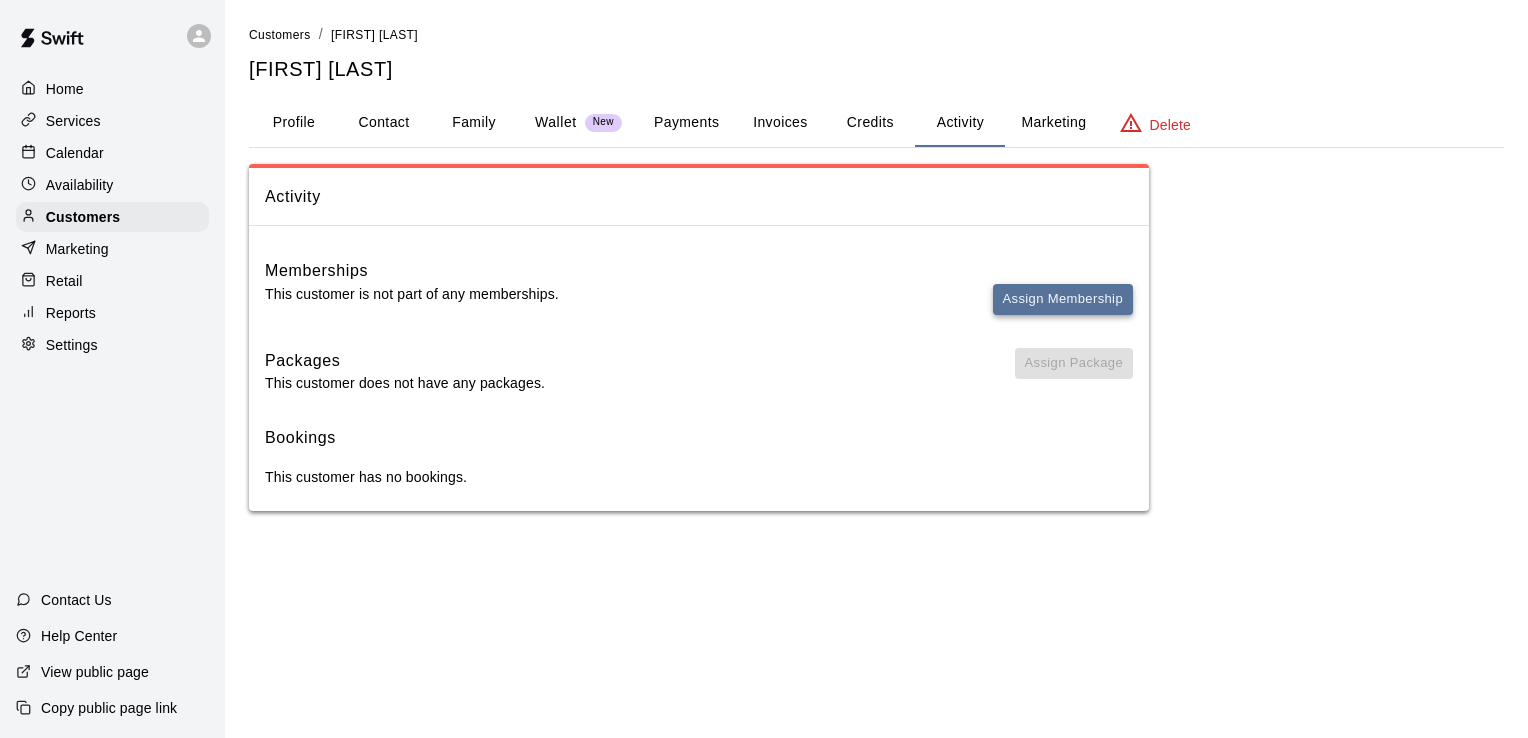 click on "Assign Membership" at bounding box center (1063, 299) 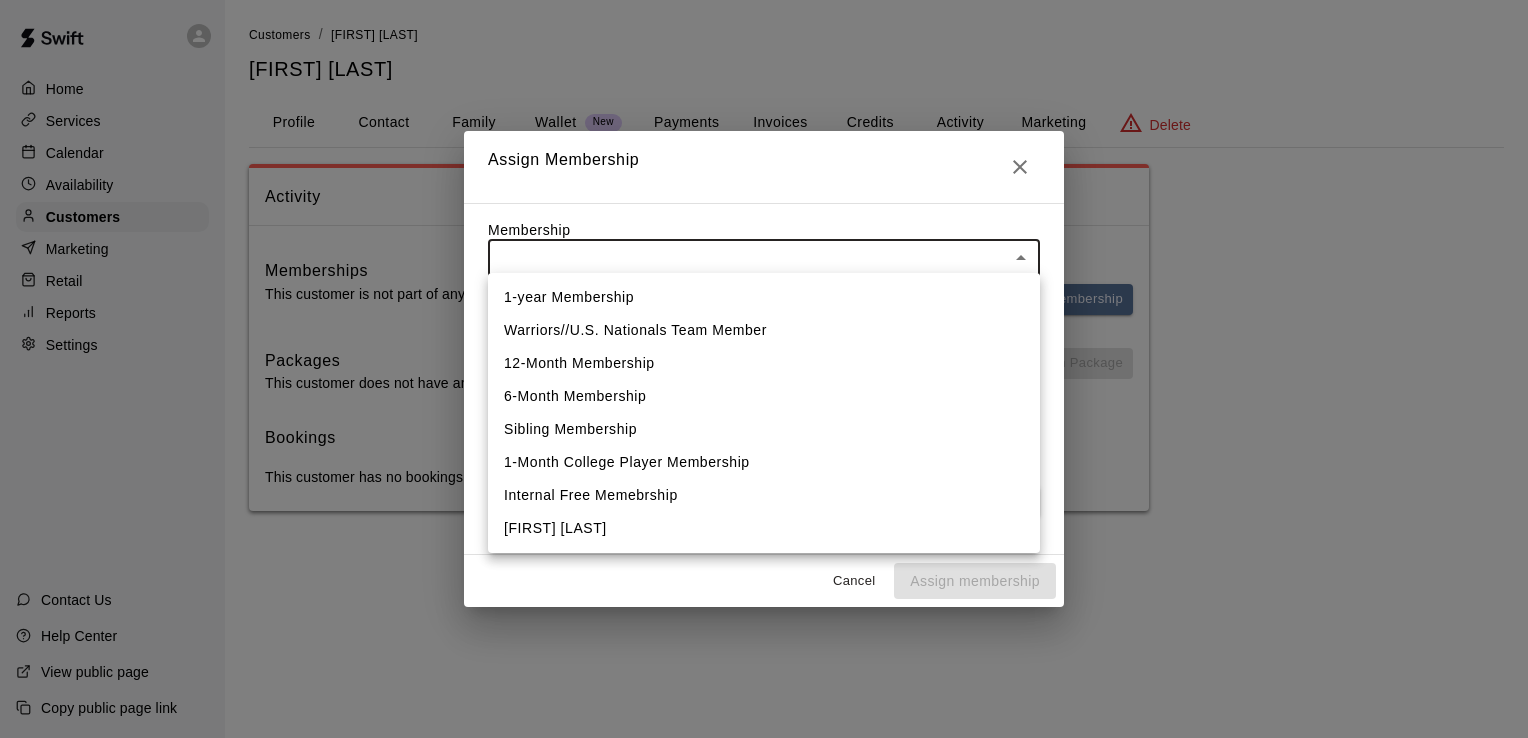 click on "Home Services Calendar Availability Customers Marketing Retail Reports Settings Contact Us Help Center View public page Copy public page link Customers / Britlyn Brown Britlyn Brown Profile Contact Family Wallet New Payments Invoices Credits Activity Marketing Delete Activity Memberships This customer is not part of any memberships. Assign Membership Packages This customer does not have any packages. Assign Package Bookings This customer has no bookings. Swift - Edit Customer Close cross-small Assign Membership Membership ​ ​ Payment Summary Coupon Code ​ Apply Payment Method   Add No payment methods currently saved on file. Cancel Assign membership 1-year Membership Warriors//U.S. Nationals Team Member 12-Month Membership 6-Month Membership Sibling Membership 1-Month College Player Membership Internal Free Memebrship Lauren Christ eSoft filler" at bounding box center (764, 275) 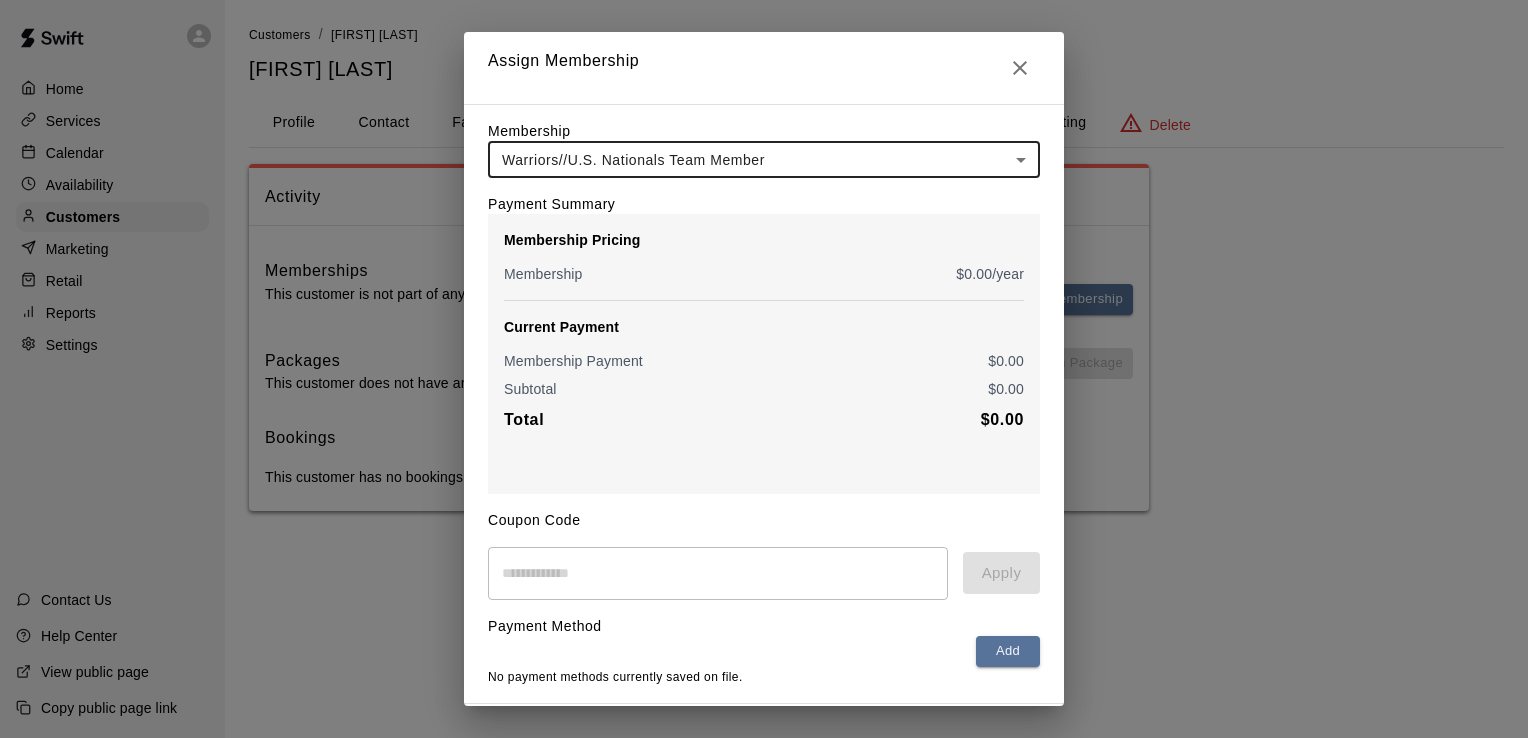 scroll, scrollTop: 62, scrollLeft: 0, axis: vertical 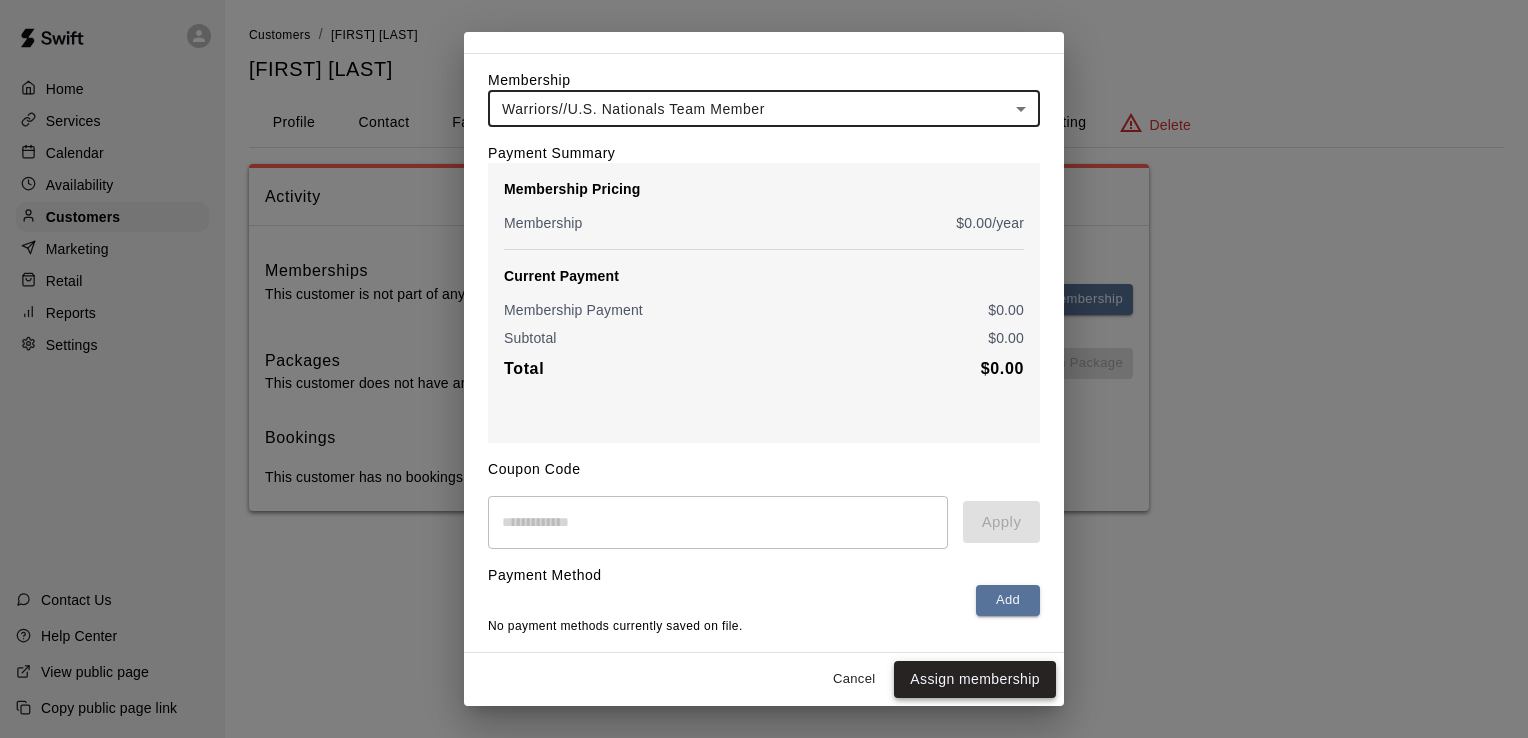 click on "Assign membership" at bounding box center [975, 679] 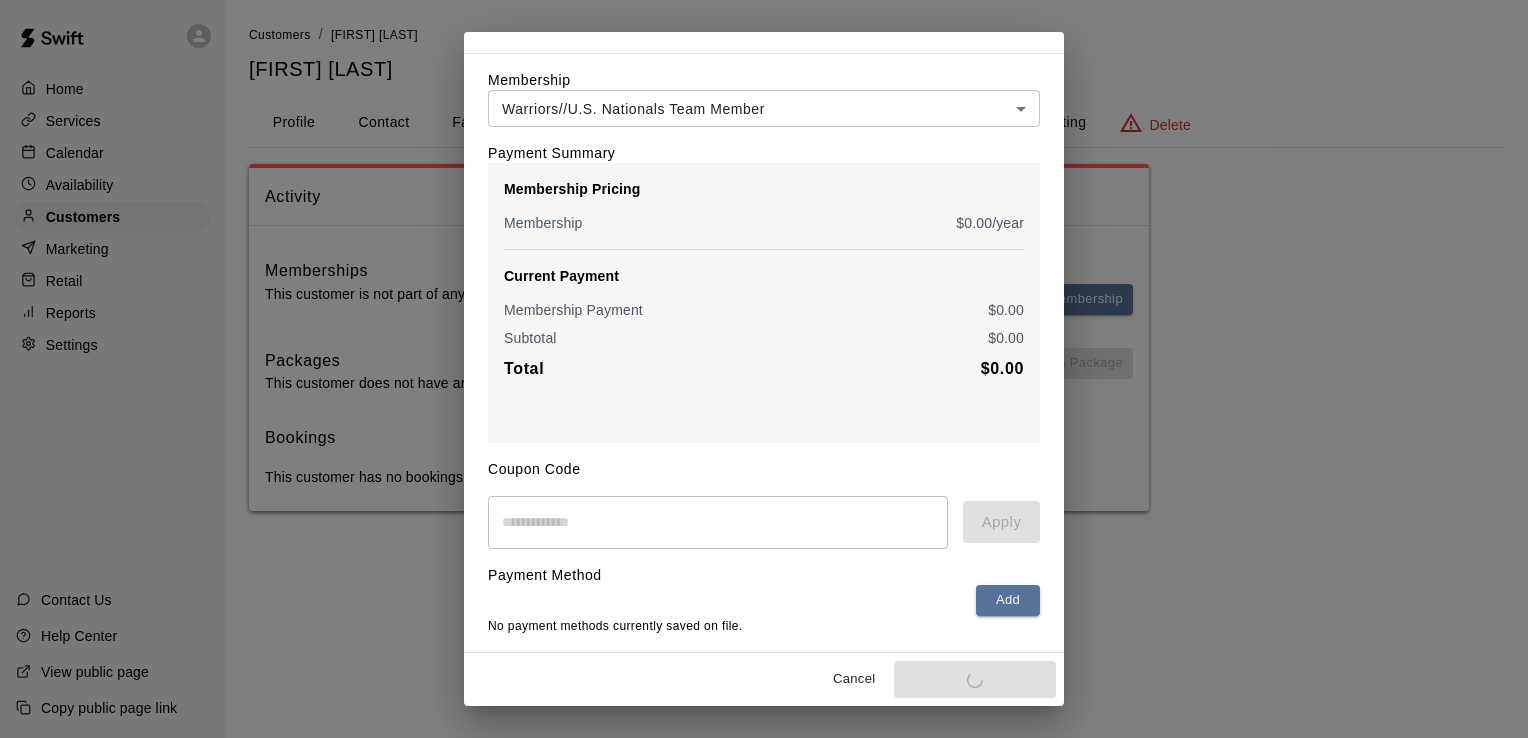 scroll, scrollTop: 0, scrollLeft: 0, axis: both 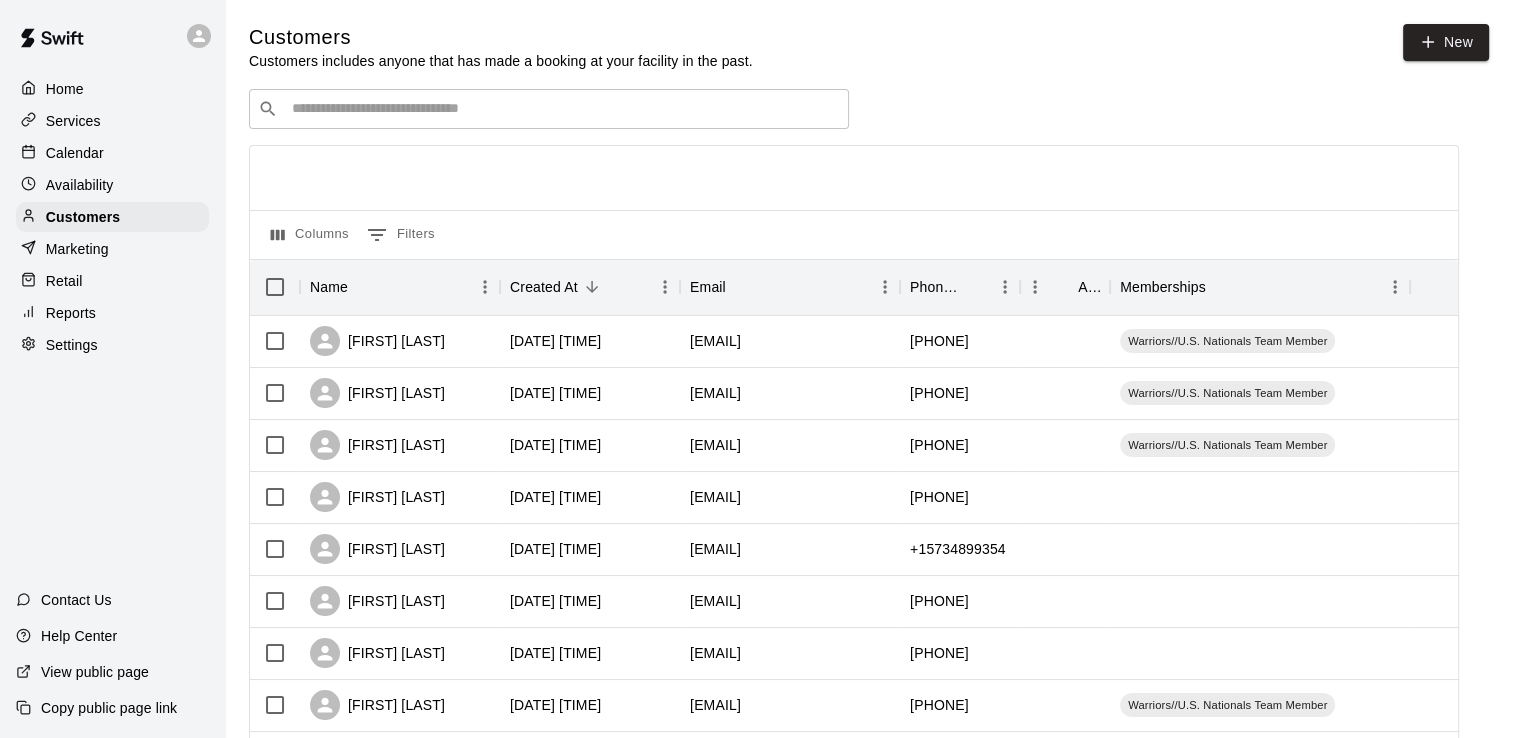 click at bounding box center [563, 109] 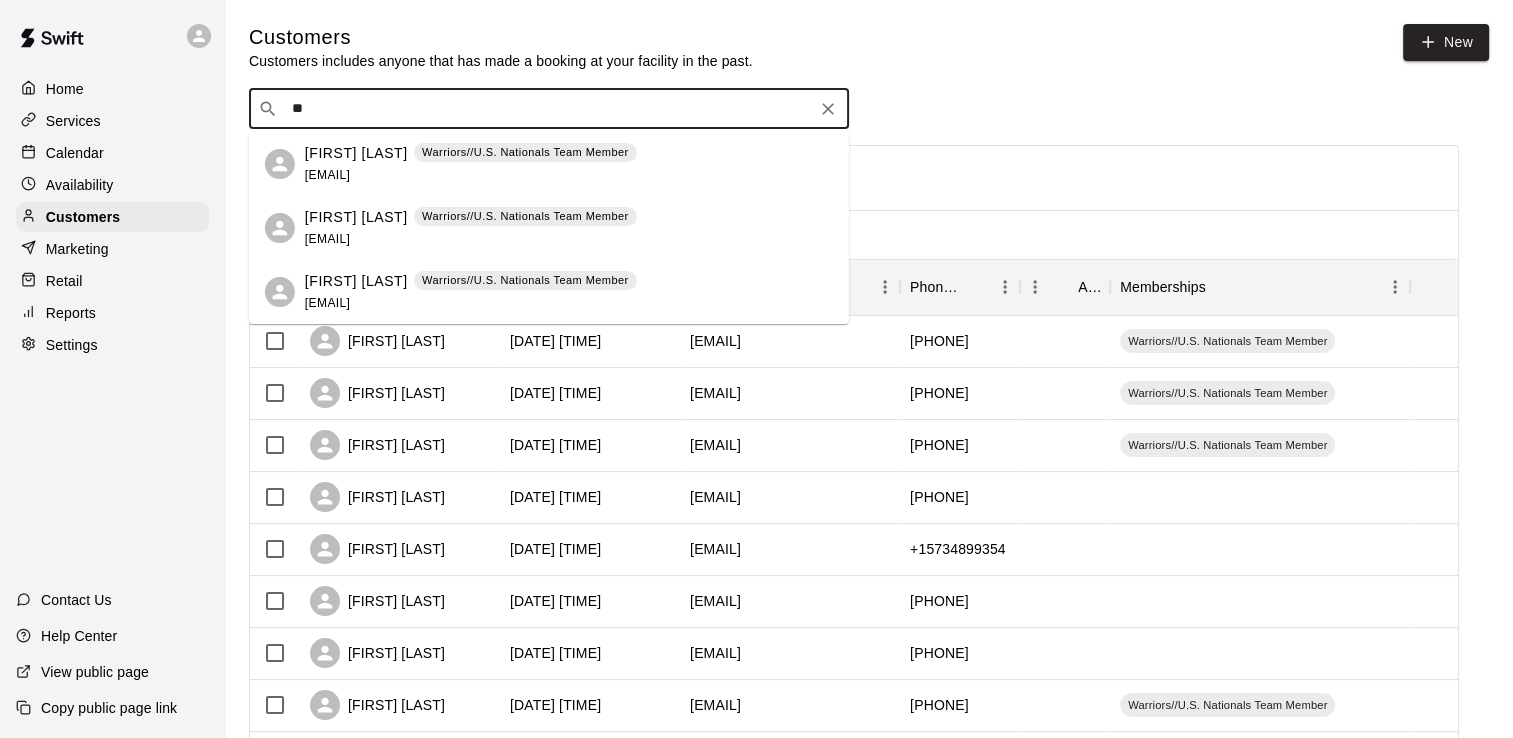 type on "*" 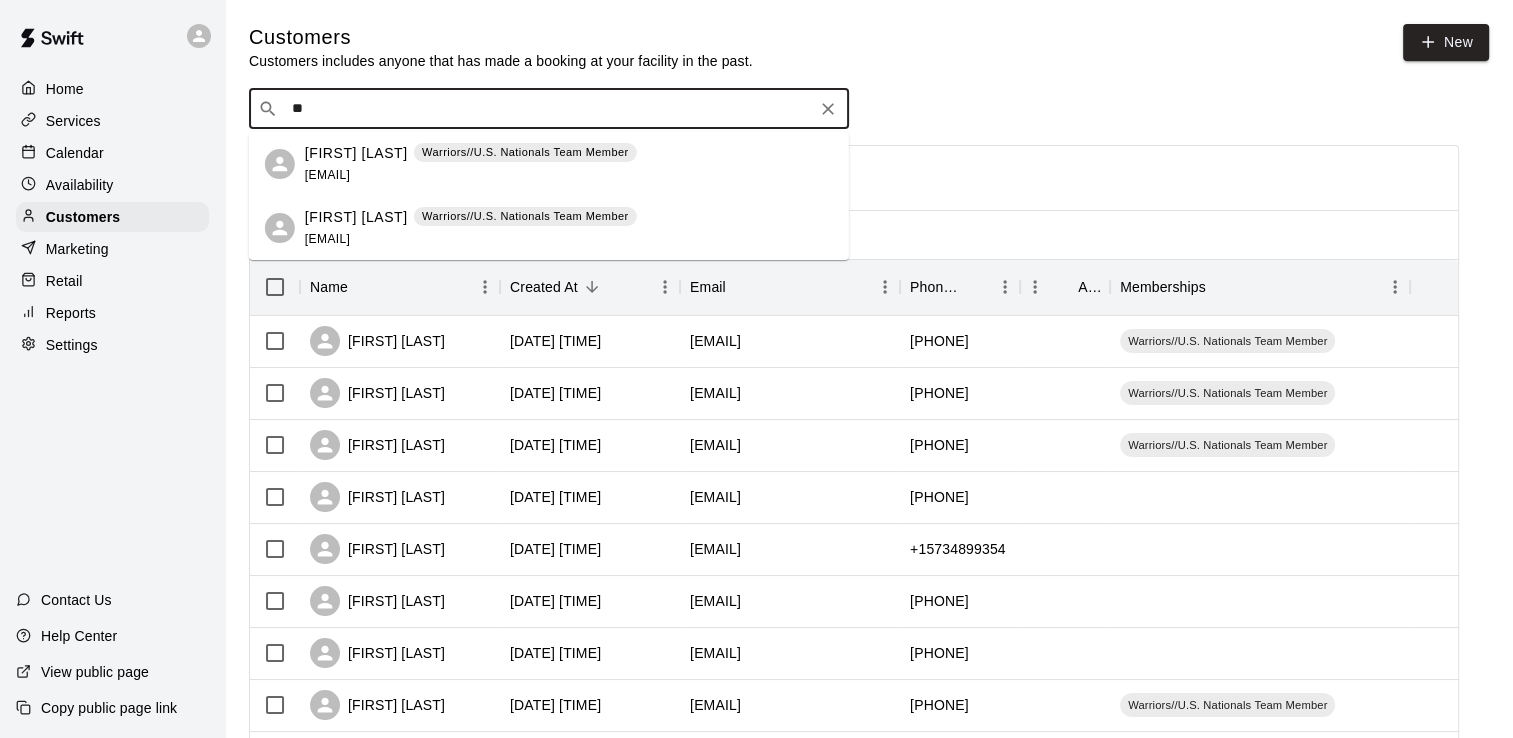 type on "*" 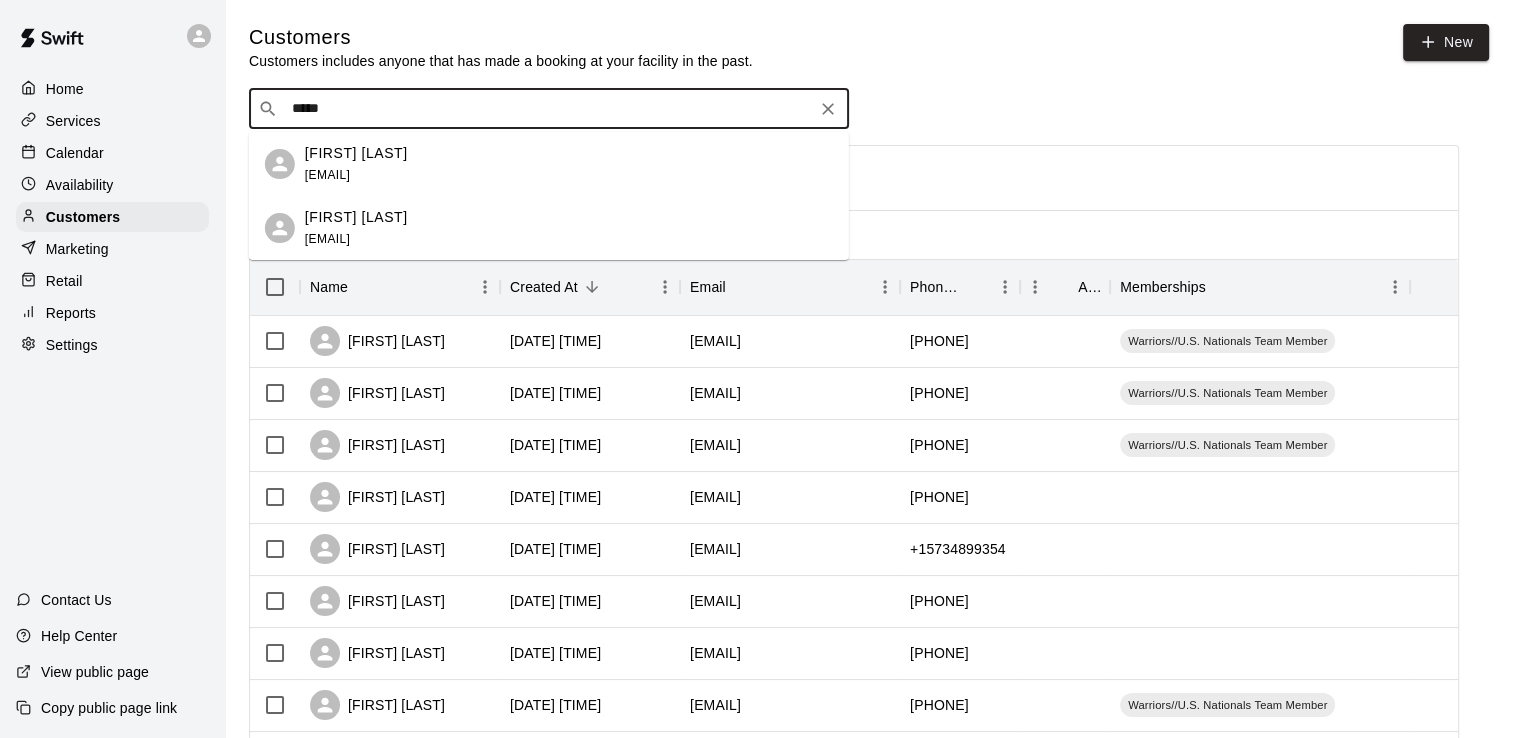 type on "******" 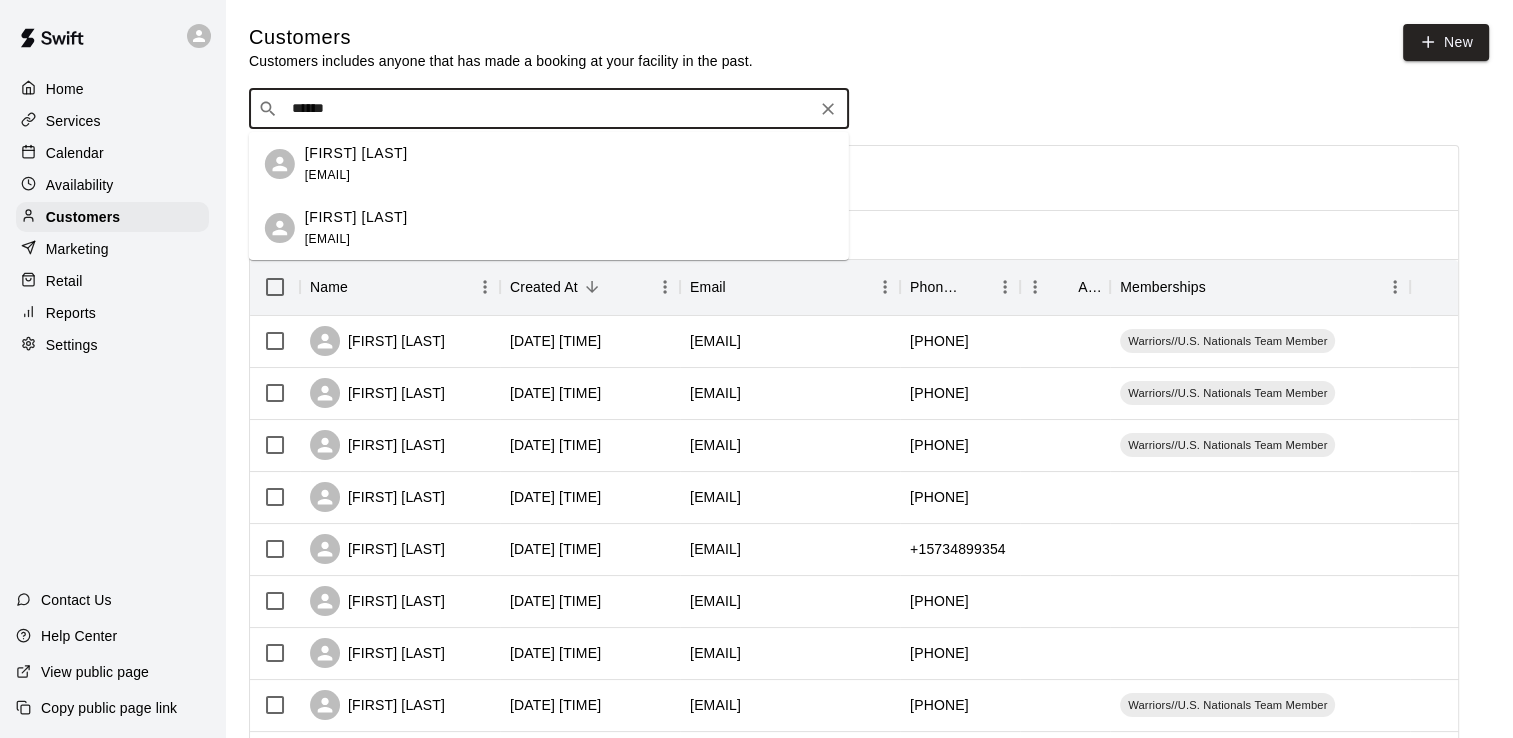 click on "Jaime Palmer jaime.r.palmer@icloud.com" at bounding box center (569, 164) 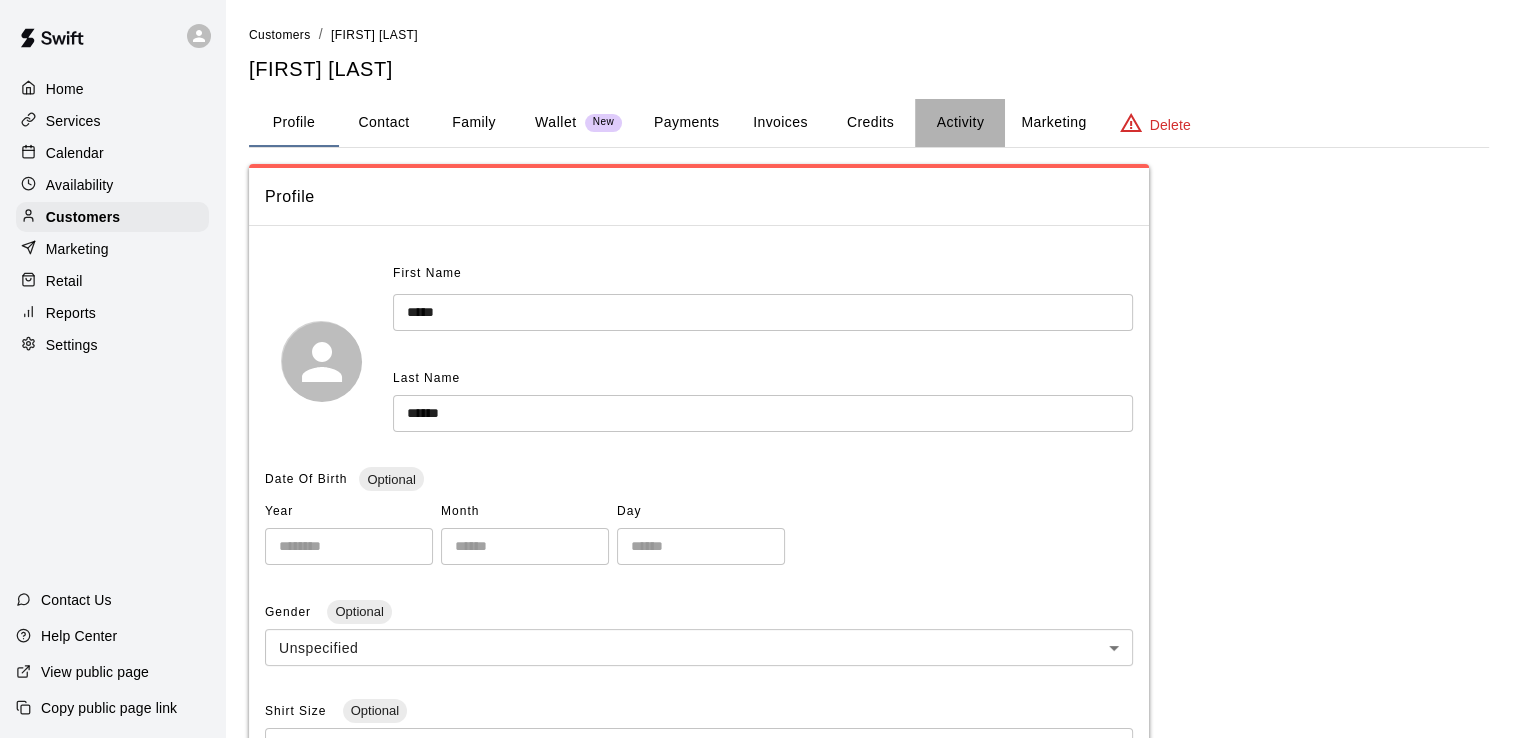 click on "Activity" at bounding box center (960, 123) 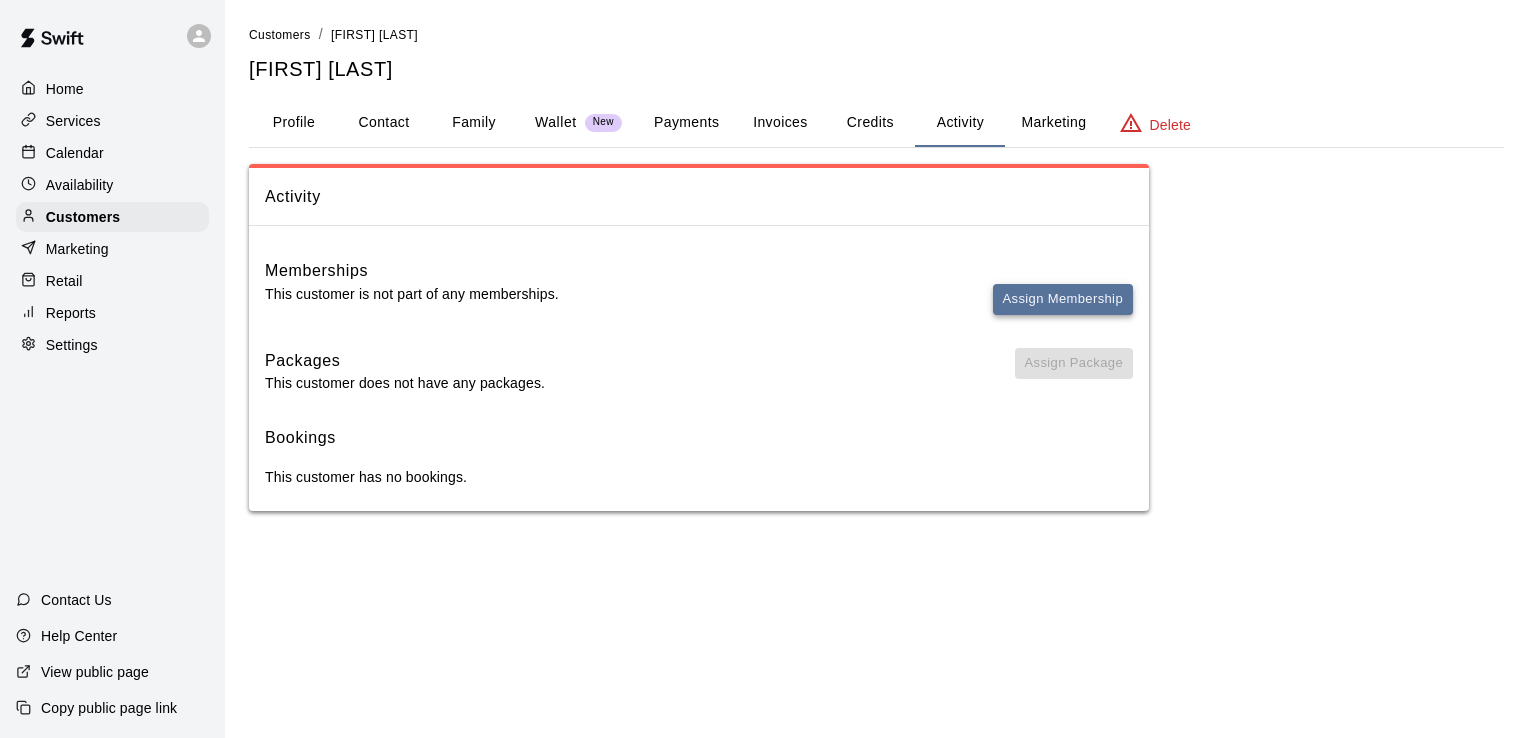 click on "Assign Membership" at bounding box center [1063, 299] 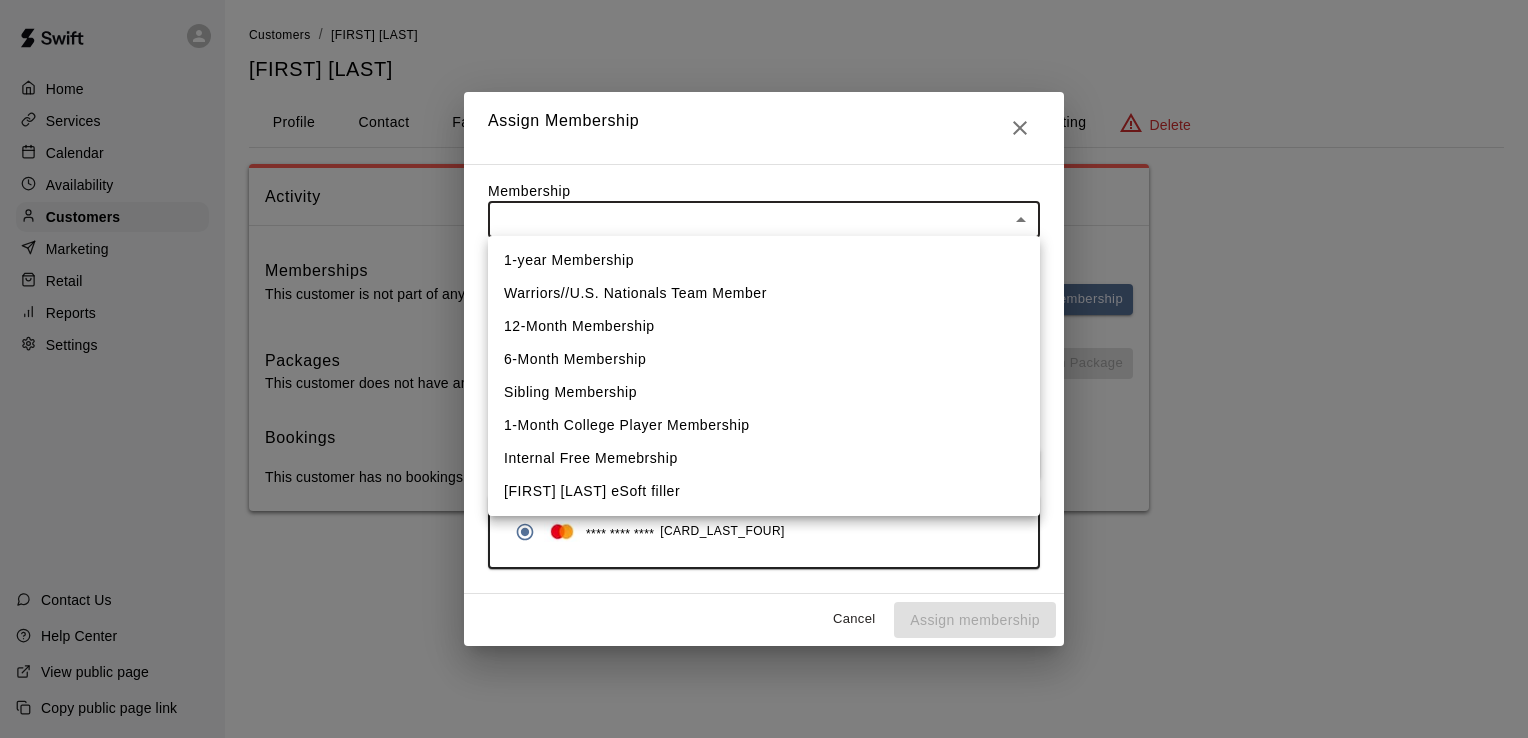 click on "Home Services Calendar Availability Customers Marketing Retail Reports Settings Contact Us Help Center View public page Copy public page link Customers / Jaime Palmer Jaime Palmer Profile Contact Family Wallet New Payments Invoices Credits Activity Marketing Delete Activity Memberships This customer is not part of any memberships. Assign Membership Packages This customer does not have any packages. Assign Package Bookings This customer has no bookings. Swift - Edit Customer Close cross-small Assign Membership Membership ​ ​ Payment Summary Coupon Code ​ Apply Payment Method   Add **** **** **** 7571 Cancel Assign membership 1-year Membership Warriors//U.S. Nationals Team Member 12-Month Membership 6-Month Membership Sibling Membership 1-Month College Player Membership Internal Free Memebrship Lauren Christ eSoft filler" at bounding box center (764, 275) 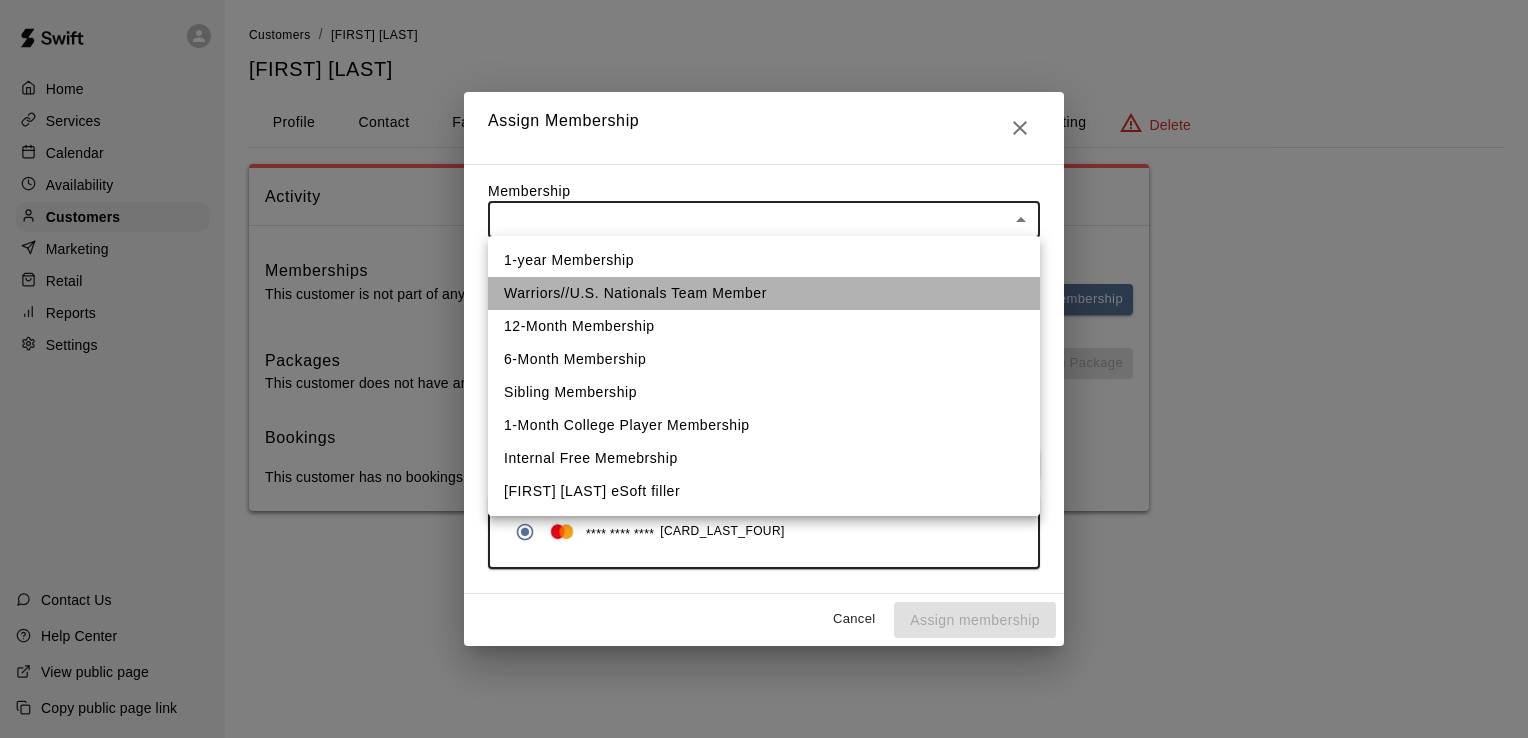 click on "Warriors//U.S. Nationals Team Member" at bounding box center [764, 293] 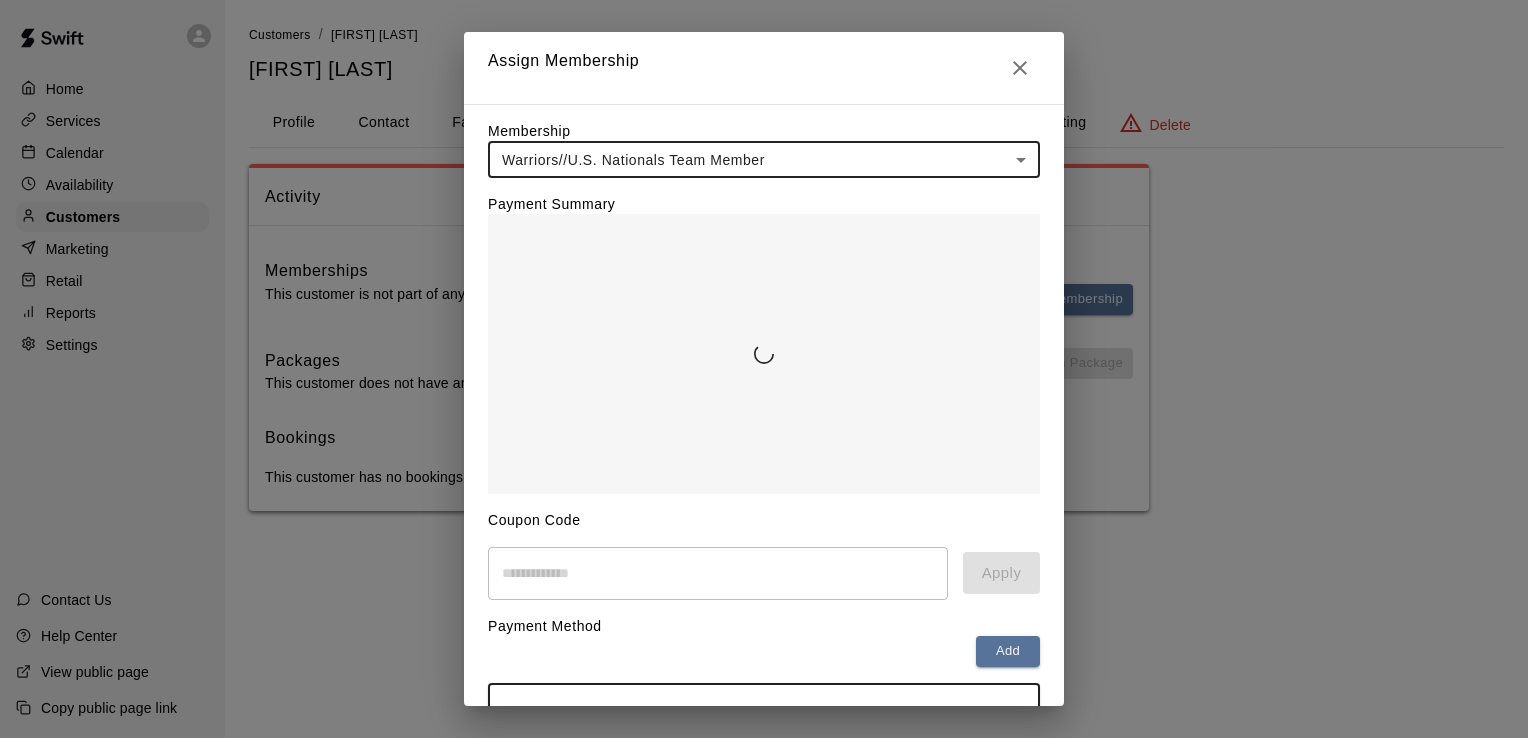 scroll, scrollTop: 136, scrollLeft: 0, axis: vertical 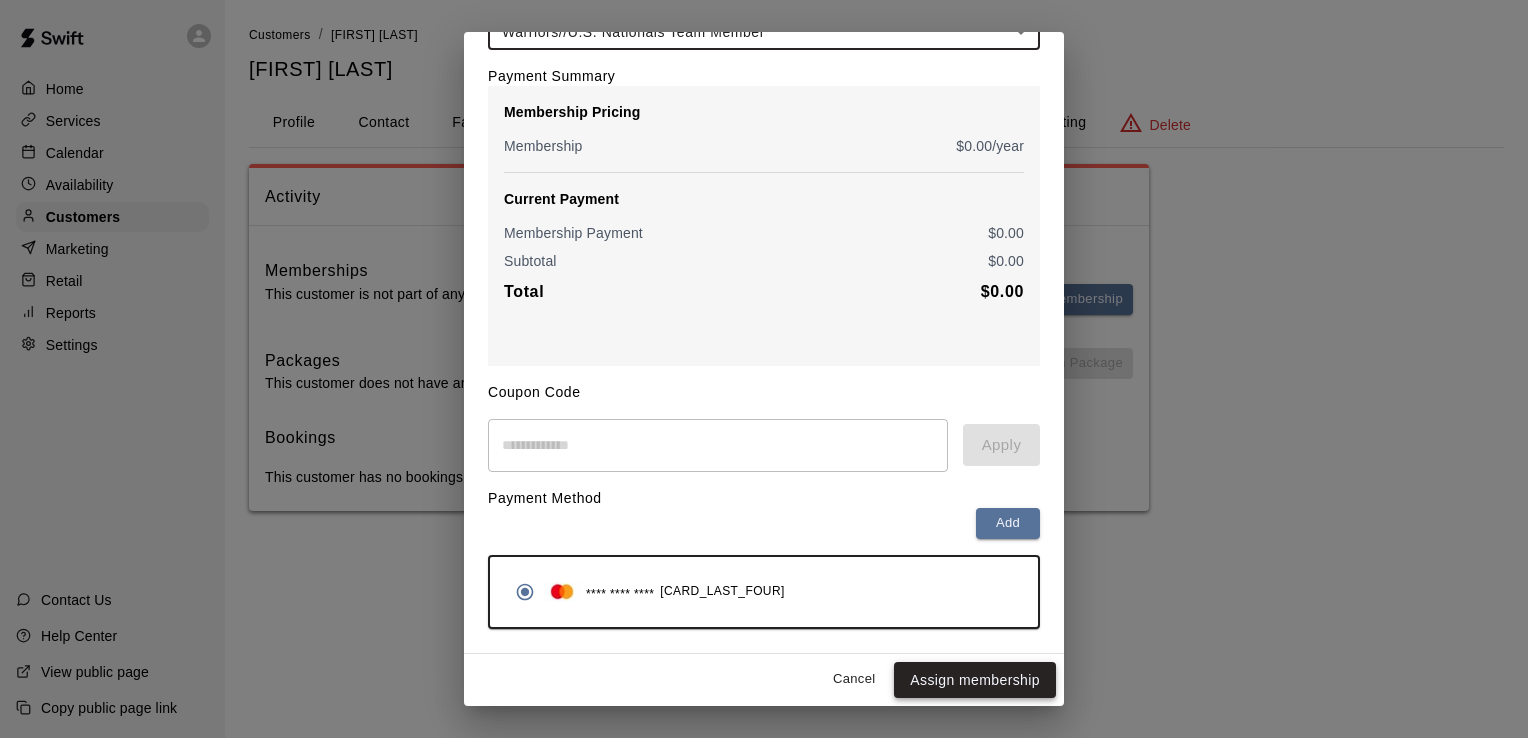 click on "Assign membership" at bounding box center [975, 680] 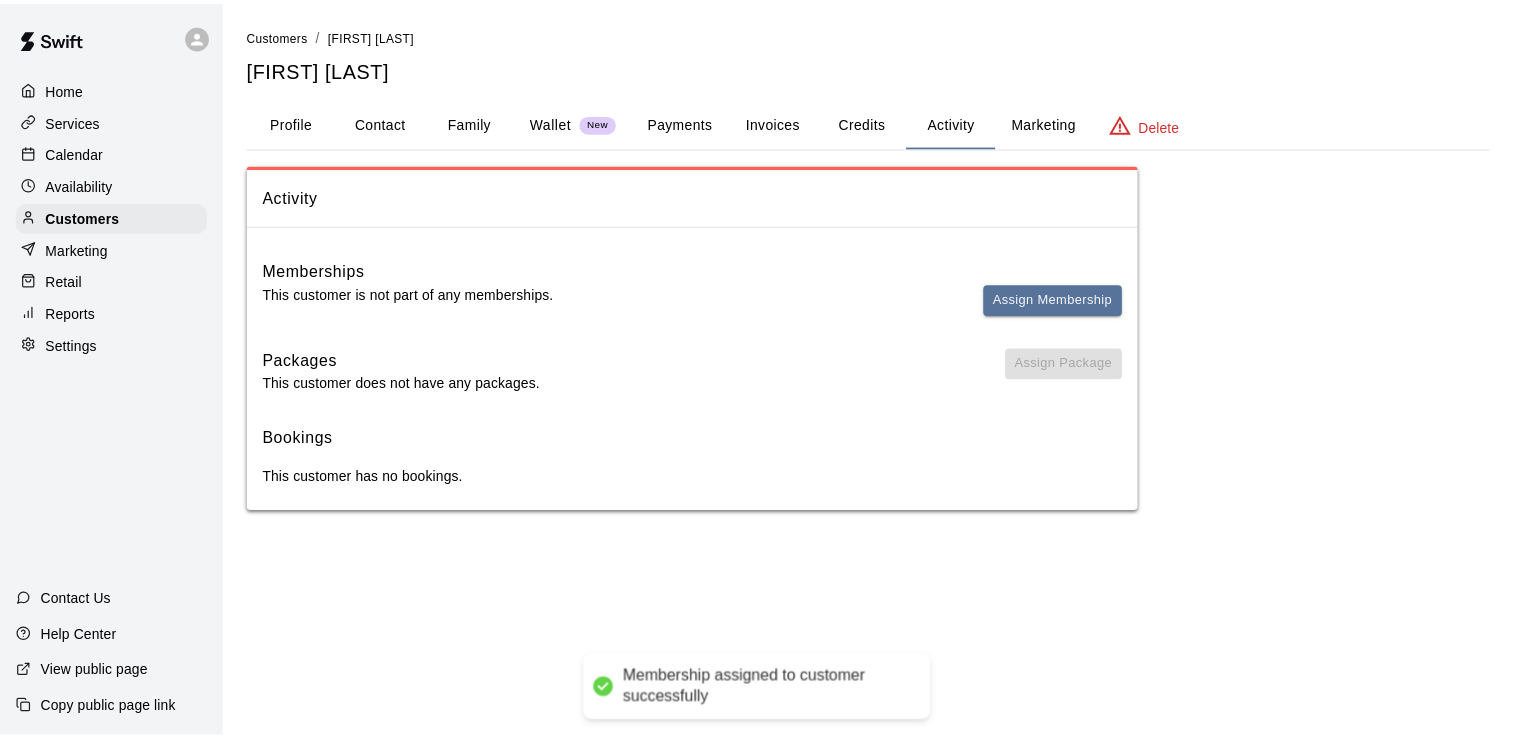 scroll, scrollTop: 0, scrollLeft: 0, axis: both 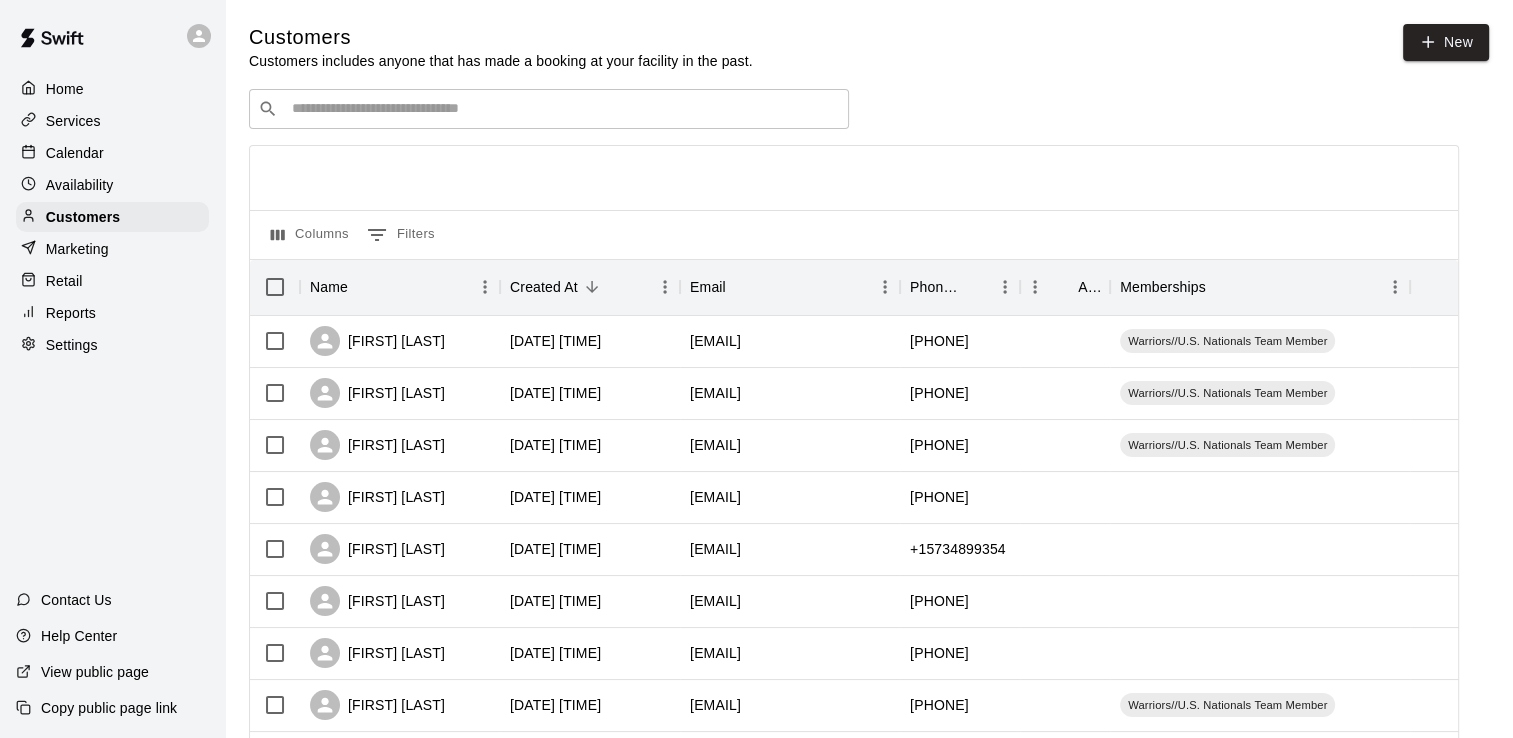 click on "​ ​" at bounding box center (549, 109) 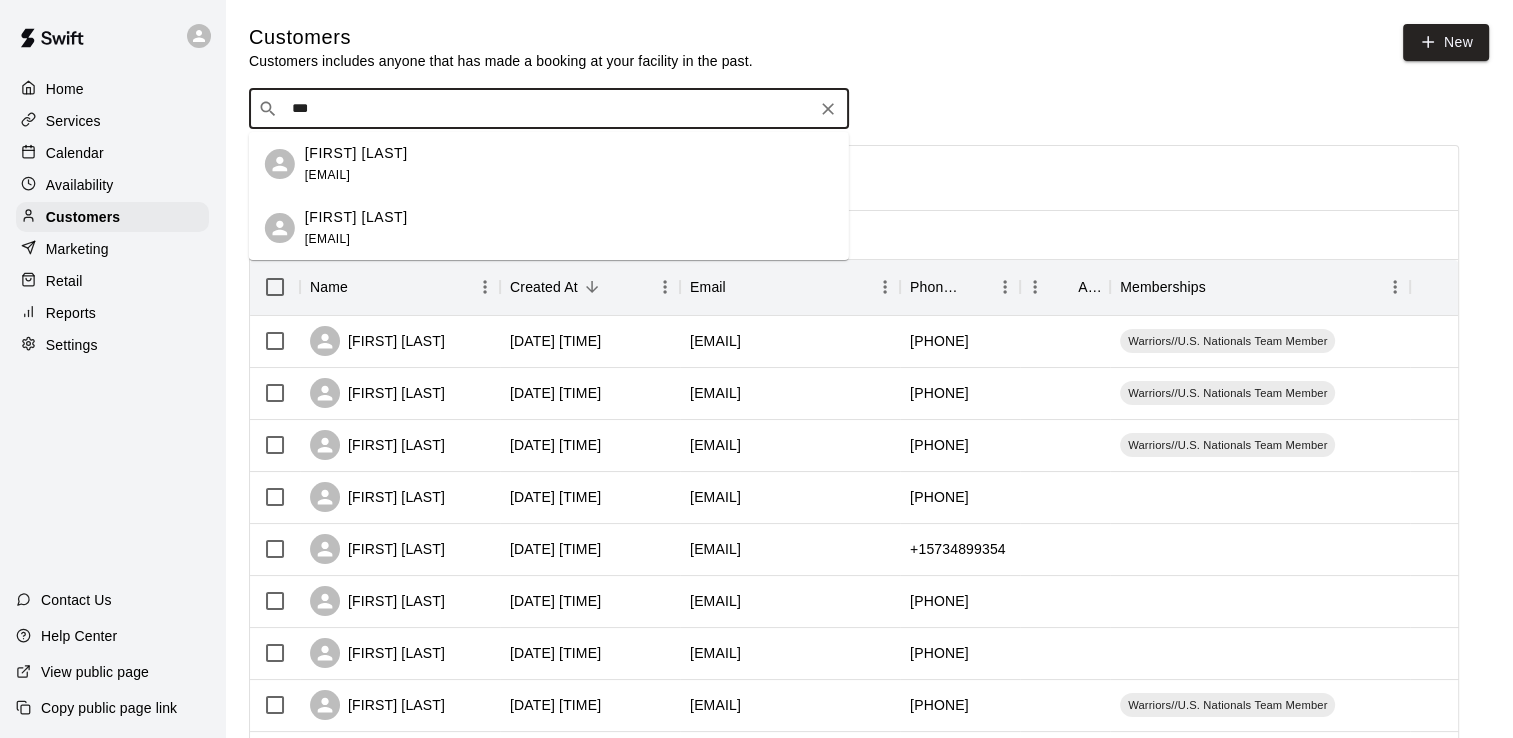type on "****" 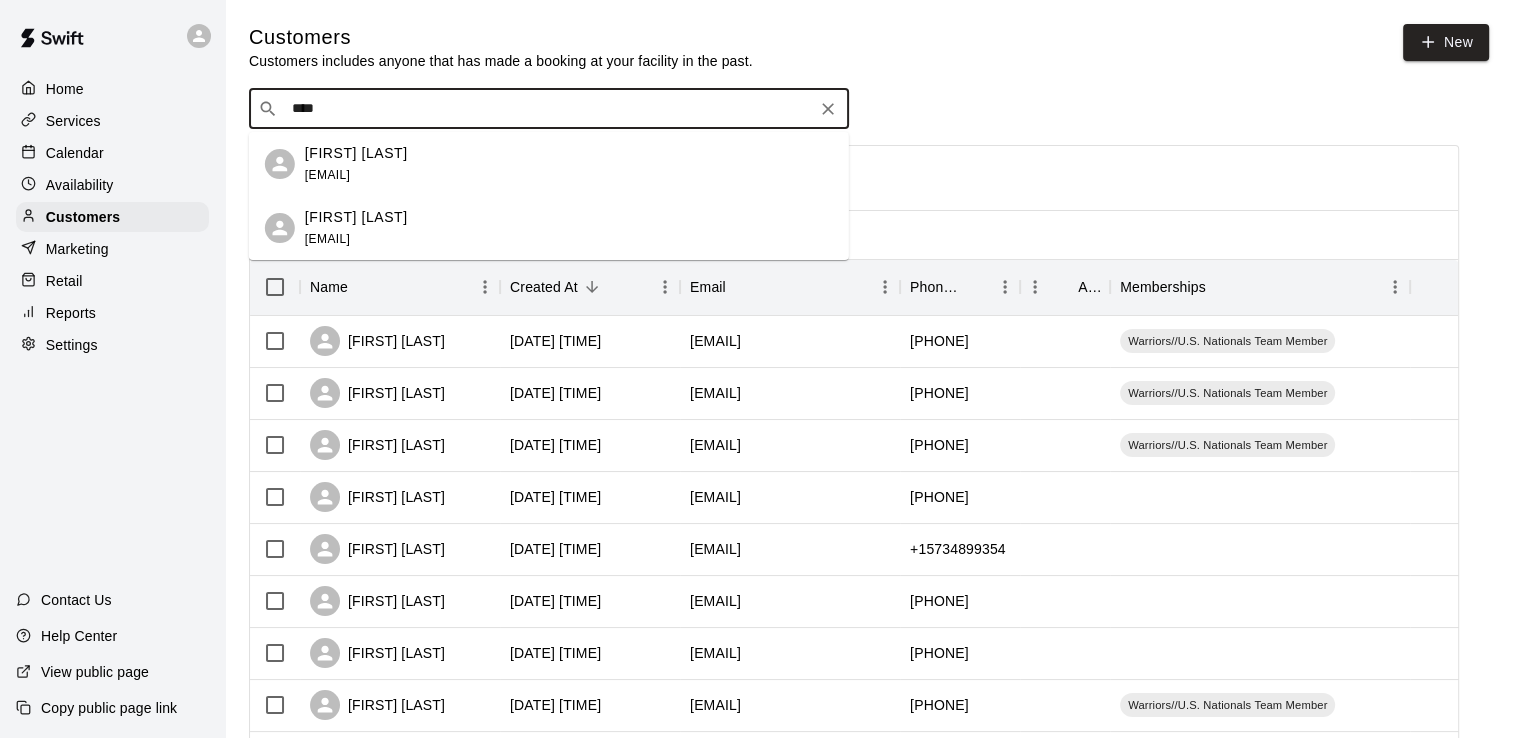 click on "[EMAIL]" at bounding box center [327, 239] 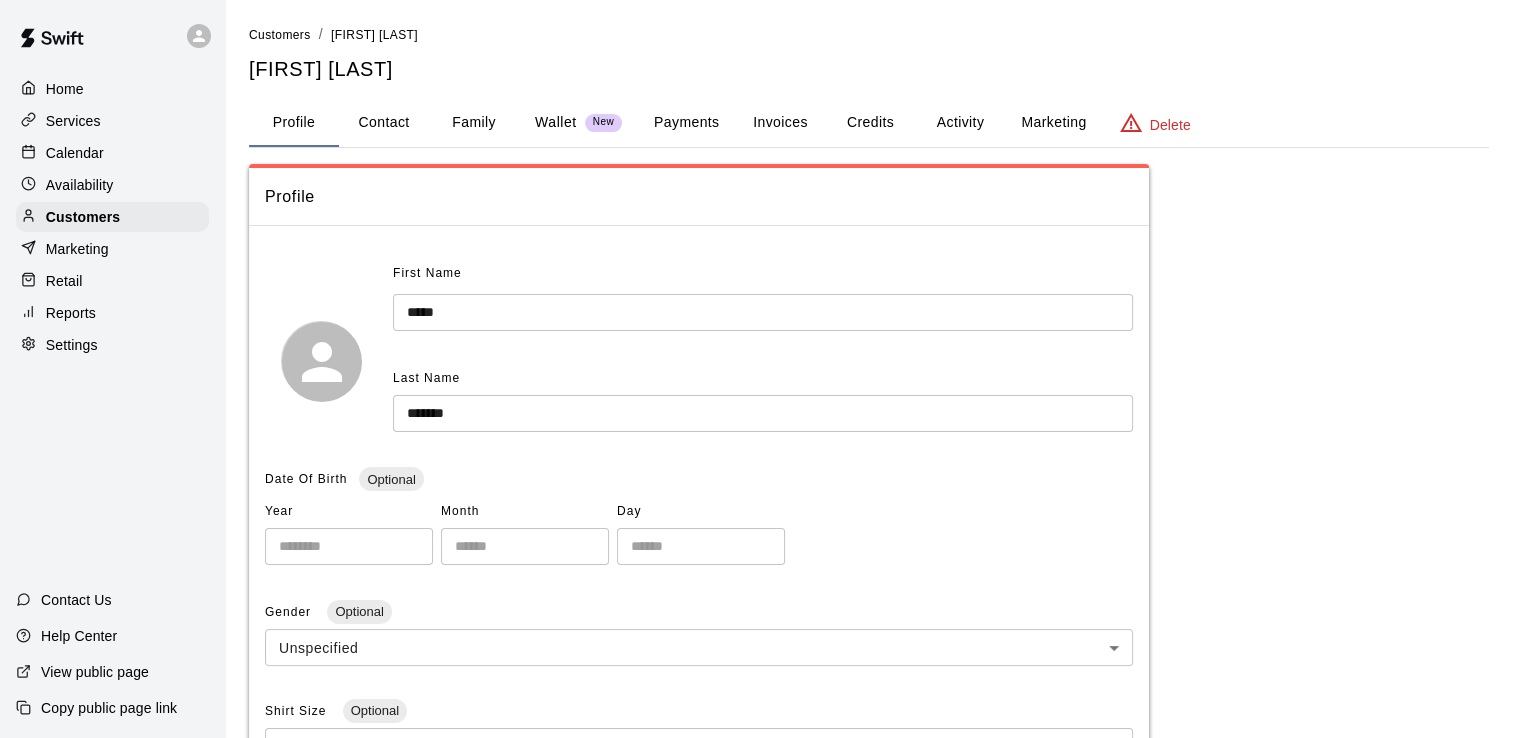 click on "Activity" at bounding box center [960, 123] 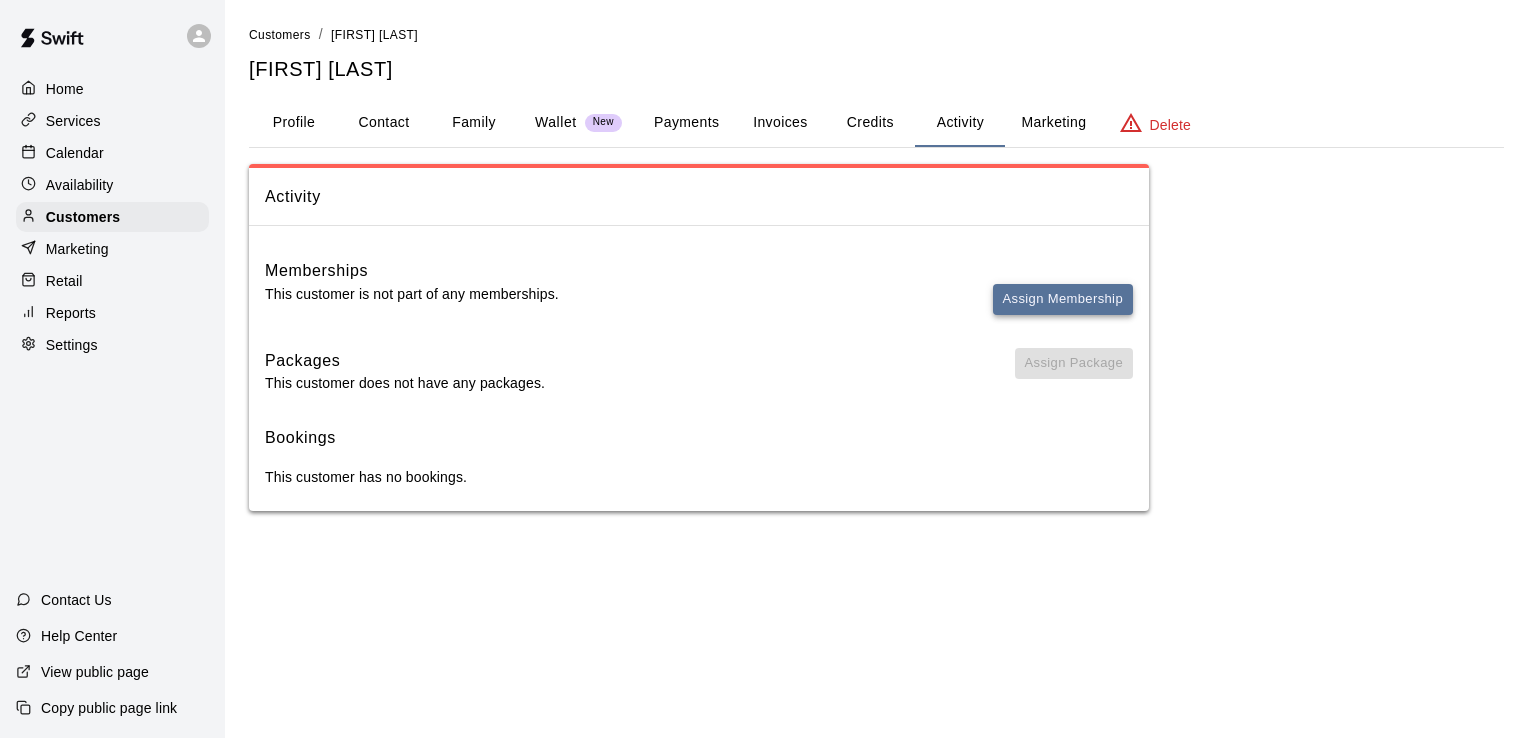 click on "Assign Membership" at bounding box center (1063, 299) 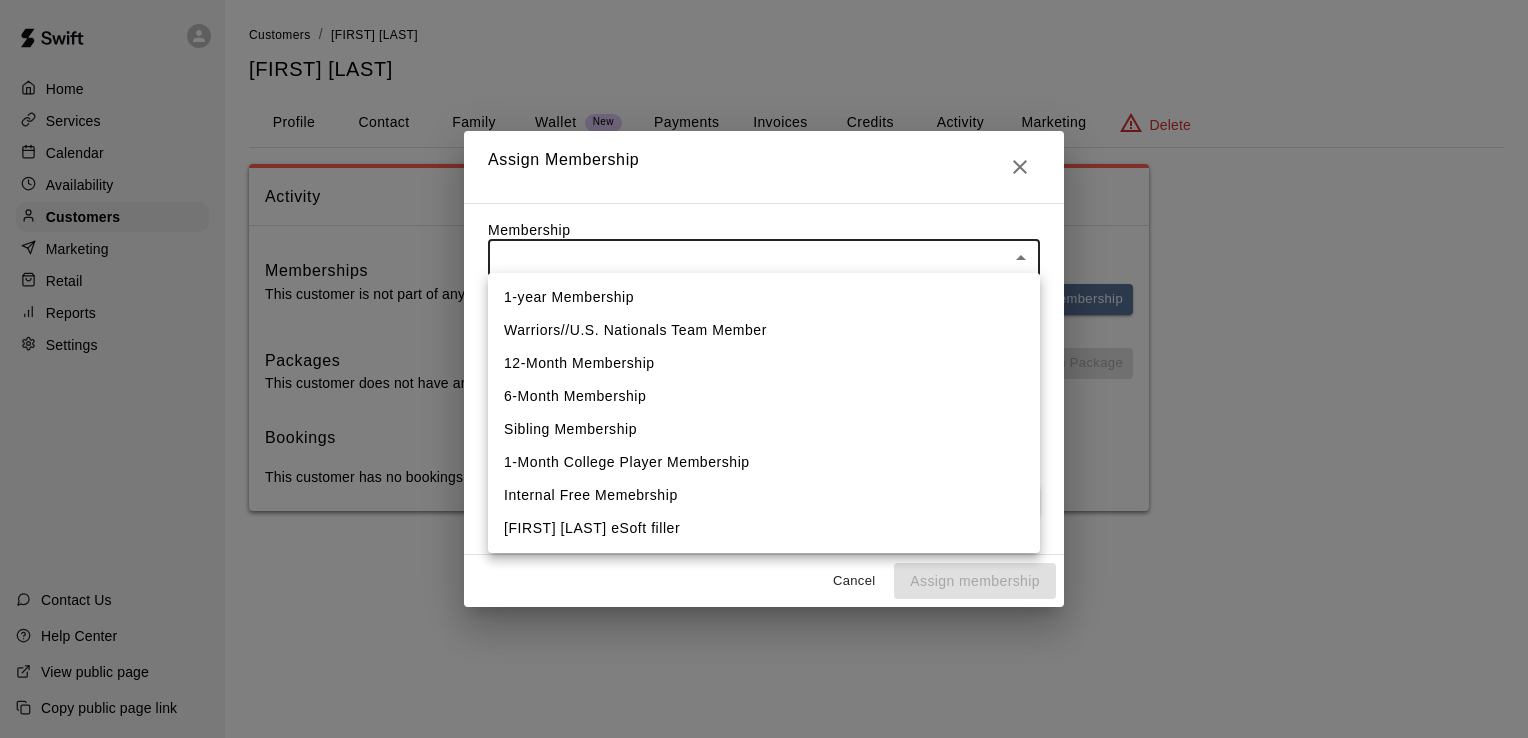 click on "Home Services Calendar Availability Customers Marketing Retail Reports Settings Contact Us Help Center View public page Copy public page link Customers / [FIRST] [LAST] [FIRST] [LAST] Profile Contact Family Wallet New Payments Invoices Credits Activity Marketing Delete Activity Memberships This customer is not part of any memberships. Assign Membership Packages This customer does not have any packages. Assign Package Bookings This customer has no bookings. Swift - Edit Customer Close cross-small Assign Membership Membership ​ ​ Payment Summary Coupon Code ​ Apply Payment Method   Add No payment methods currently saved on file. Cancel Assign membership 1-year Membership Warriors//U.S. Nationals Team Member 12-Month Membership 6-Month Membership Sibling Membership 1-Month College Player Membership Internal Free Memebrship [FIRST] [LAST] eSoft filler" at bounding box center (764, 275) 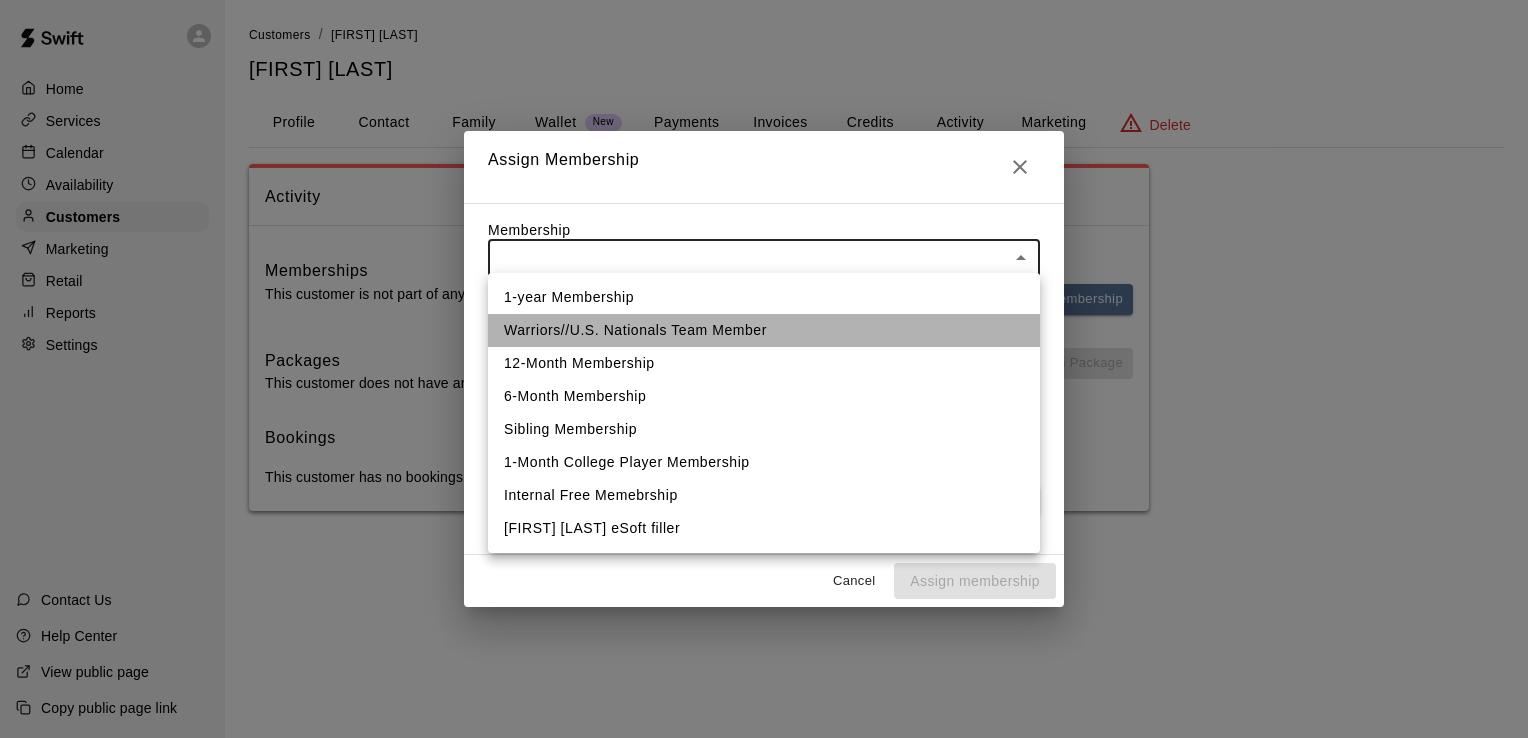 click on "Warriors//U.S. Nationals Team Member" at bounding box center (764, 330) 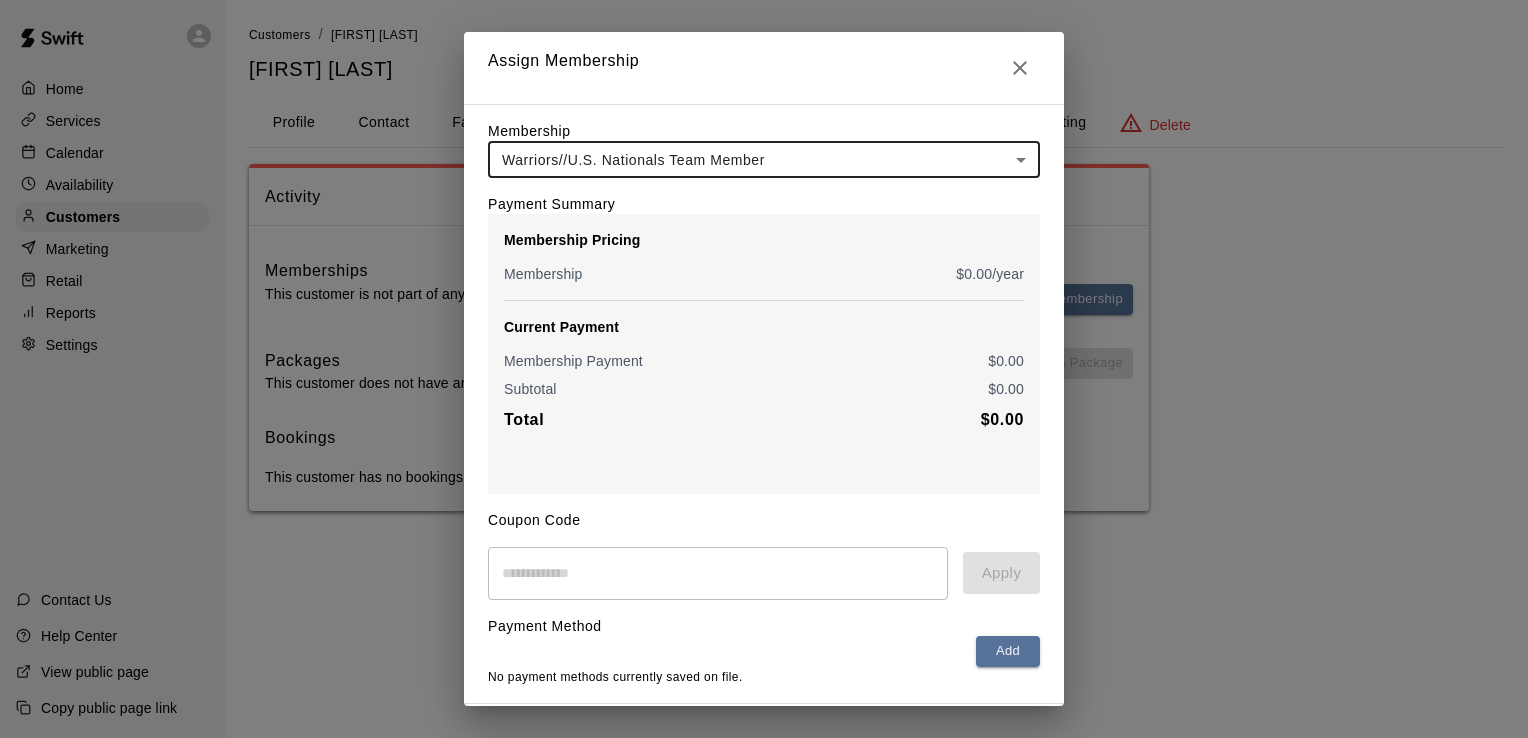 scroll, scrollTop: 62, scrollLeft: 0, axis: vertical 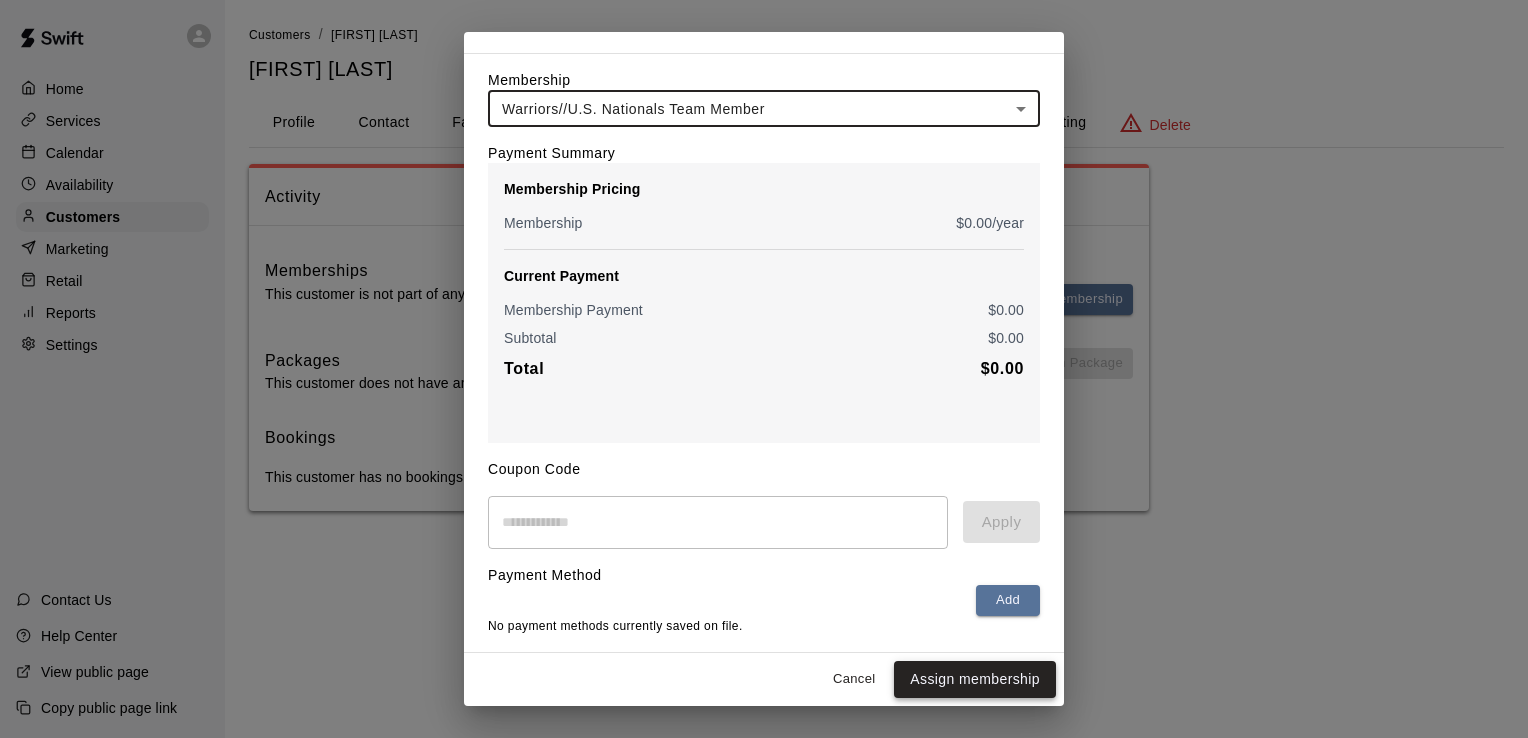 click on "Assign membership" at bounding box center (975, 679) 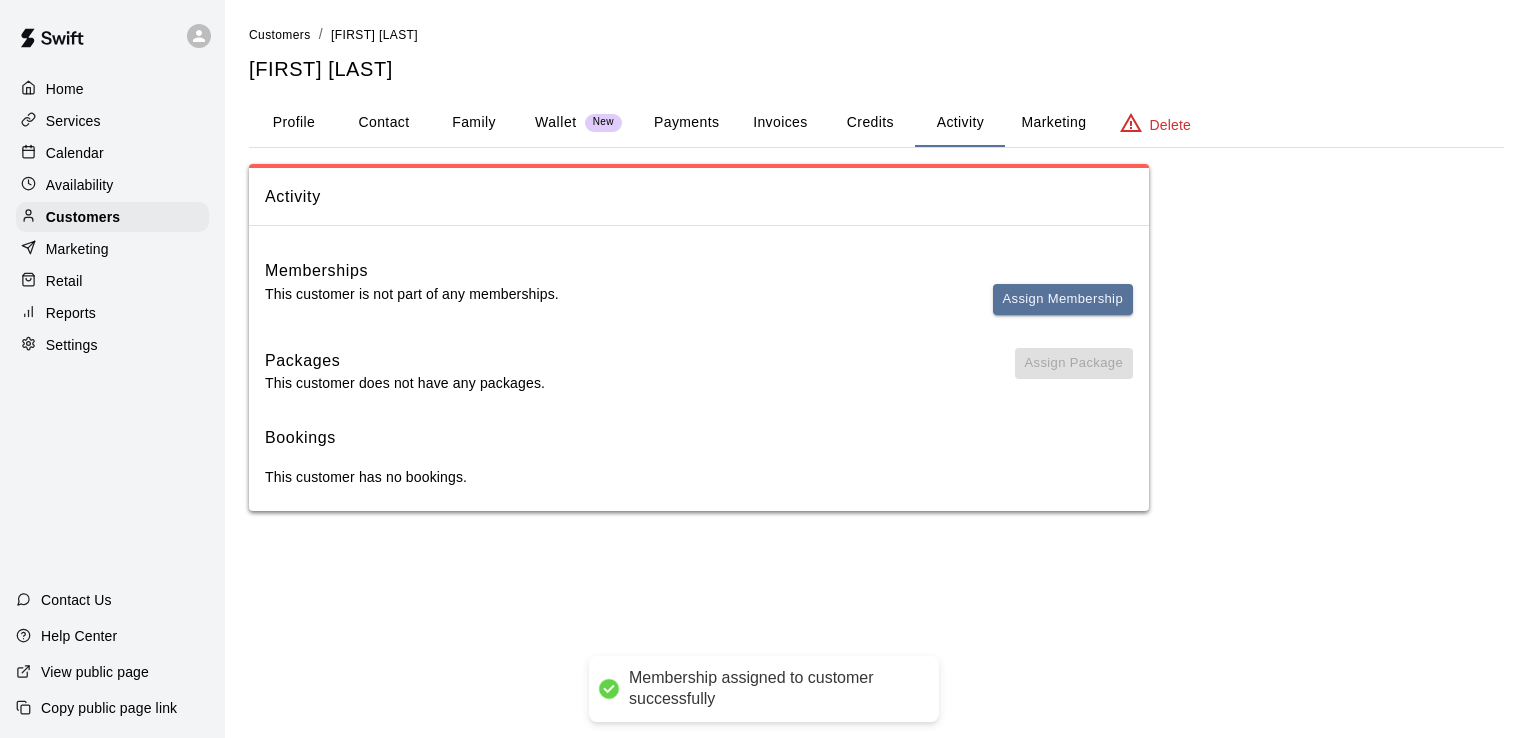 scroll, scrollTop: 0, scrollLeft: 0, axis: both 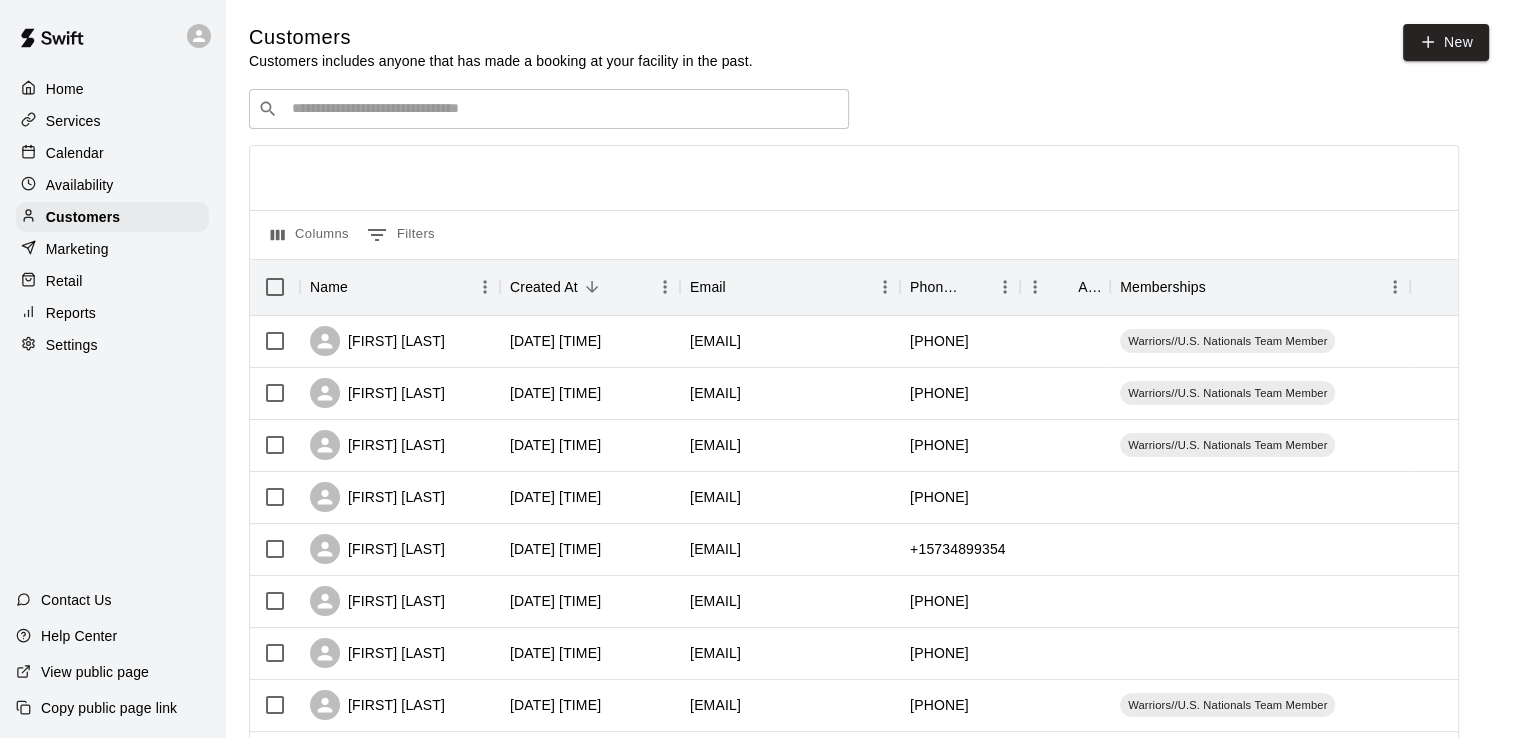 click at bounding box center [563, 109] 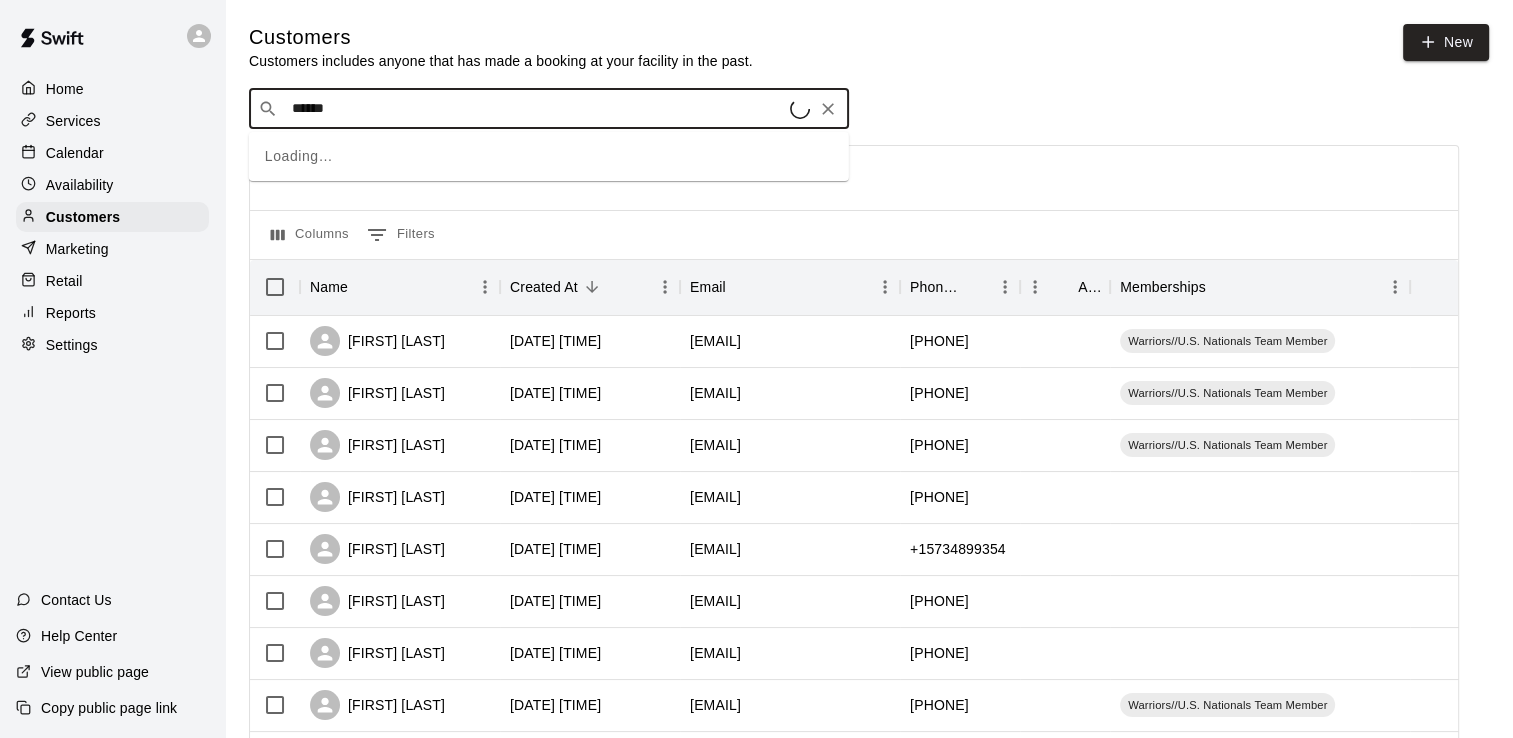 type on "*******" 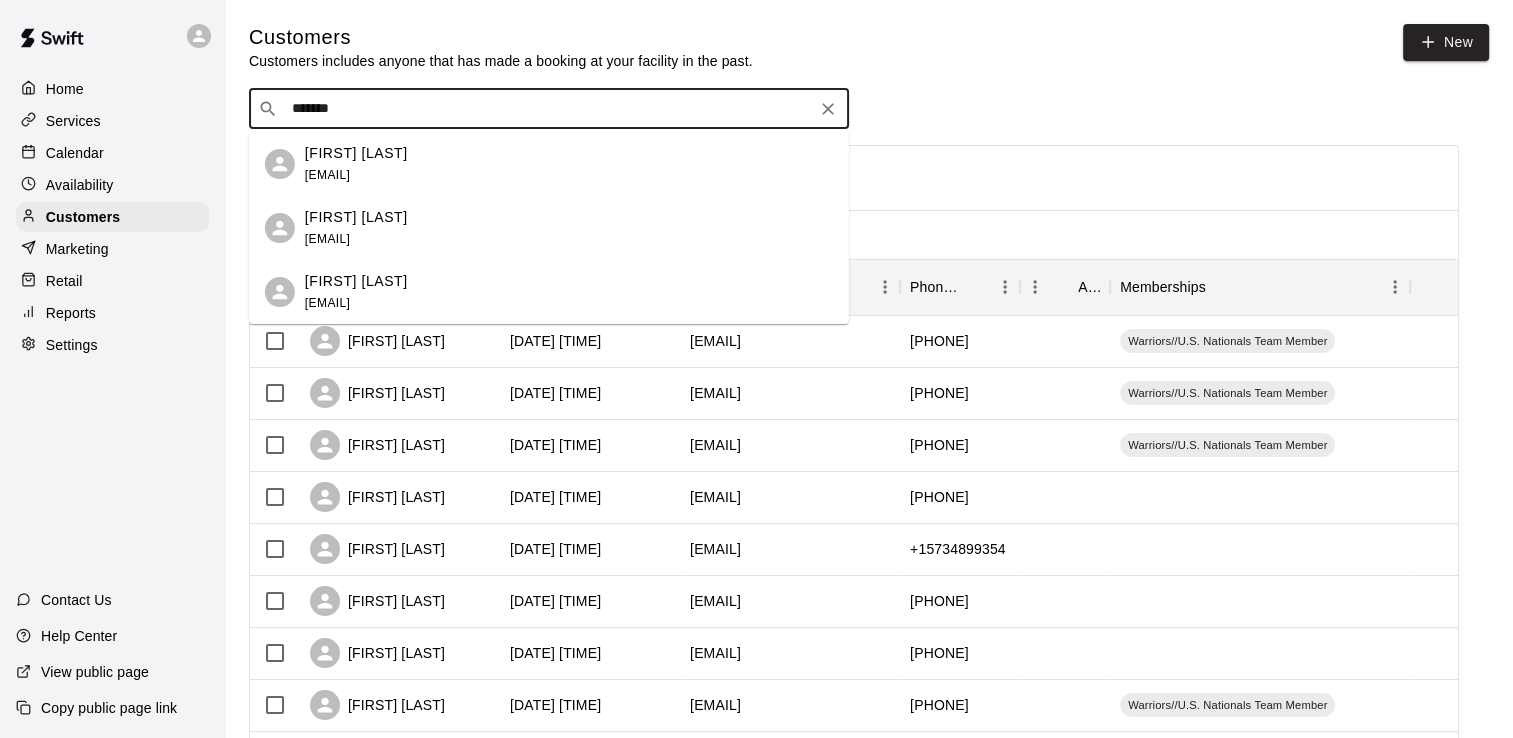 click on "Waylon  Schnell" at bounding box center [356, 281] 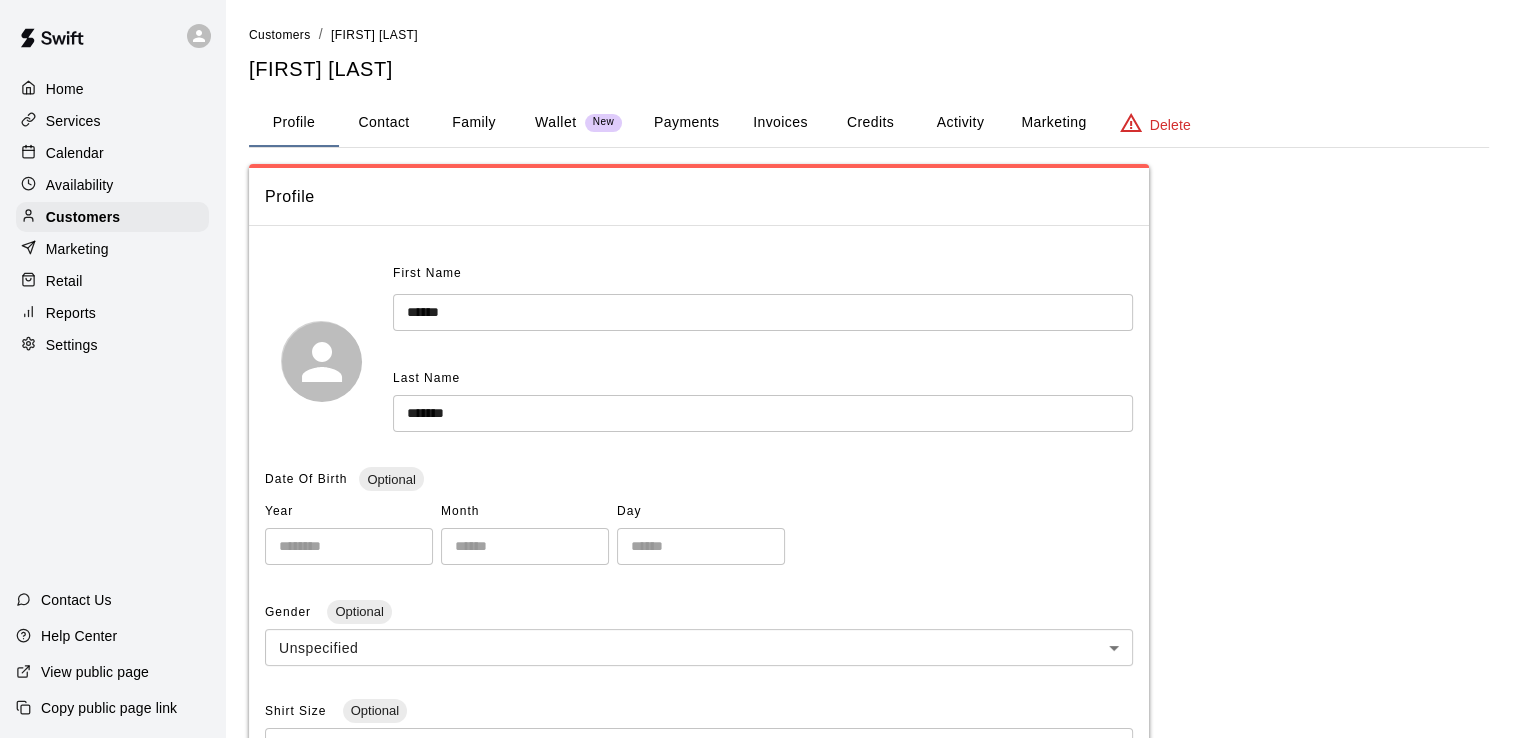 click on "Activity" at bounding box center (960, 123) 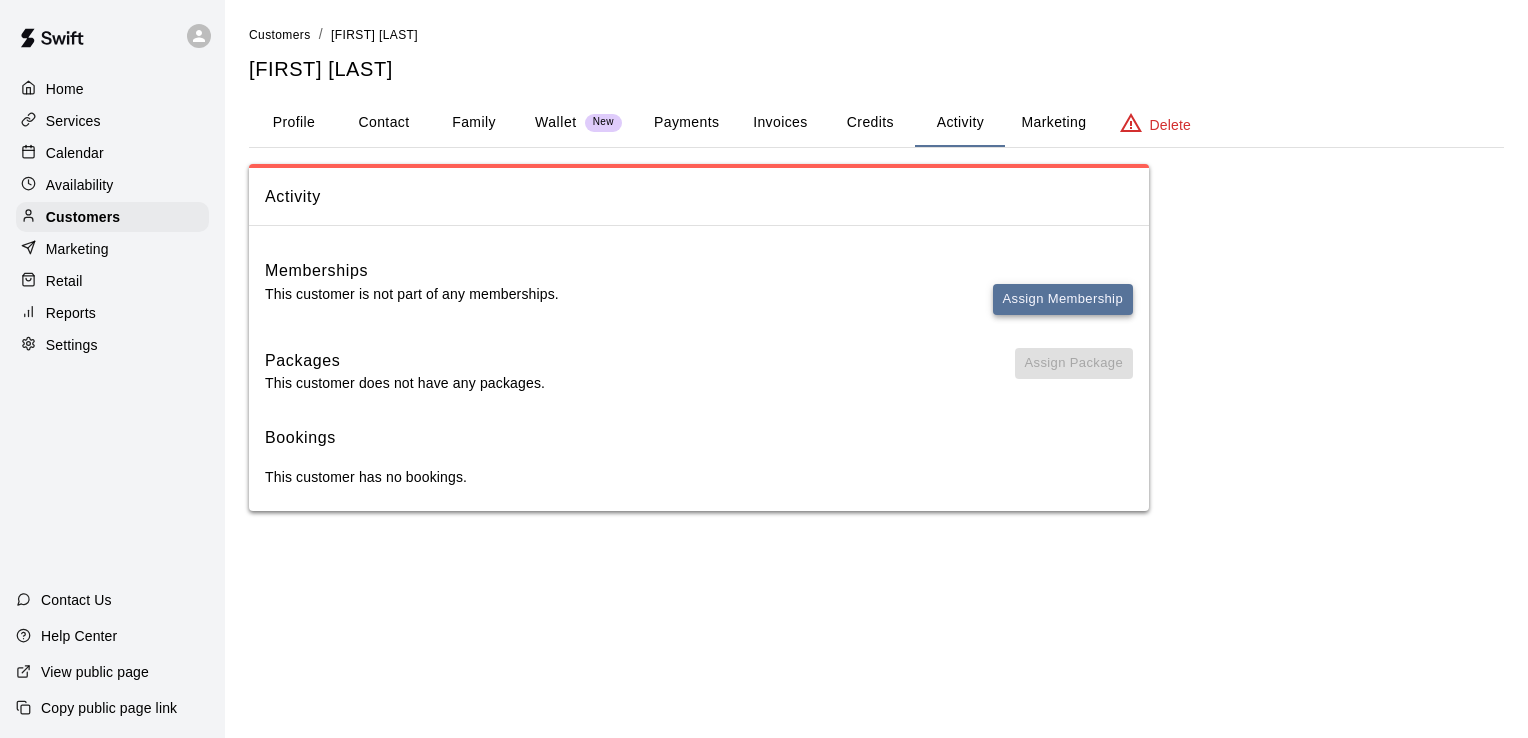 click on "Assign Membership" at bounding box center (1063, 299) 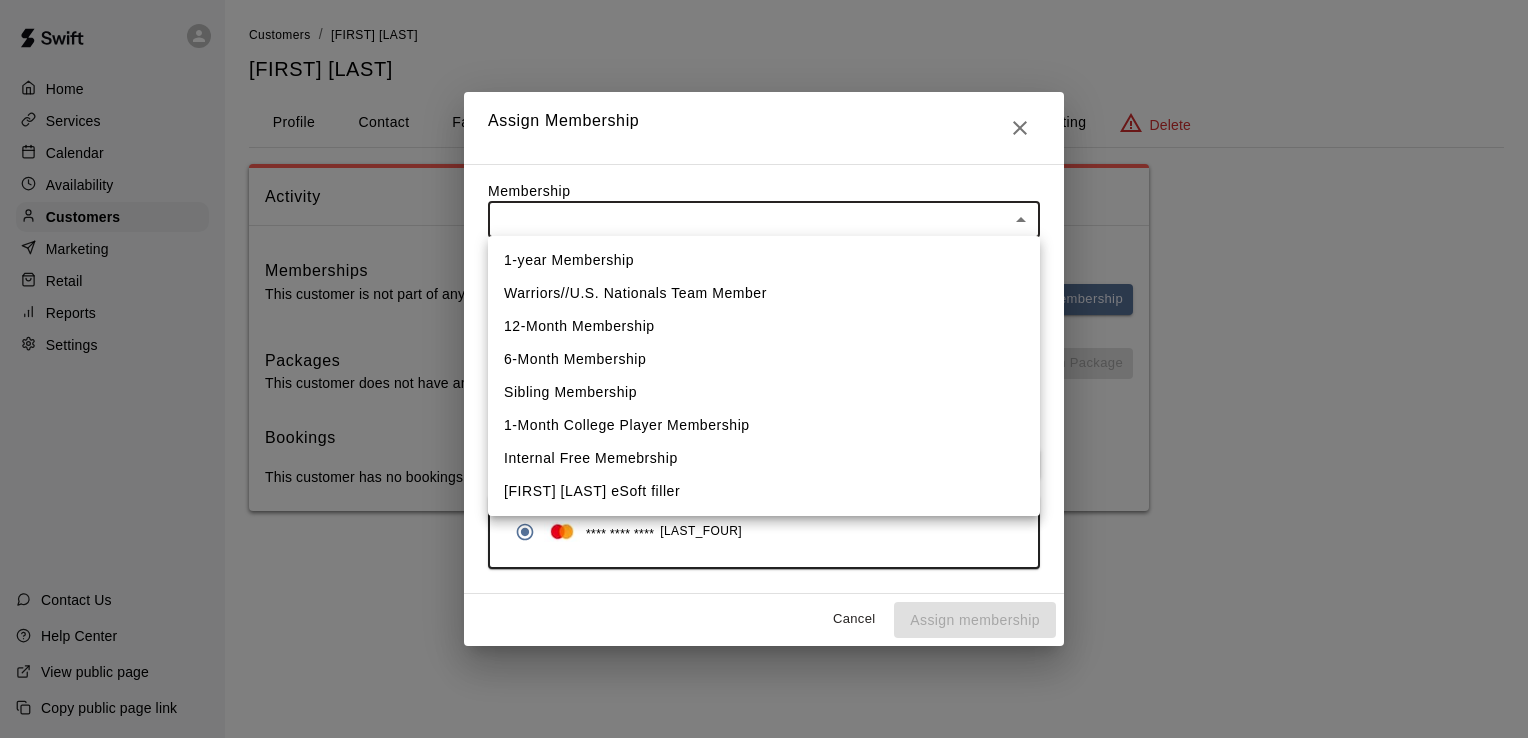 click on "Home Services Calendar Availability Customers Marketing Retail Reports Settings Contact Us Help Center View public page Copy public page link Customers / Joshua Schnell Joshua Schnell Profile Contact Family Wallet New Payments Invoices Credits Activity Marketing Delete Activity Memberships This customer is not part of any memberships. Assign Membership Packages This customer does not have any packages. Assign Package Bookings This customer has no bookings. Swift - Edit Customer Close cross-small Assign Membership Membership ​ ​ Payment Summary Coupon Code ​ Apply Payment Method   Add **** **** **** 0774 Cancel Assign membership 1-year Membership Warriors//U.S. Nationals Team Member 12-Month Membership 6-Month Membership Sibling Membership 1-Month College Player Membership Internal Free Memebrship Lauren Christ eSoft filler" at bounding box center [764, 275] 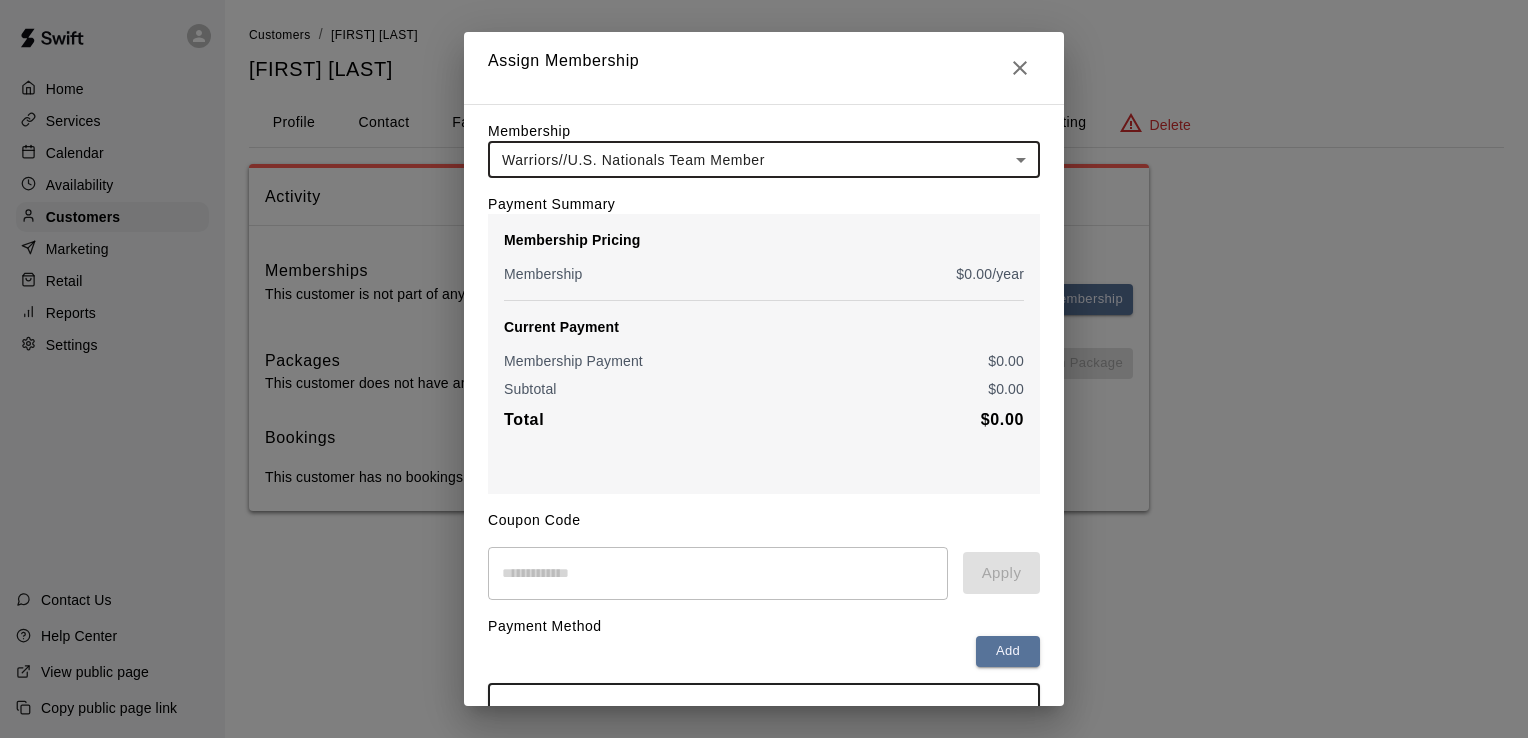 scroll, scrollTop: 136, scrollLeft: 0, axis: vertical 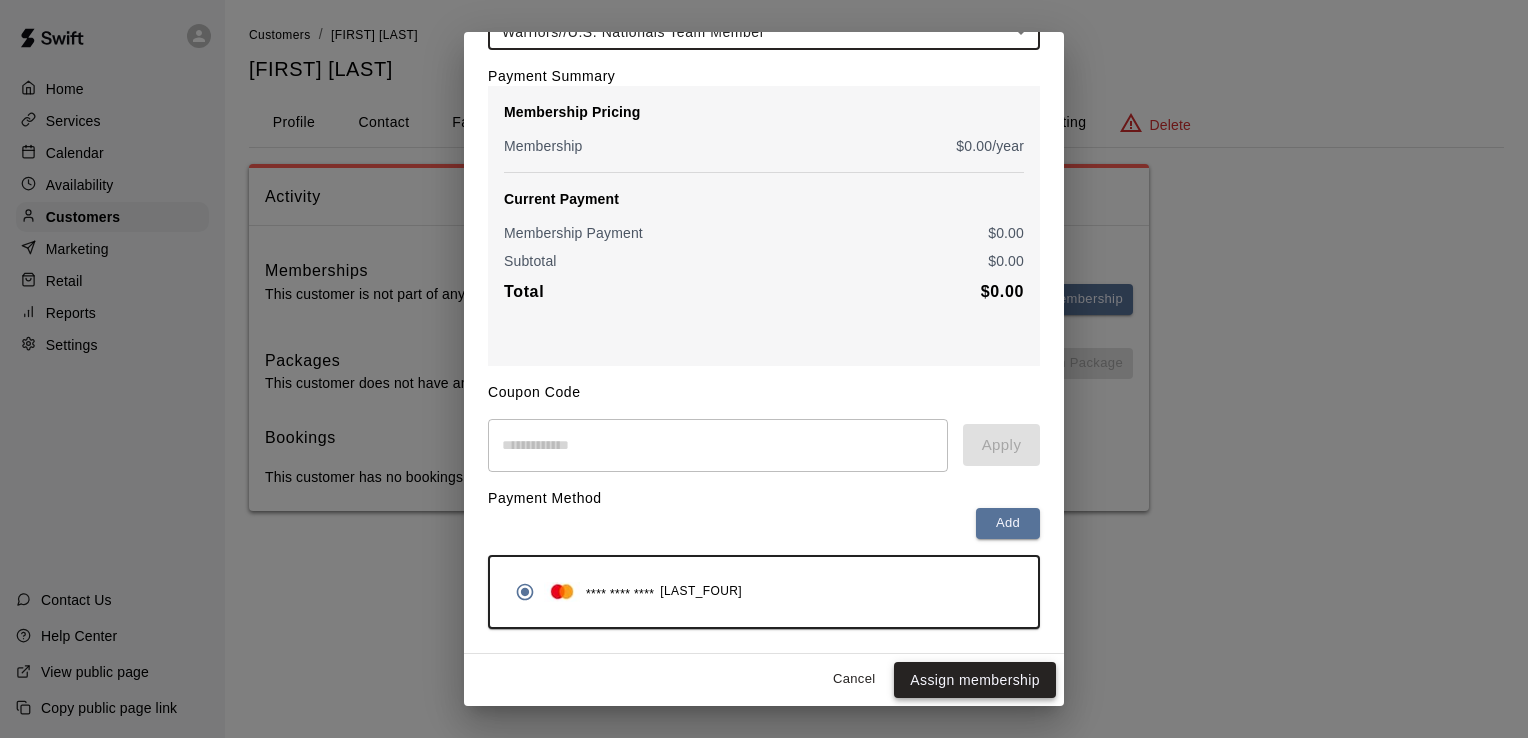 click on "Assign membership" at bounding box center (975, 680) 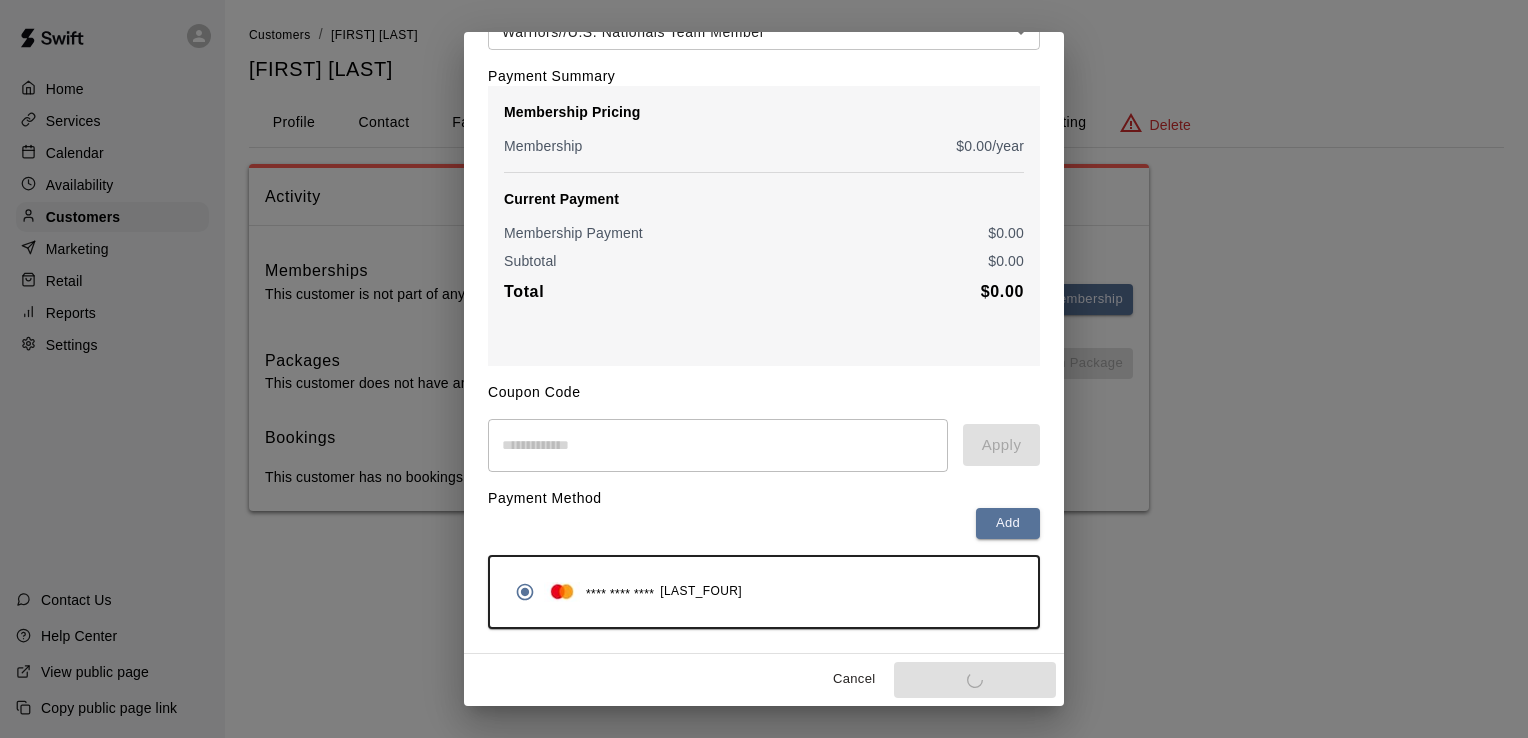 scroll, scrollTop: 0, scrollLeft: 0, axis: both 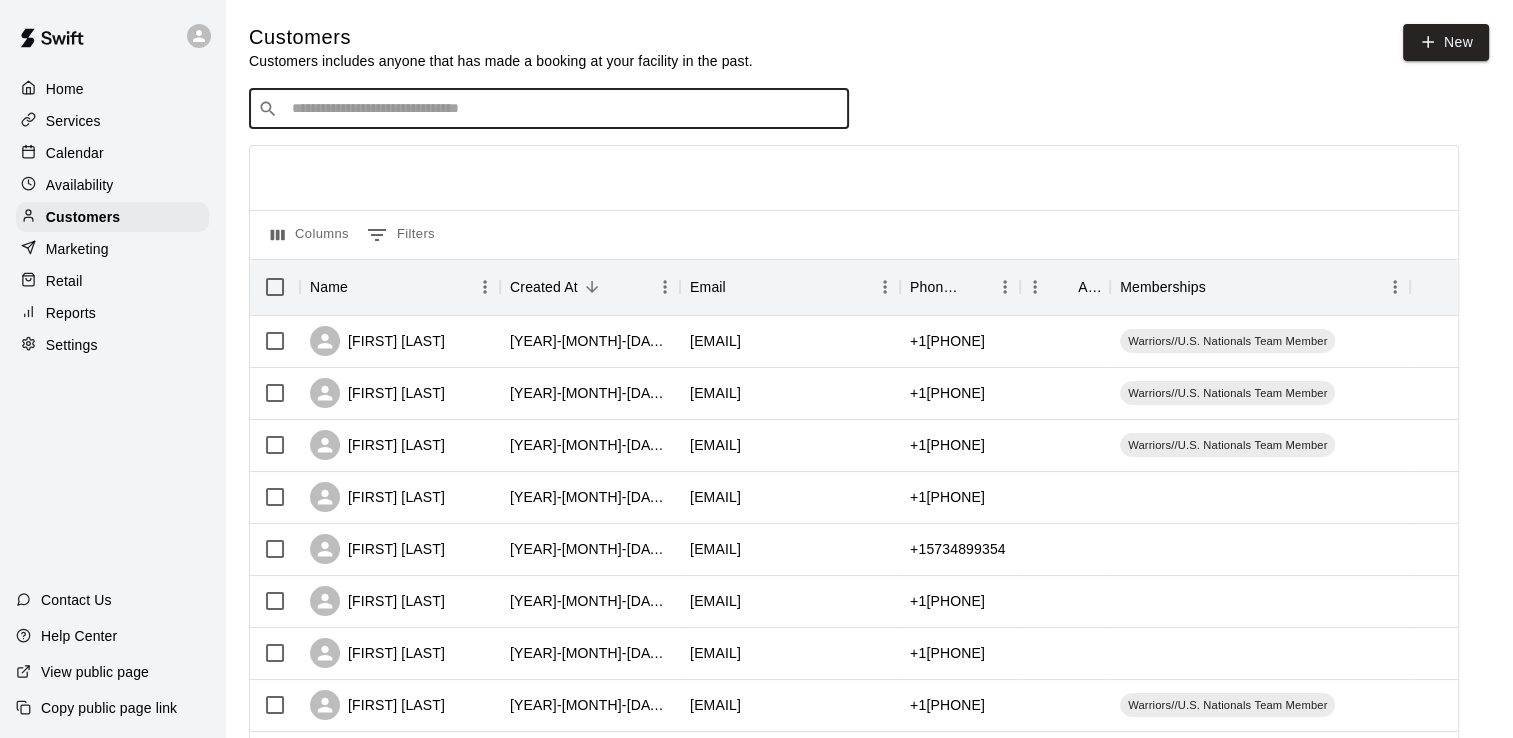 click at bounding box center (563, 109) 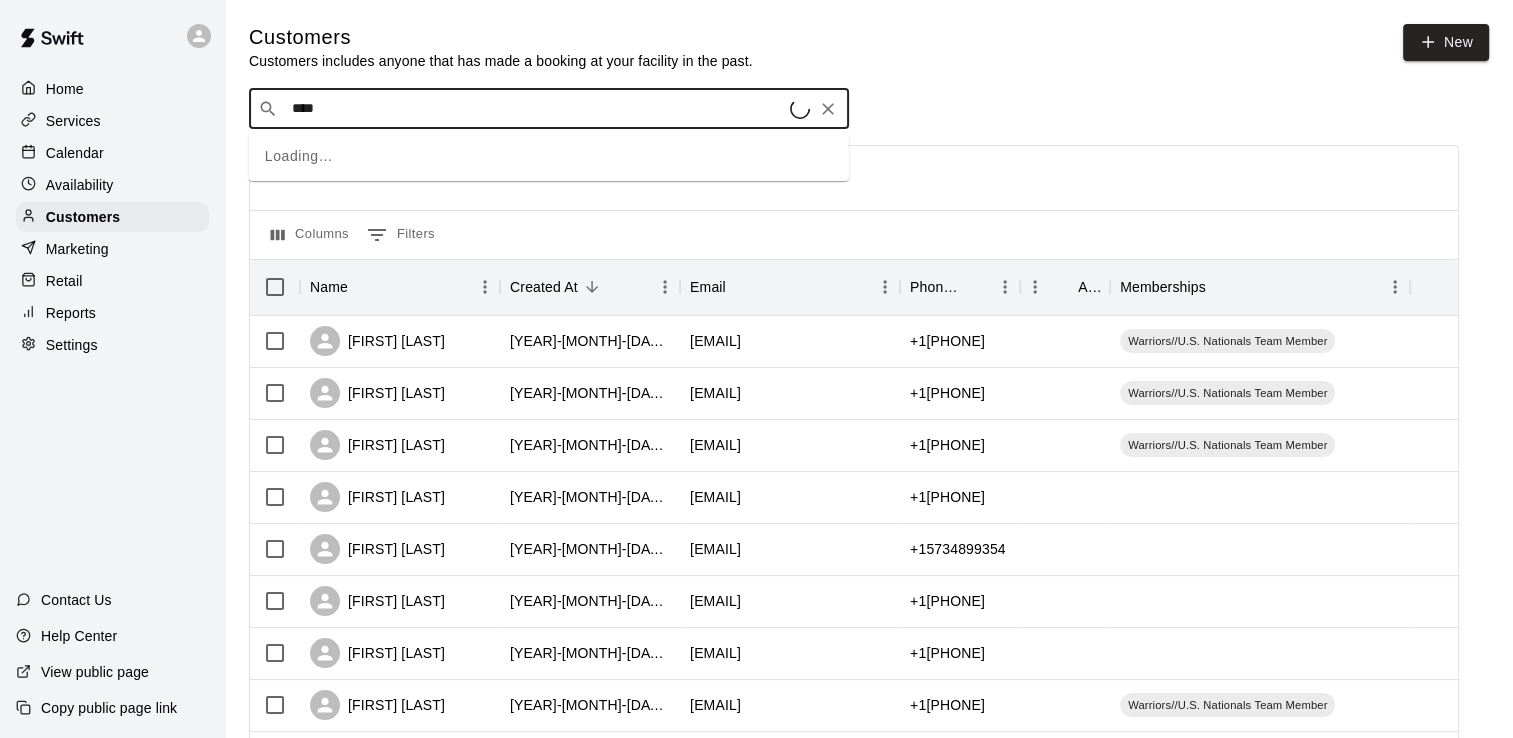 type on "*****" 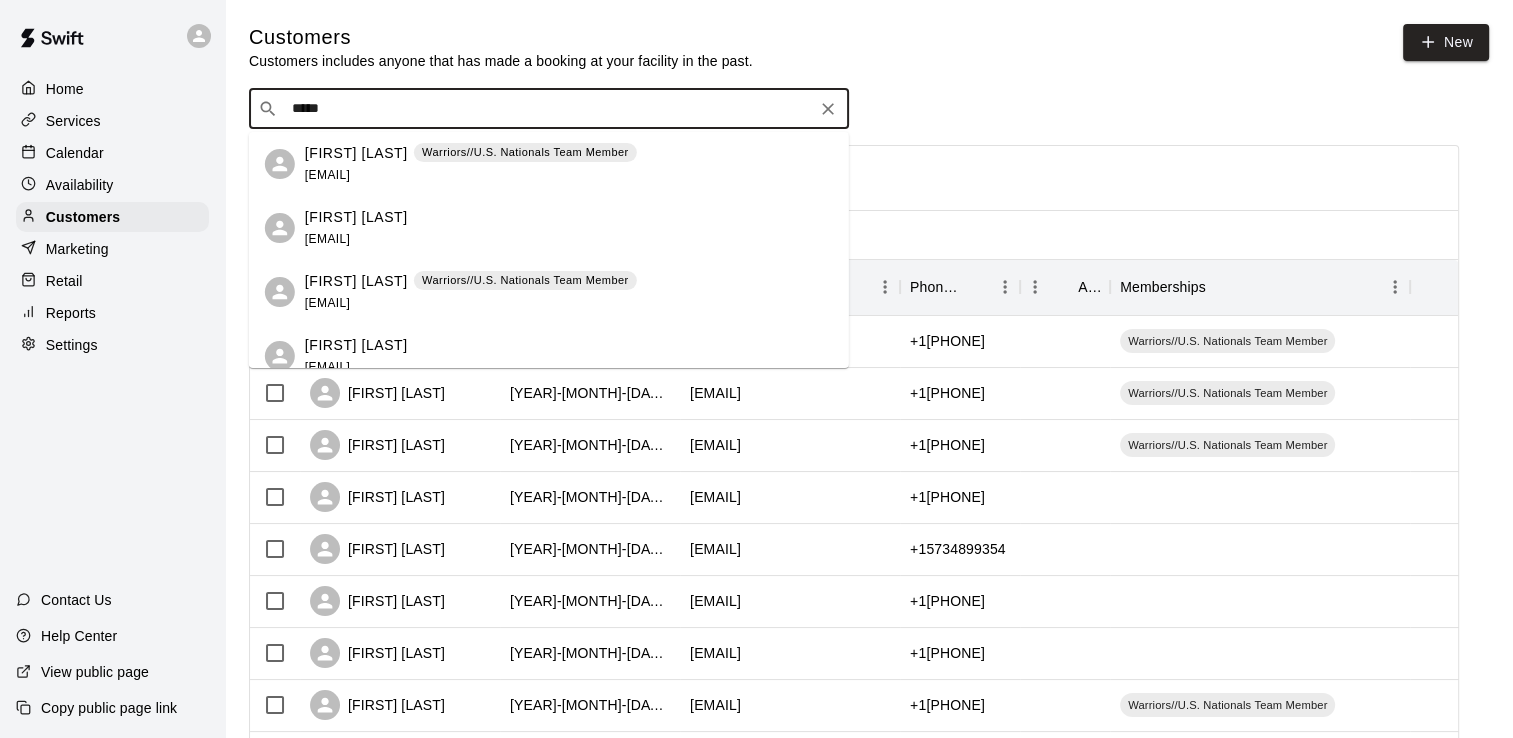 scroll, scrollTop: 20, scrollLeft: 0, axis: vertical 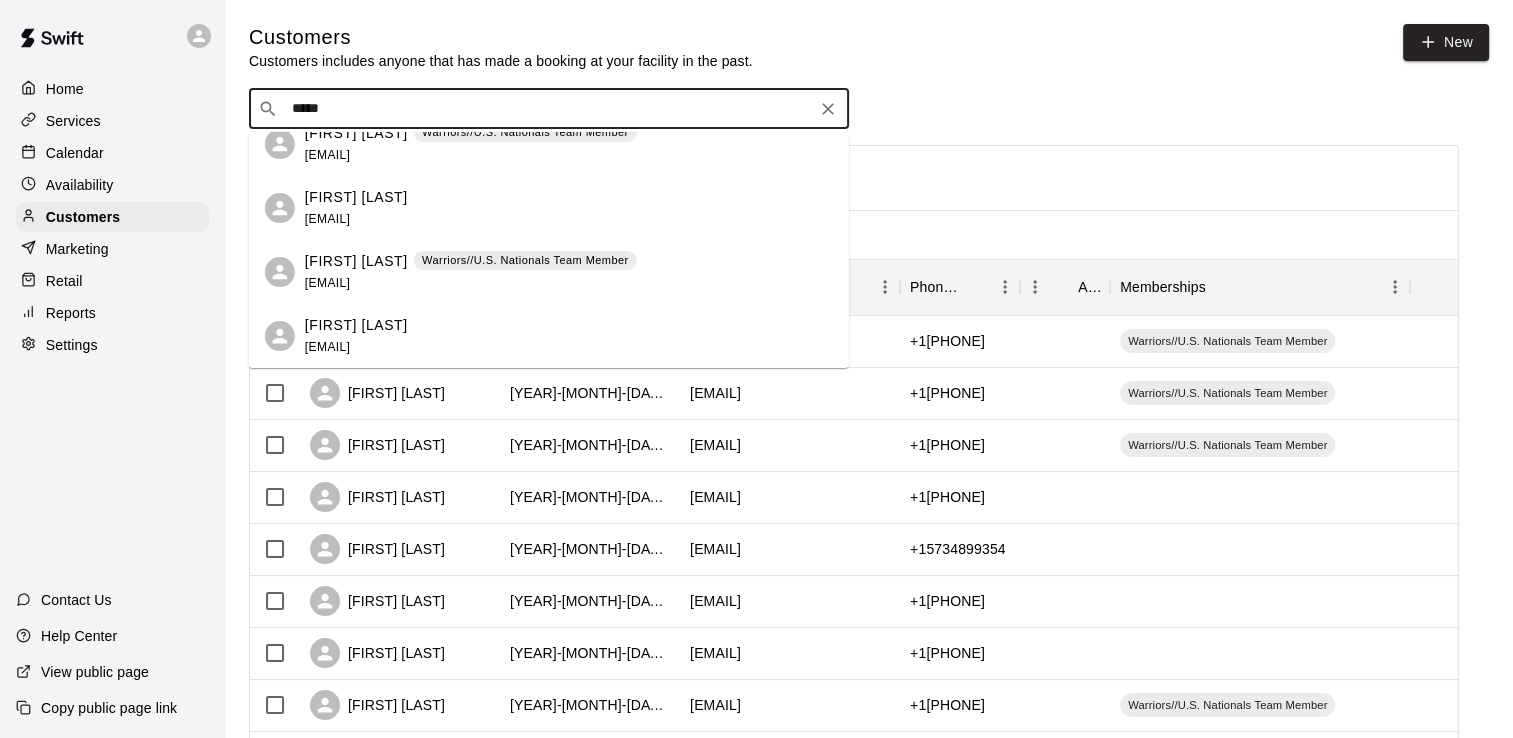 click on "[EMAIL]" at bounding box center (327, 219) 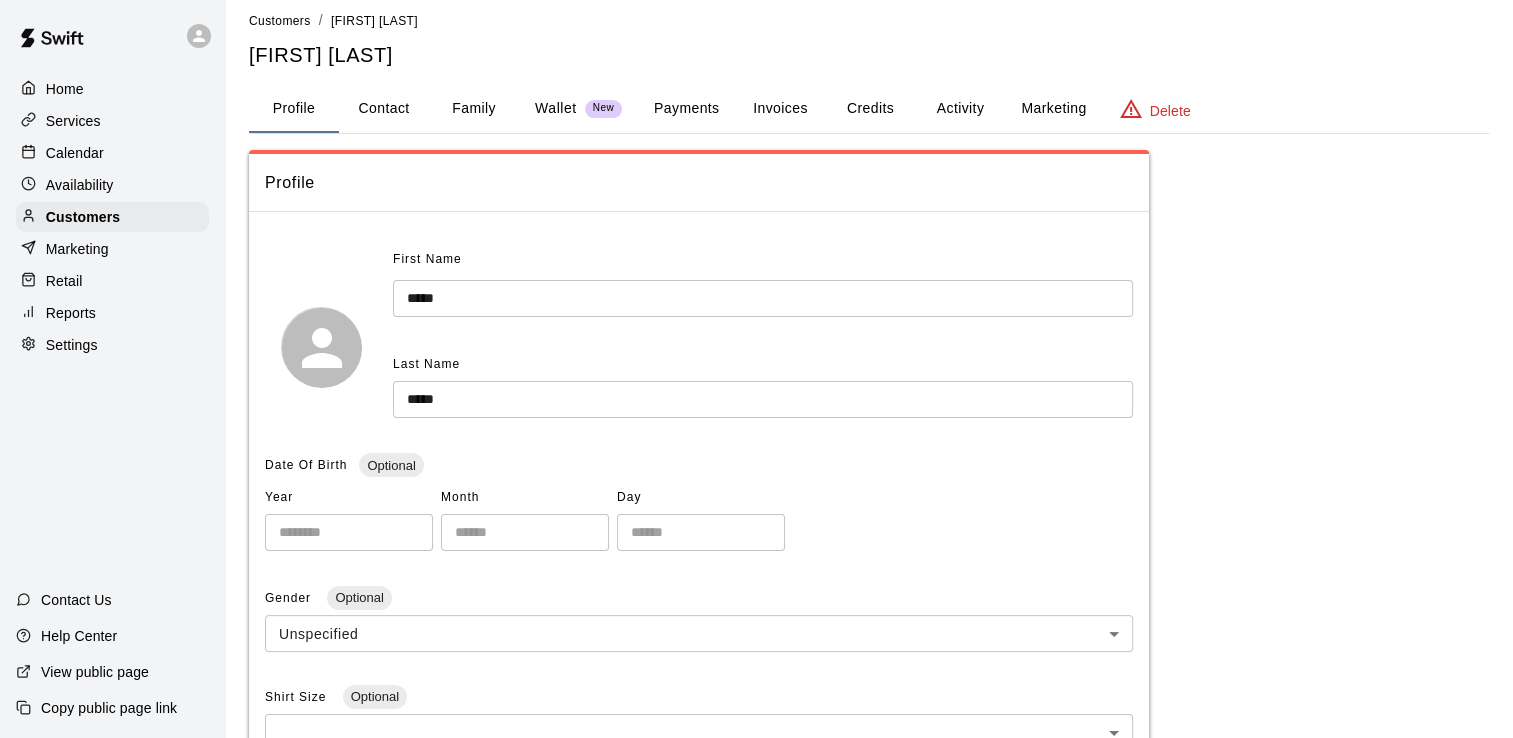 scroll, scrollTop: 12, scrollLeft: 0, axis: vertical 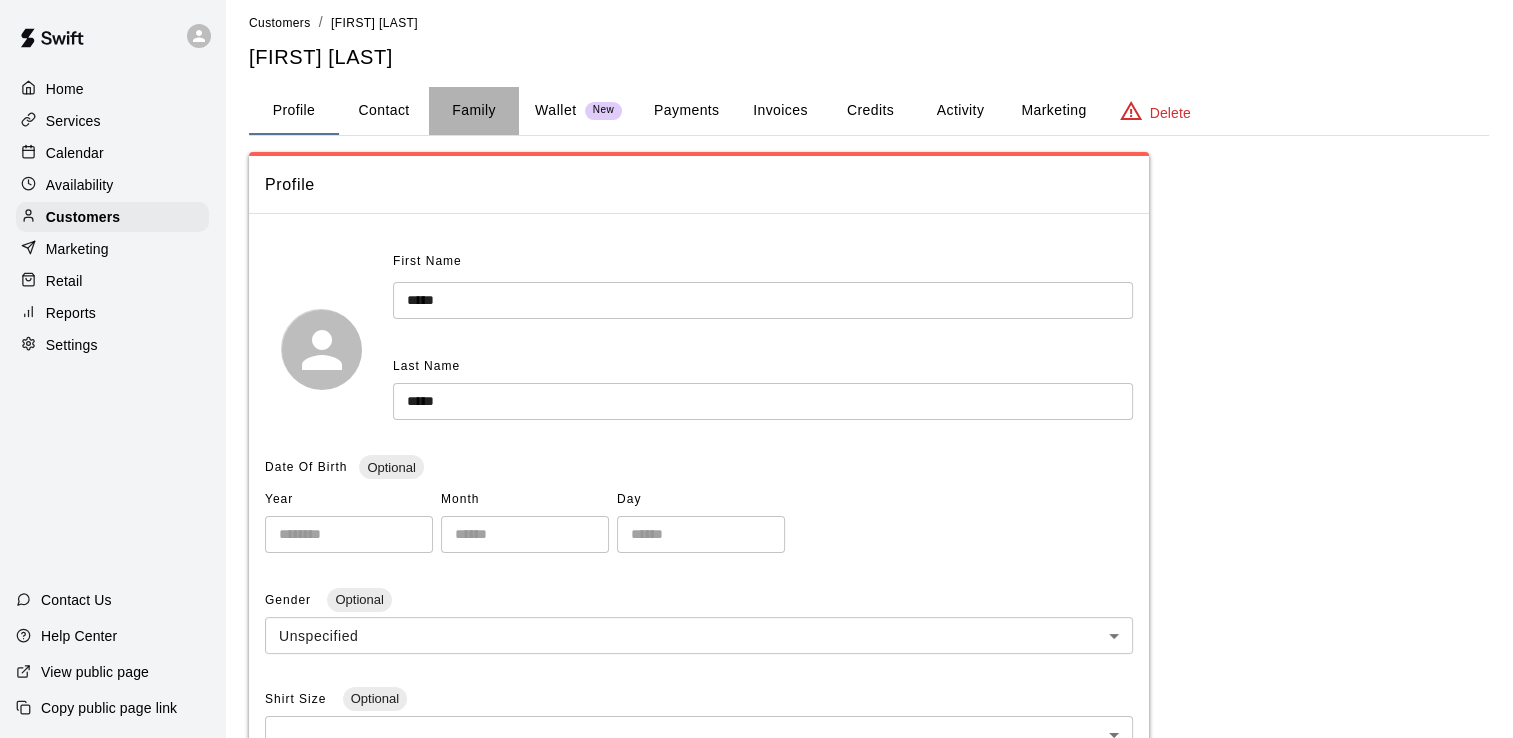 click on "Family" at bounding box center [474, 111] 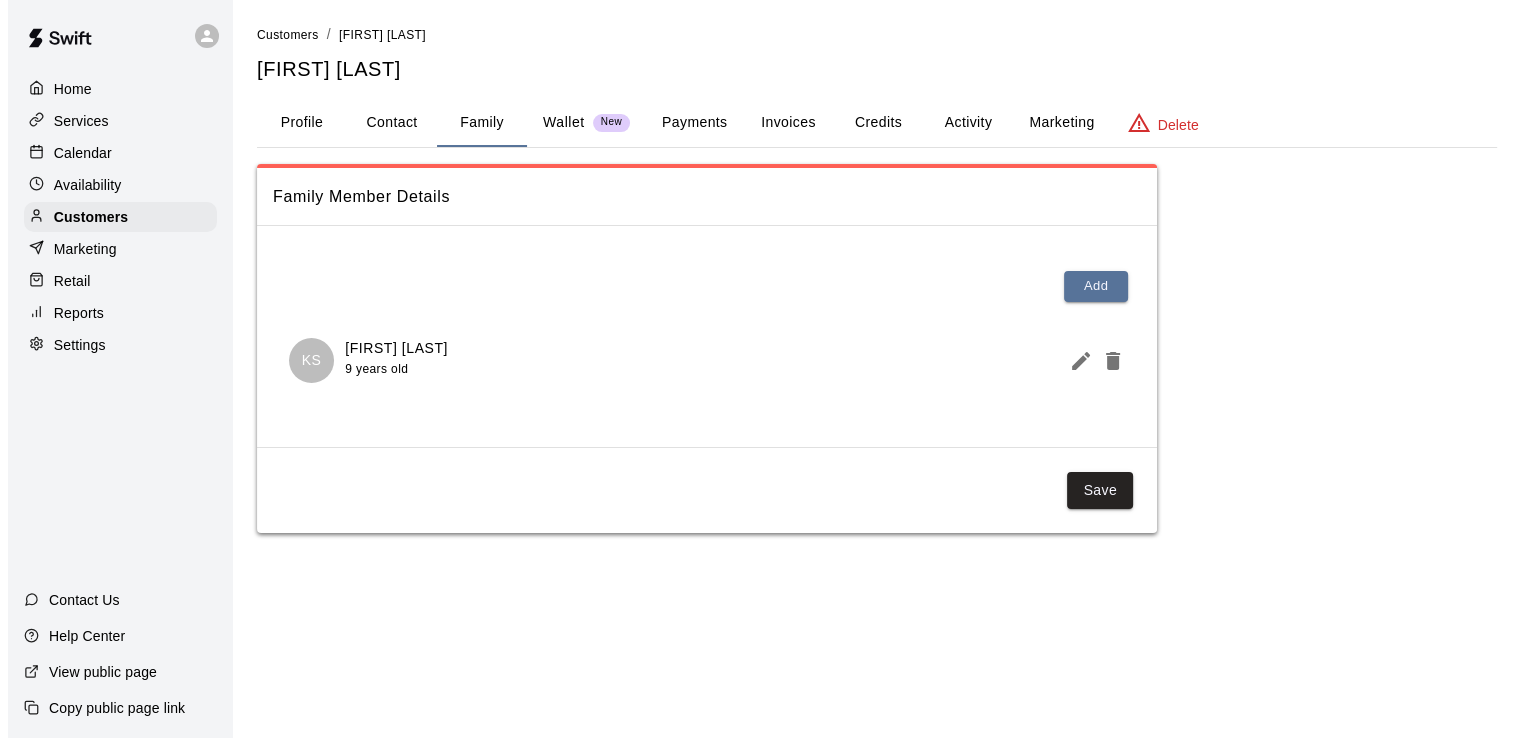 scroll, scrollTop: 0, scrollLeft: 0, axis: both 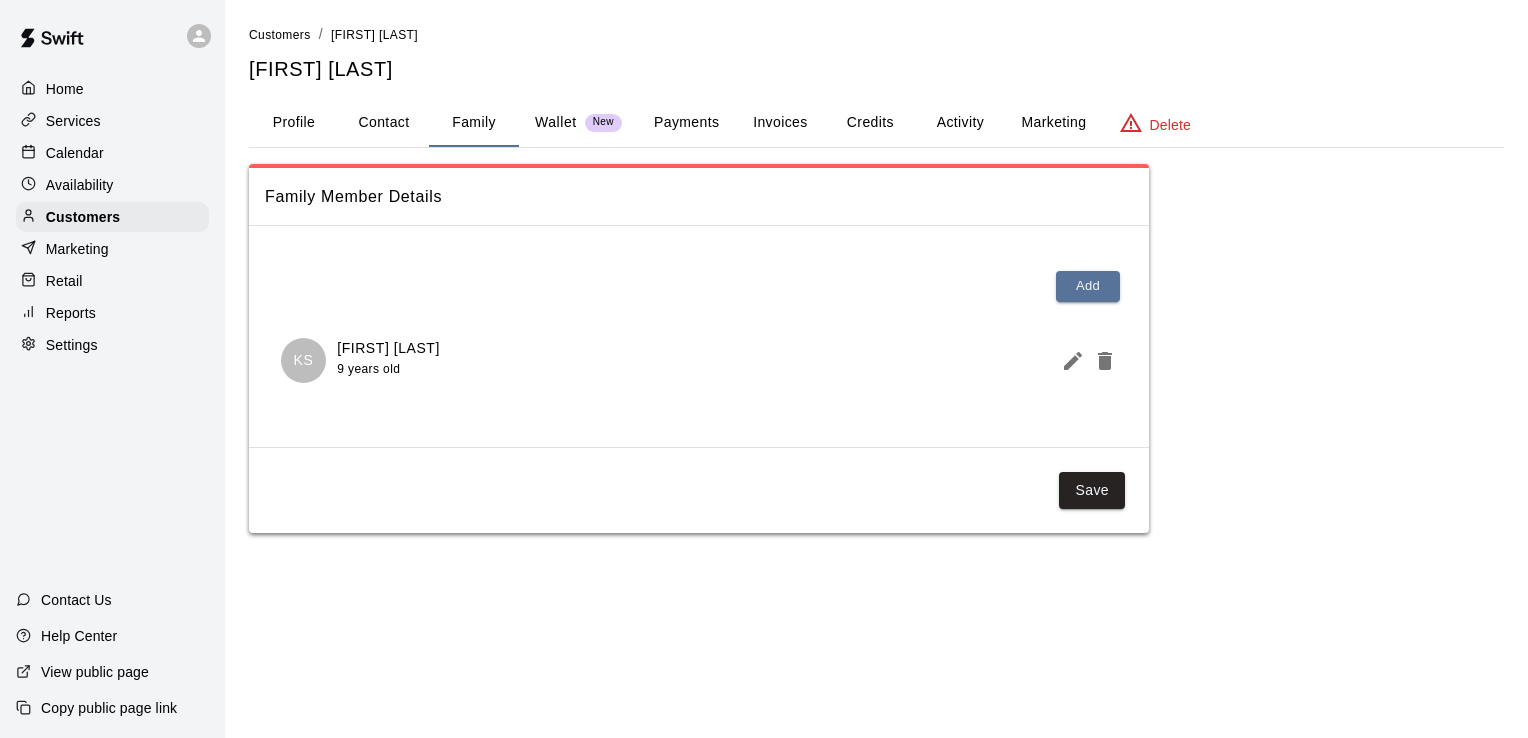 click on "Profile" at bounding box center (294, 123) 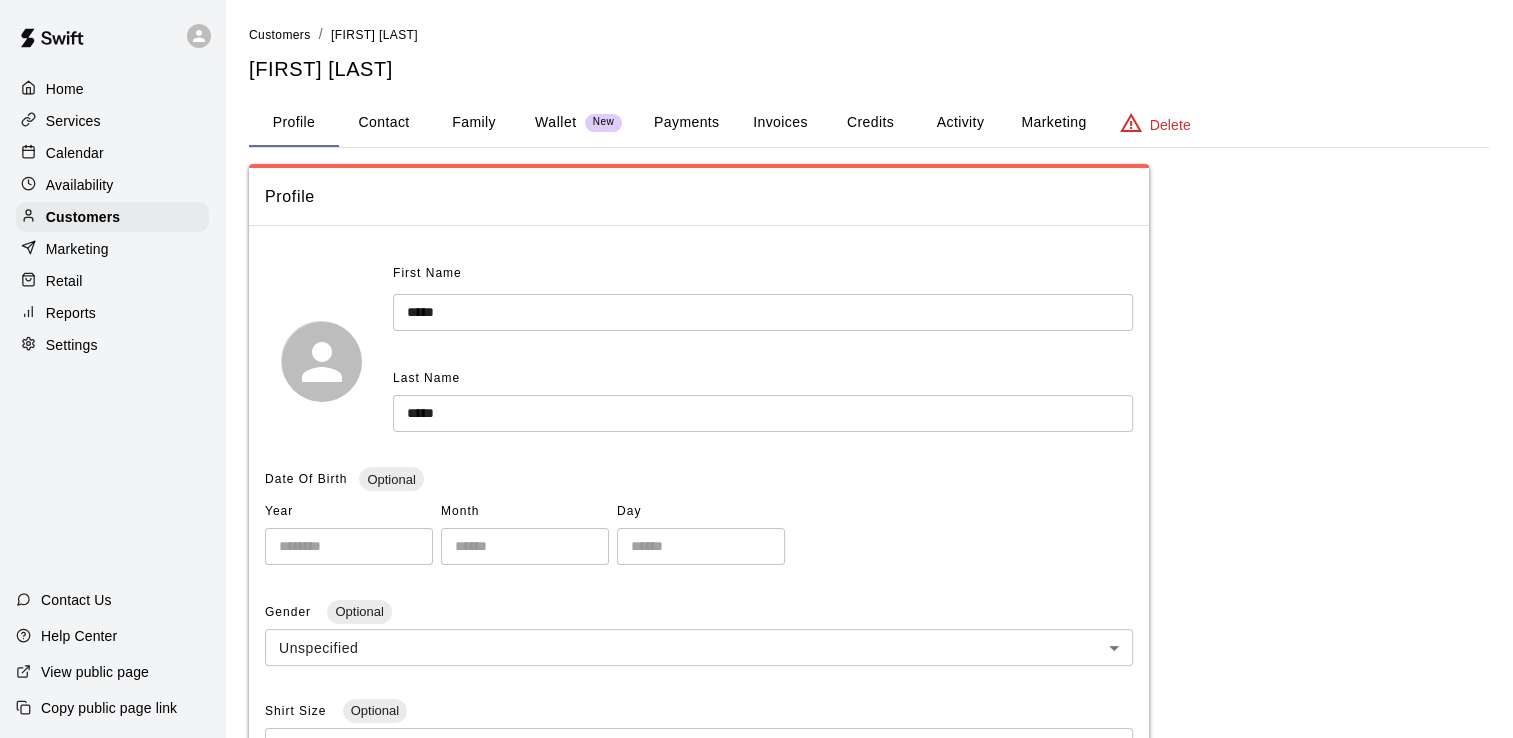 click on "Contact" at bounding box center [384, 123] 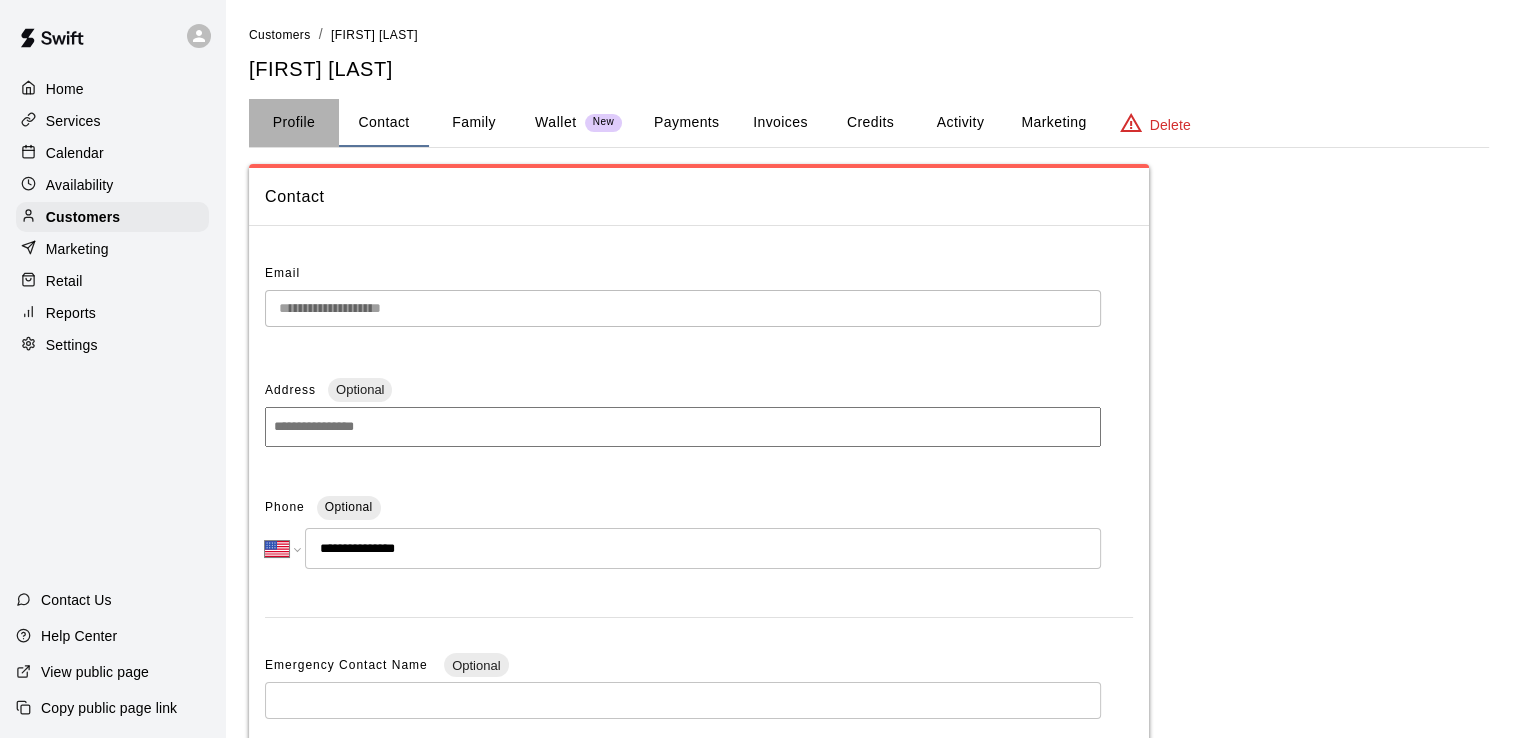 click on "Profile" at bounding box center (294, 123) 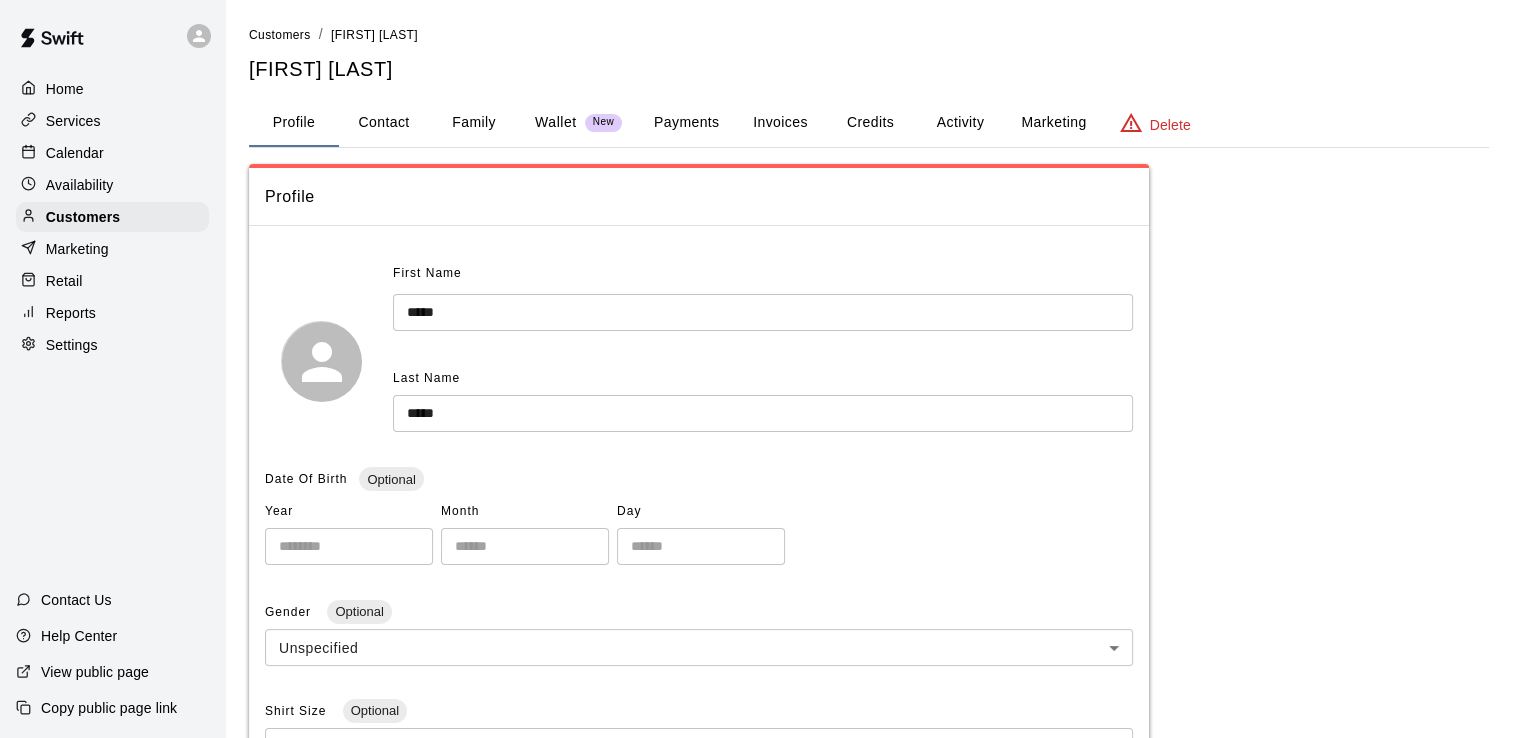 click on "Activity" at bounding box center [960, 123] 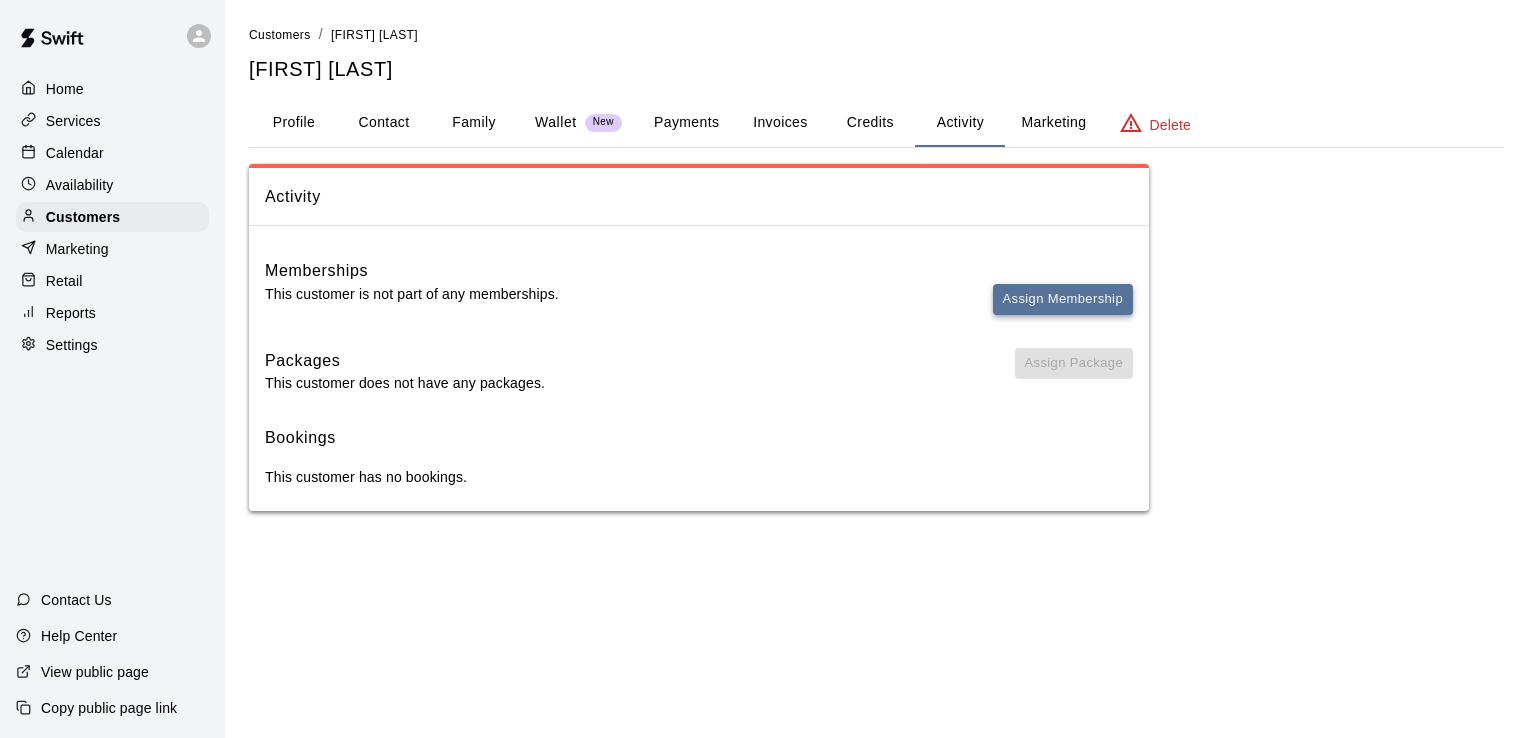click on "Assign Membership" at bounding box center [1063, 299] 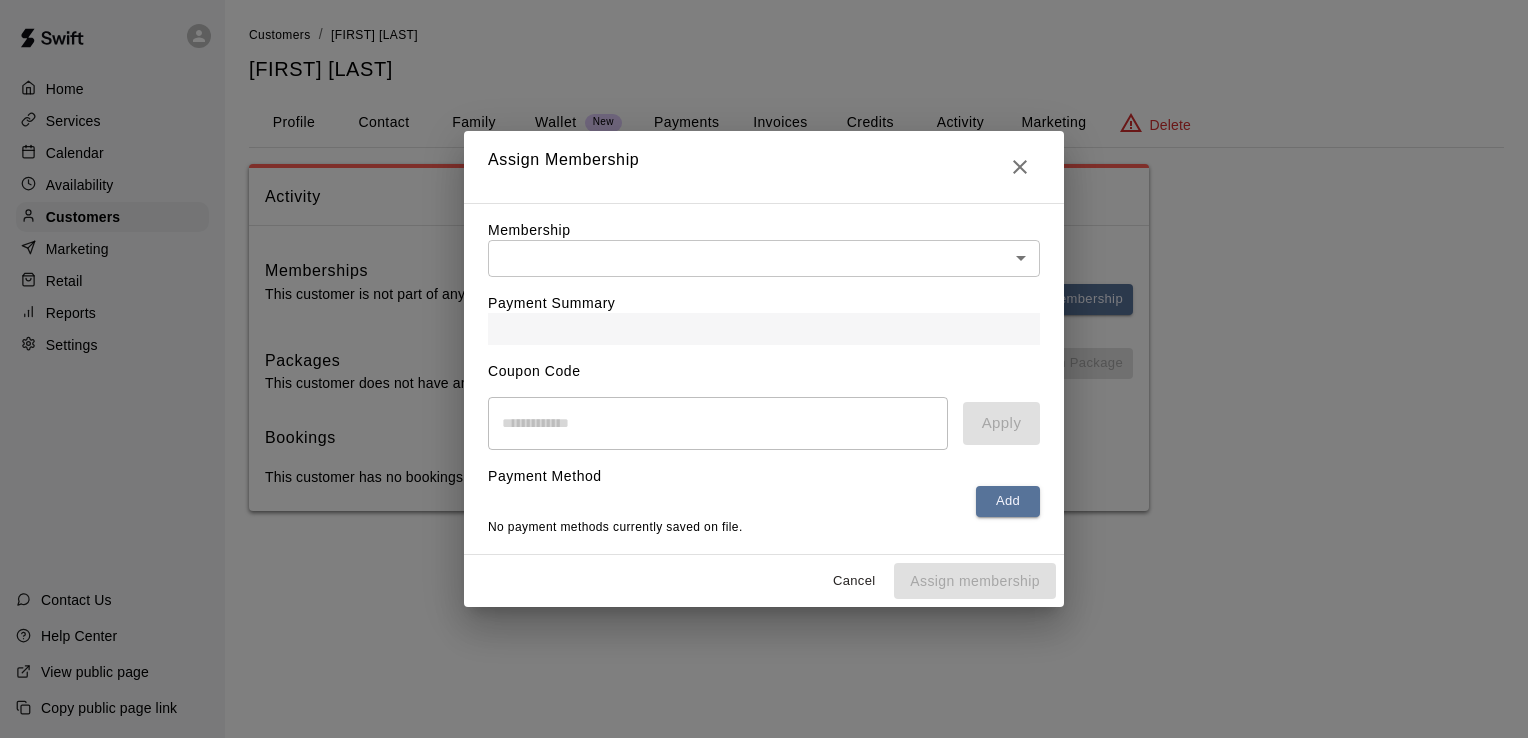 click on "Home Services Calendar Availability Customers Marketing Retail Reports Settings Contact Us Help Center View public page Copy public page link Customers / Kenda Smith Kenda Smith Profile Contact Family Wallet New Payments Invoices Credits Activity Marketing Delete Activity Memberships This customer is not part of any memberships. Assign Membership Packages This customer does not have any packages. Assign Package Bookings This customer has no bookings. Swift - Edit Customer Close cross-small Assign Membership Membership ​ ​ Payment Summary Coupon Code ​ Apply Payment Method   Add No payment methods currently saved on file. Cancel Assign membership" at bounding box center [764, 275] 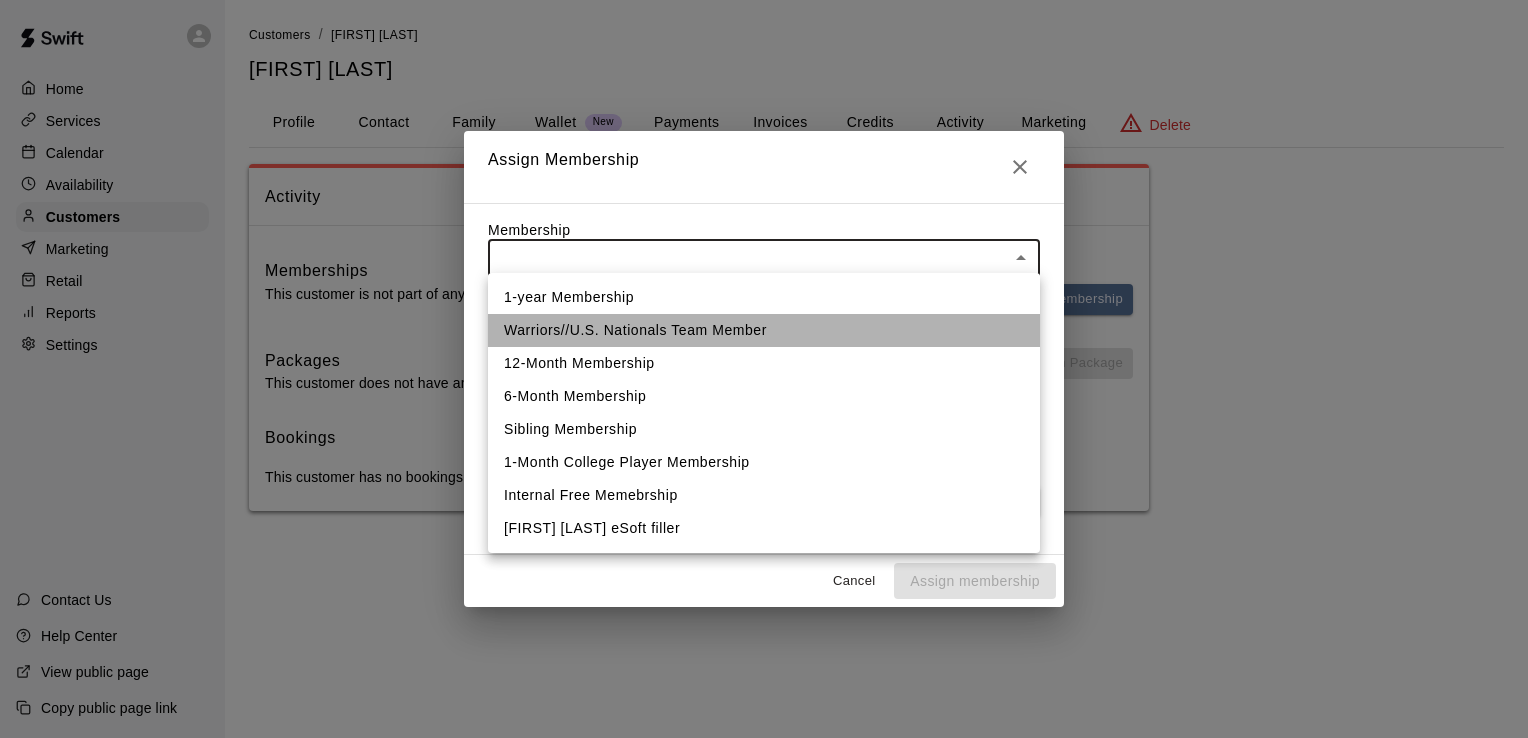 click on "Warriors//U.S. Nationals Team Member" at bounding box center (764, 330) 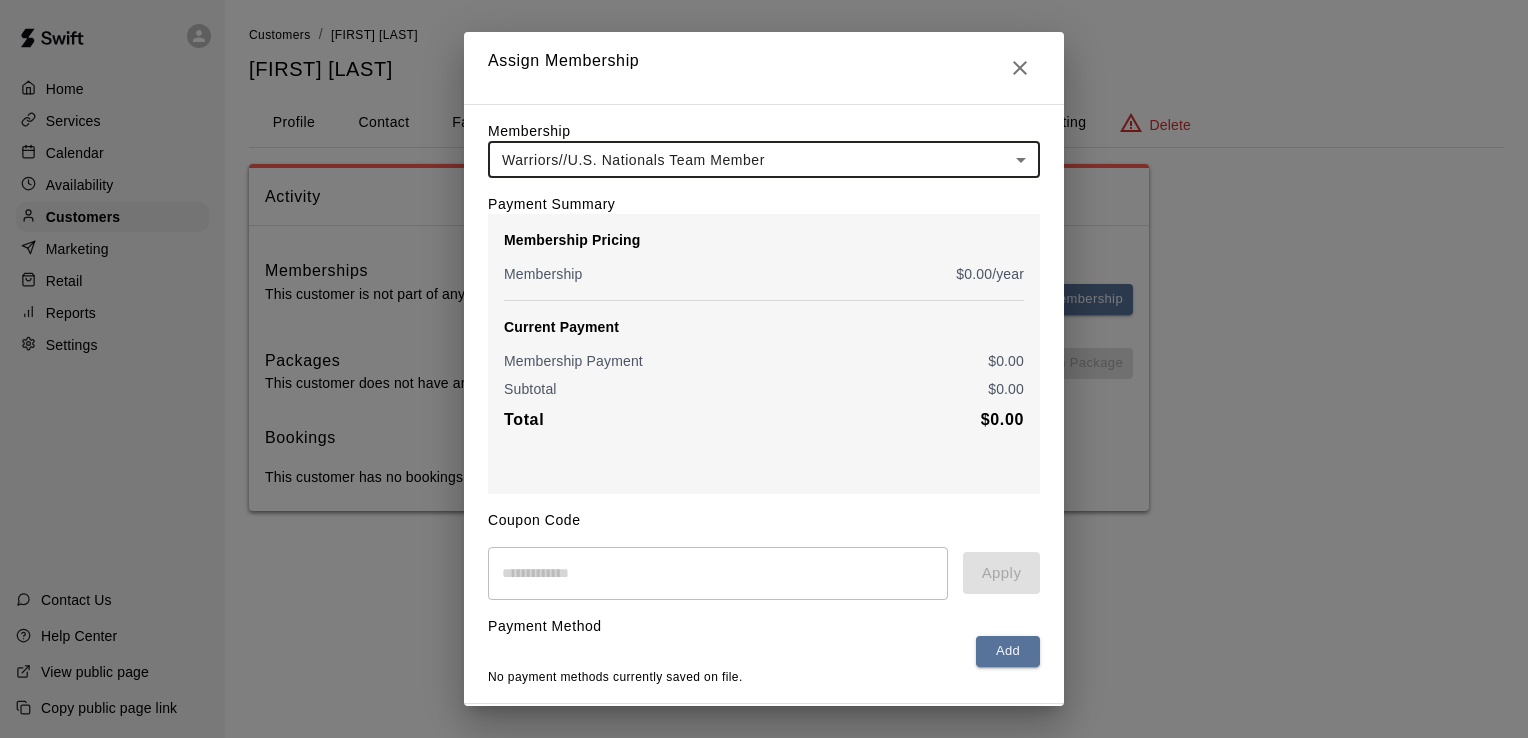 scroll, scrollTop: 62, scrollLeft: 0, axis: vertical 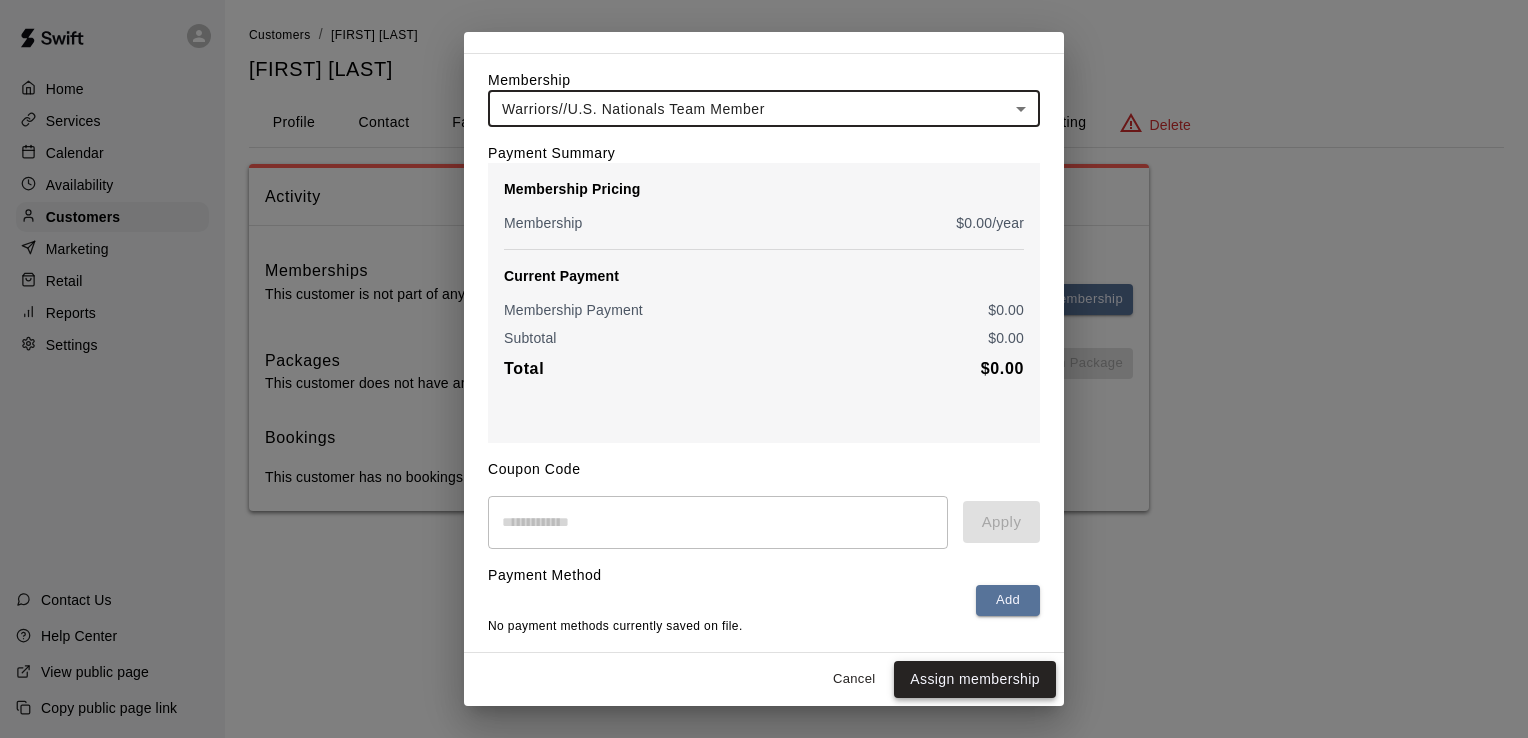 click on "Assign membership" at bounding box center [975, 679] 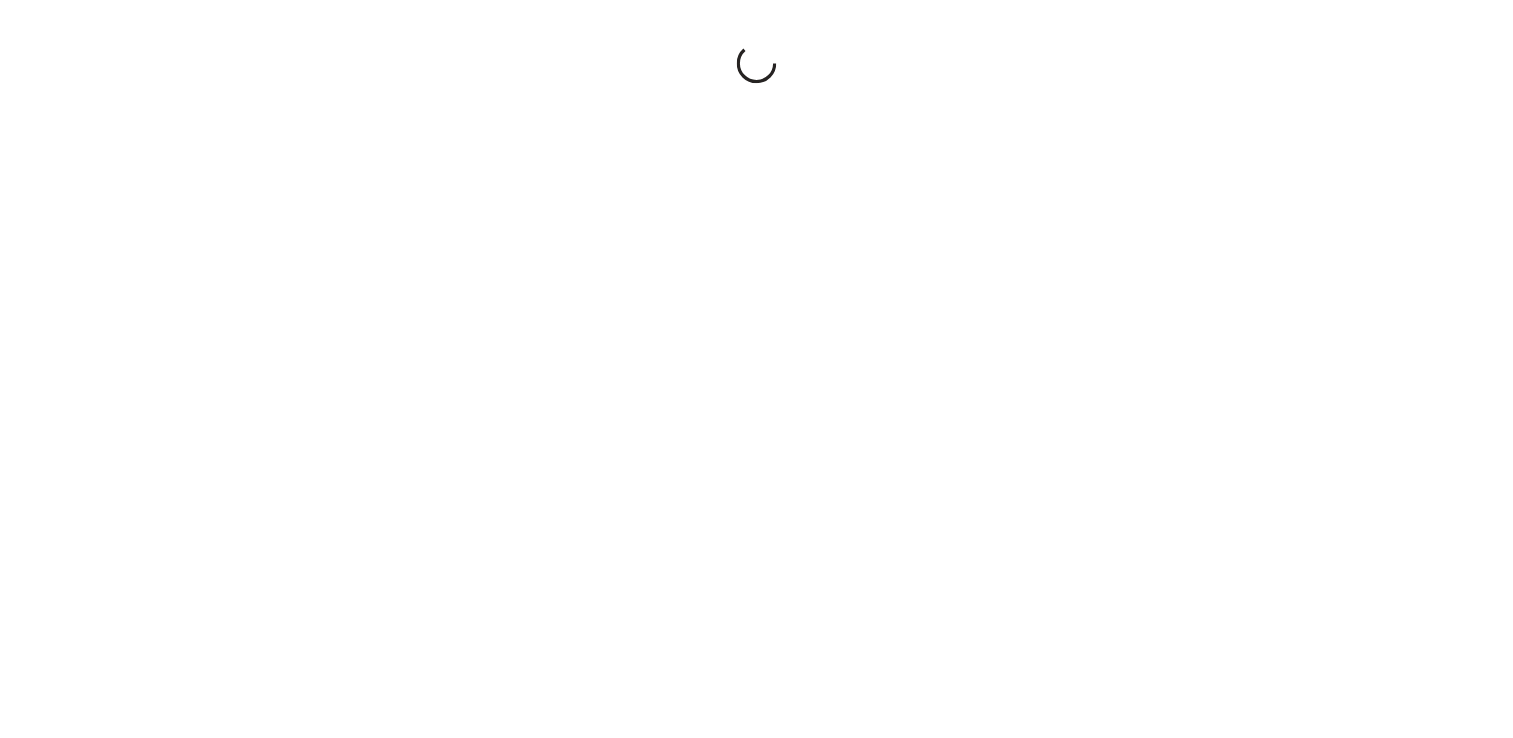 scroll, scrollTop: 0, scrollLeft: 0, axis: both 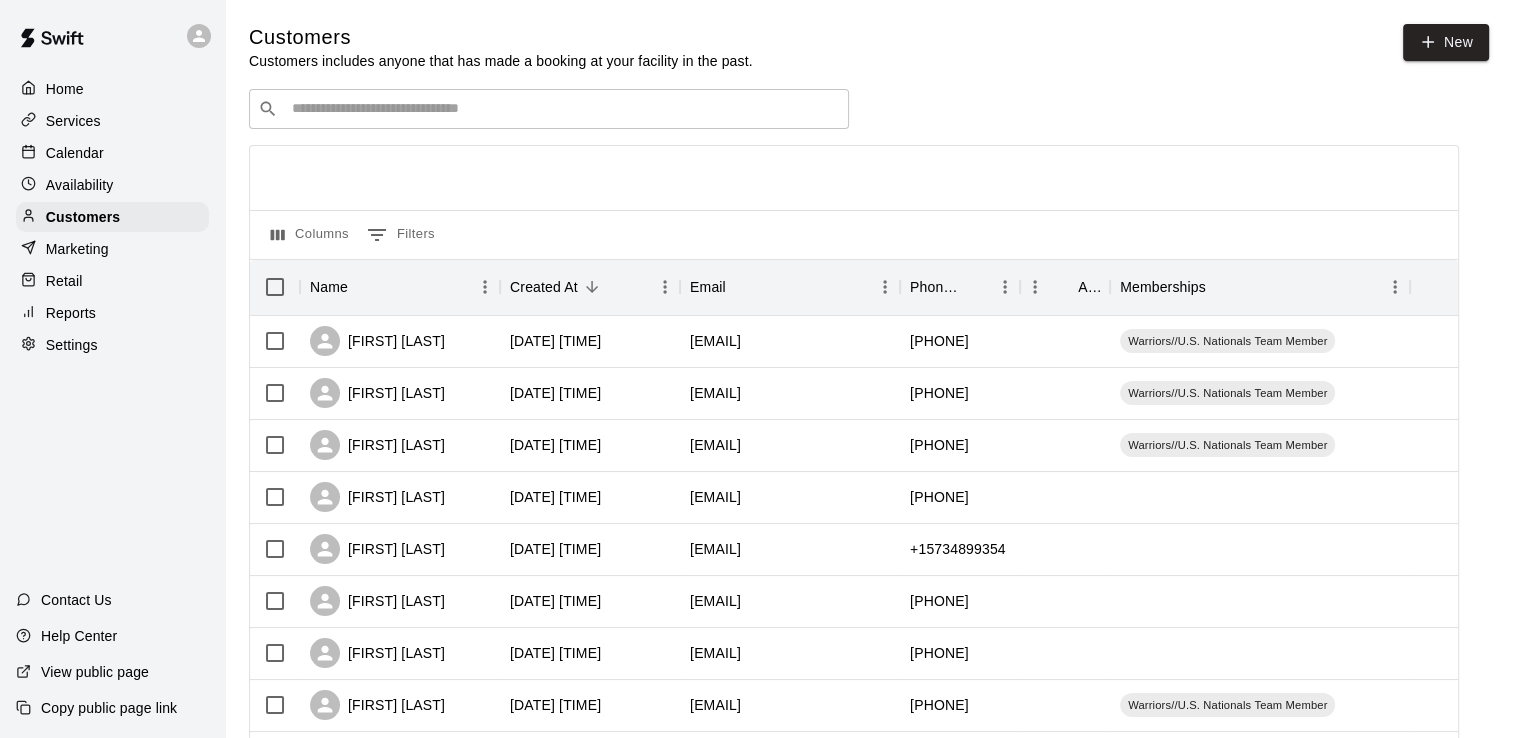 click at bounding box center [563, 109] 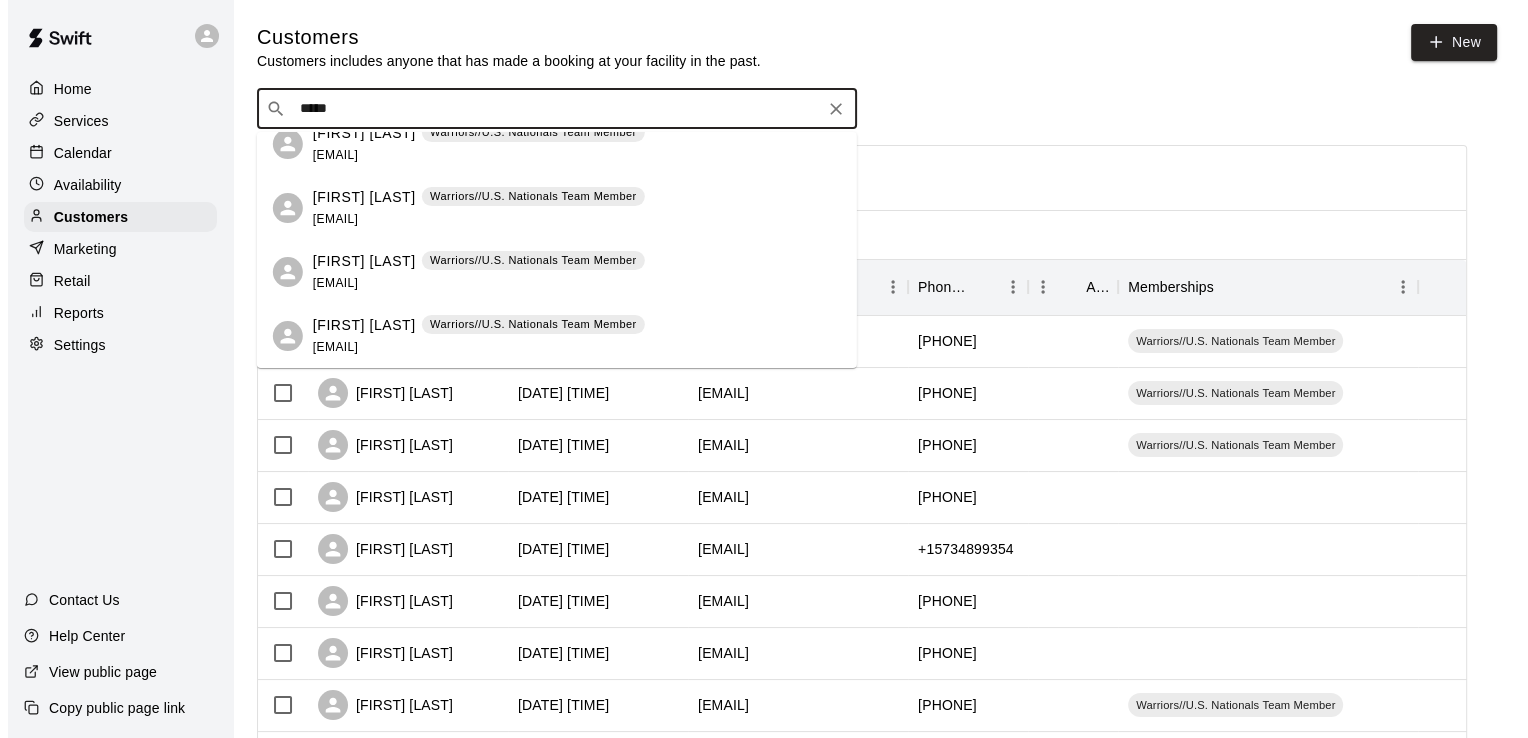 scroll, scrollTop: 0, scrollLeft: 0, axis: both 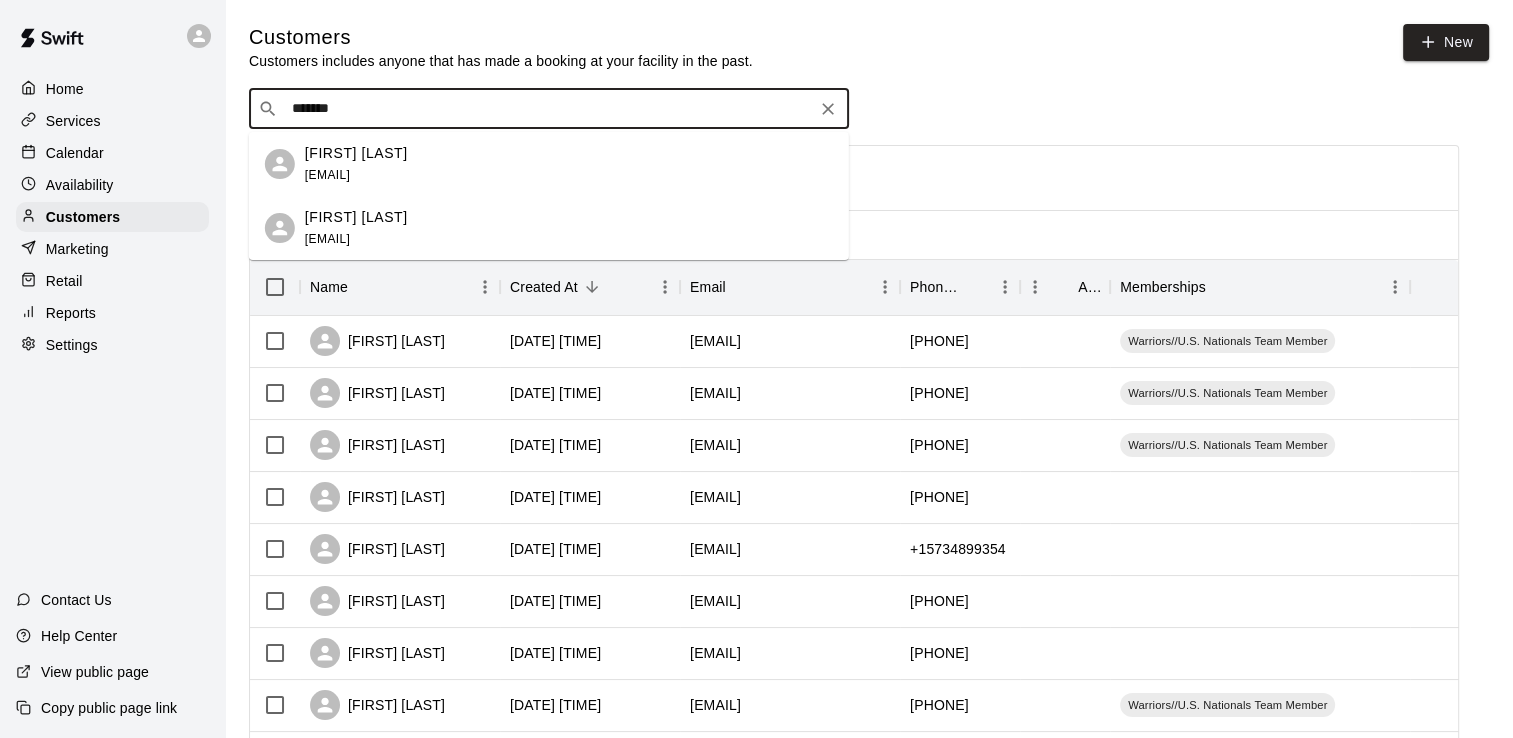 type on "********" 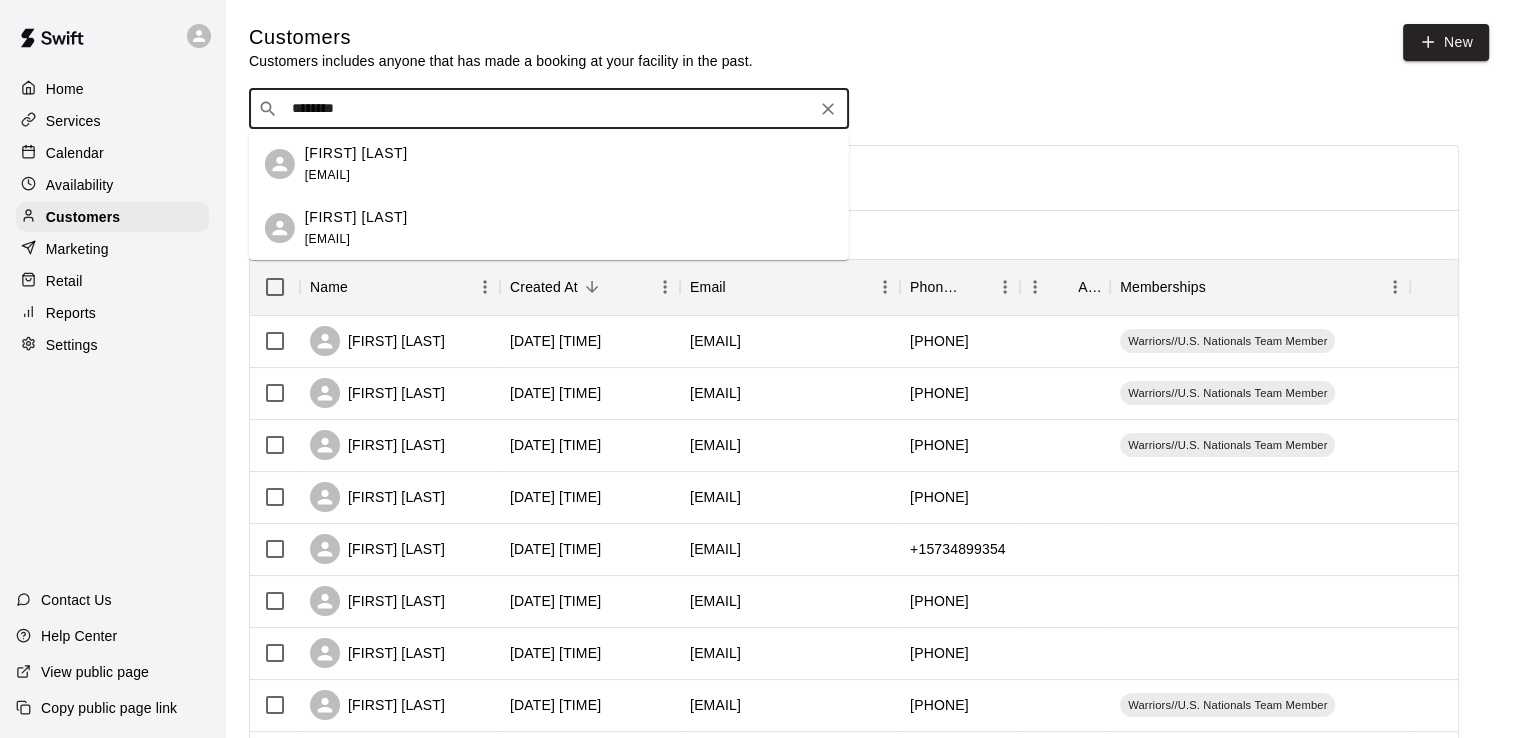 click on "[FIRST] [LAST] [EMAIL]" at bounding box center (569, 228) 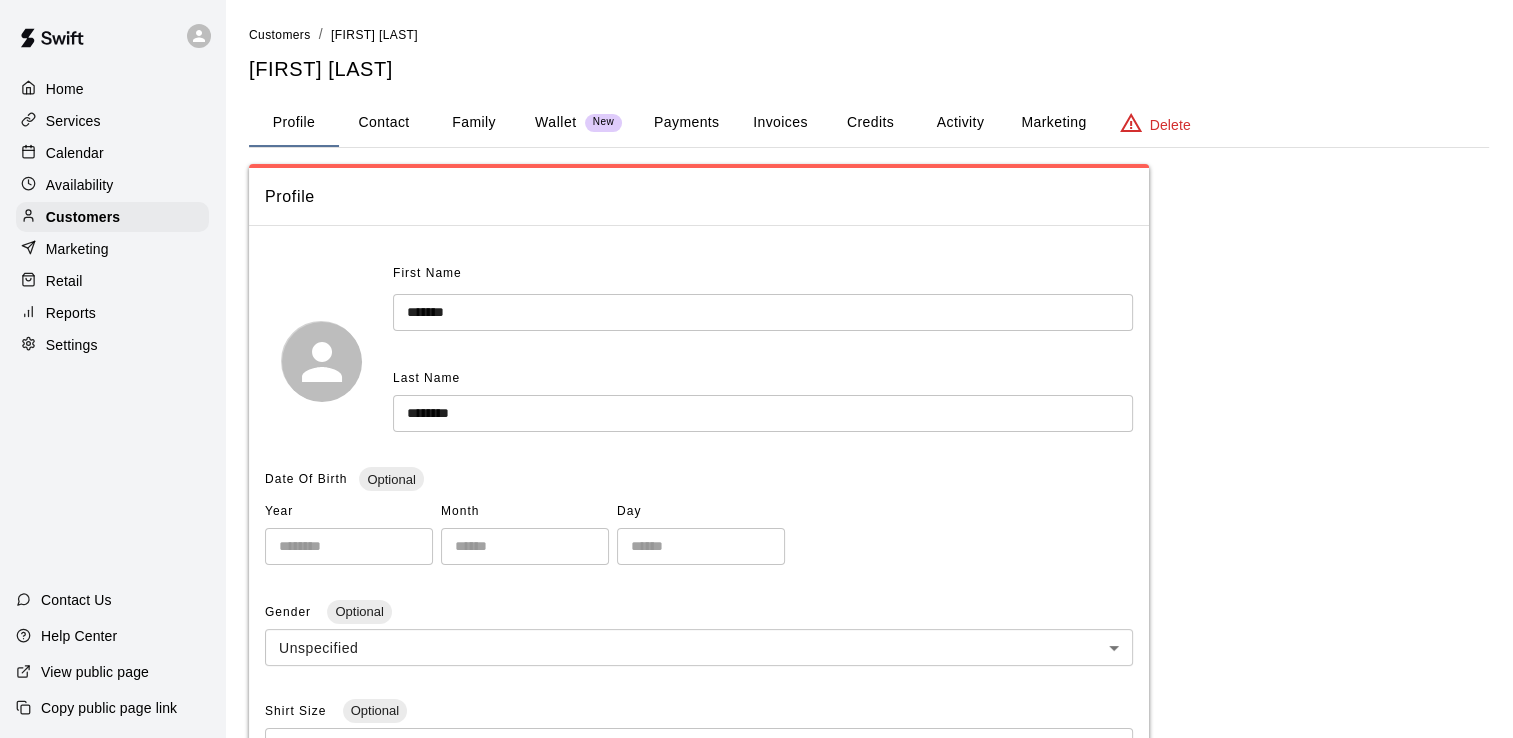 click on "Activity" at bounding box center [960, 123] 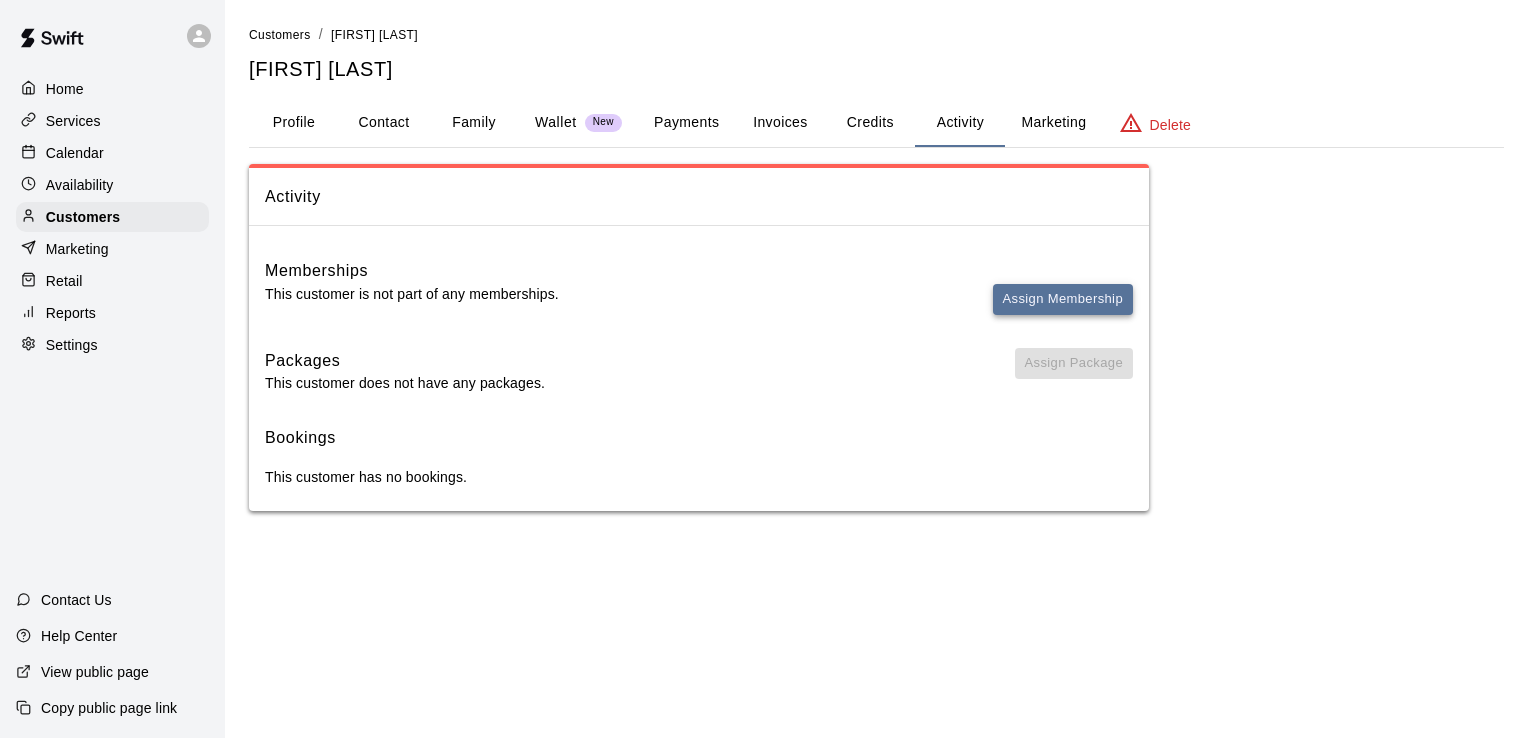 click on "Assign Membership" at bounding box center [1063, 299] 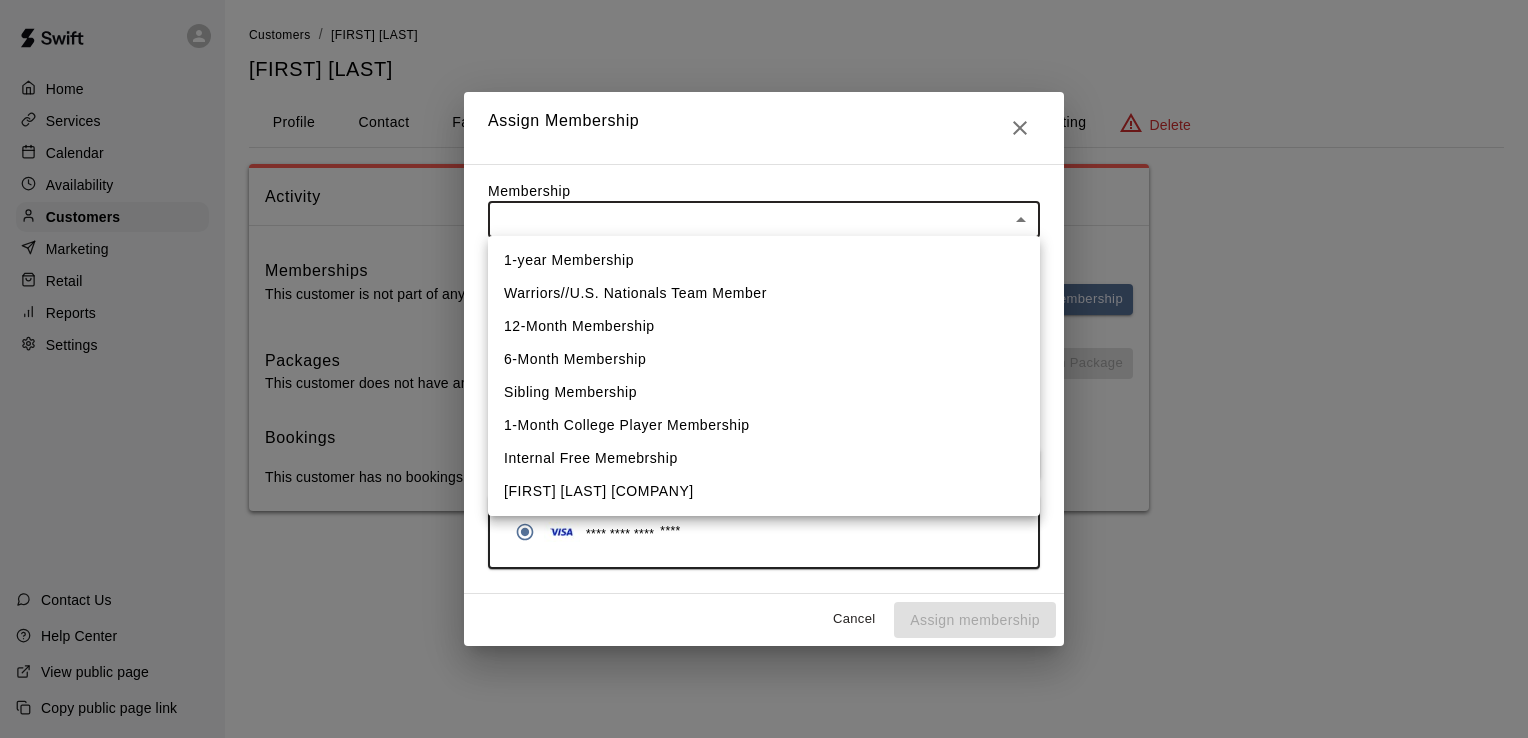 click on "Home Services Calendar Availability Customers Marketing Retail Reports Settings Contact Us Help Center View public page Copy public page link Customers / [FIRST] [LAST] [FIRST] [LAST] Profile Contact Family Wallet New Payments Invoices Credits Activity Marketing Delete Activity Memberships This customer is not part of any memberships. Assign Membership Packages This customer does not have any packages. Assign Package Bookings This customer has no bookings. Swift - Edit Customer Close cross-small Assign Membership Membership ​ ​ Payment Summary Coupon Code ​ Apply Payment Method   Add **** **** **** [NUMBER] Cancel Assign membership 1-year Membership Warriors//U.S. Nationals Team Member 12-Month Membership 6-Month Membership Sibling Membership 1-Month College Player Membership Internal Free Memebrship [FIRST] [LAST] [COMPANY]" at bounding box center (764, 275) 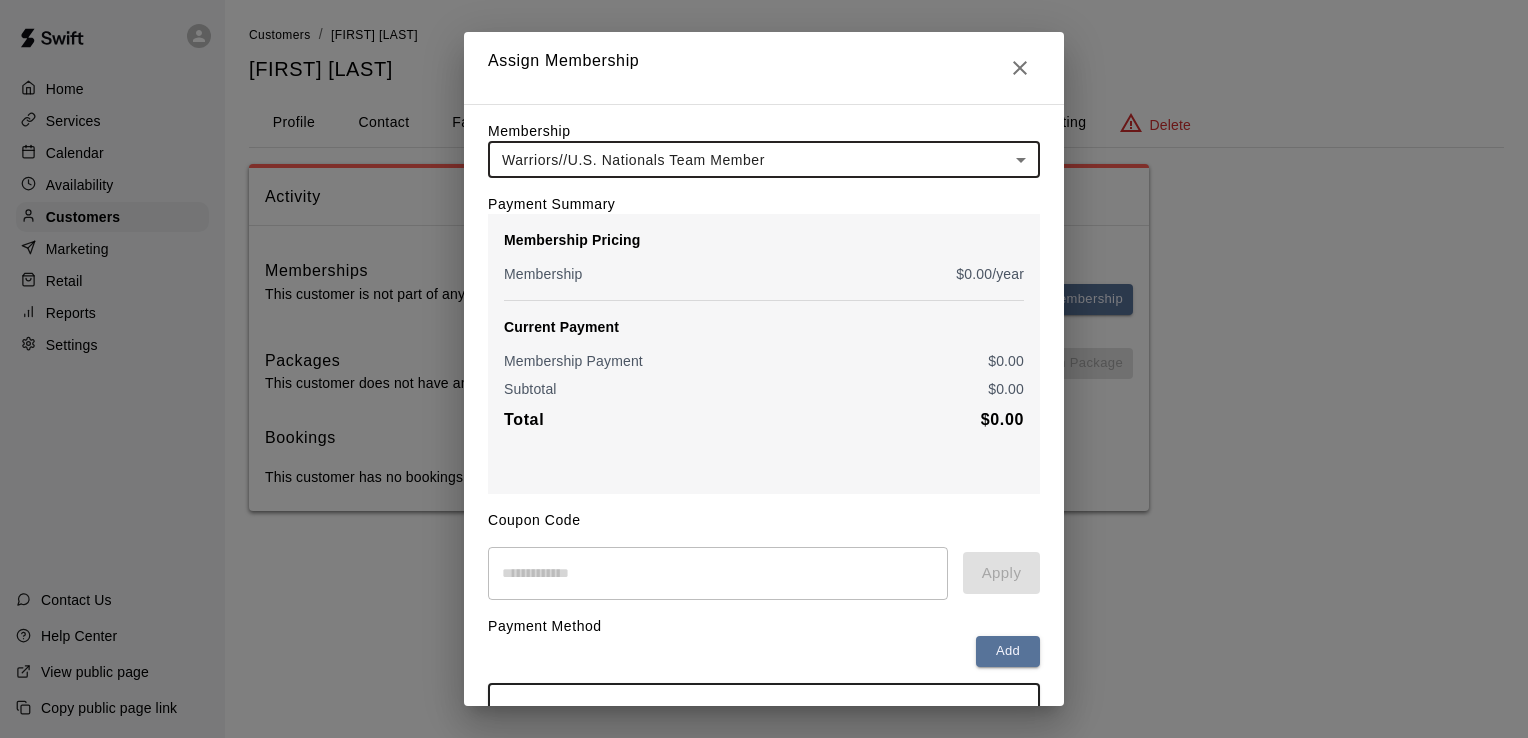 scroll, scrollTop: 136, scrollLeft: 0, axis: vertical 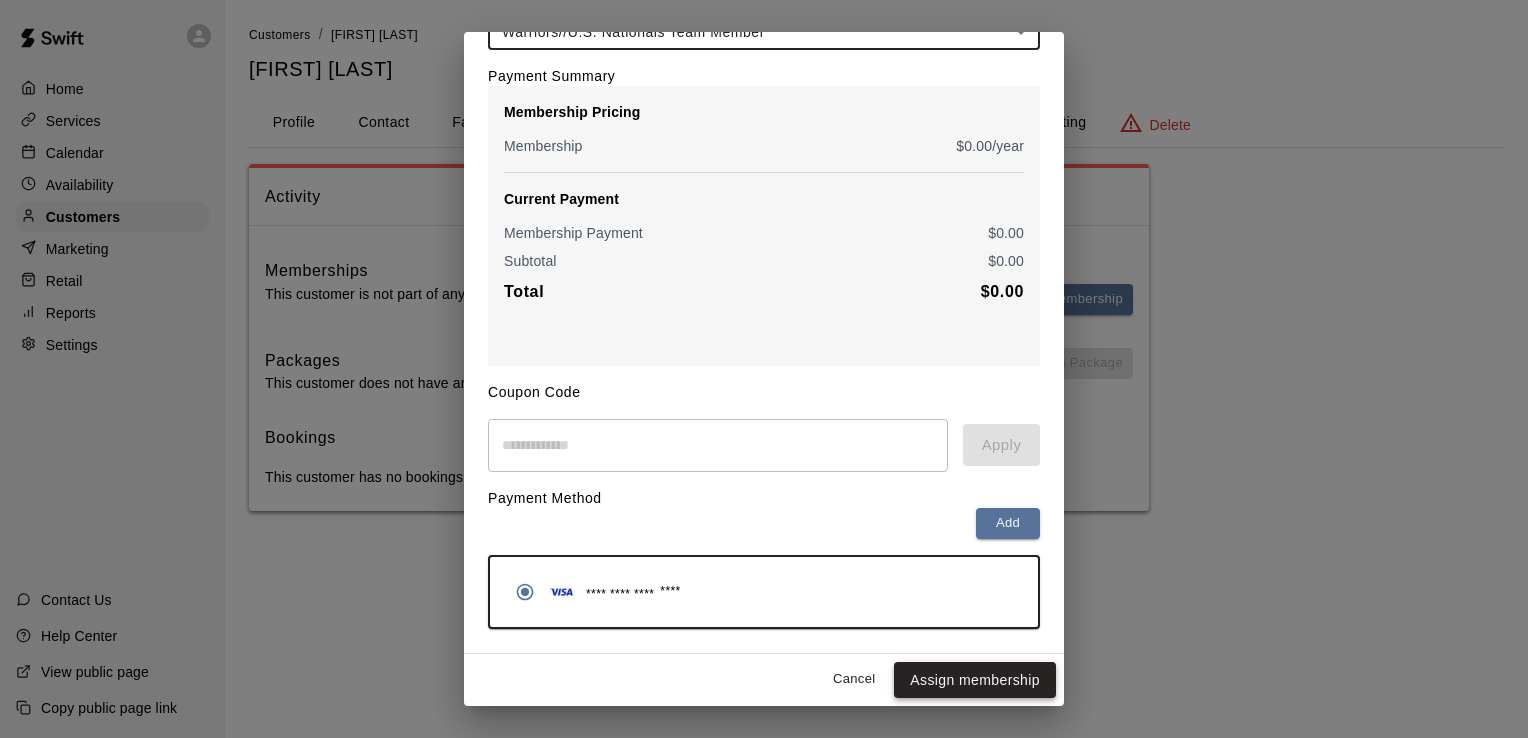 click on "Assign membership" at bounding box center (975, 680) 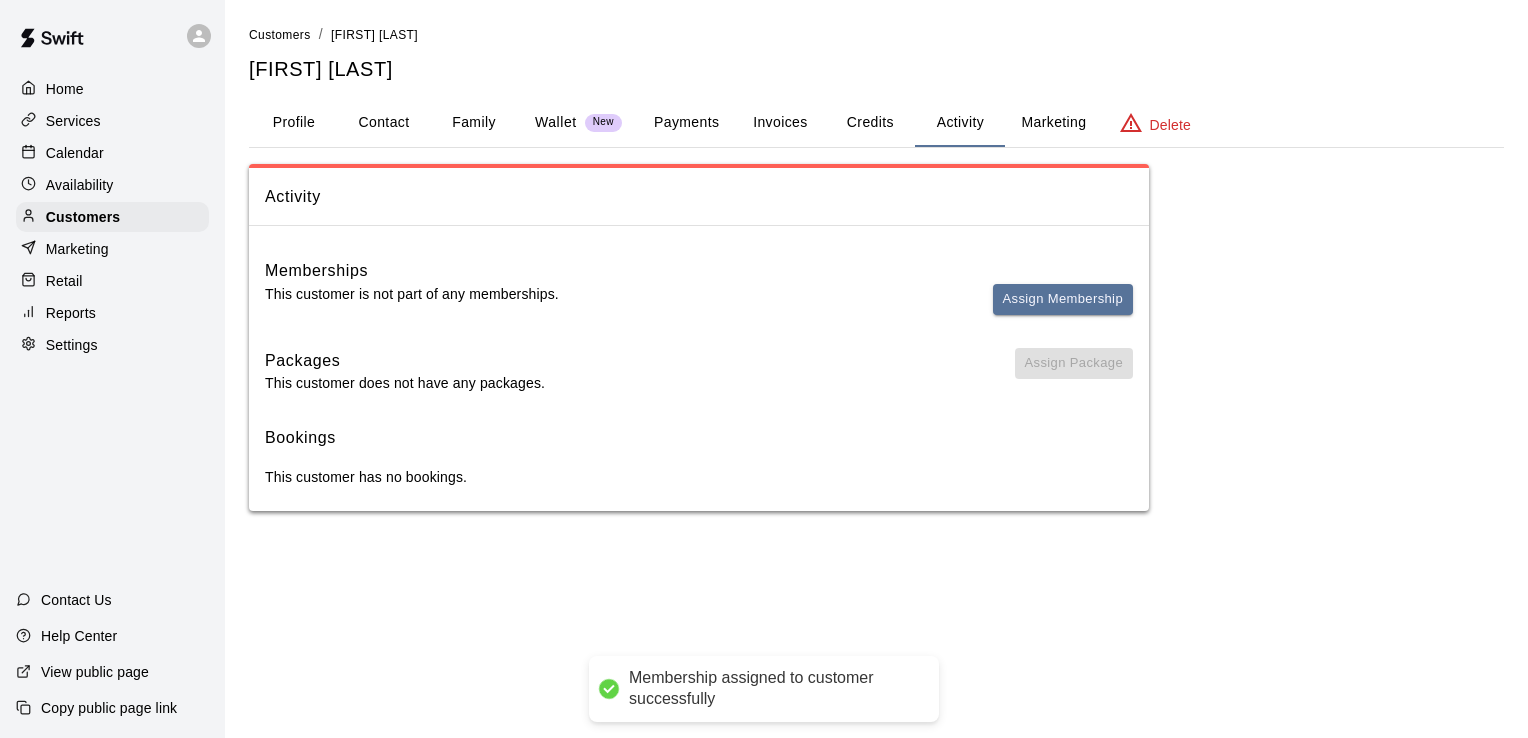 scroll, scrollTop: 0, scrollLeft: 0, axis: both 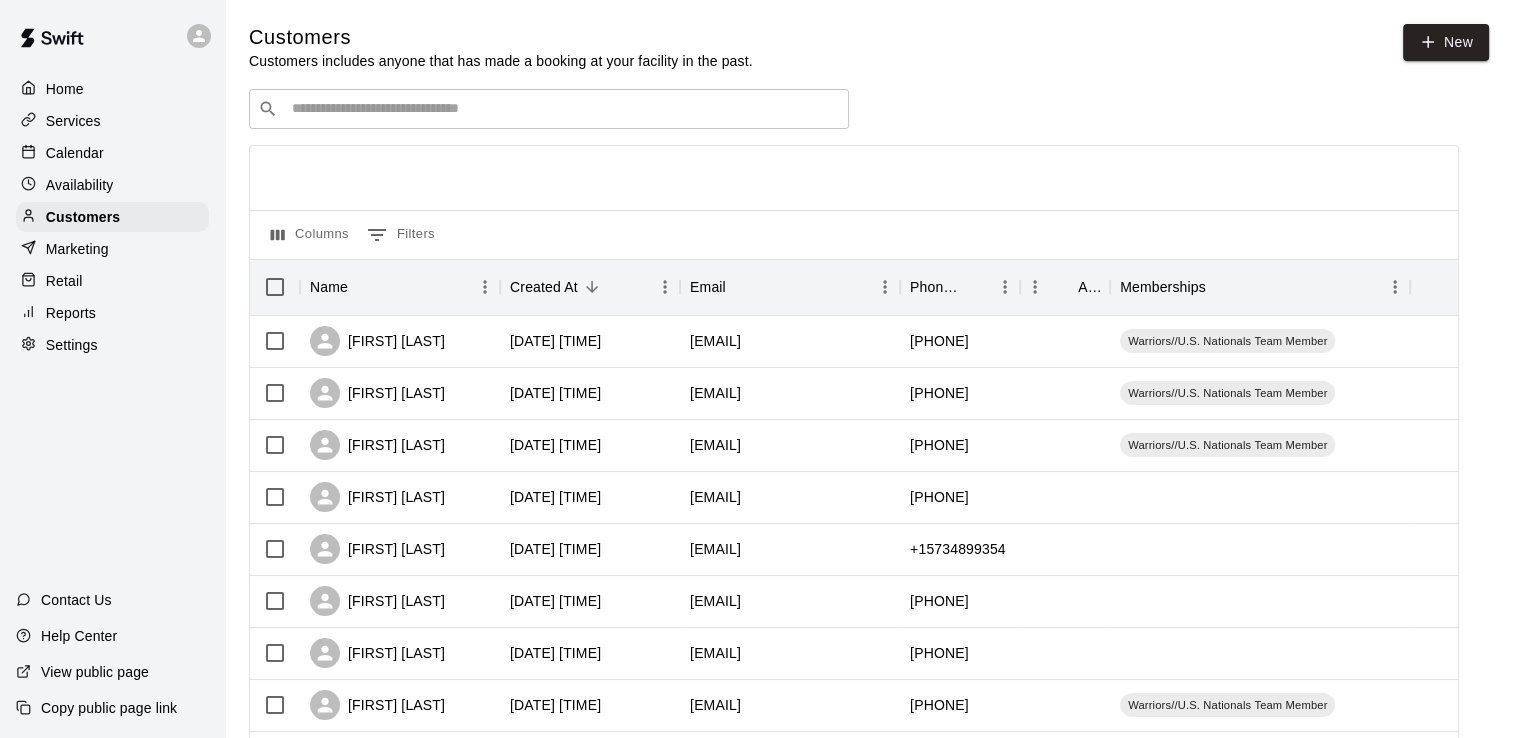 click at bounding box center [563, 109] 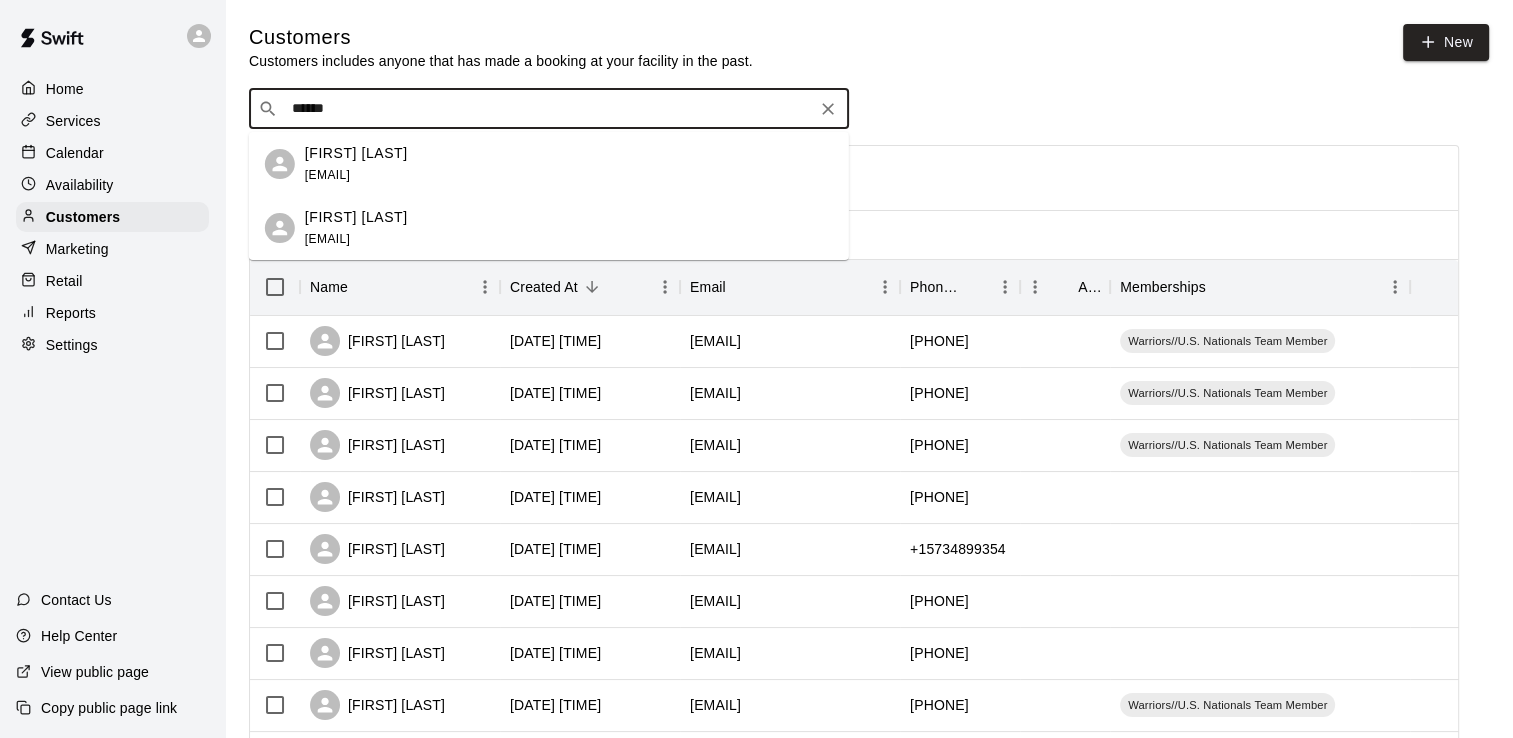 click on "******" at bounding box center [548, 109] 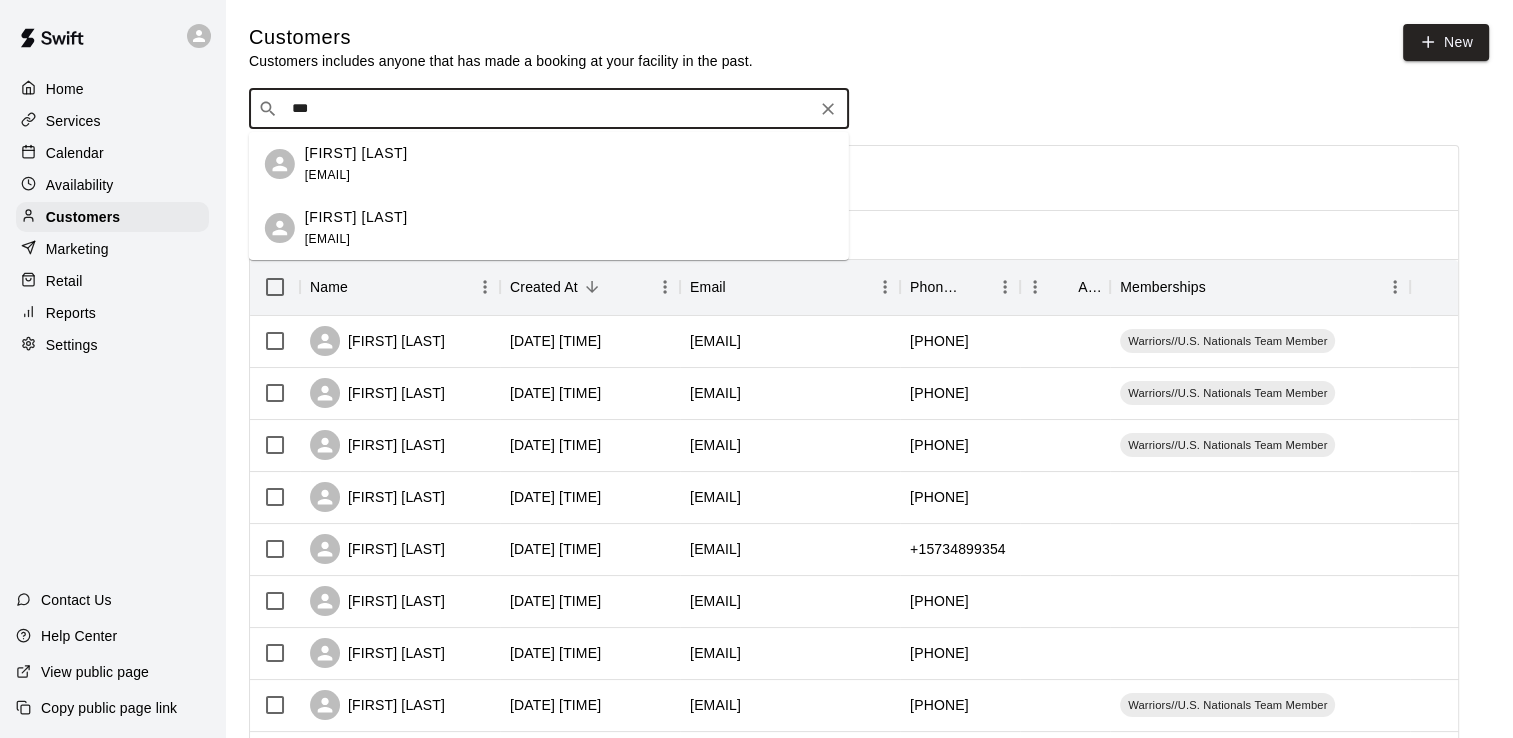 type on "****" 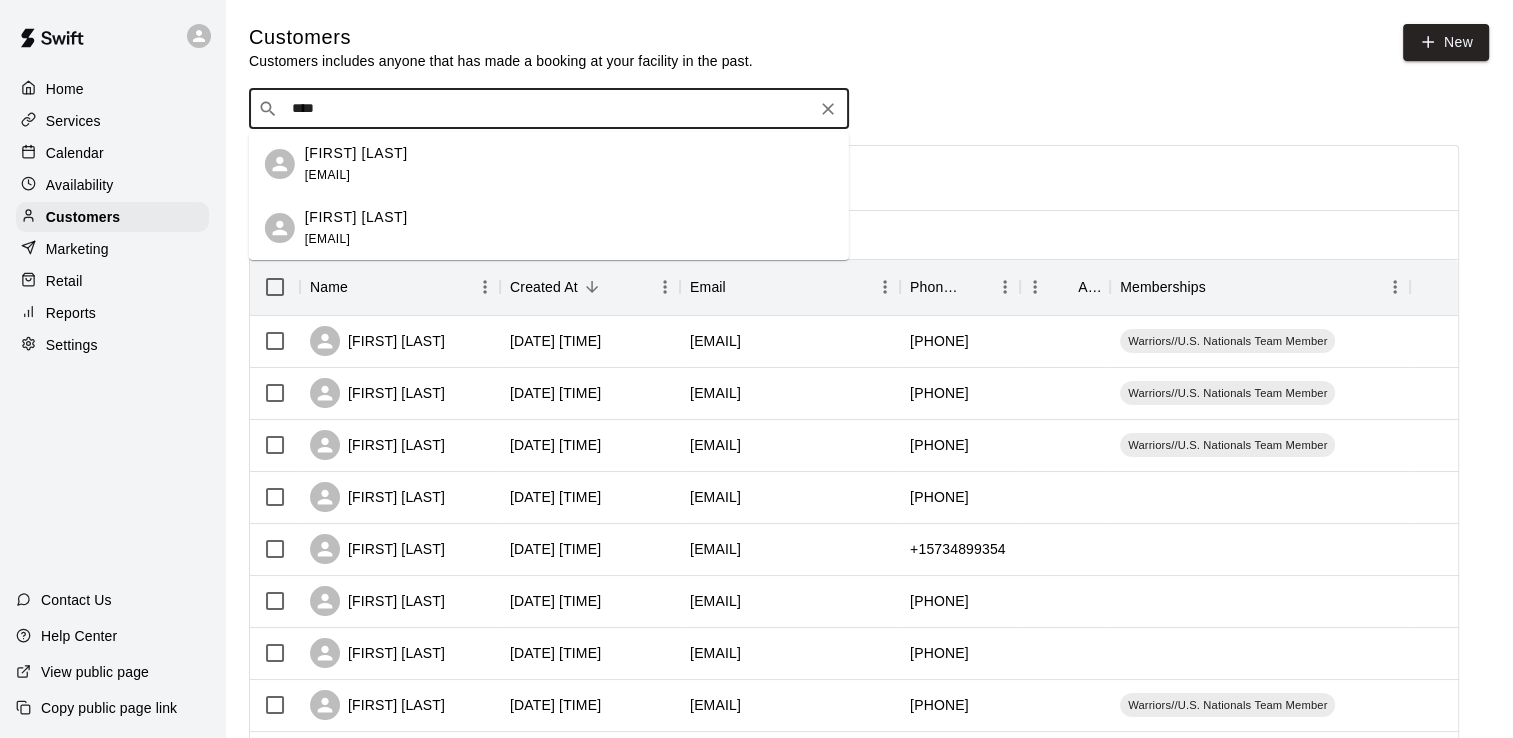 click on "Oliver Schenck" at bounding box center (356, 153) 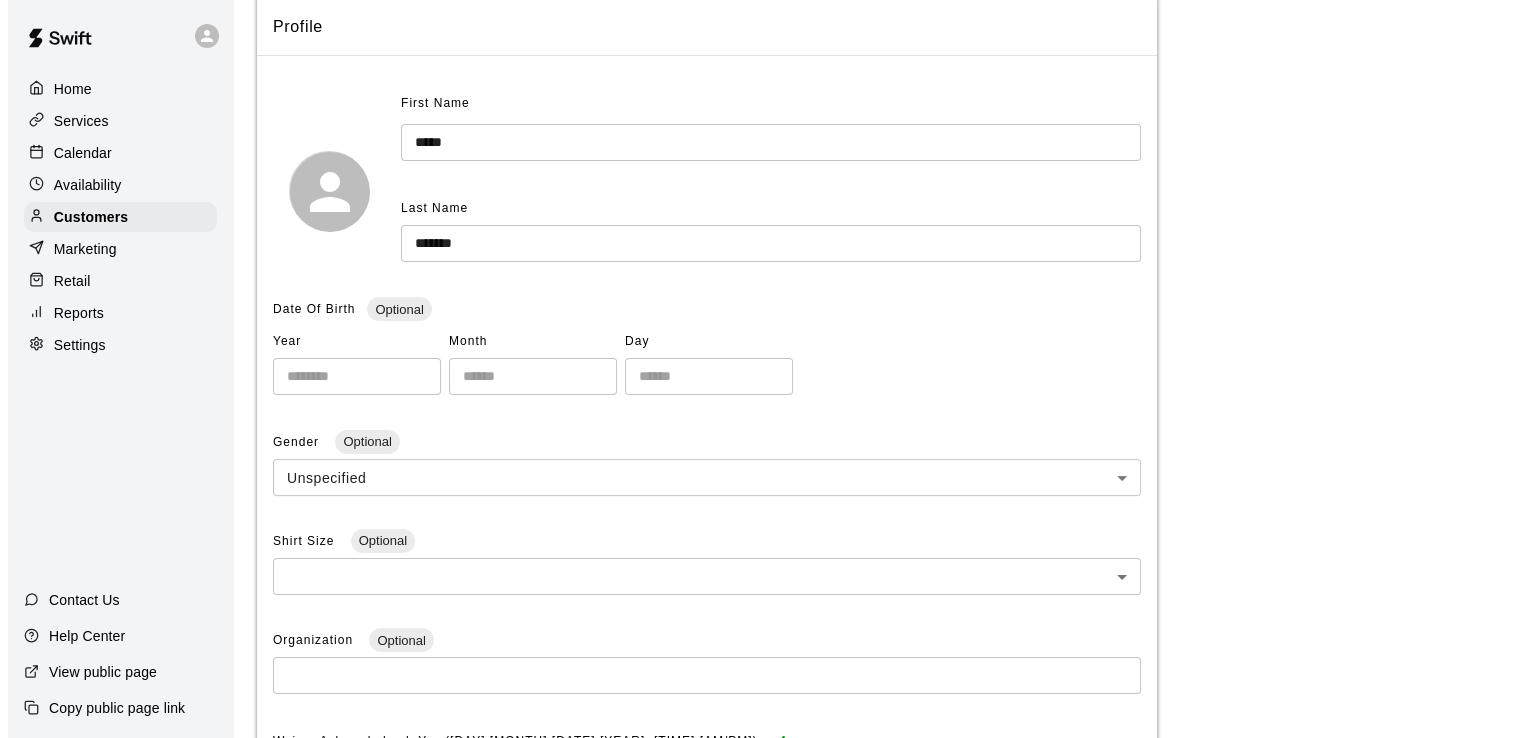 scroll, scrollTop: 0, scrollLeft: 0, axis: both 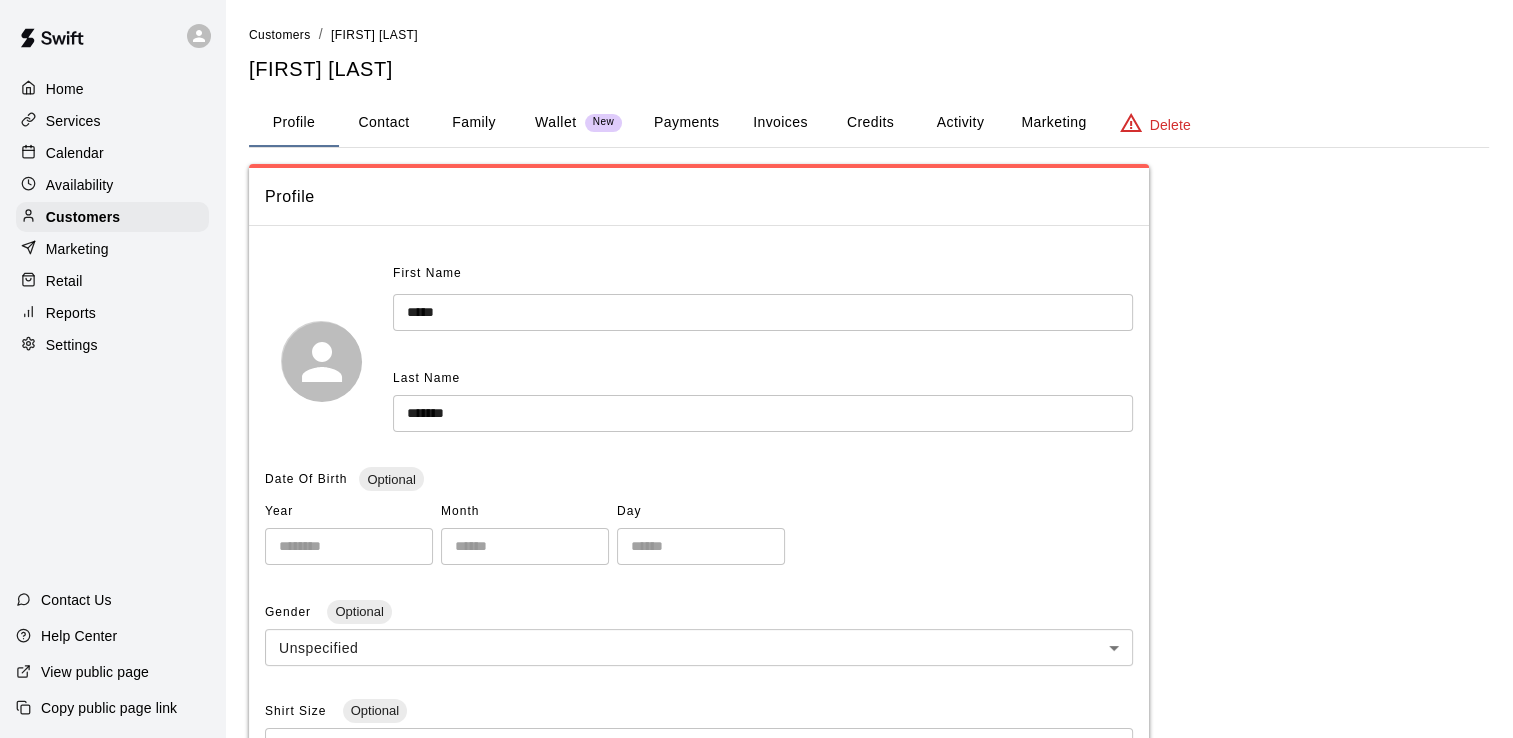 click on "Activity" at bounding box center (960, 123) 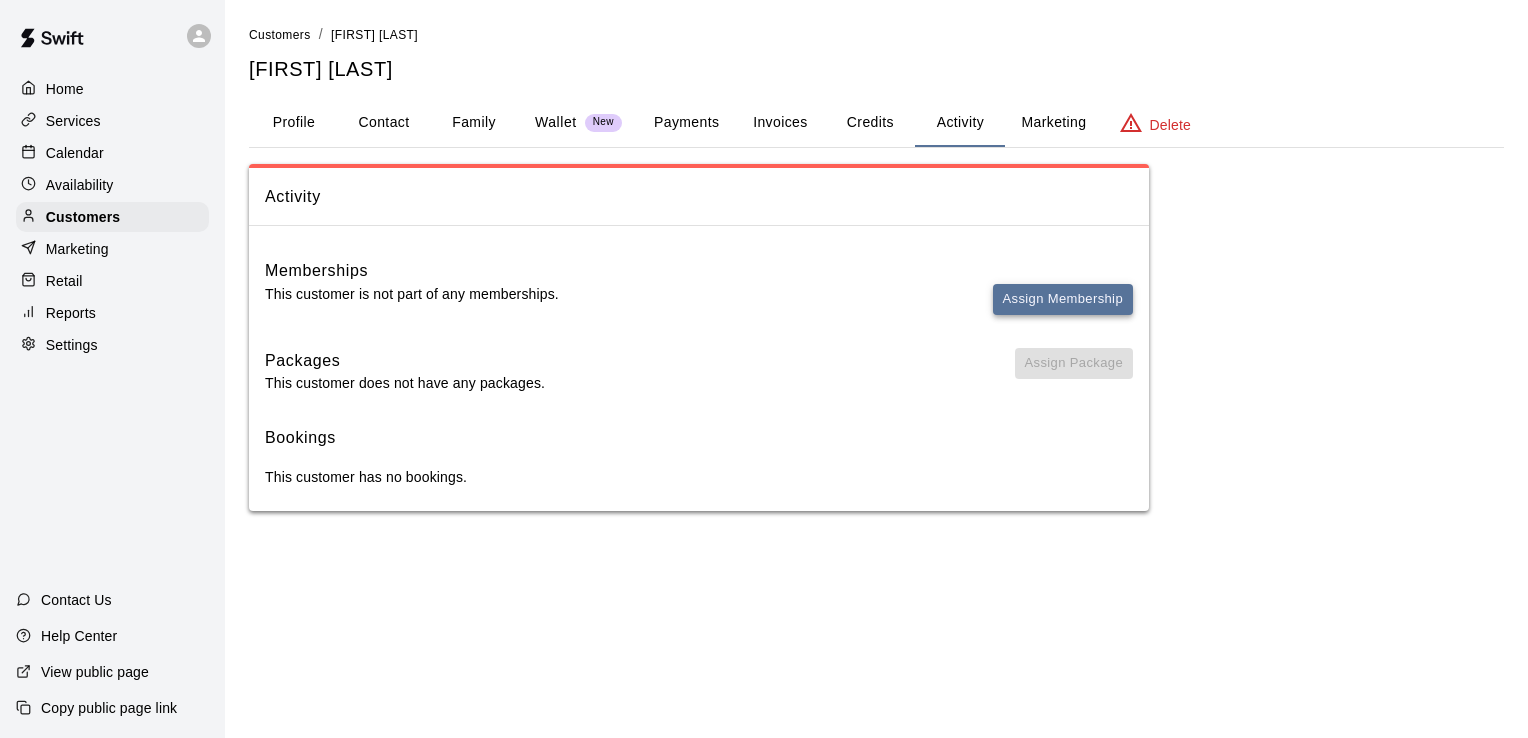 click on "Assign Membership" at bounding box center (1063, 299) 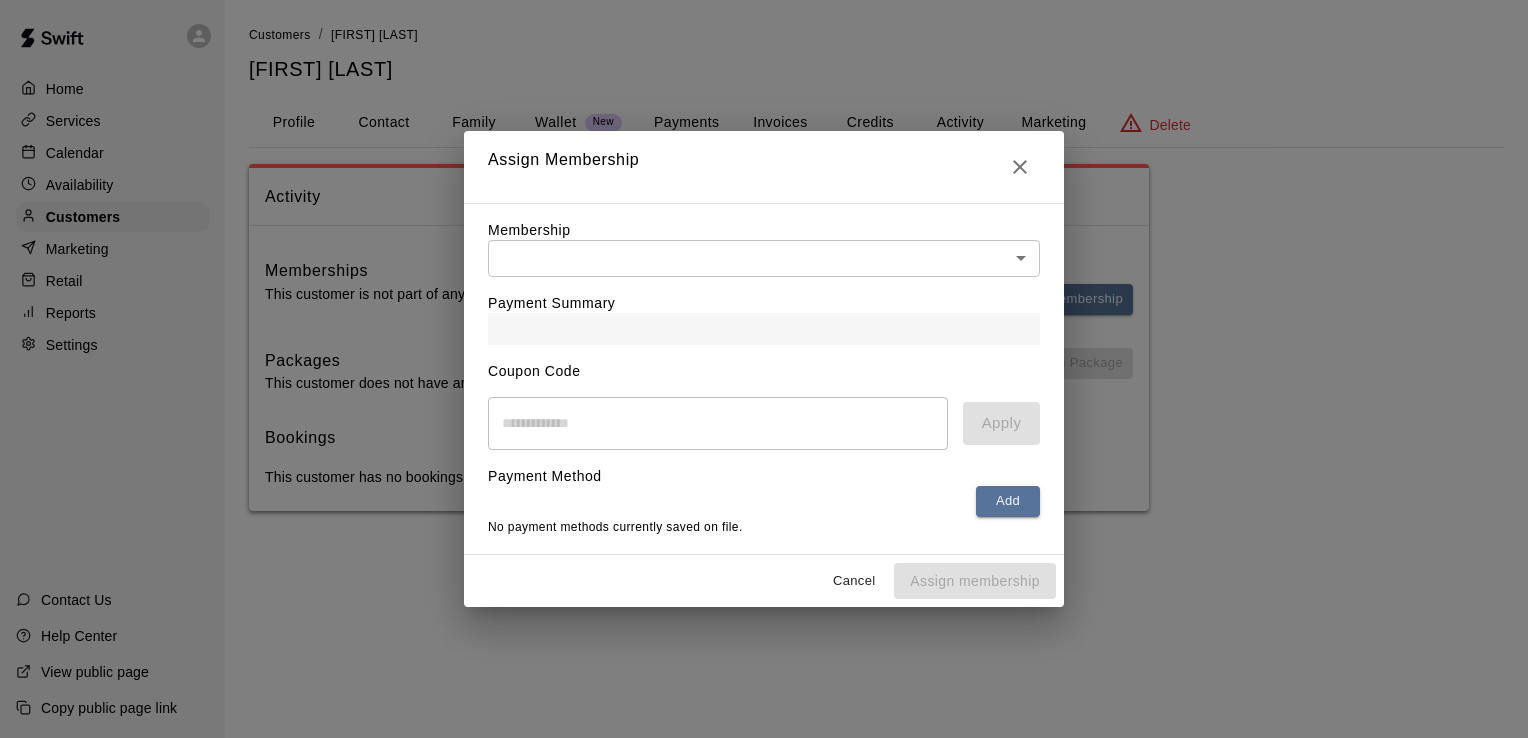 click on "Home Services Calendar Availability Customers Marketing Retail Reports Settings Contact Us Help Center View public page Copy public page link Customers / Craig Schenck Craig Schenck Profile Contact Family Wallet New Payments Invoices Credits Activity Marketing Delete Activity Memberships This customer is not part of any memberships. Assign Membership Packages This customer does not have any packages. Assign Package Bookings This customer has no bookings. Swift - Edit Customer Close cross-small Assign Membership Membership ​ ​ Payment Summary Coupon Code ​ Apply Payment Method   Add No payment methods currently saved on file. Cancel Assign membership" at bounding box center [764, 275] 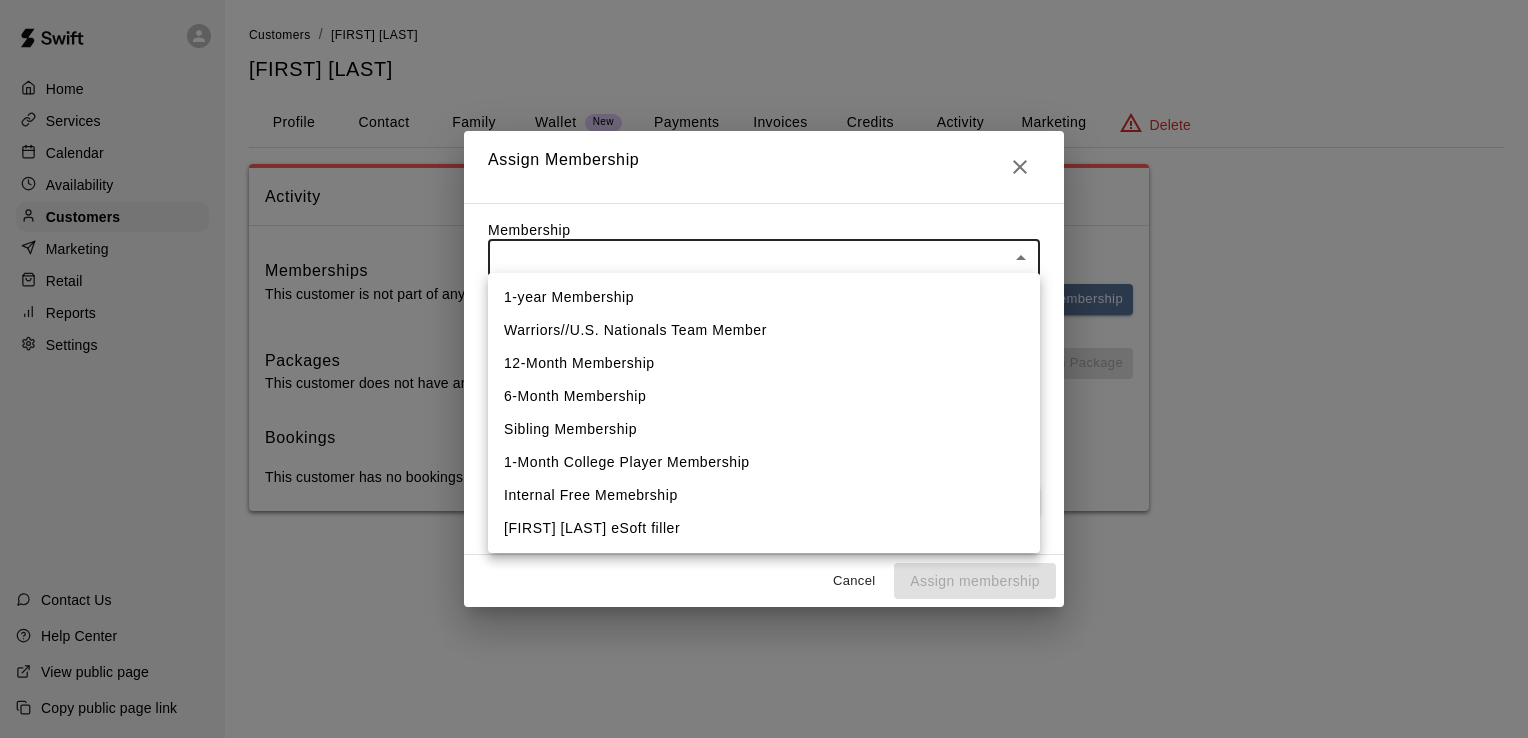 click on "Warriors//U.S. Nationals Team Member" at bounding box center (764, 330) 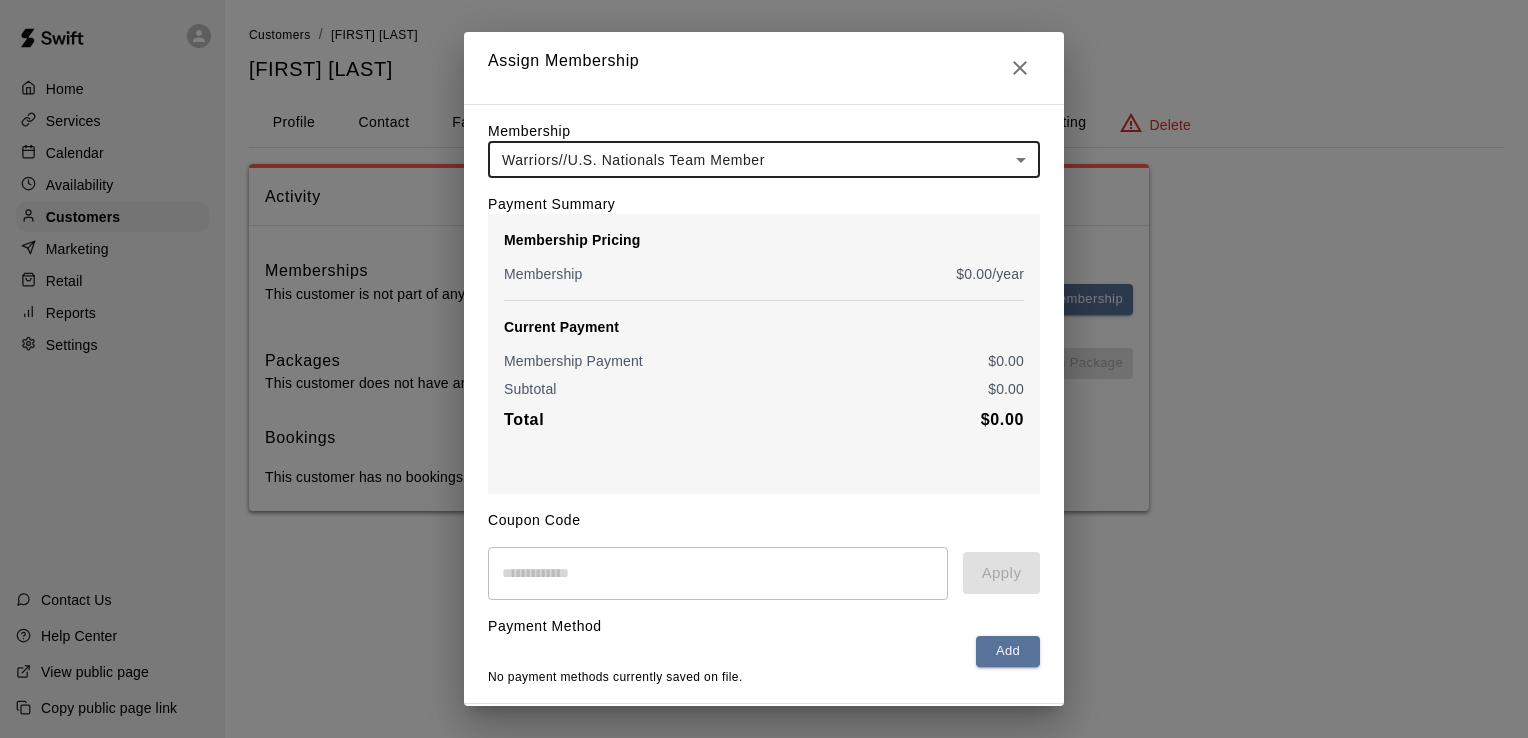 scroll, scrollTop: 62, scrollLeft: 0, axis: vertical 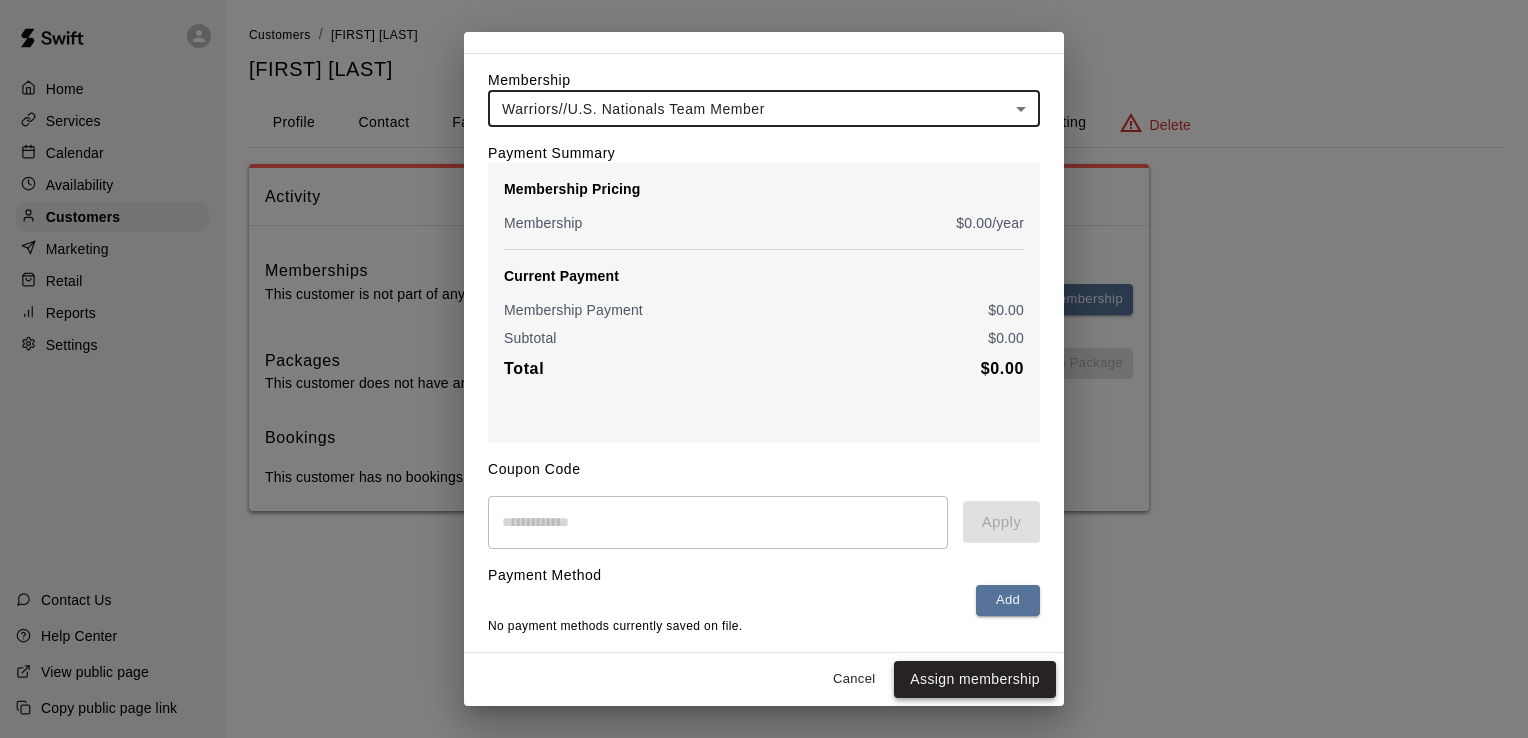 click on "Assign membership" at bounding box center (975, 679) 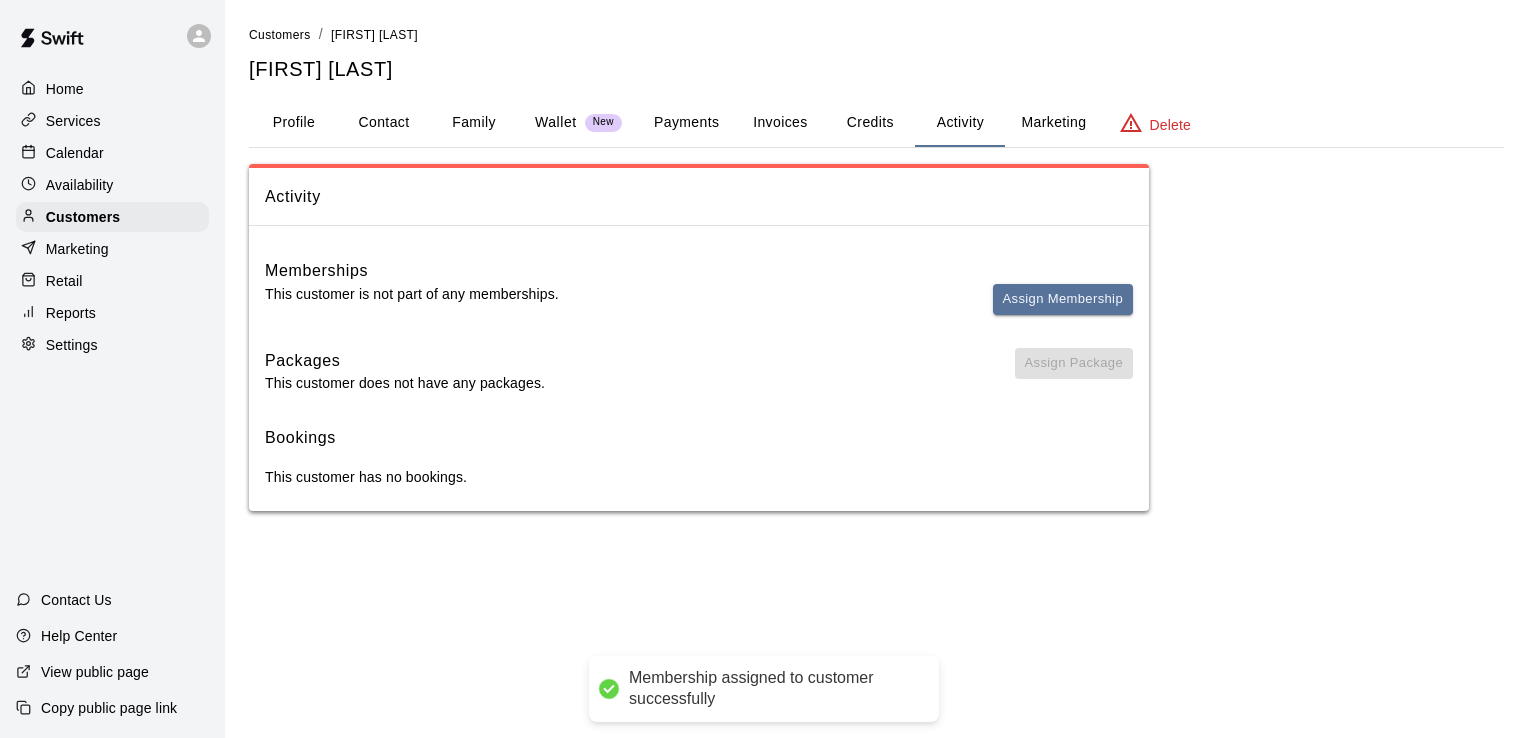 scroll, scrollTop: 0, scrollLeft: 0, axis: both 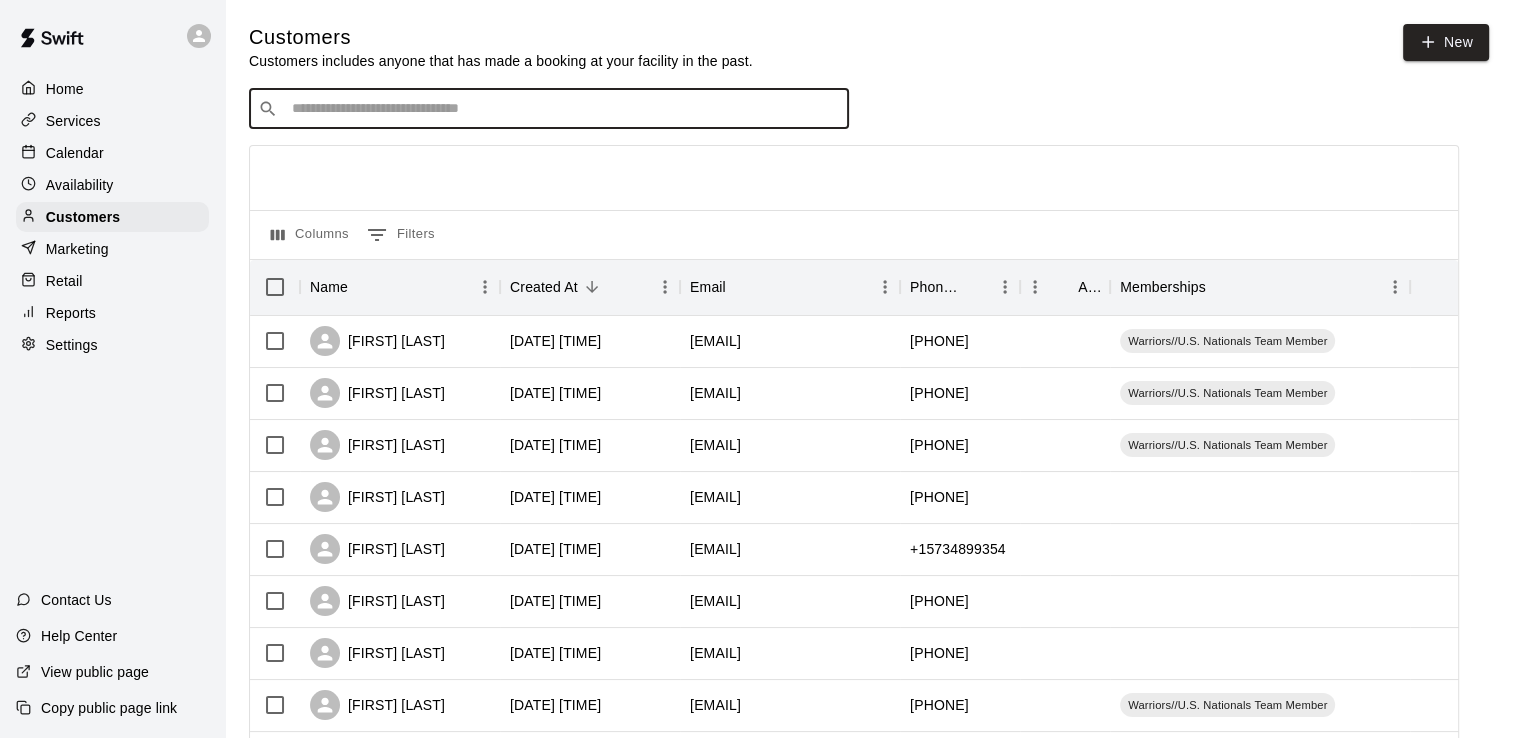 click at bounding box center [563, 109] 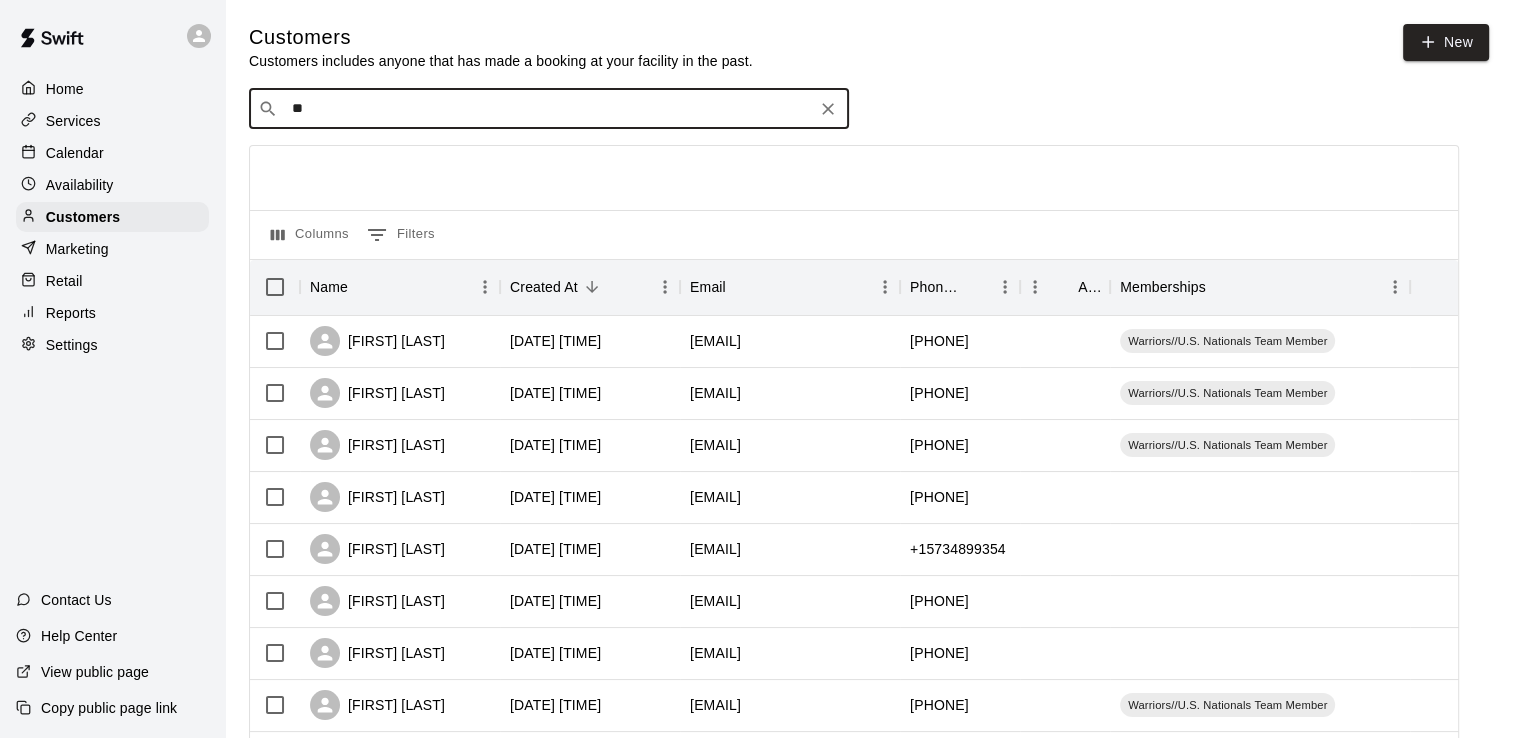 type on "*" 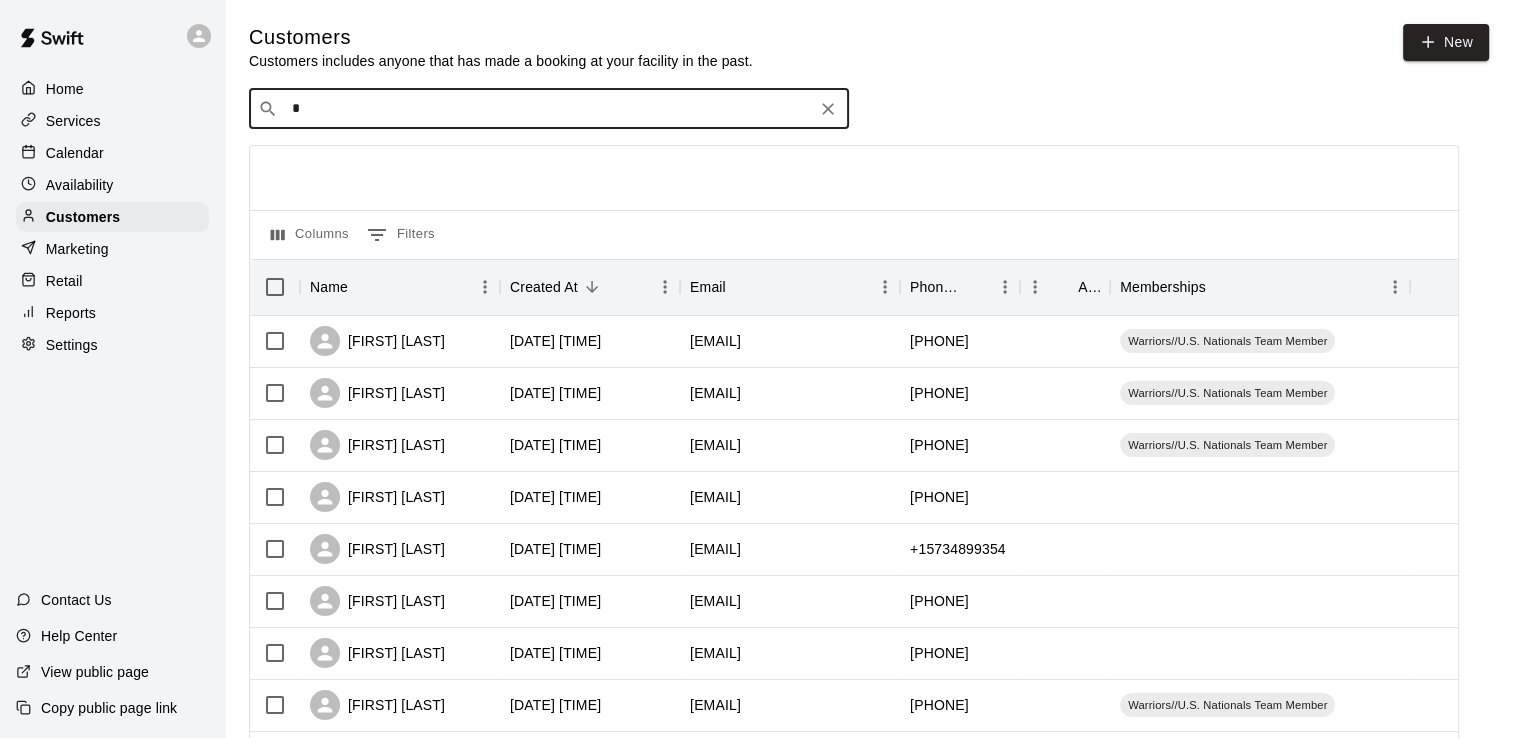 type 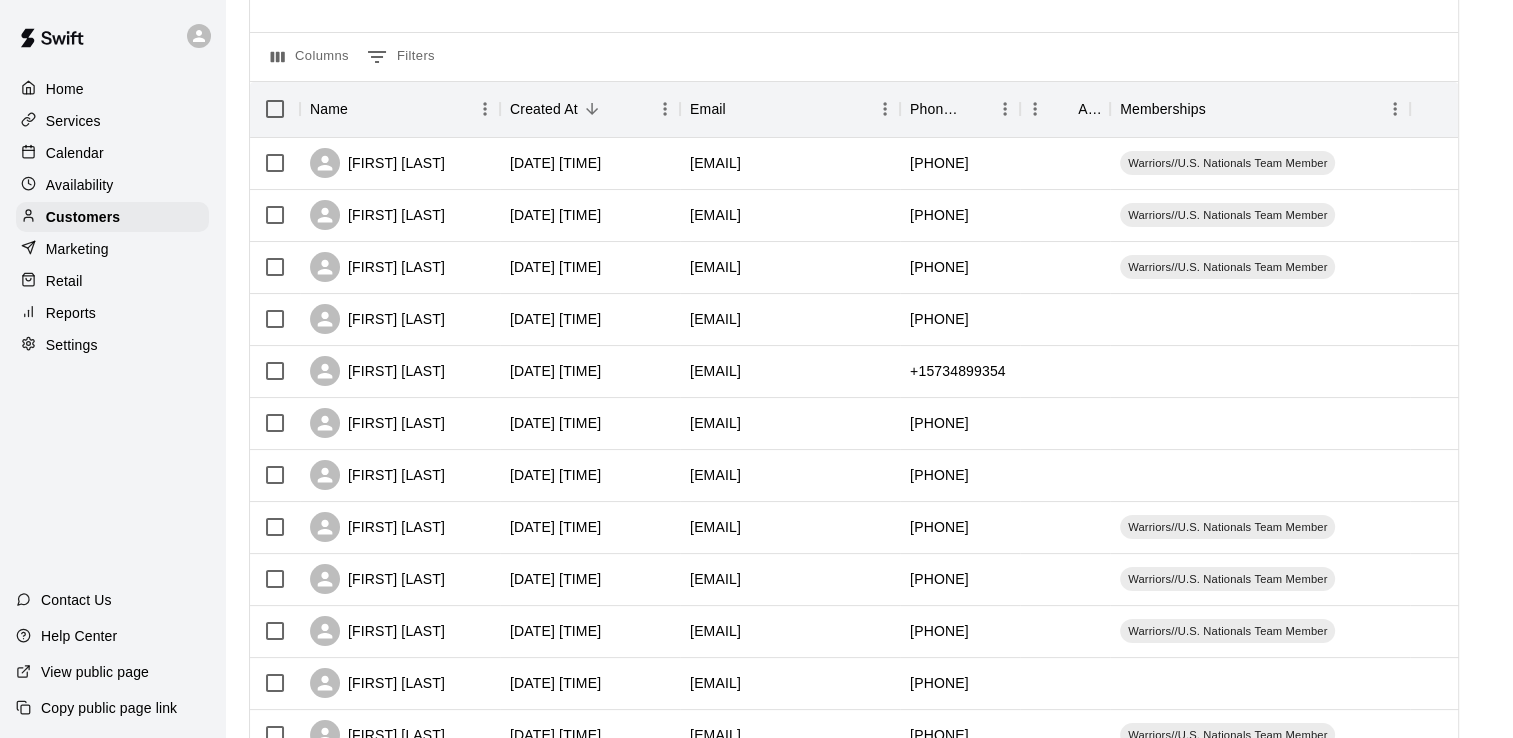 scroll, scrollTop: 0, scrollLeft: 0, axis: both 